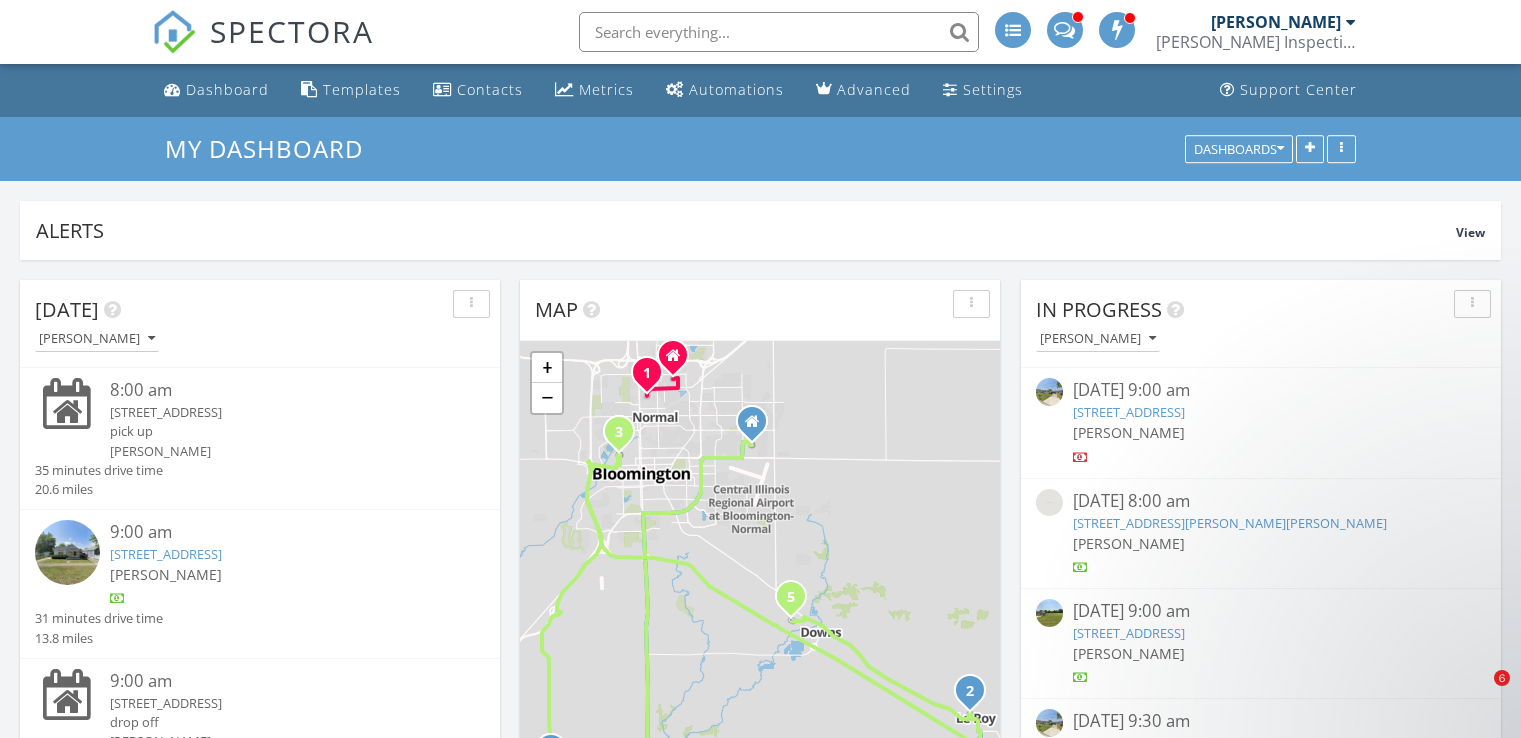 scroll, scrollTop: 1258, scrollLeft: 0, axis: vertical 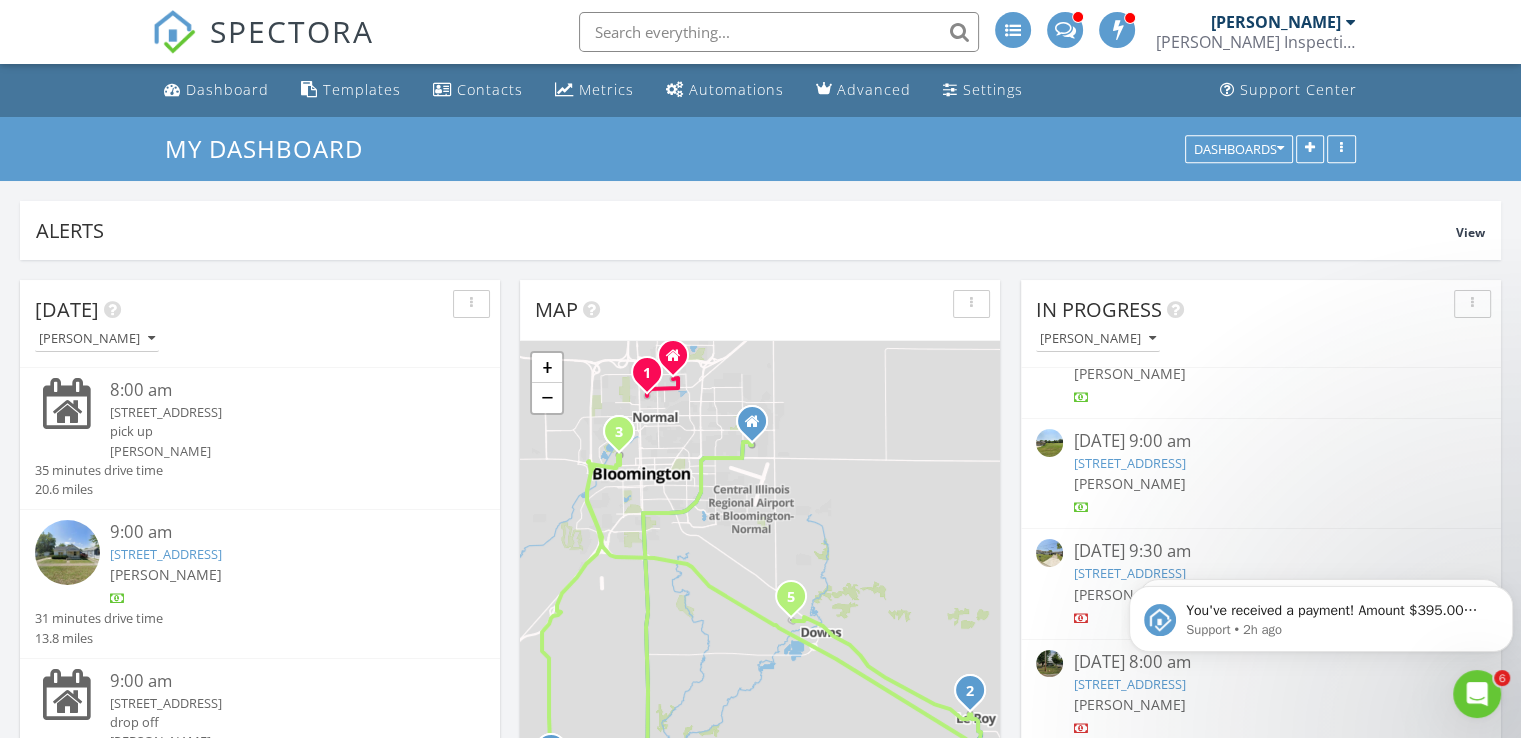click at bounding box center [779, 32] 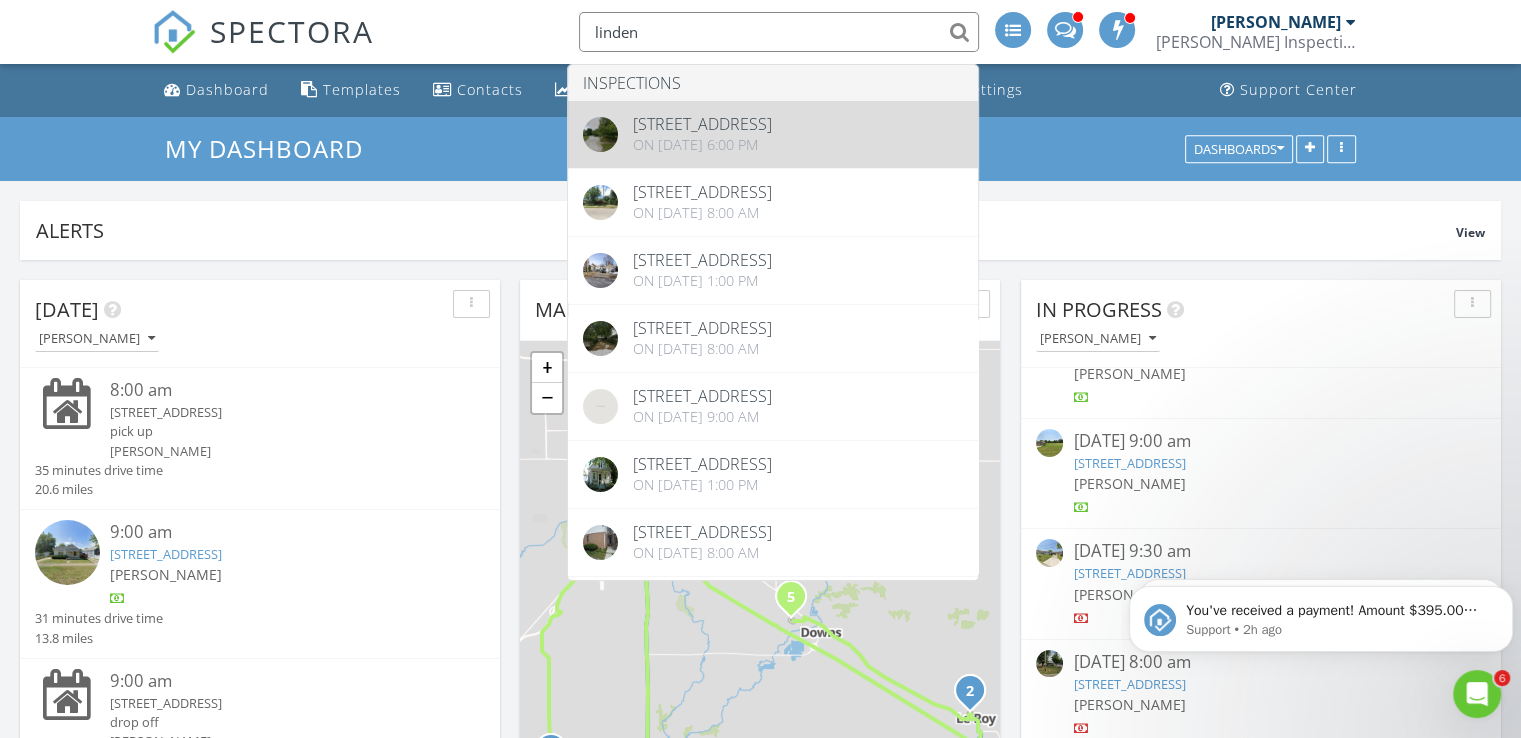 type on "linden" 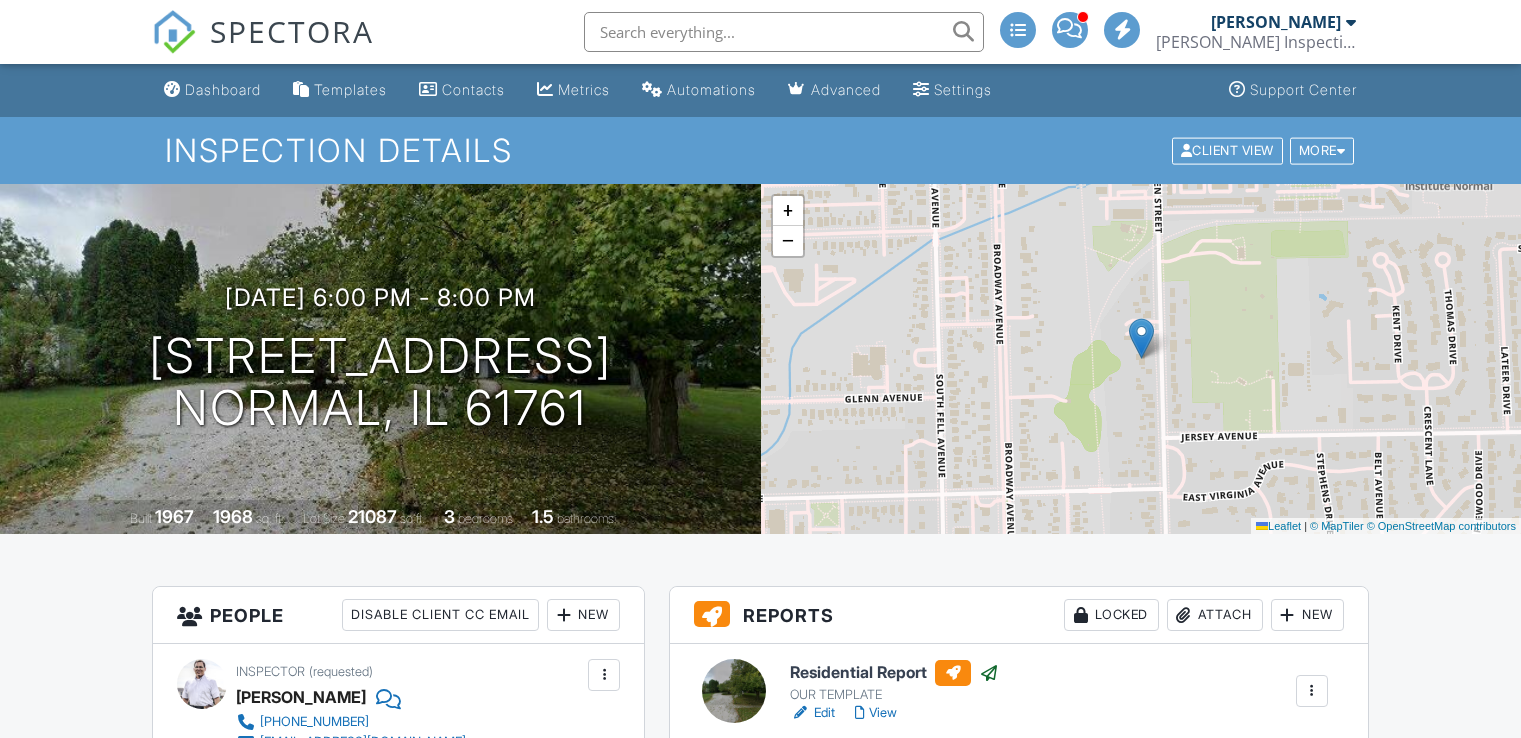 scroll, scrollTop: 738, scrollLeft: 0, axis: vertical 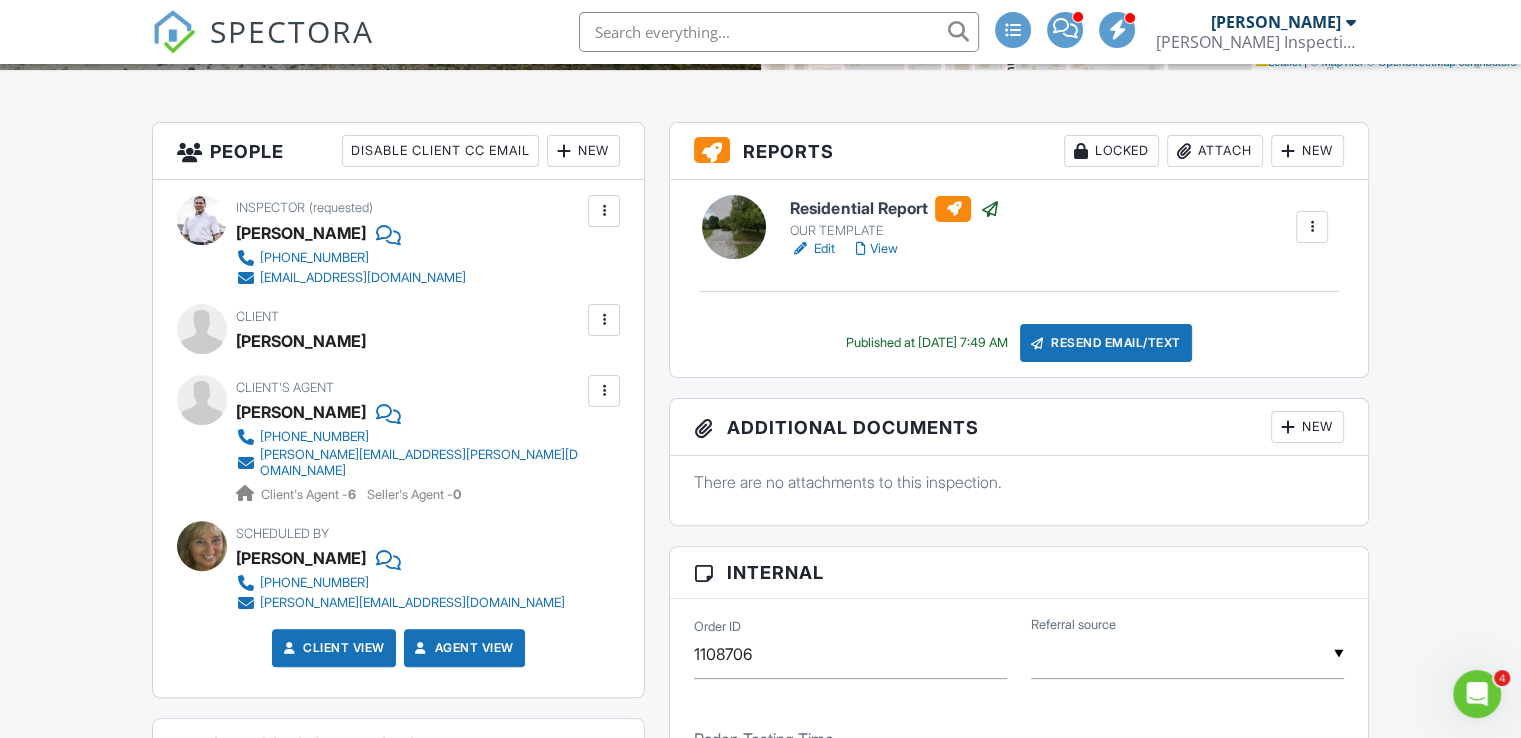 click at bounding box center (604, 320) 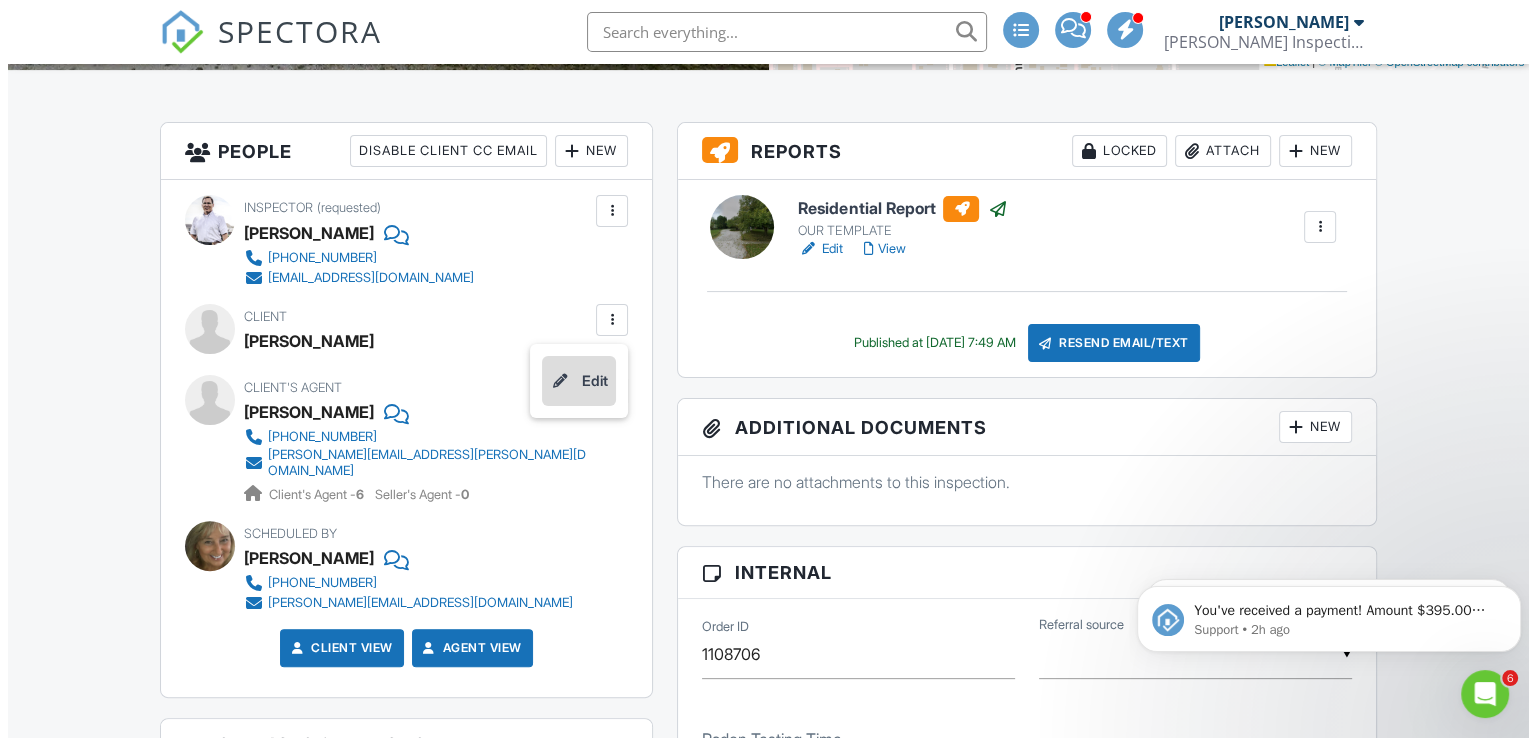 scroll, scrollTop: 0, scrollLeft: 0, axis: both 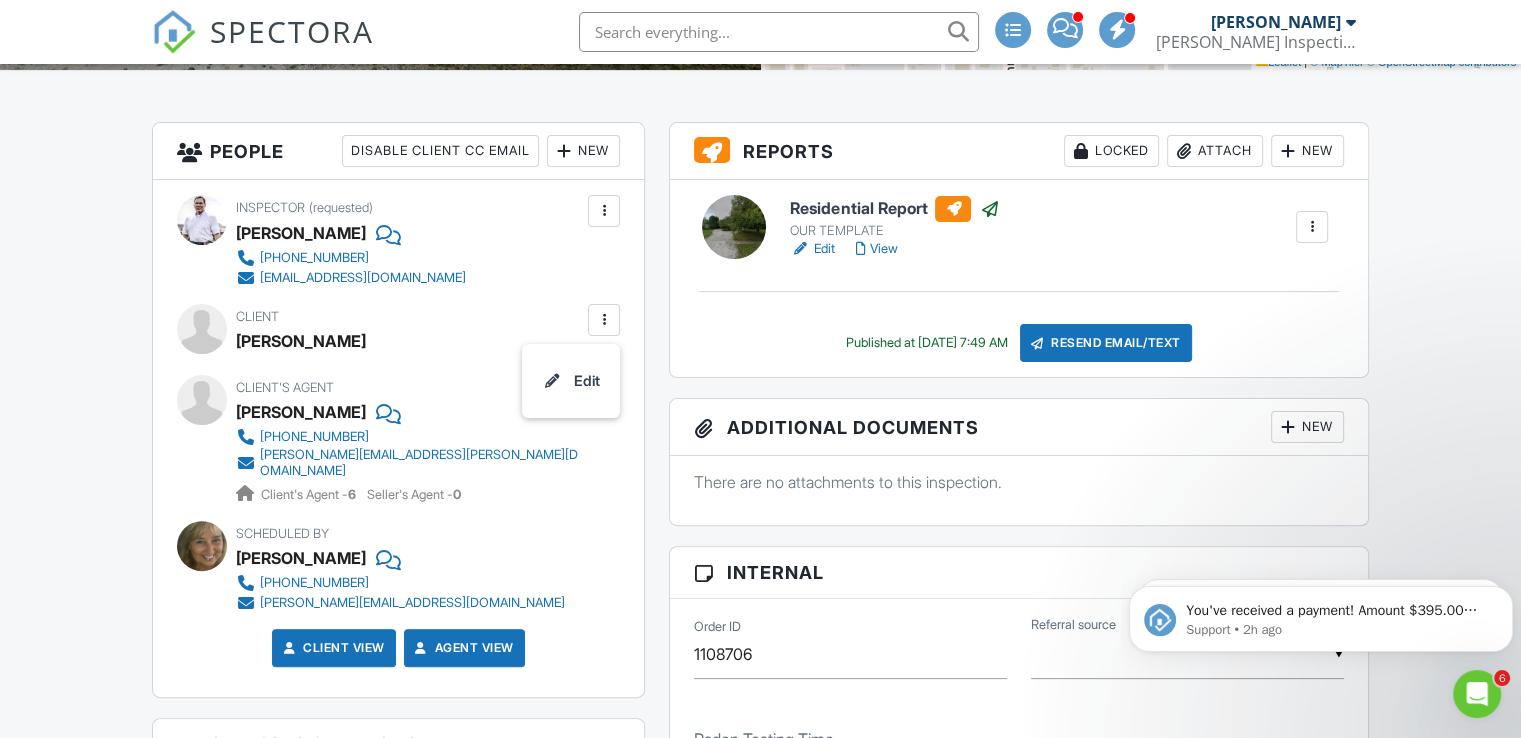 click on "New" at bounding box center [583, 151] 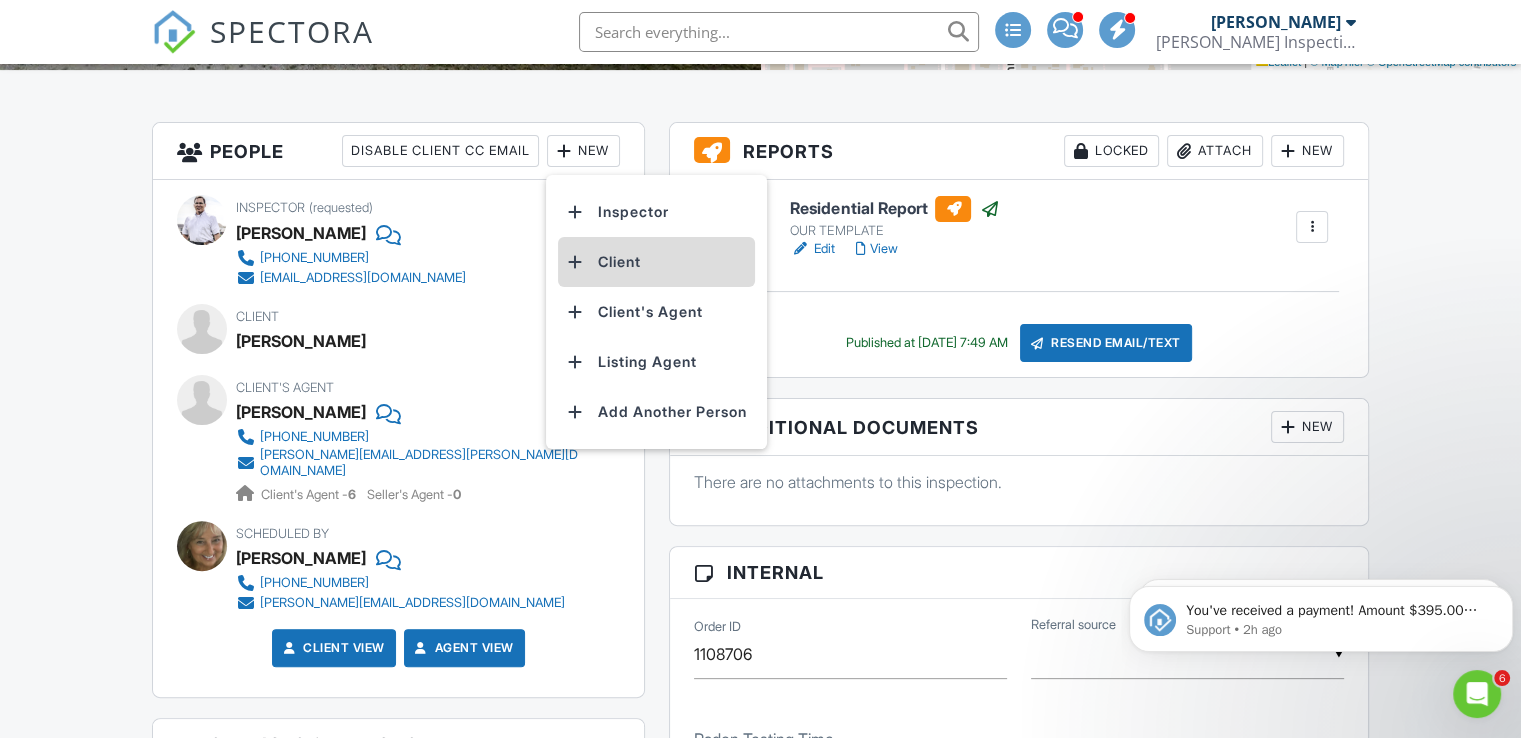 click on "Client" at bounding box center (656, 262) 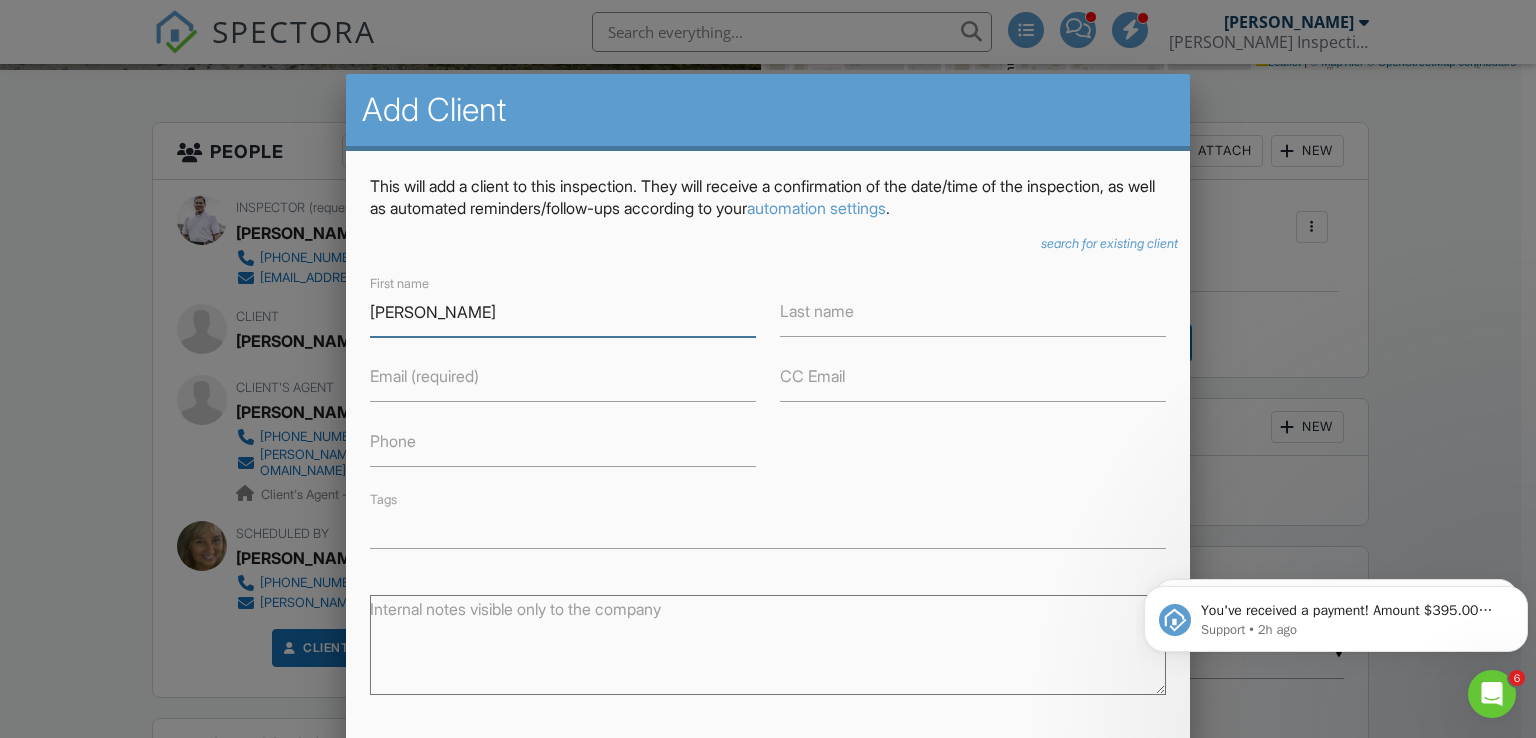 type on "[PERSON_NAME]" 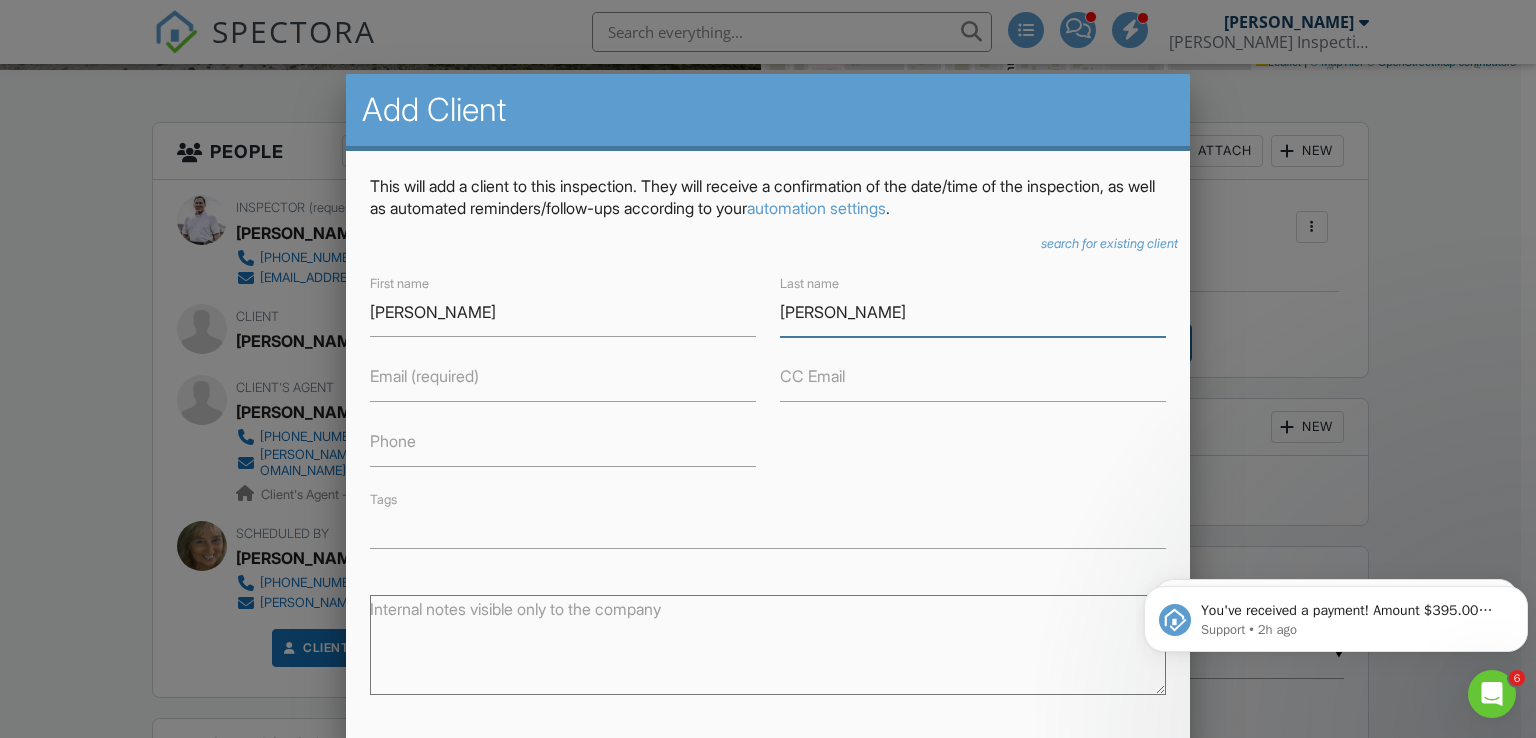 type on "Vazquez" 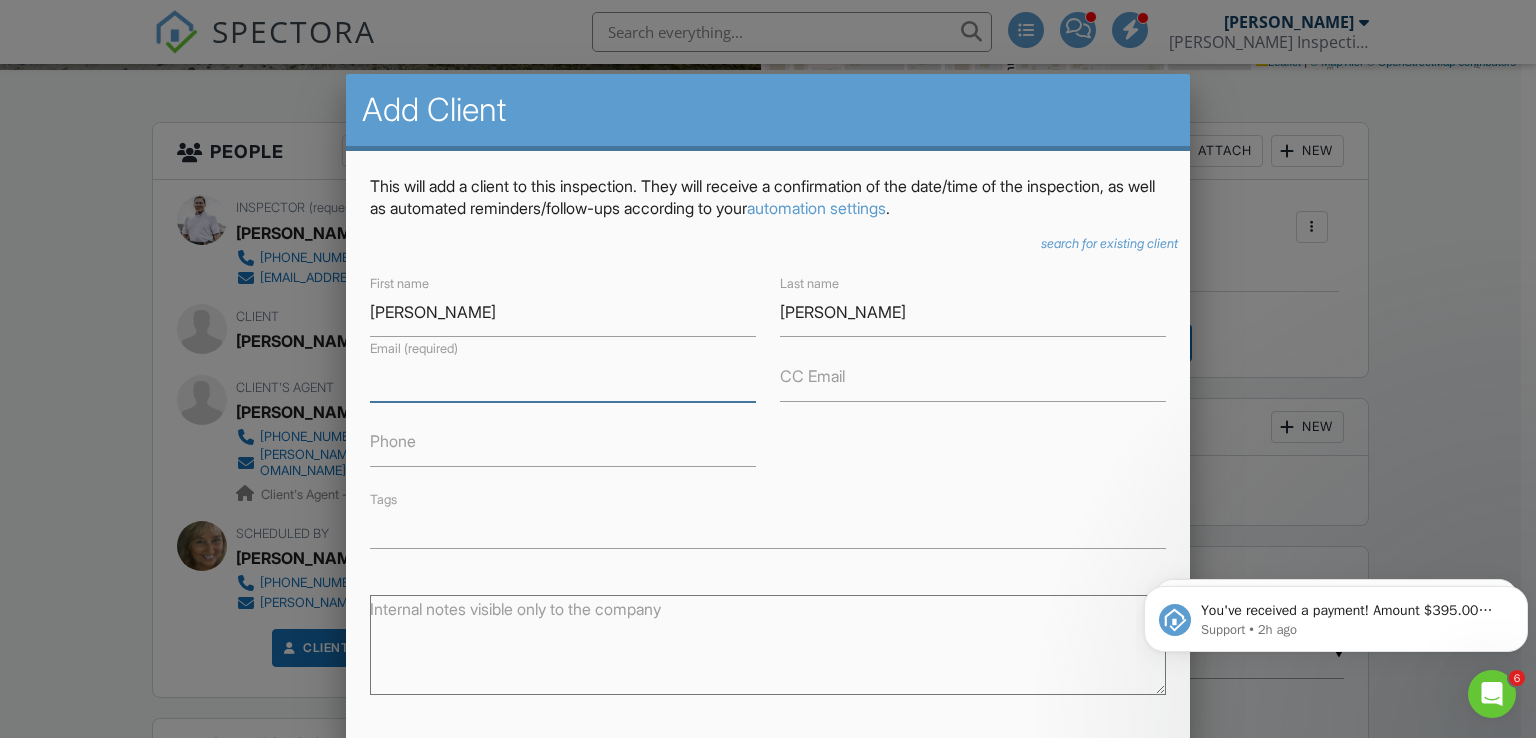 click on "Email (required)" at bounding box center (563, 377) 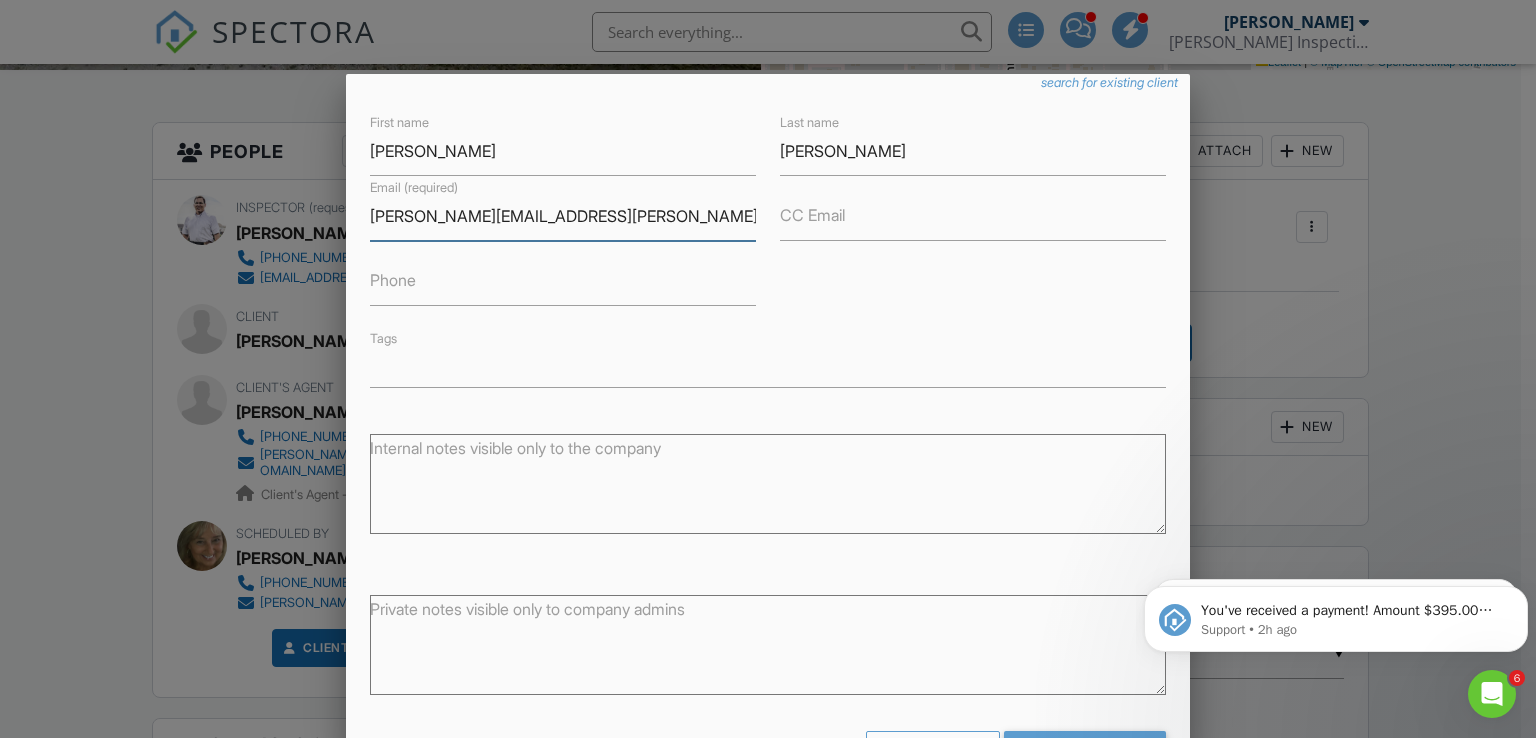 scroll, scrollTop: 217, scrollLeft: 0, axis: vertical 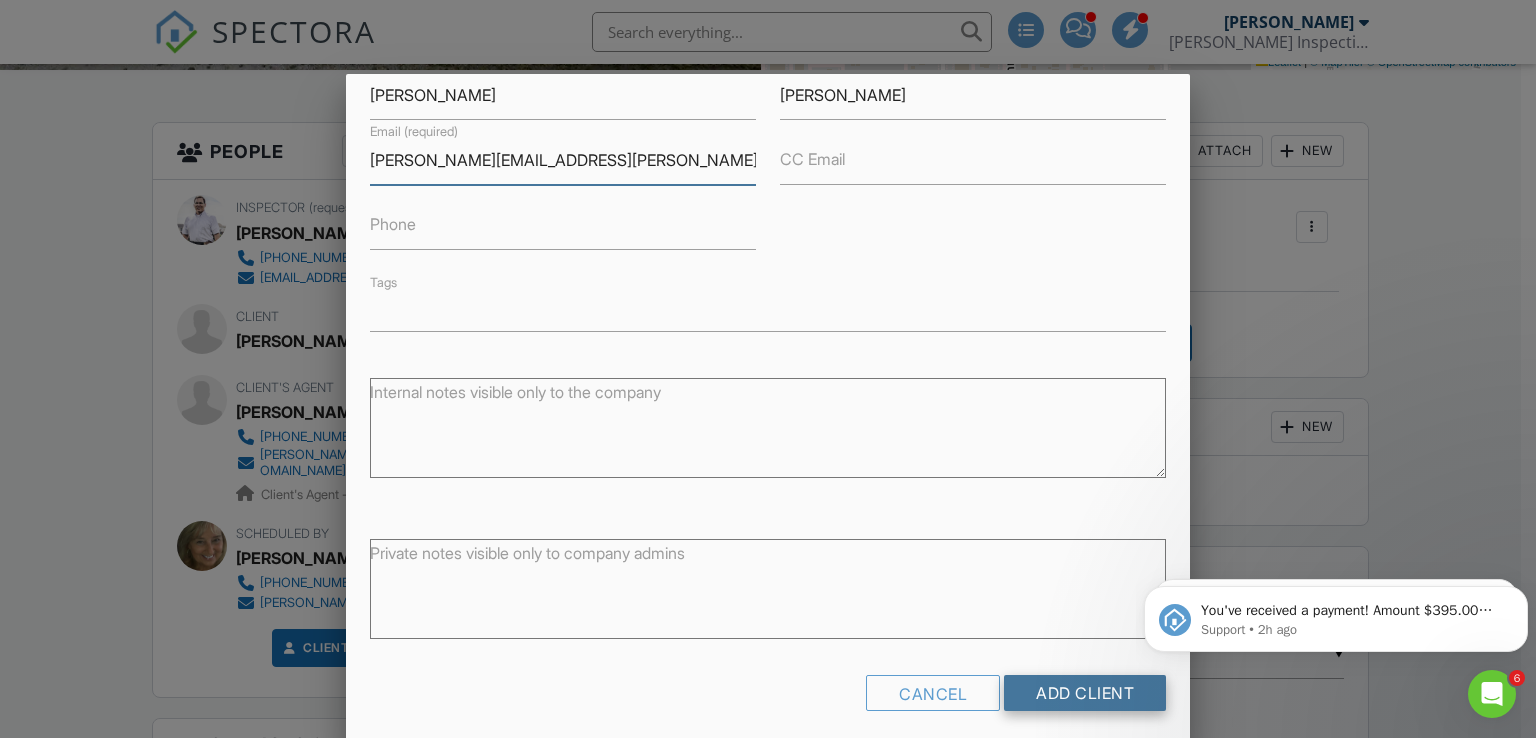 type on "olga.vazquez@remax.net" 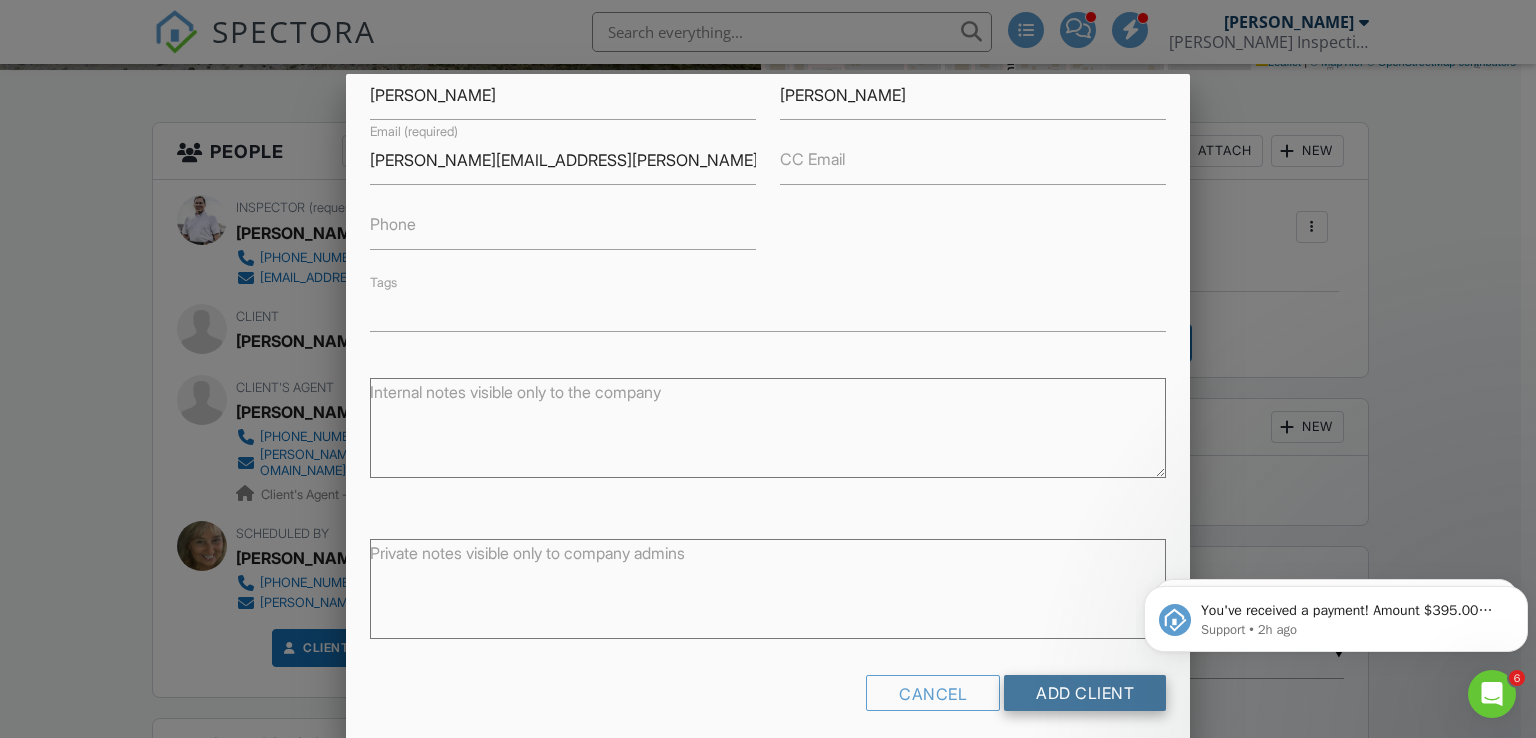 click on "Add Client" at bounding box center [1085, 693] 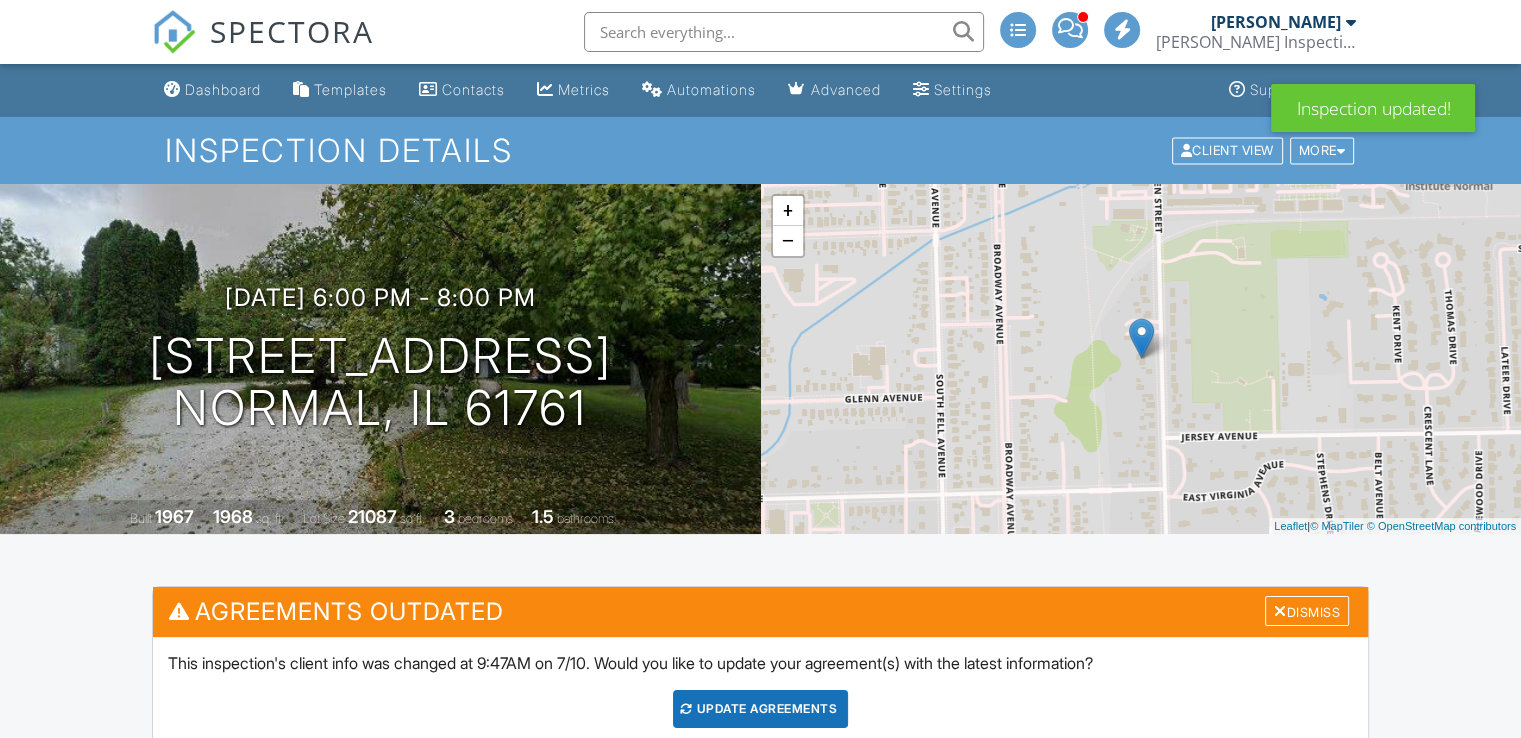 scroll, scrollTop: 308, scrollLeft: 0, axis: vertical 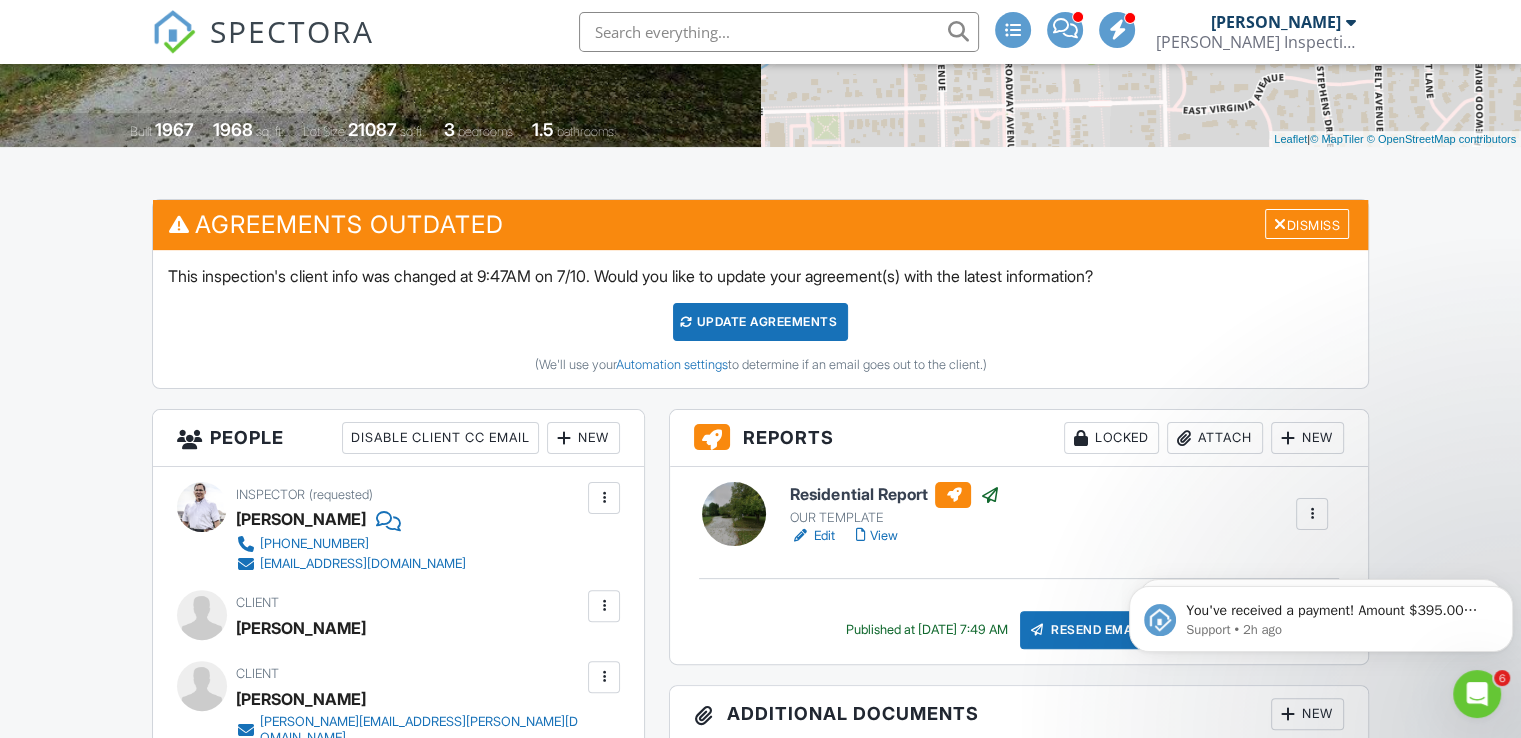 click on "Update Agreements" at bounding box center [760, 322] 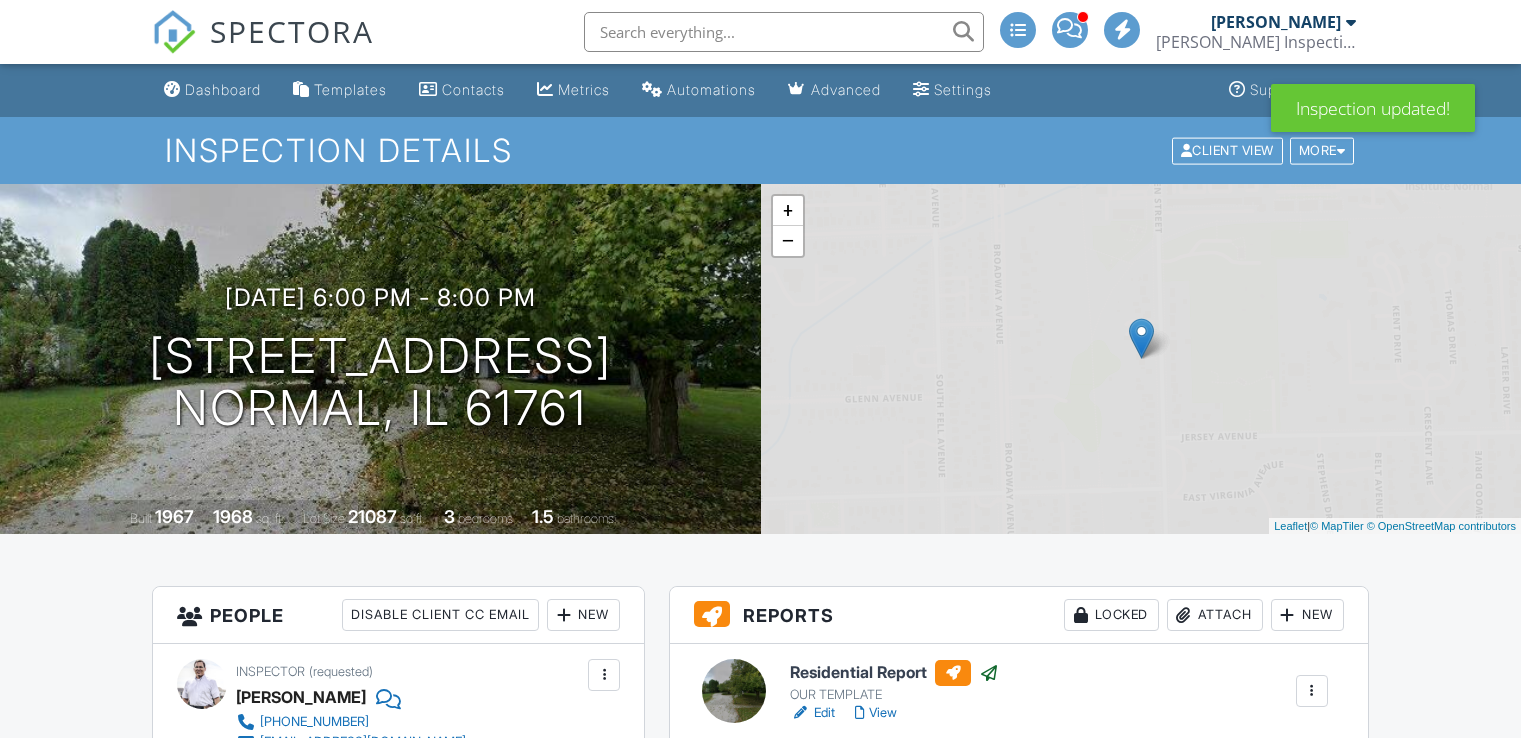 scroll, scrollTop: 0, scrollLeft: 0, axis: both 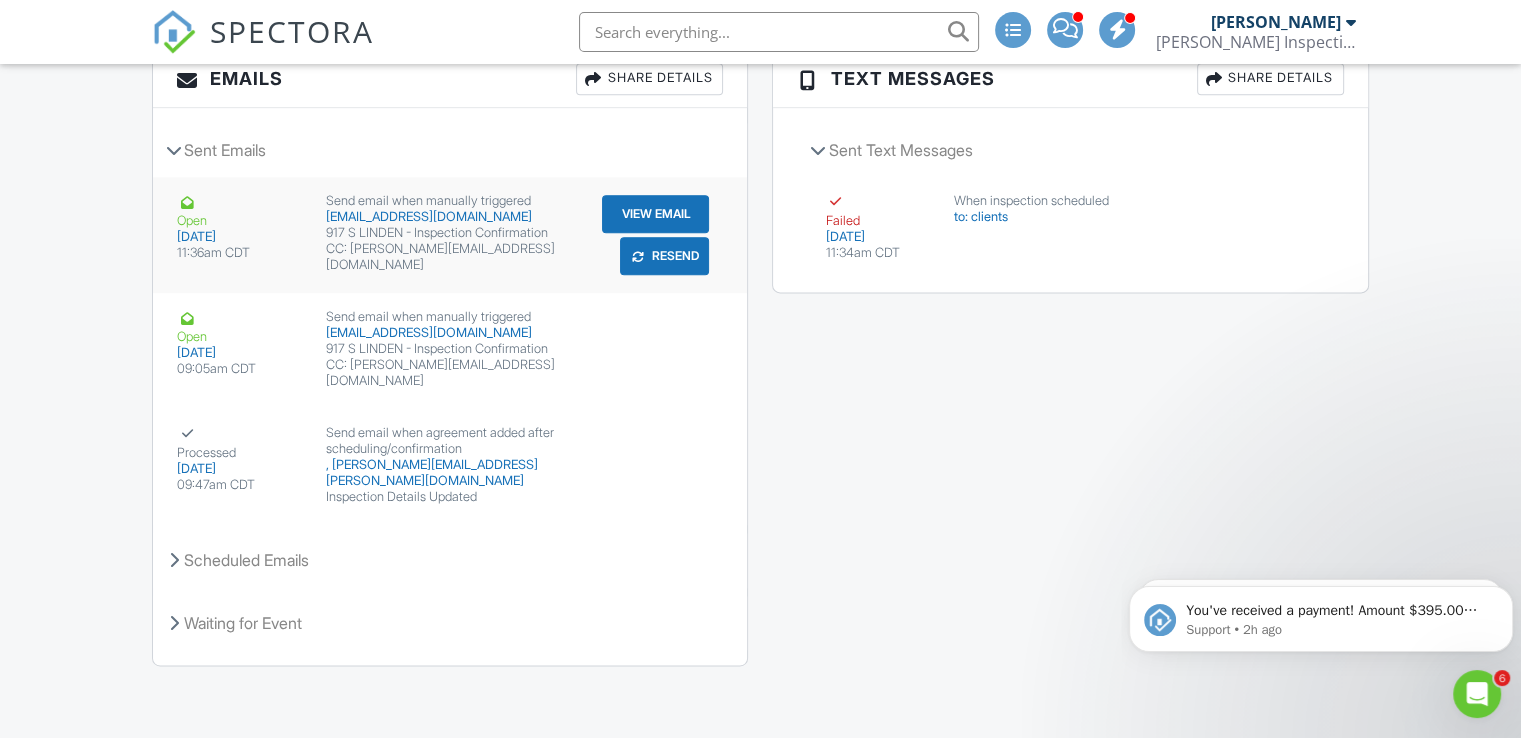 click on "Resend" at bounding box center (664, 256) 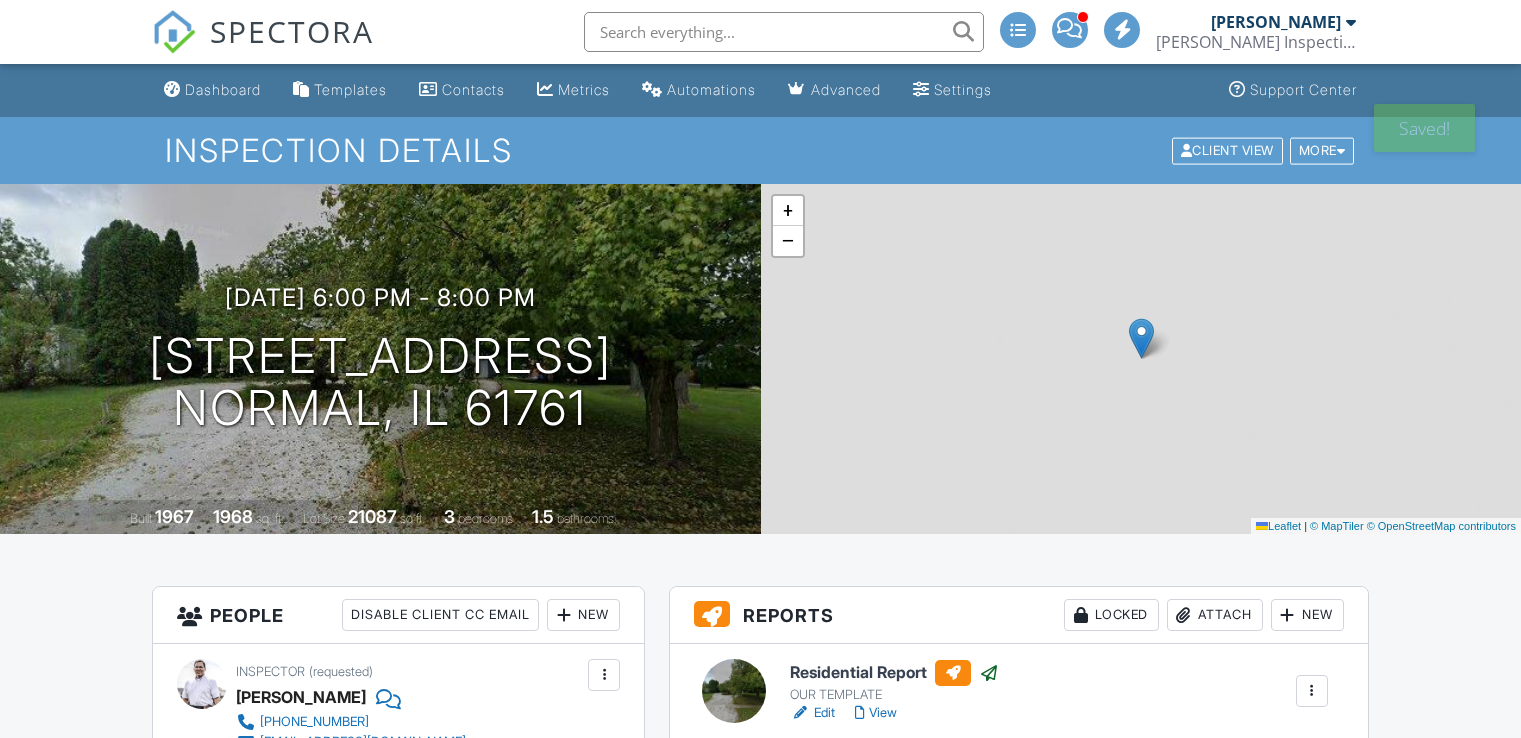scroll, scrollTop: 0, scrollLeft: 0, axis: both 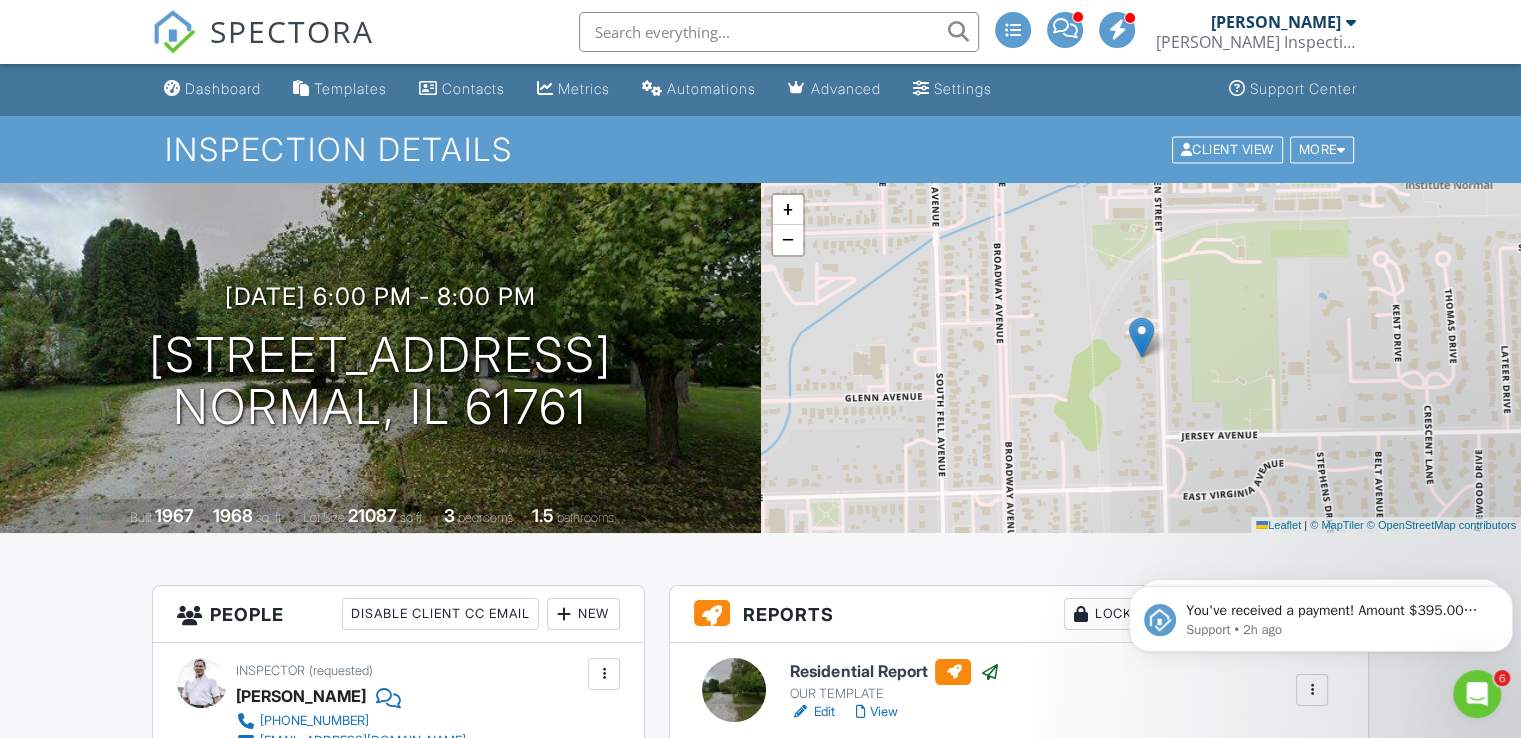 click 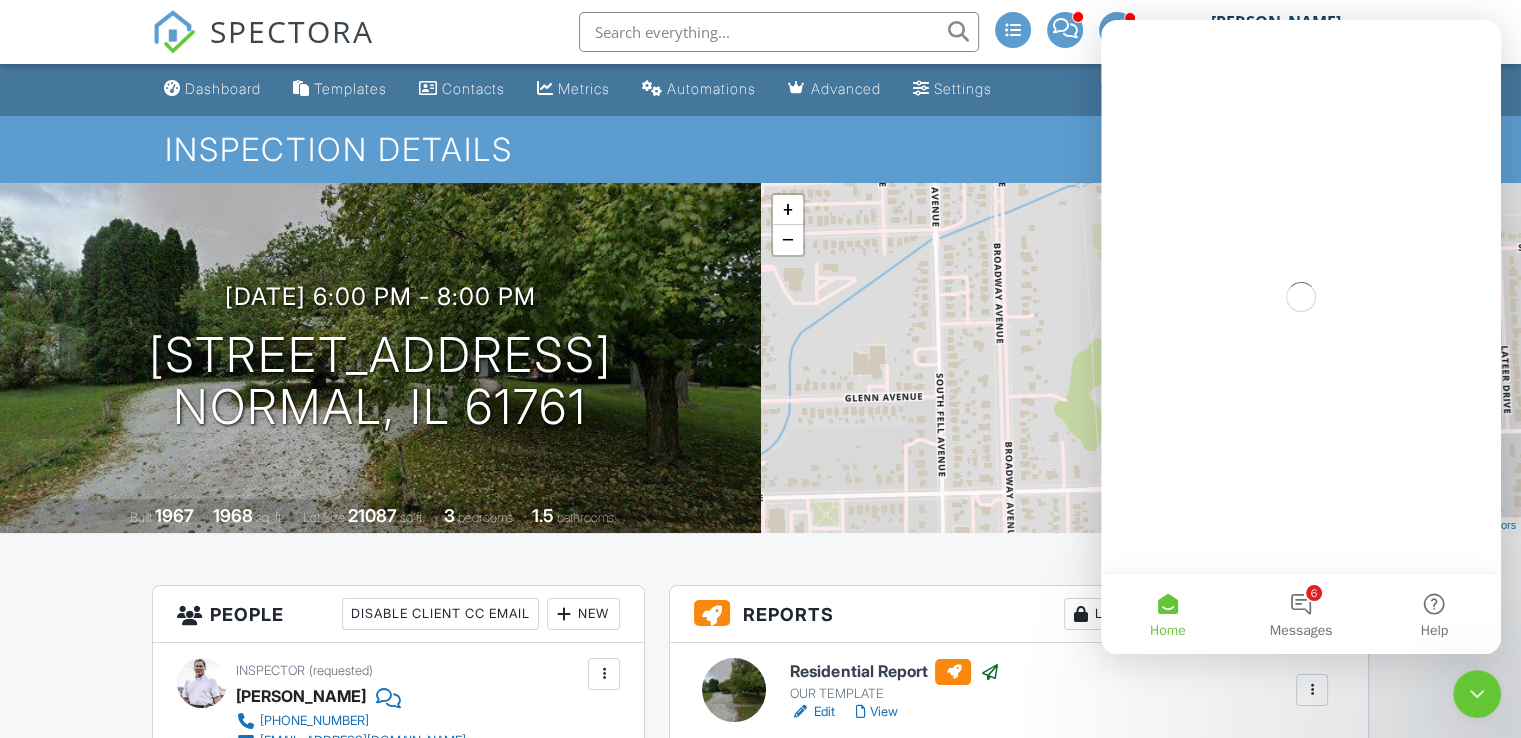 scroll, scrollTop: 0, scrollLeft: 0, axis: both 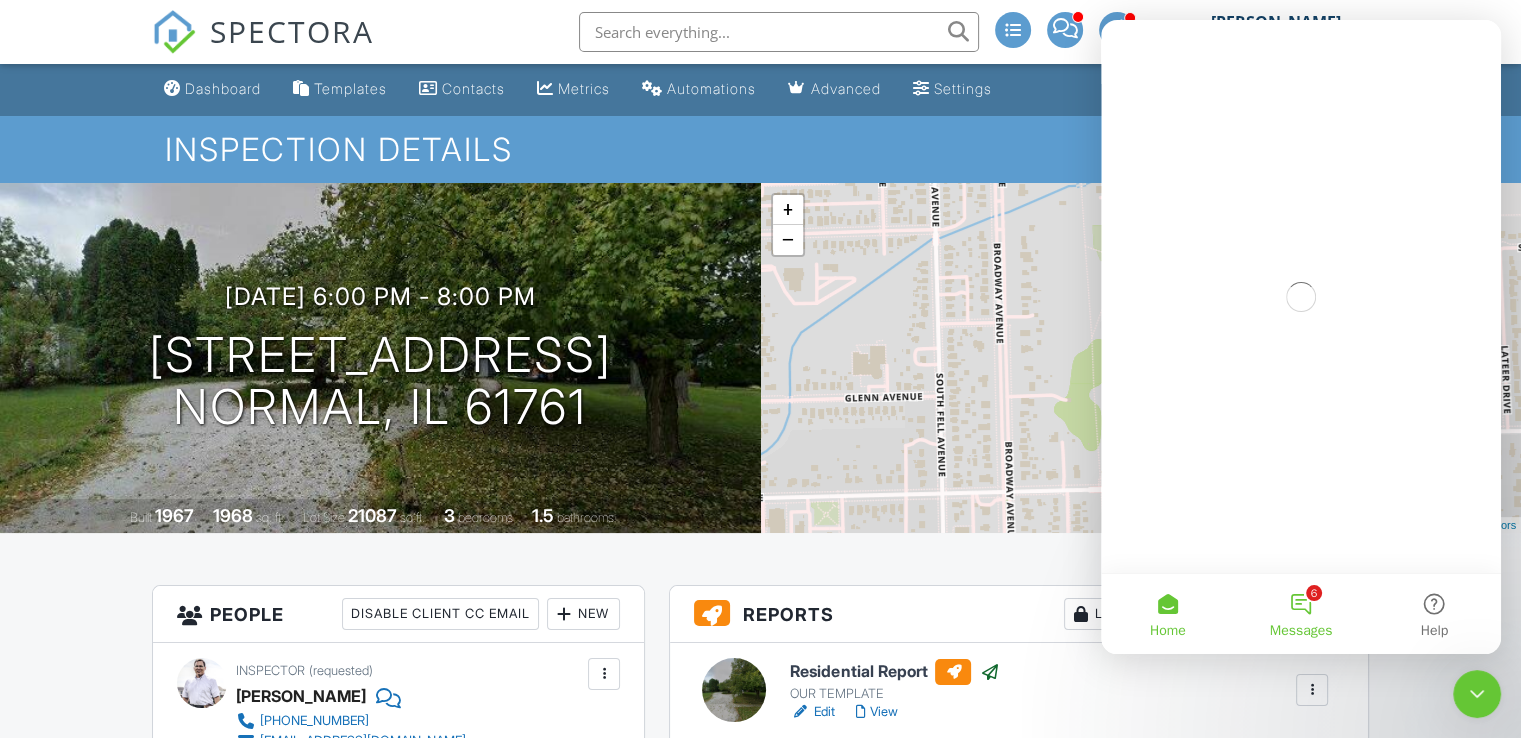 click on "6 Messages" at bounding box center [1300, 614] 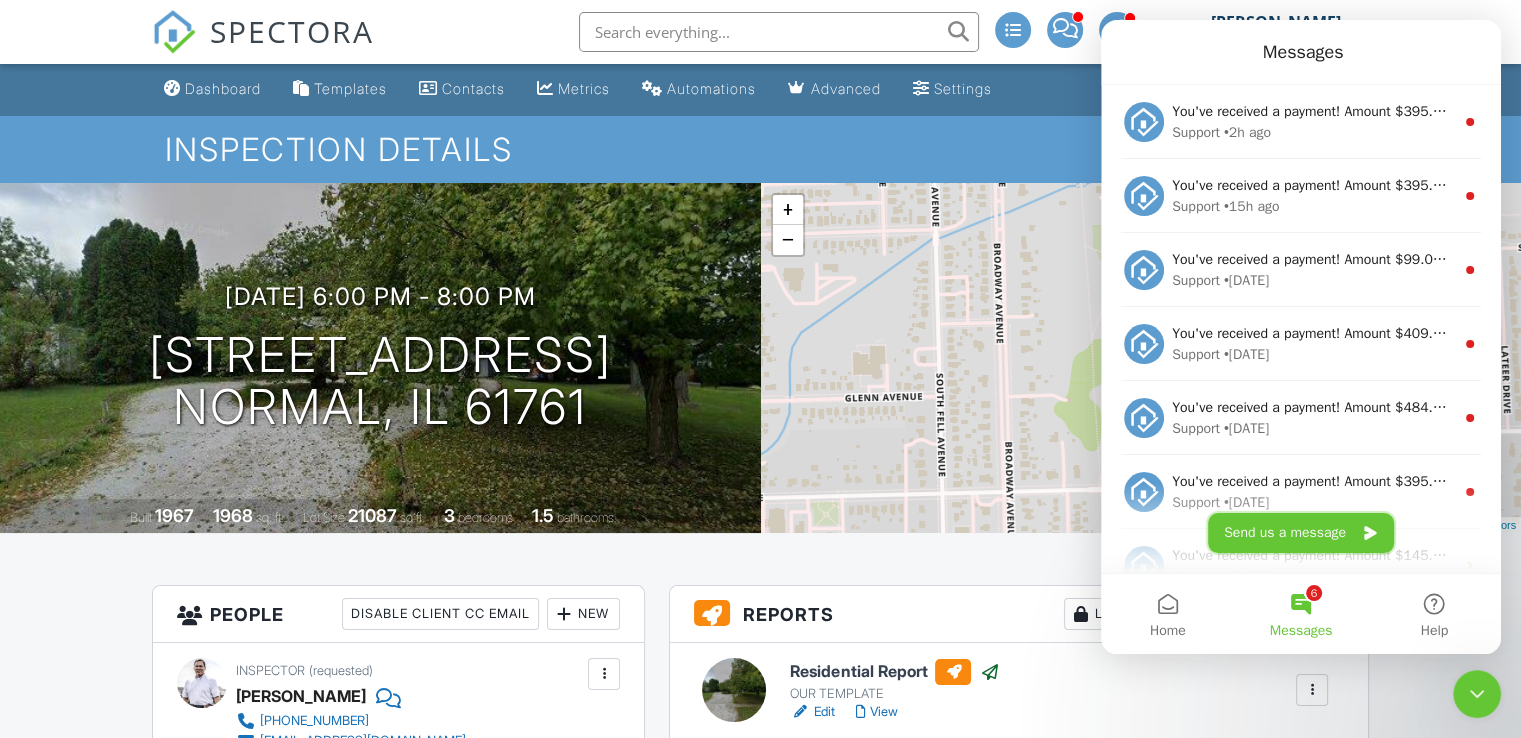 click on "Send us a message" at bounding box center (1301, 533) 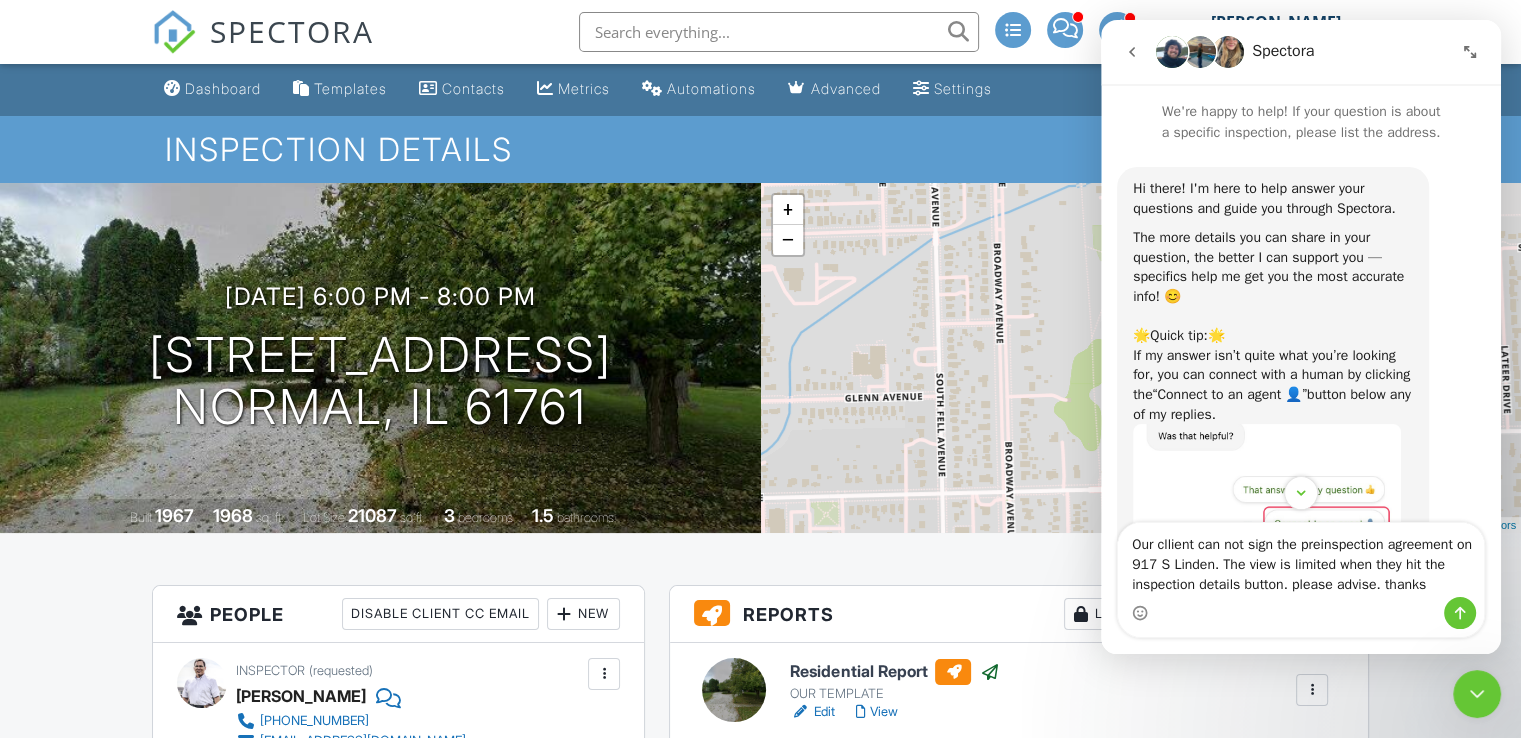 type on "Our cllient can not sign the preinspection agreement on 917 S Linden. The view is limited when they hit the inspection details button. please advise. thanks" 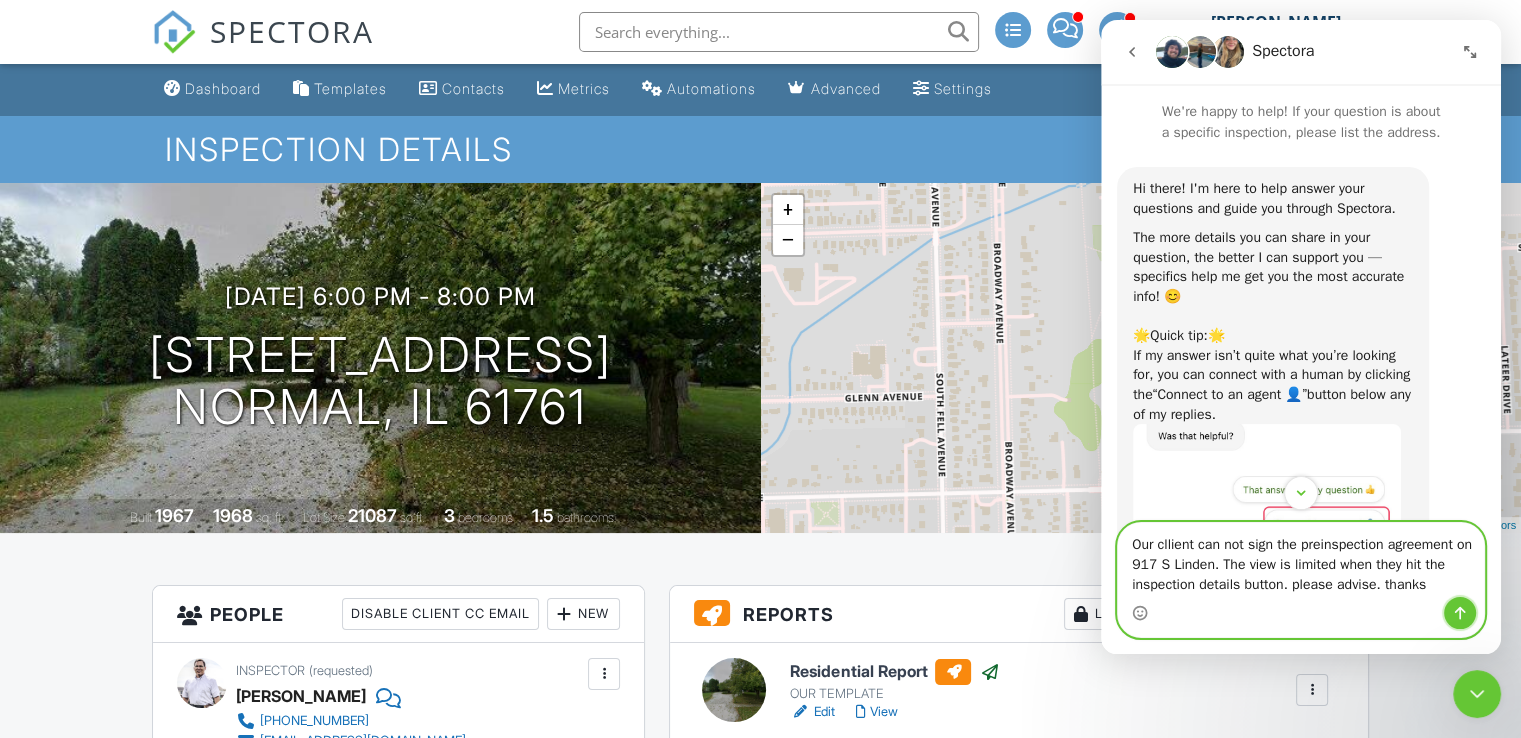 click at bounding box center (1460, 613) 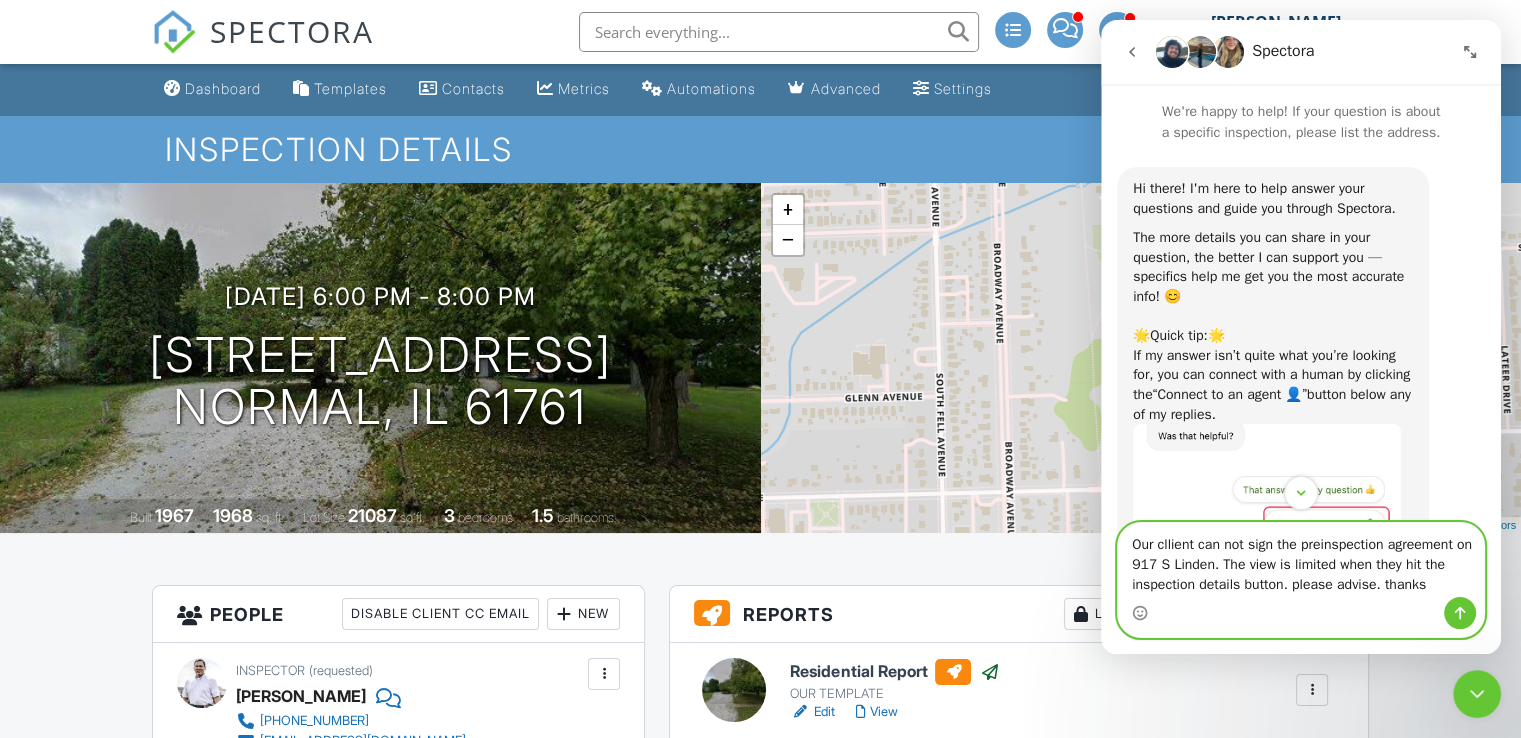 type 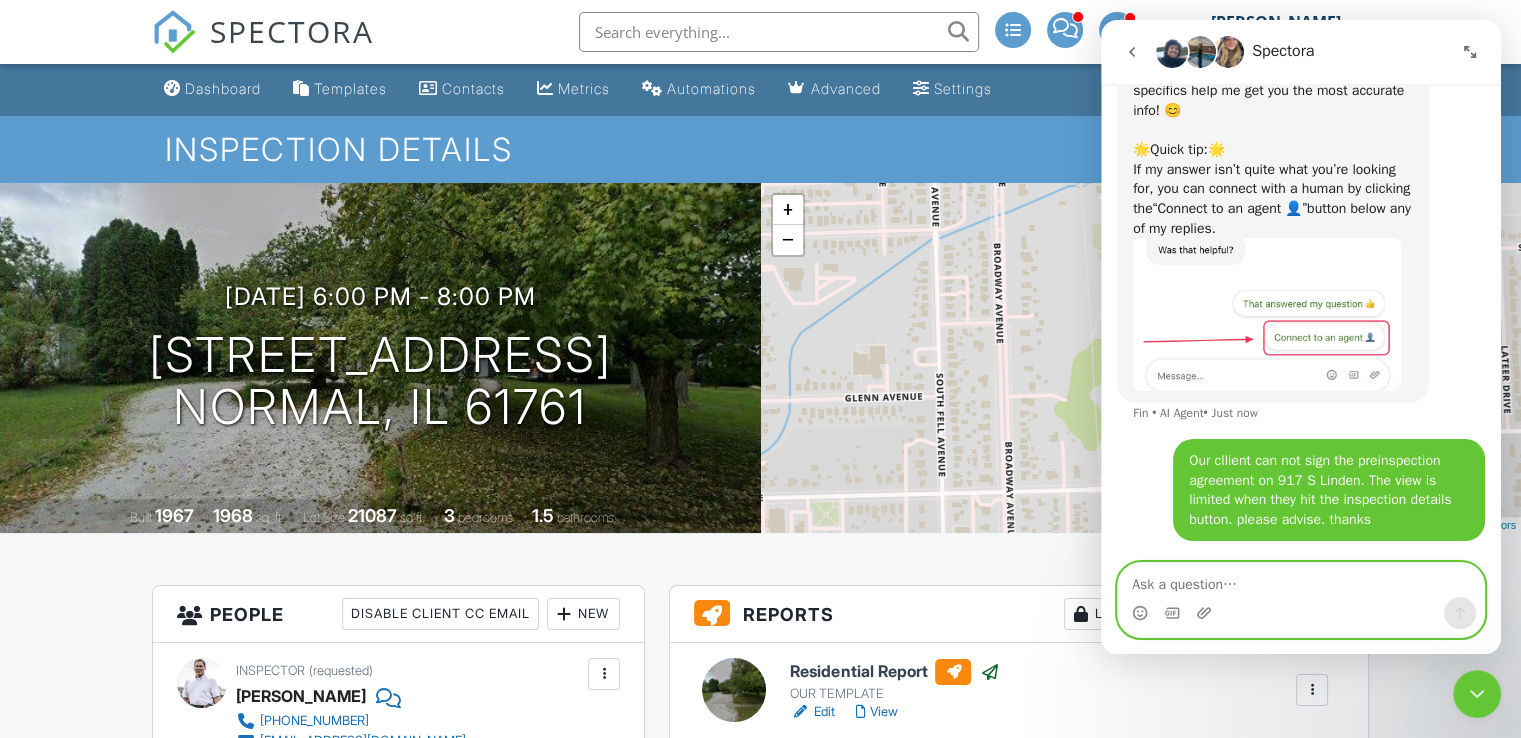 scroll, scrollTop: 185, scrollLeft: 0, axis: vertical 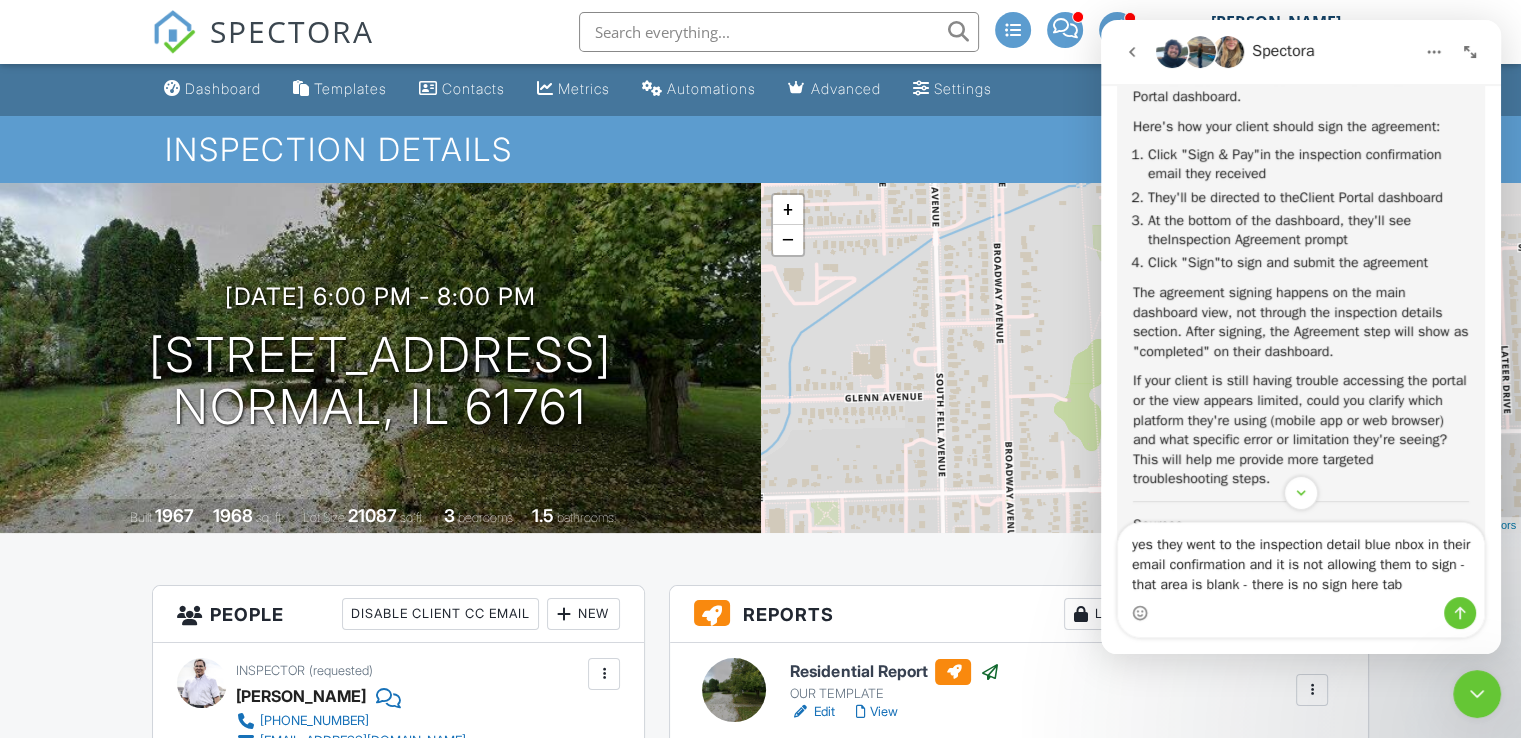 type on "yes they went to the inspection detail blue nbox in their email confirmation and it is not allowing them to sign - that area is blank - there is no sign here tab" 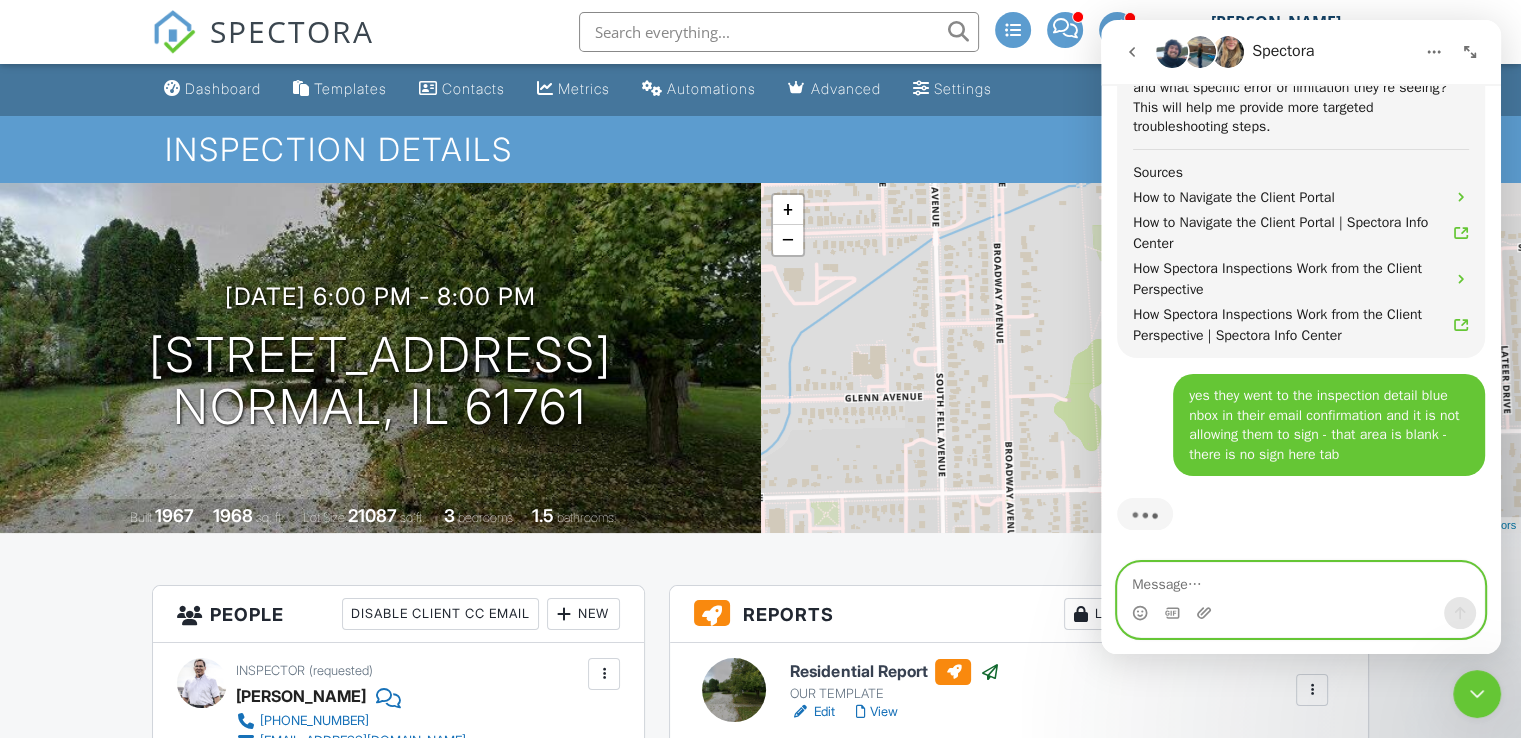 scroll, scrollTop: 1332, scrollLeft: 0, axis: vertical 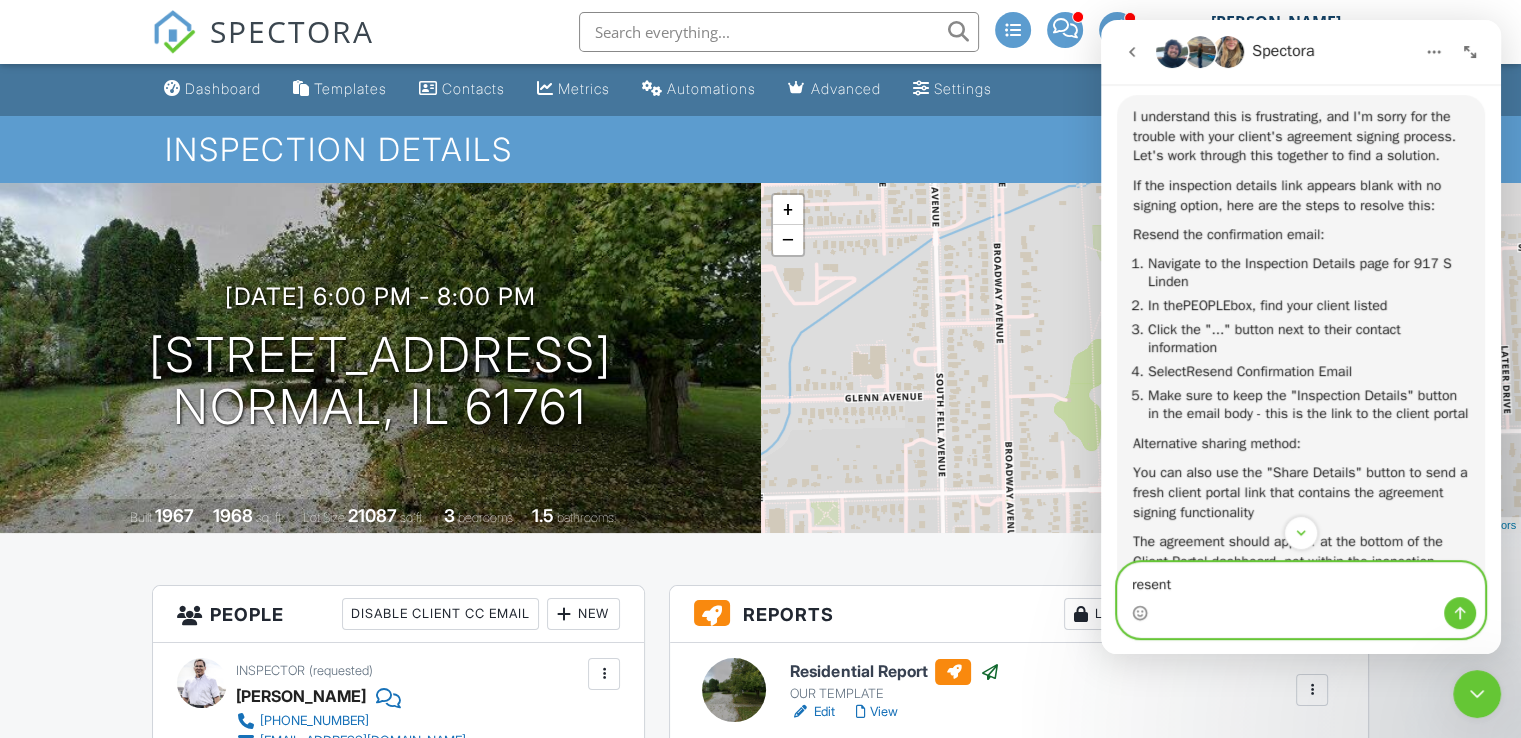 type on "resent" 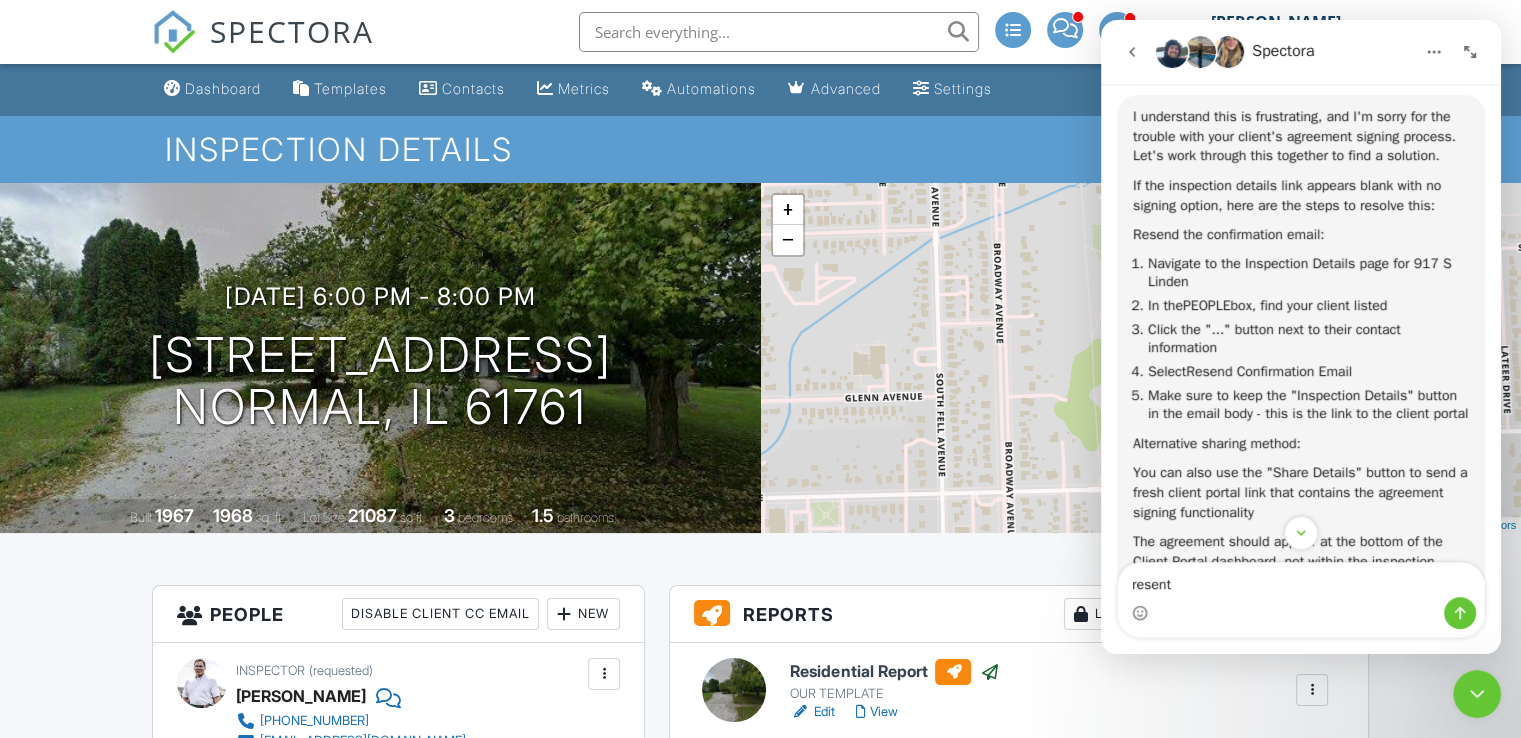click at bounding box center (1301, 613) 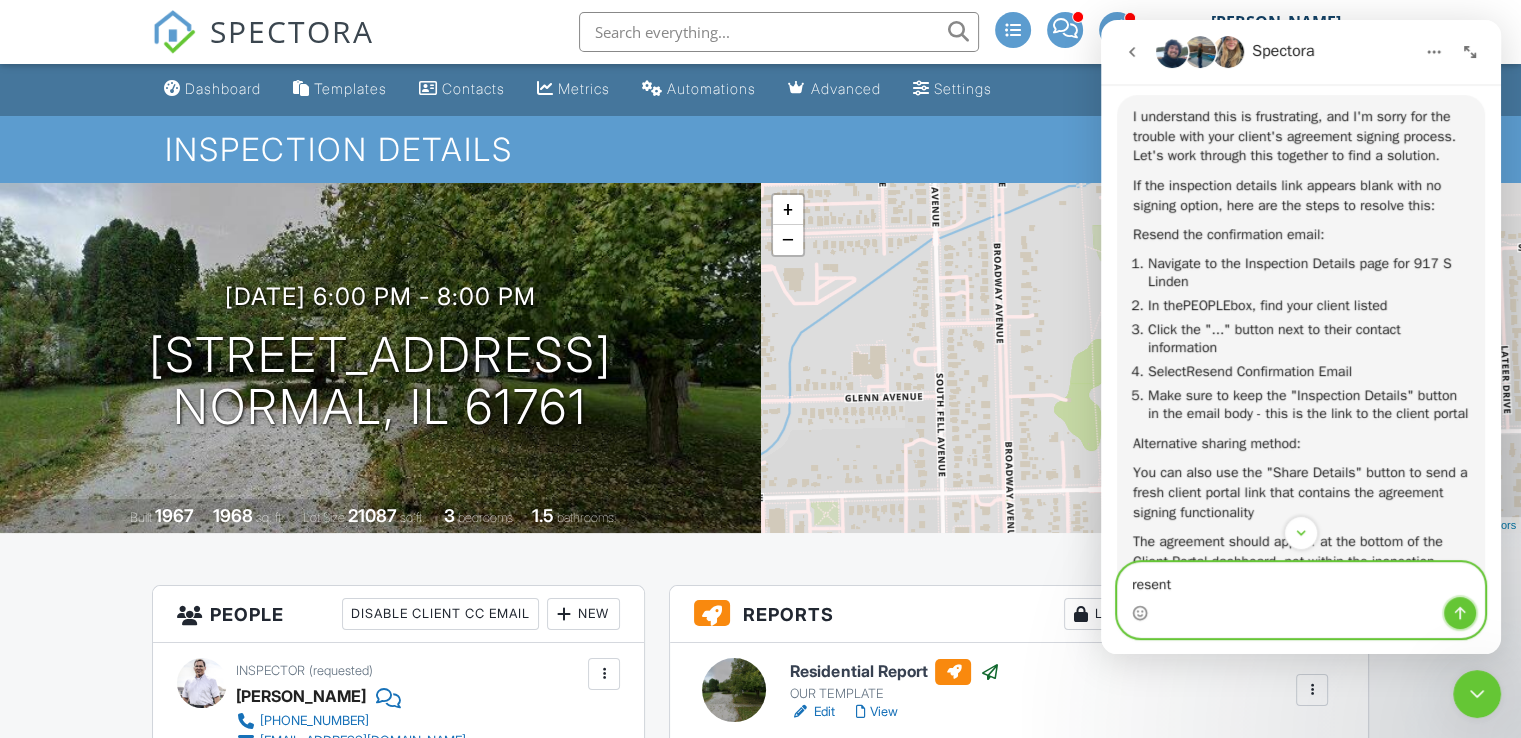 click 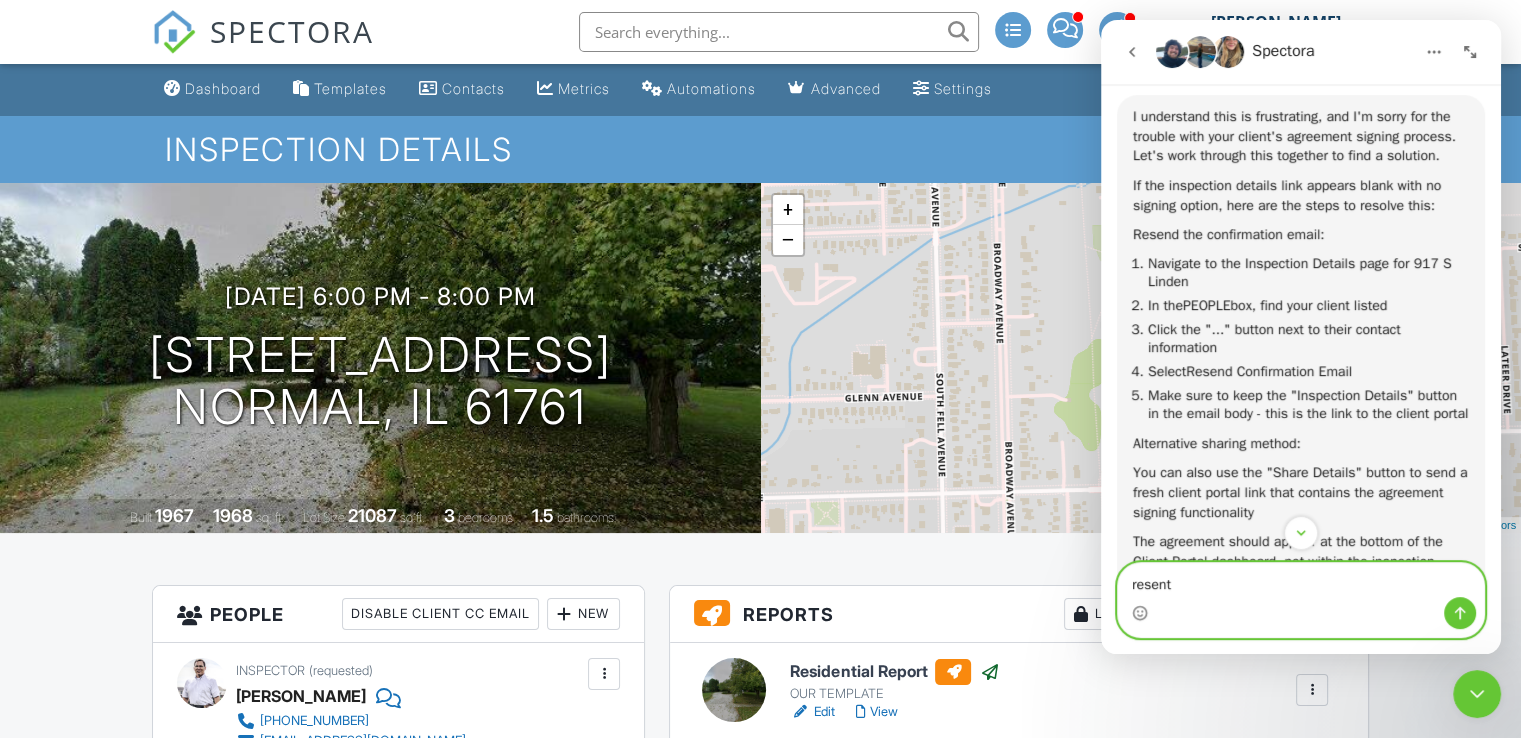type 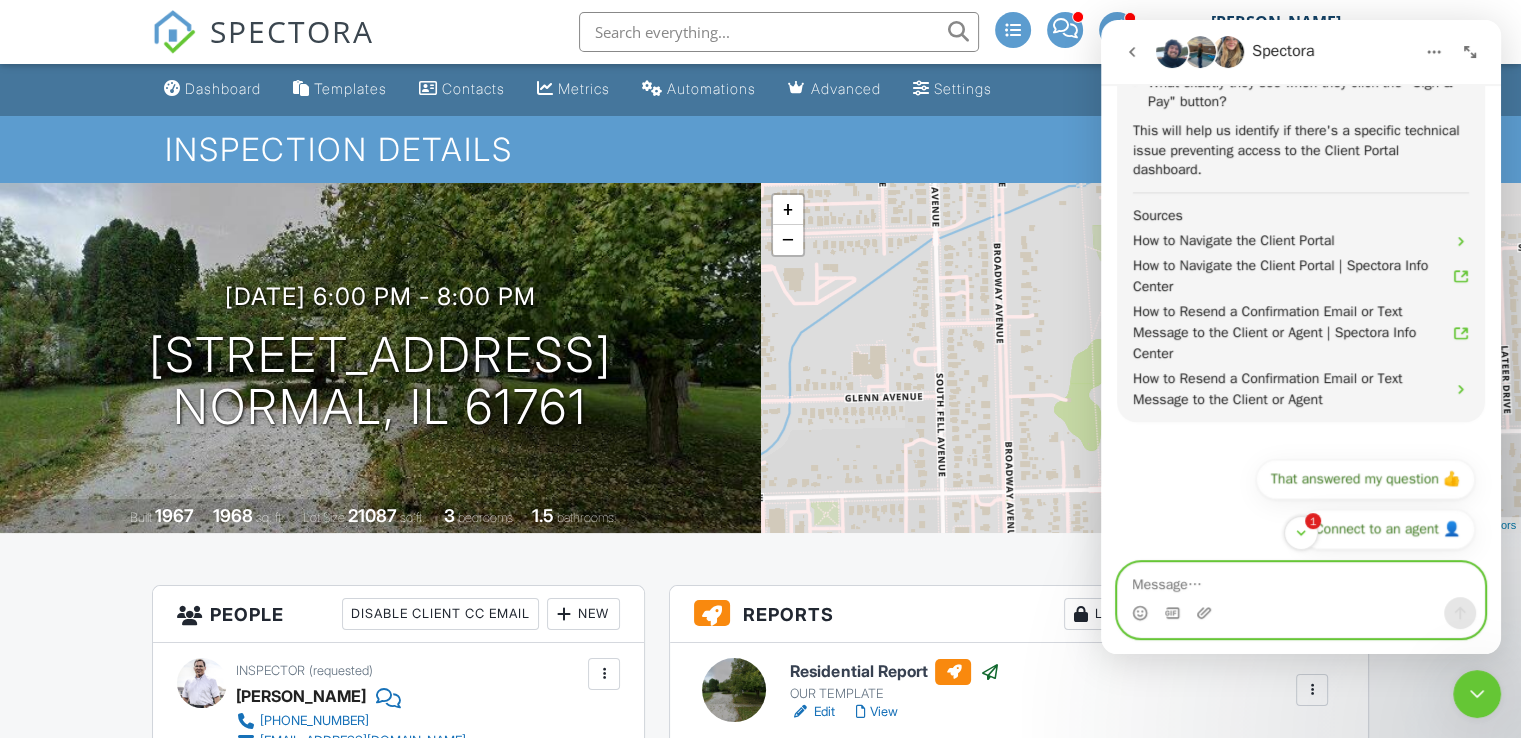 scroll, scrollTop: 2937, scrollLeft: 0, axis: vertical 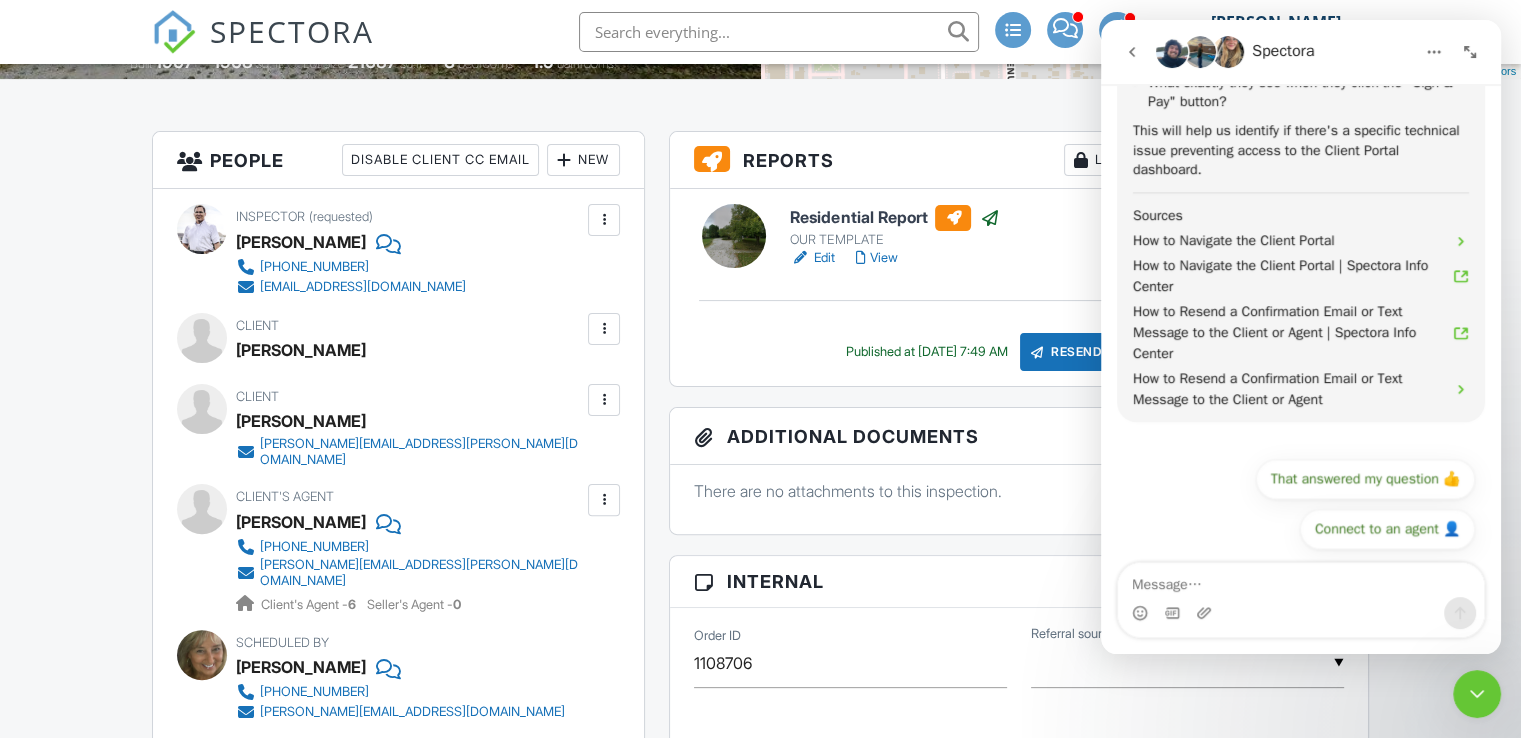 click at bounding box center (604, 329) 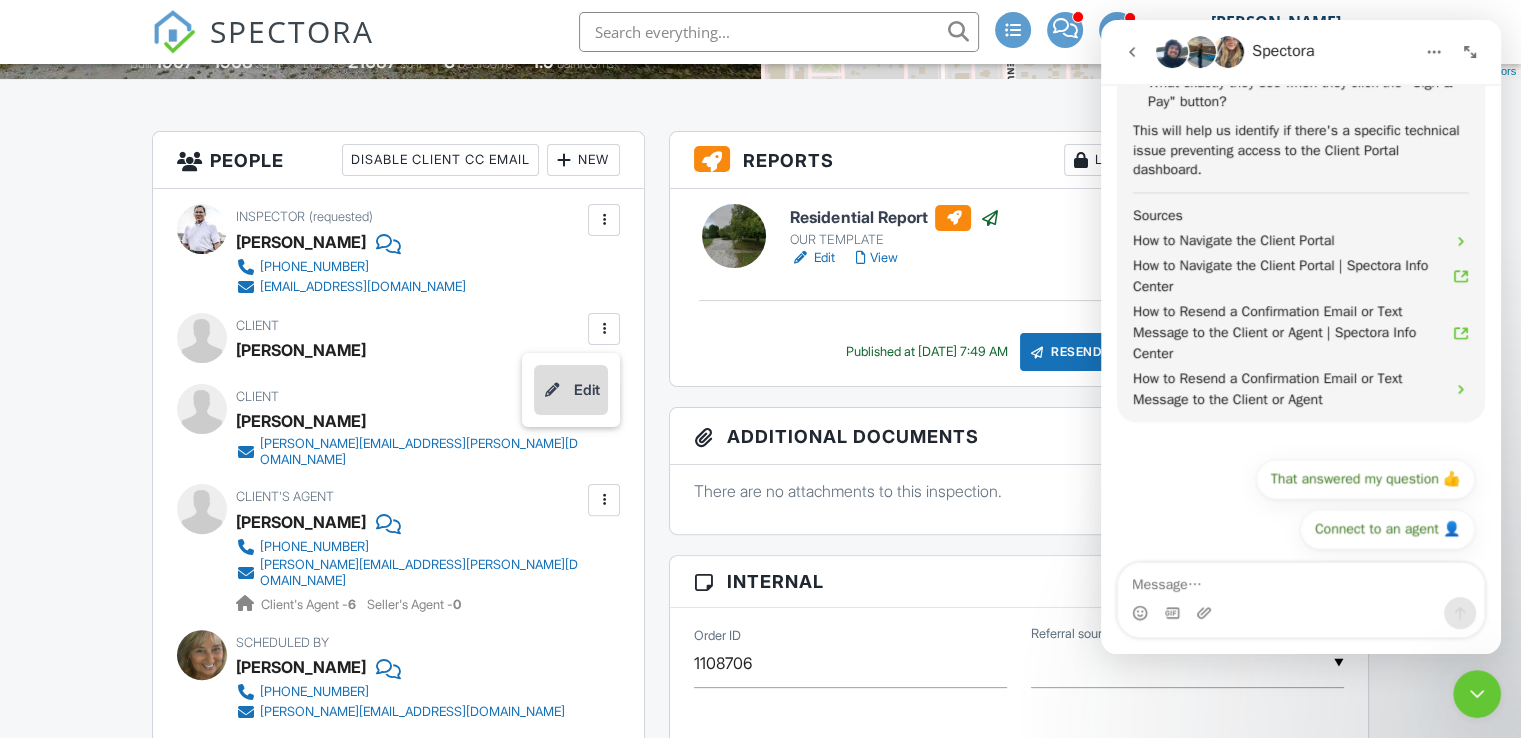 click on "Edit" at bounding box center [571, 390] 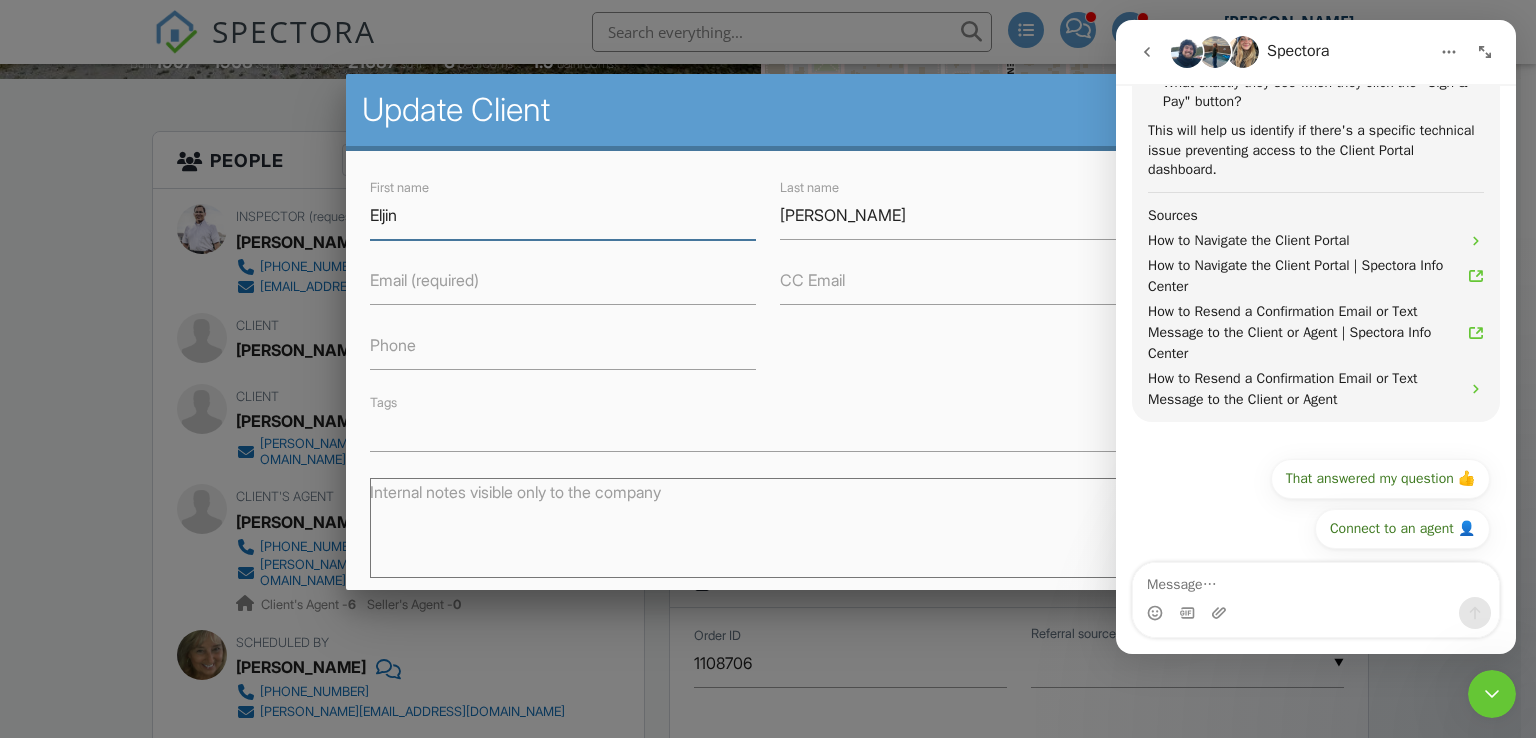 click on "Eljin" at bounding box center (563, 215) 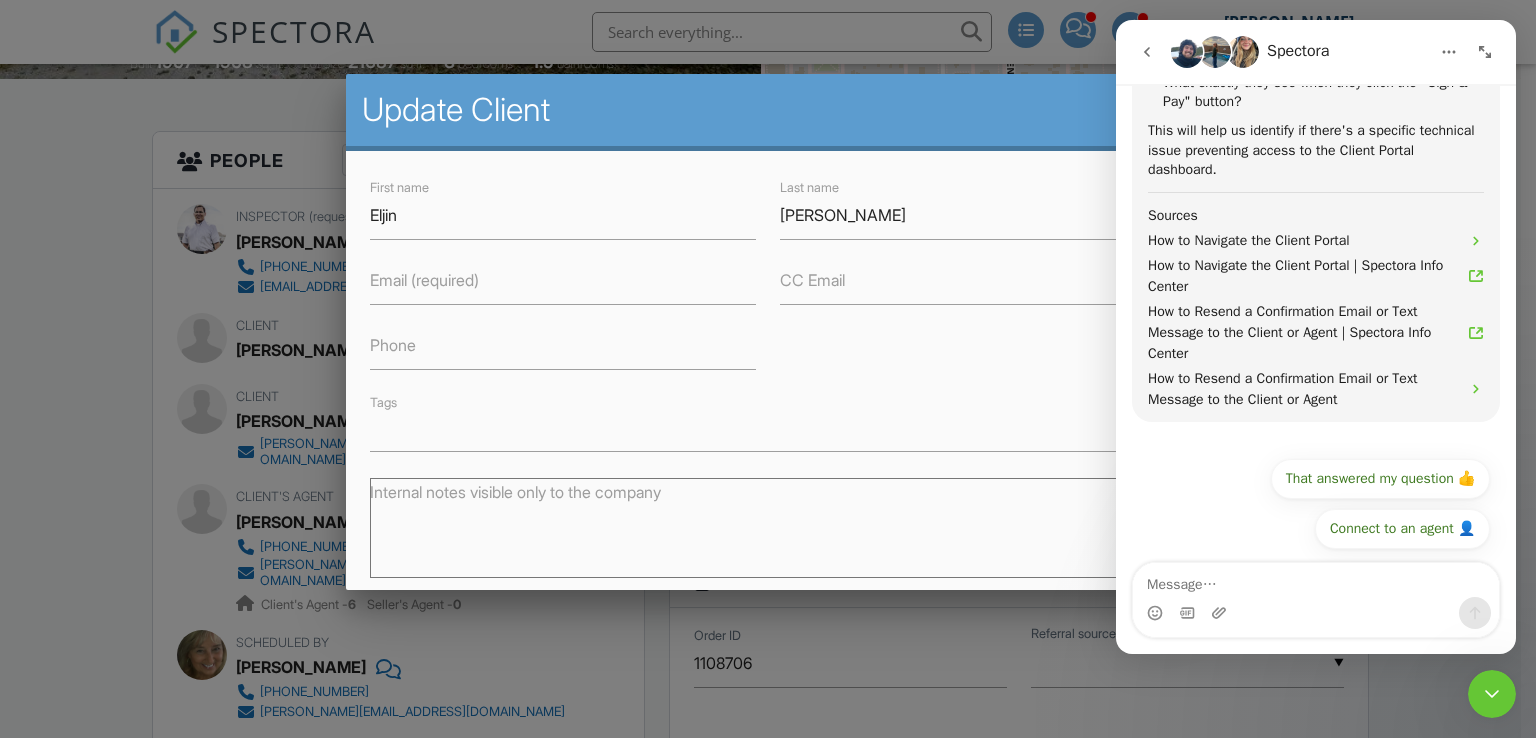 click 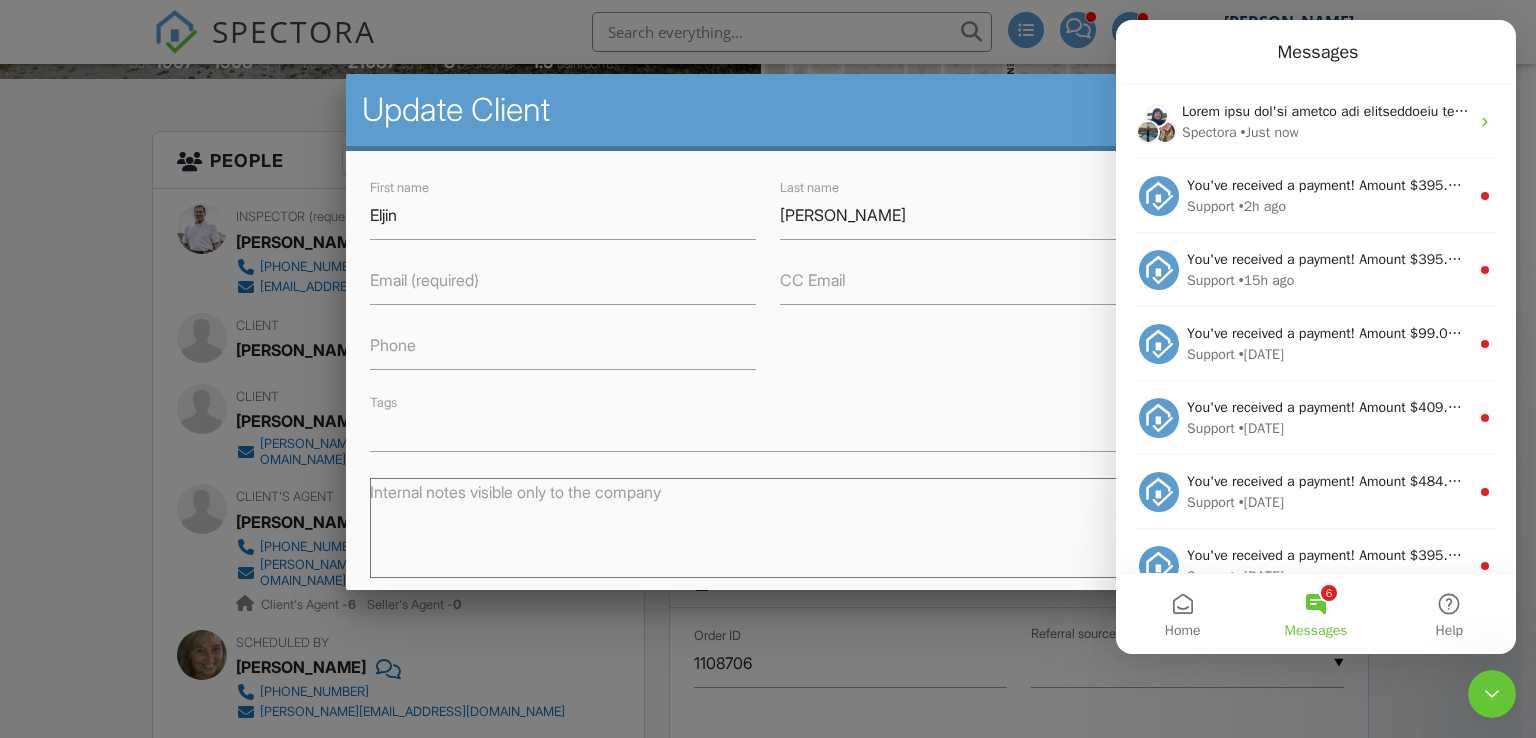 scroll, scrollTop: 1432, scrollLeft: 0, axis: vertical 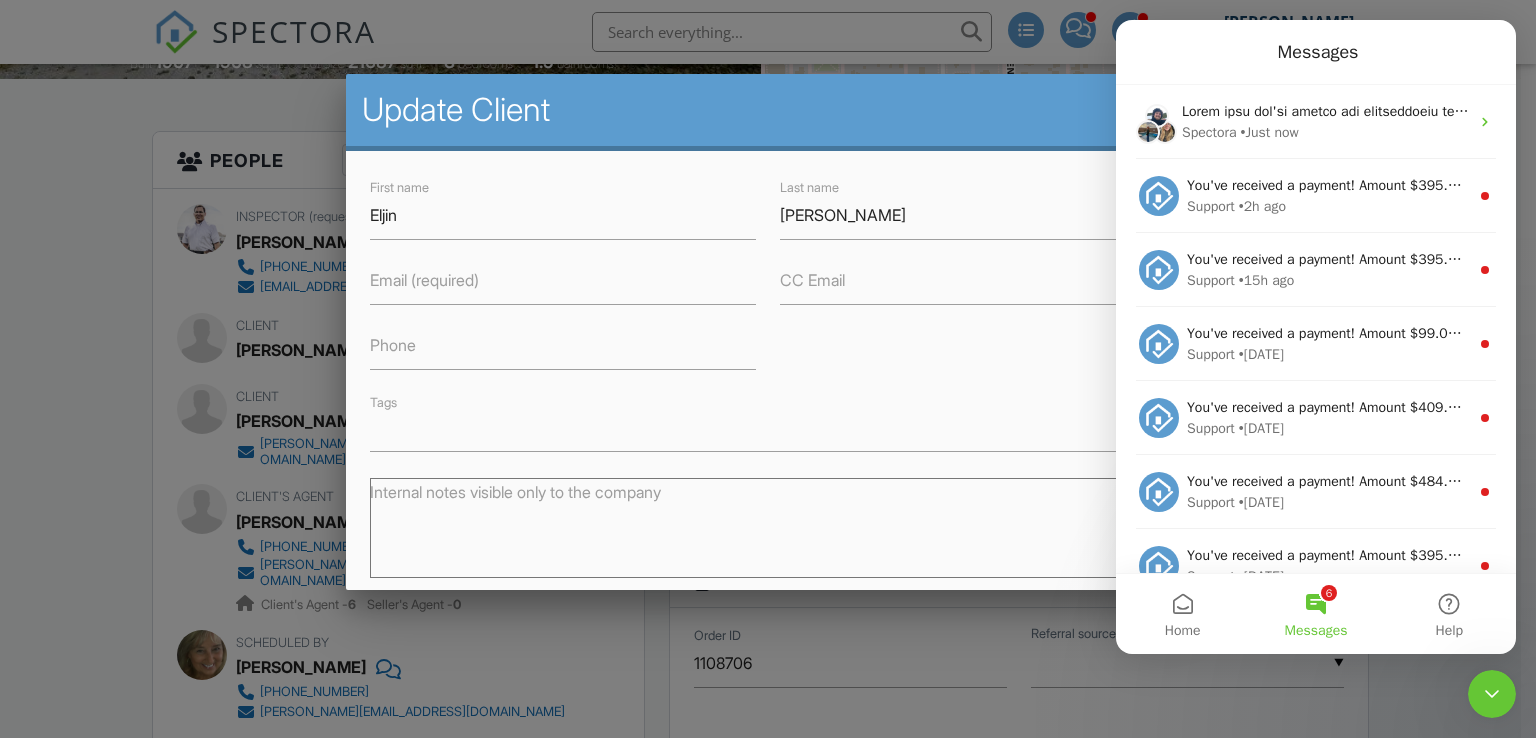 click at bounding box center [1492, 694] 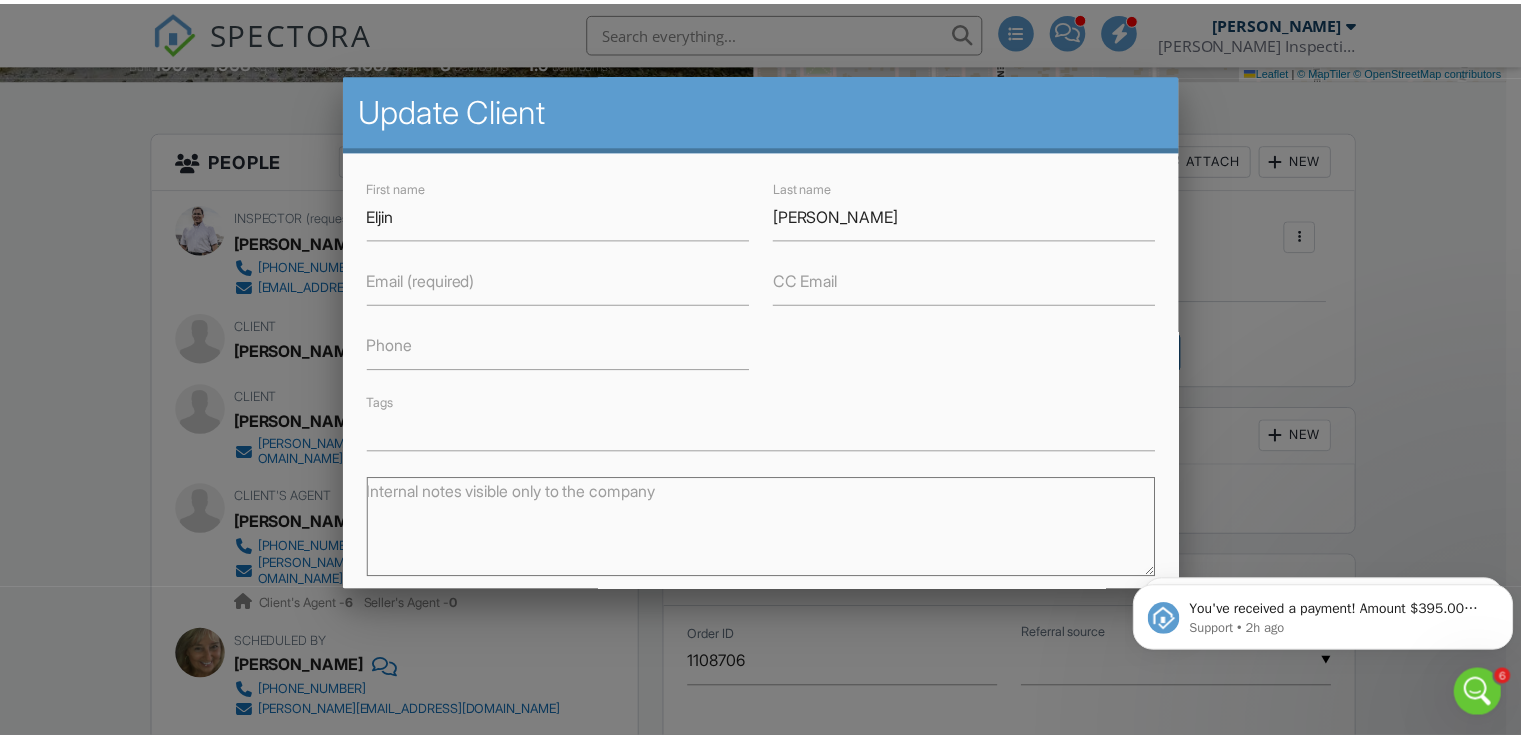scroll, scrollTop: 0, scrollLeft: 0, axis: both 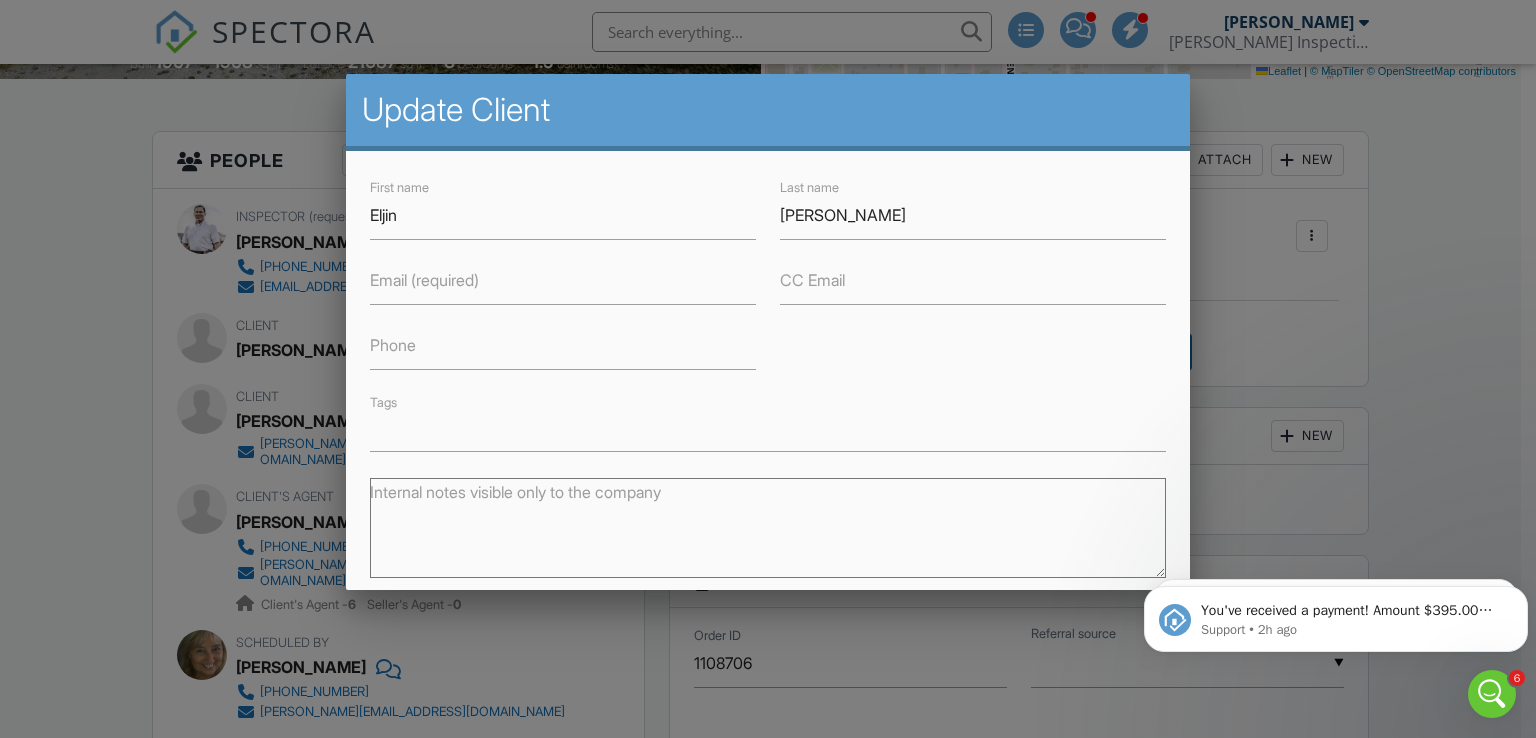 click at bounding box center [768, 361] 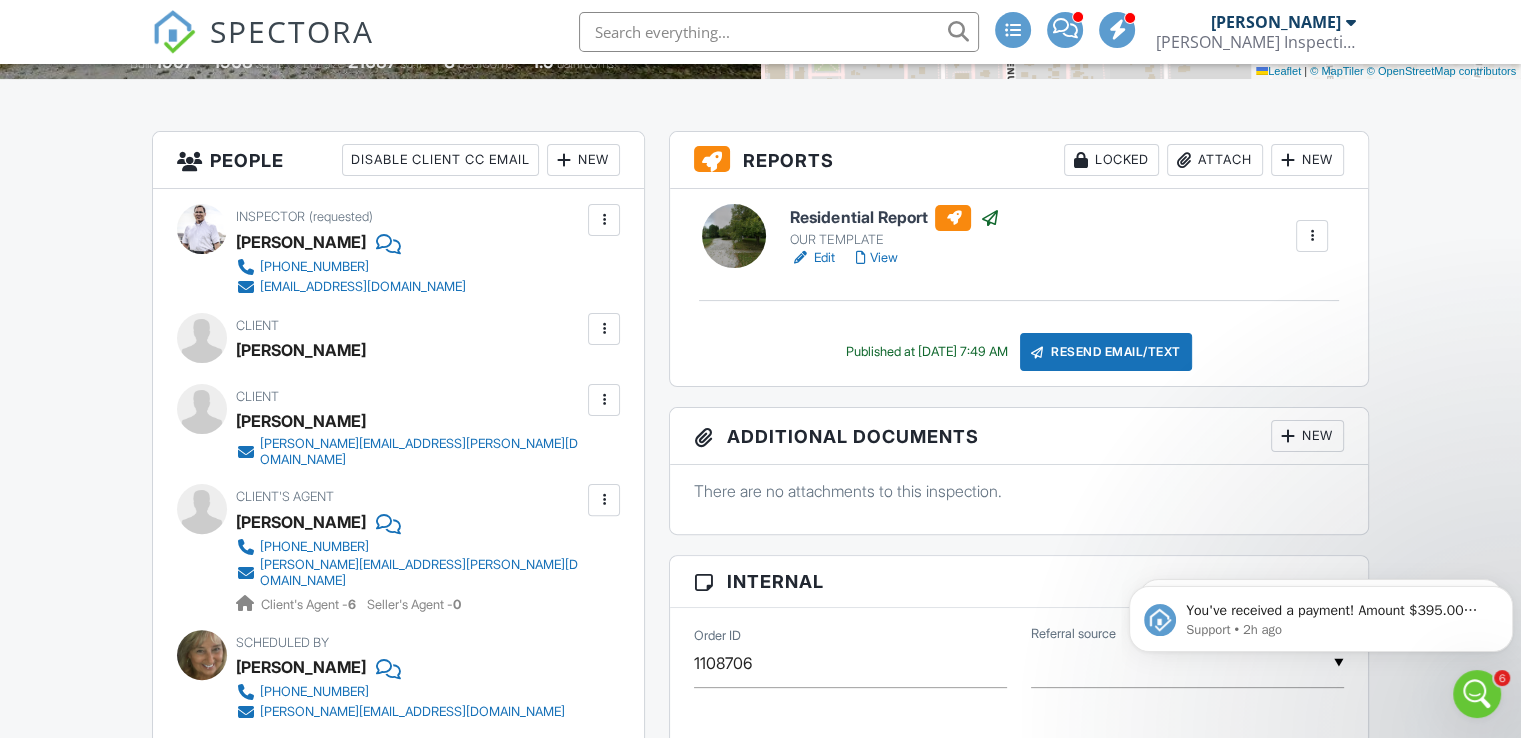 click 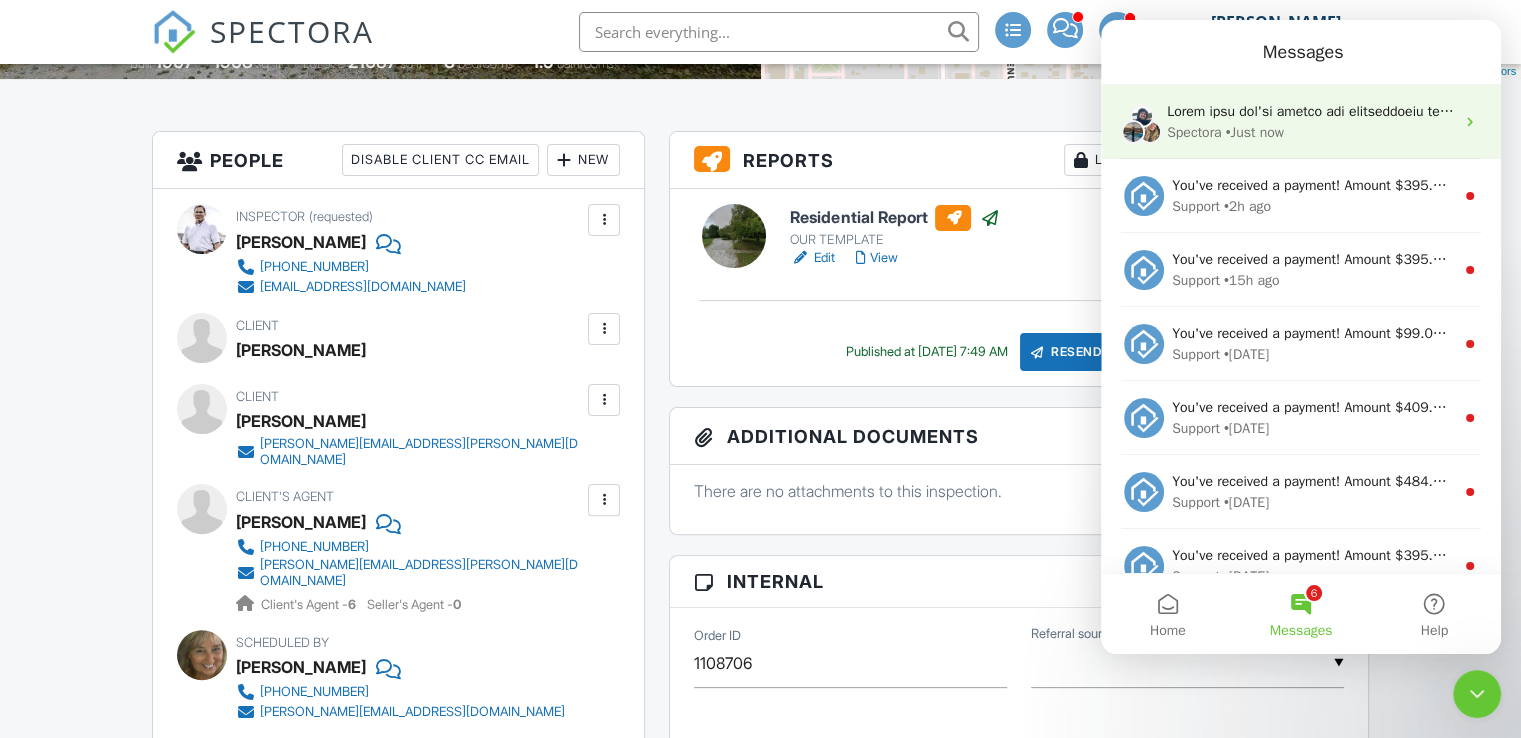 click at bounding box center [4398, 111] 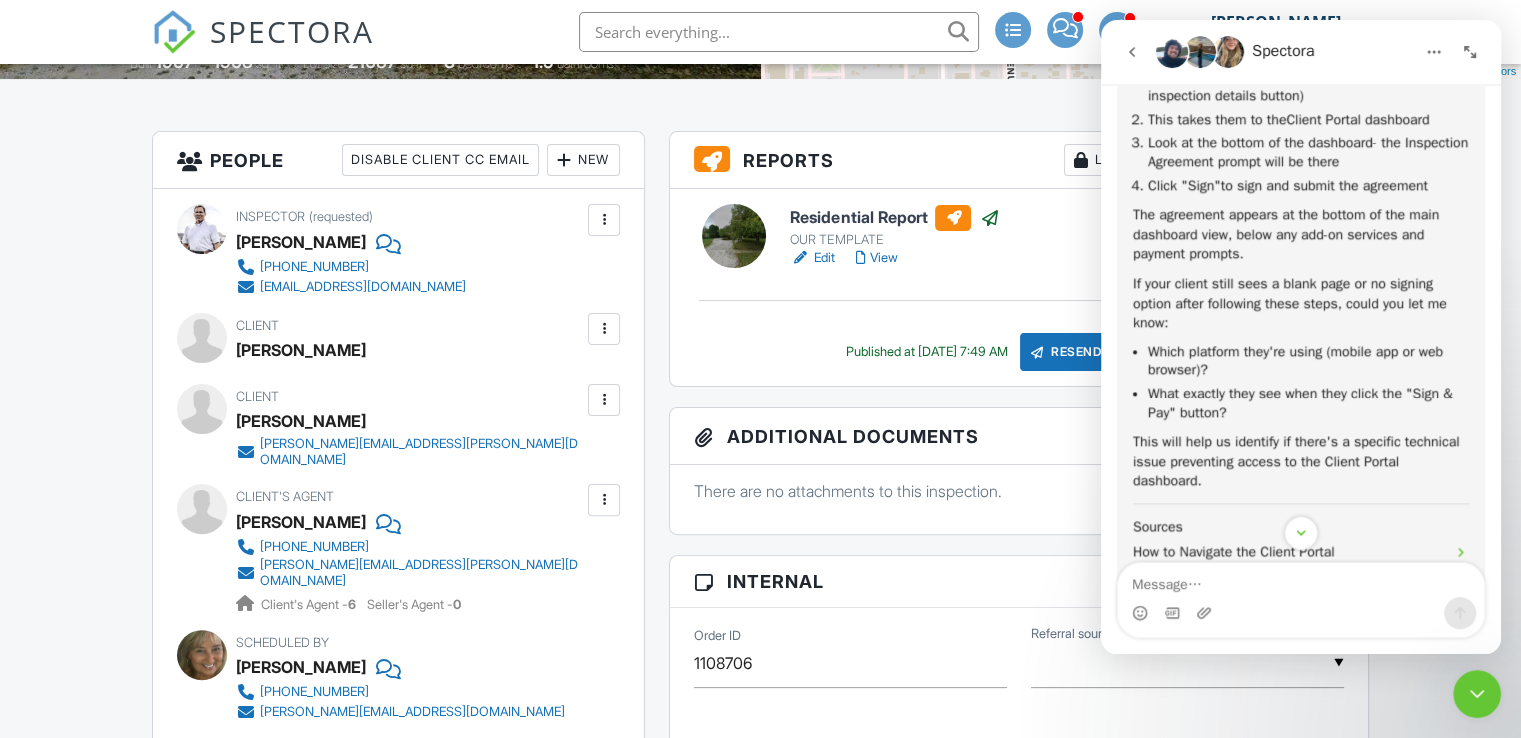 scroll, scrollTop: 2516, scrollLeft: 0, axis: vertical 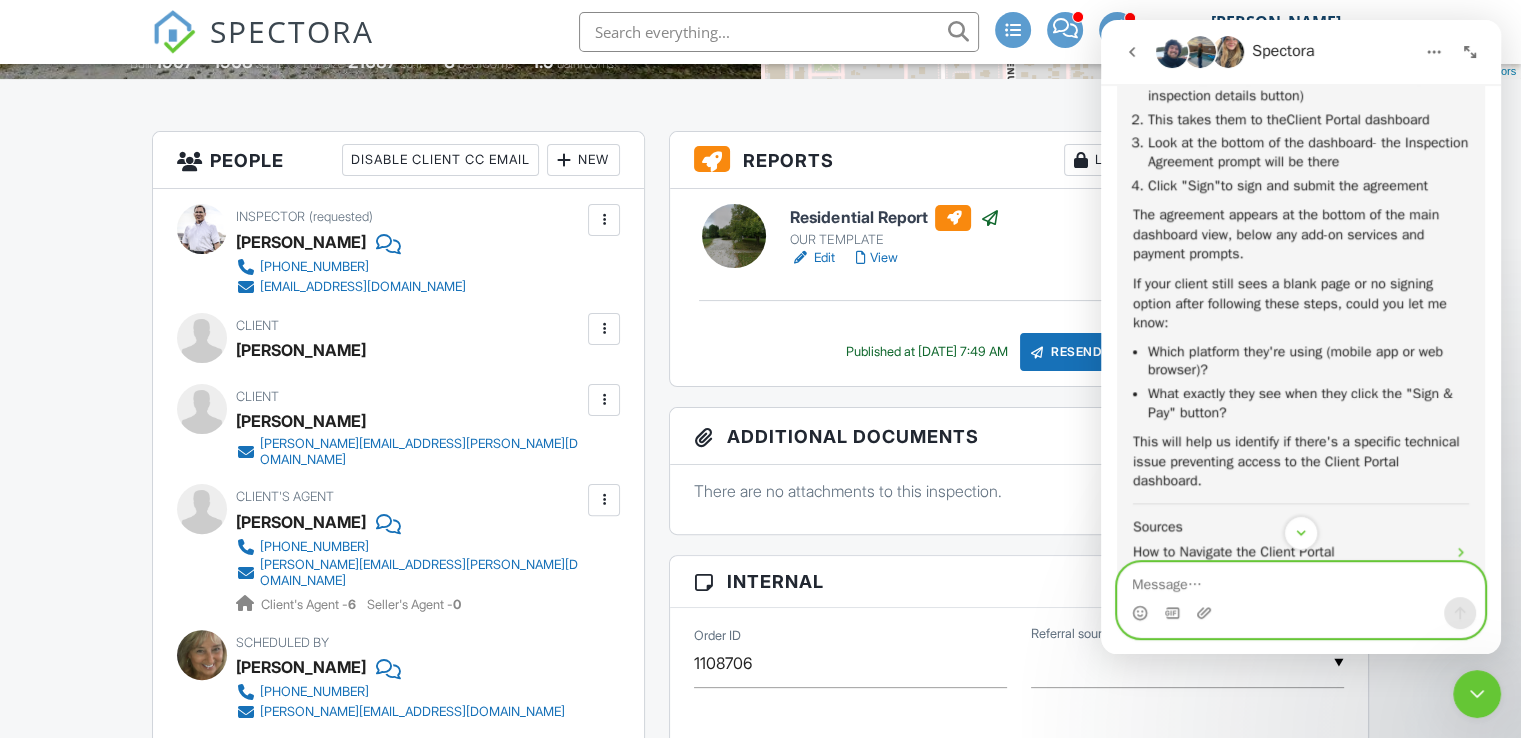 click at bounding box center (1301, 580) 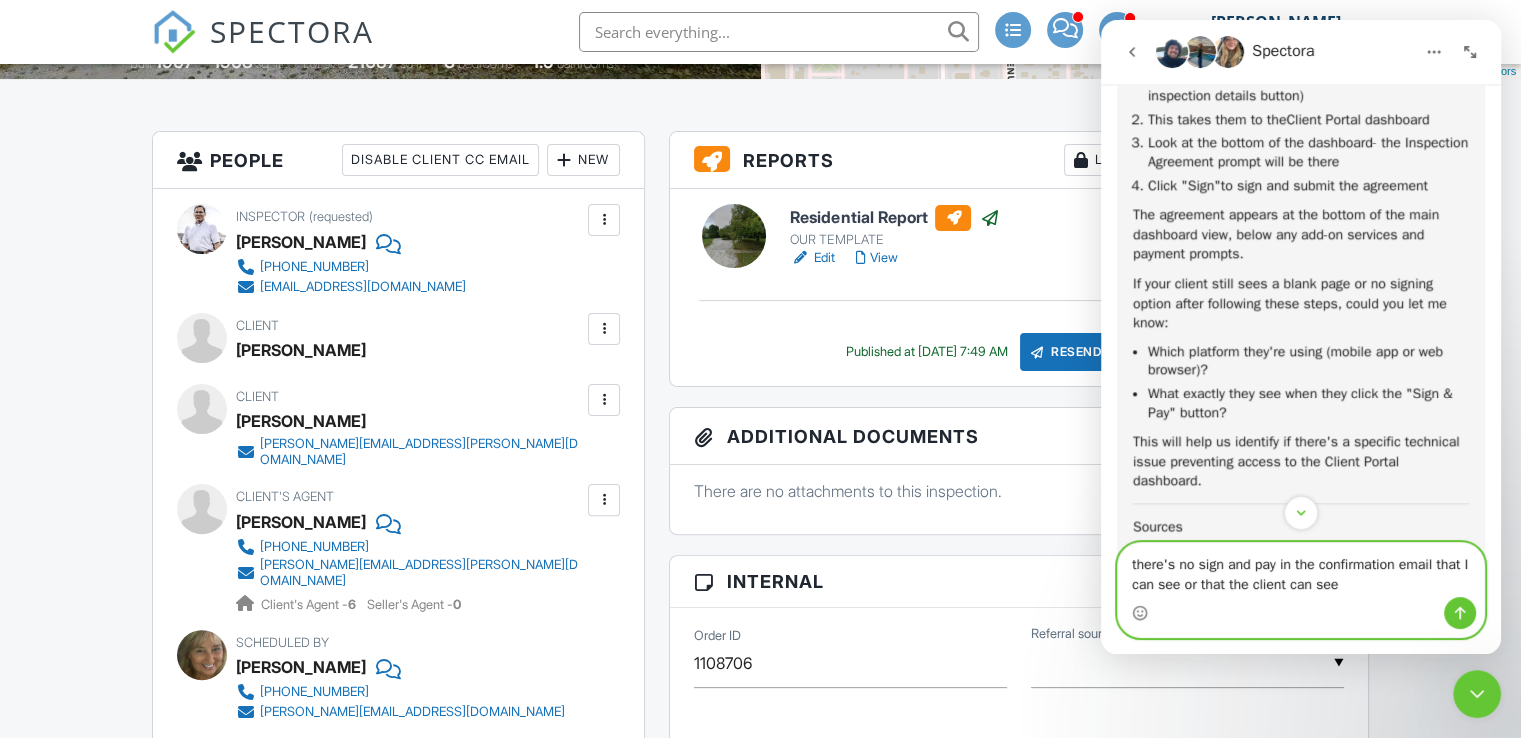 type on "there's no sign and pay in the confirmation email that I can see or that the client can see" 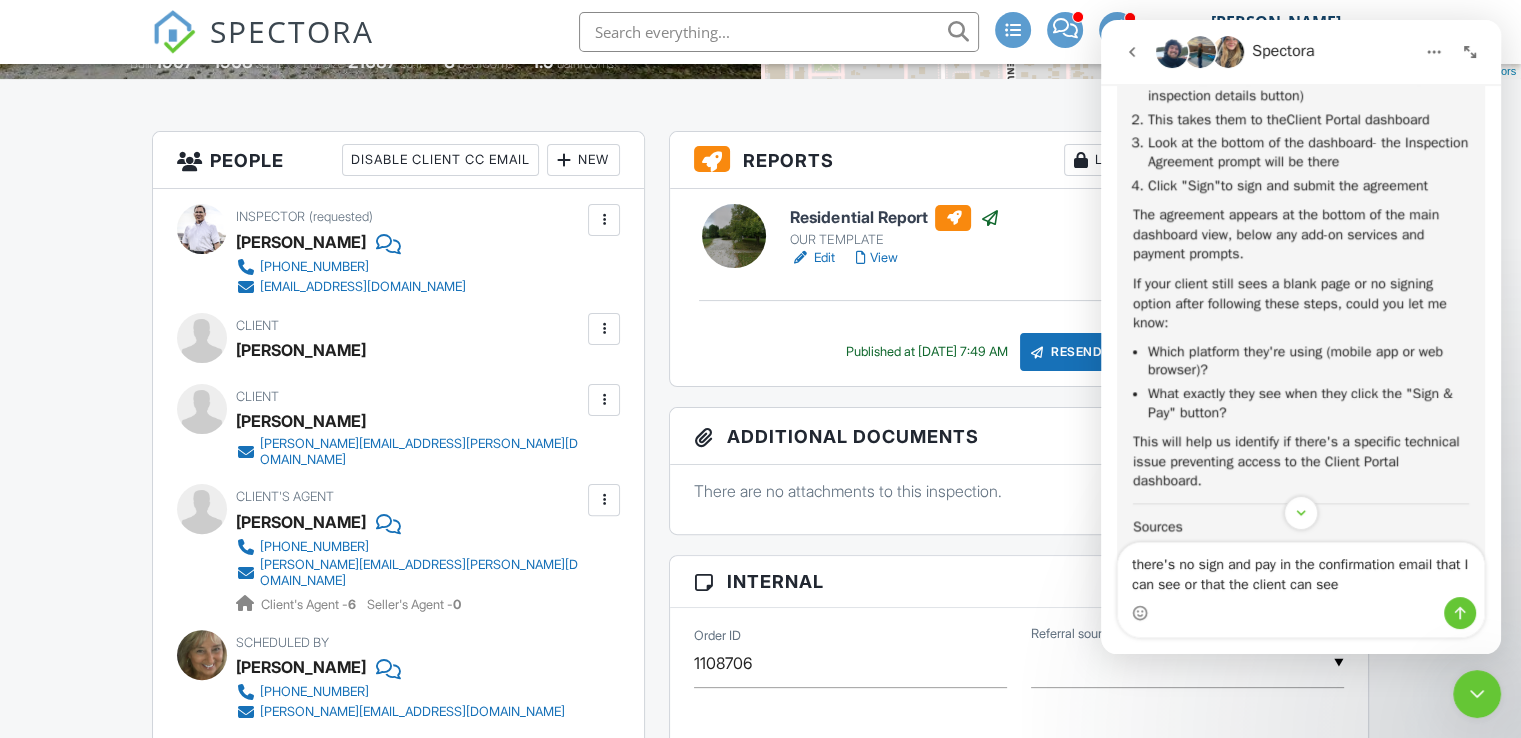 click at bounding box center [1460, 613] 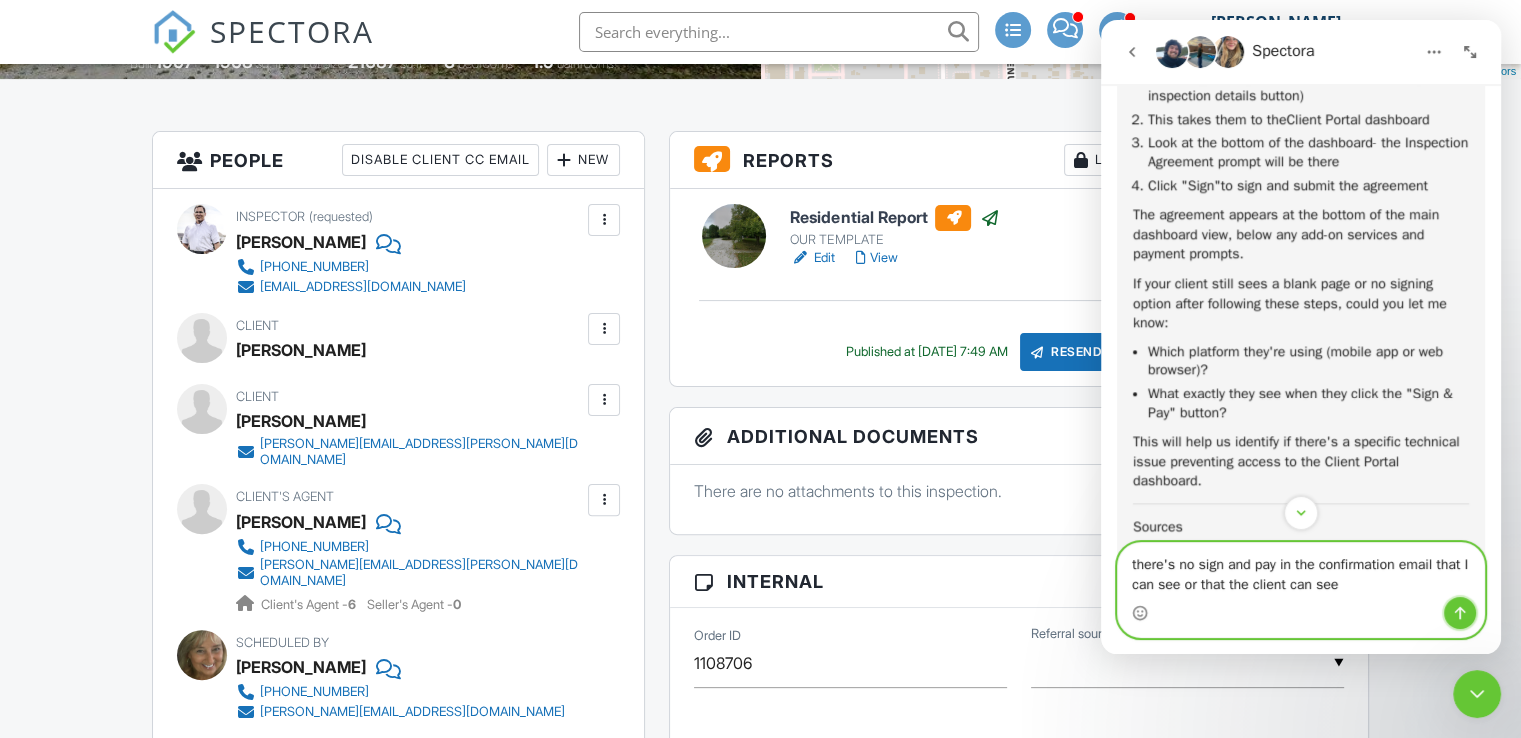click at bounding box center [1460, 613] 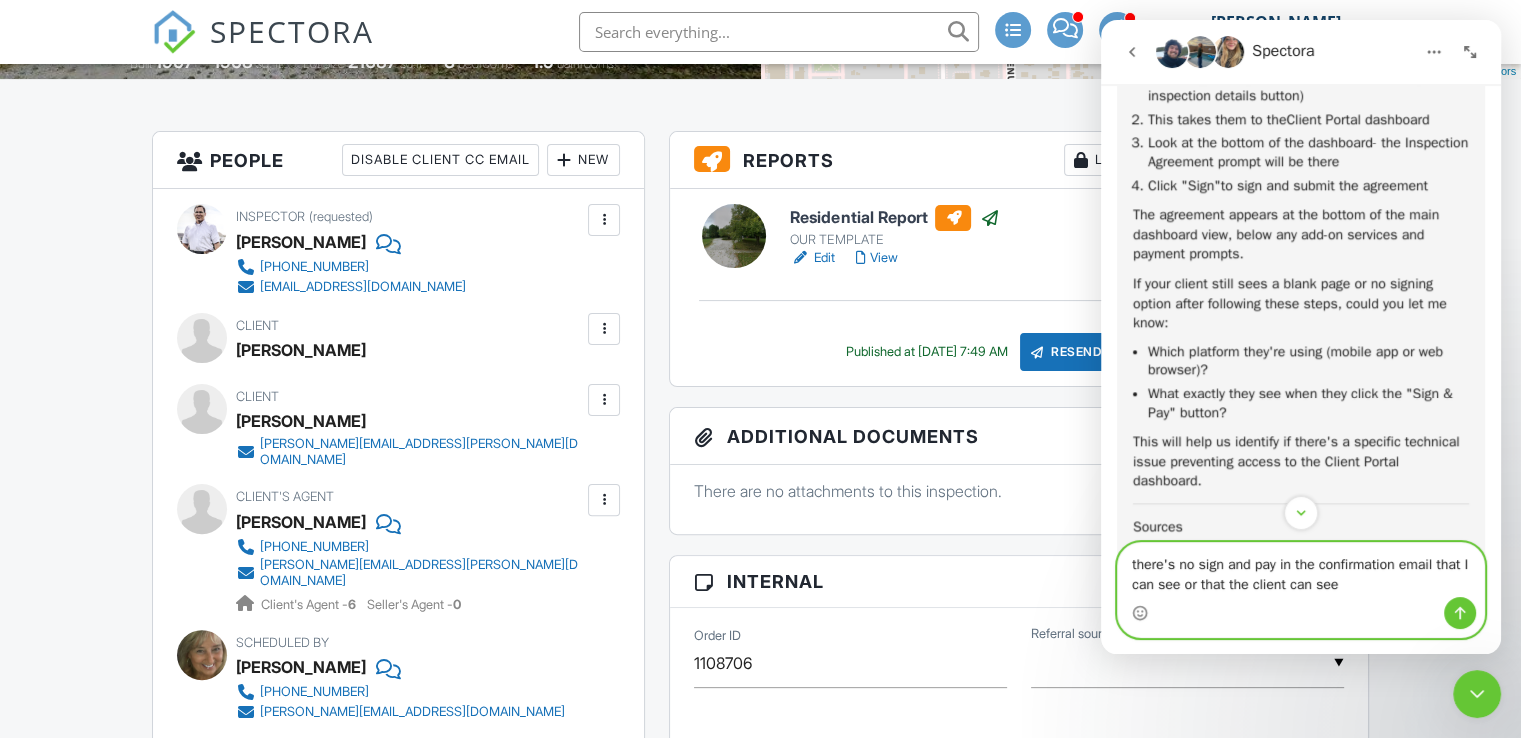 type 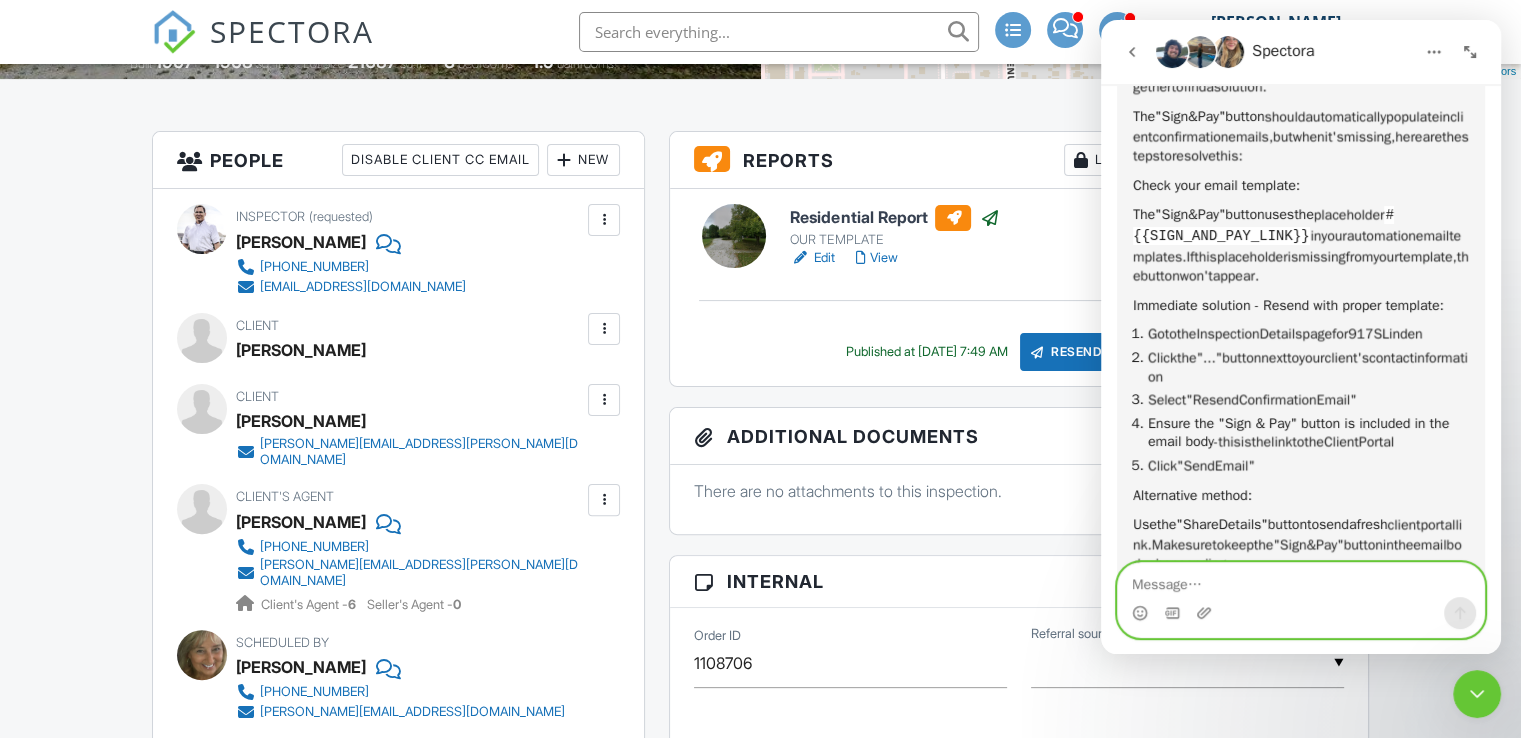 scroll, scrollTop: 3434, scrollLeft: 0, axis: vertical 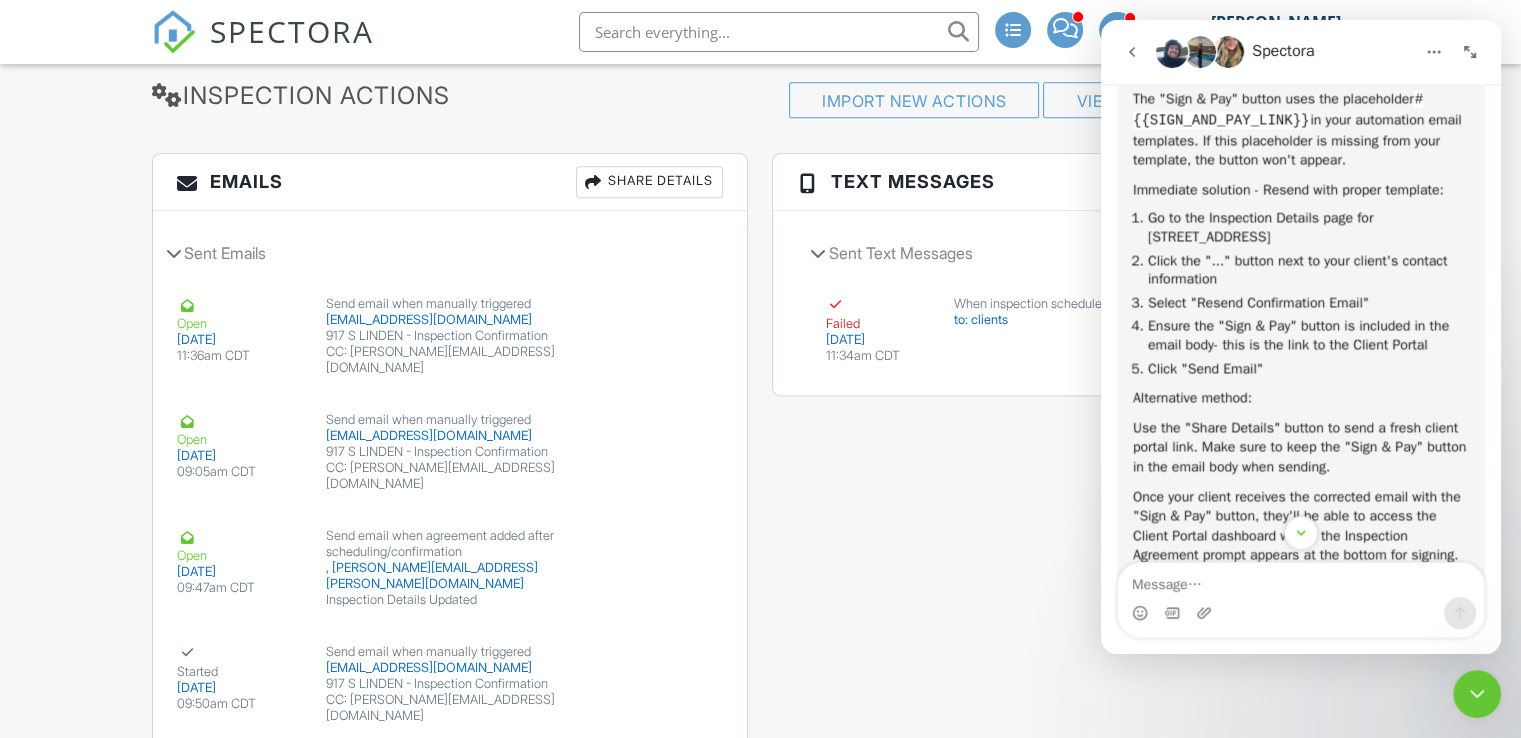 click on "Share Details" at bounding box center (649, 182) 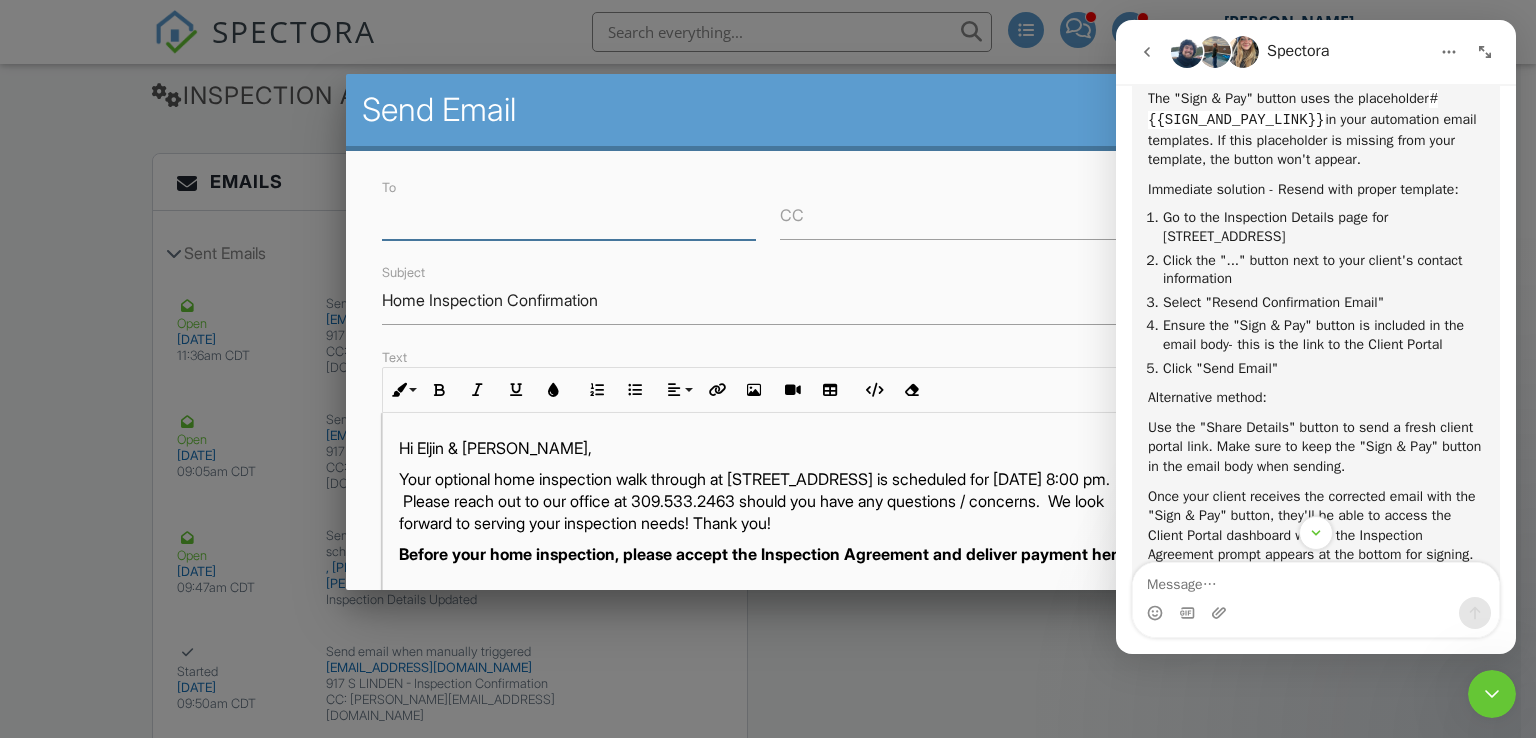 click on "To" at bounding box center (569, 215) 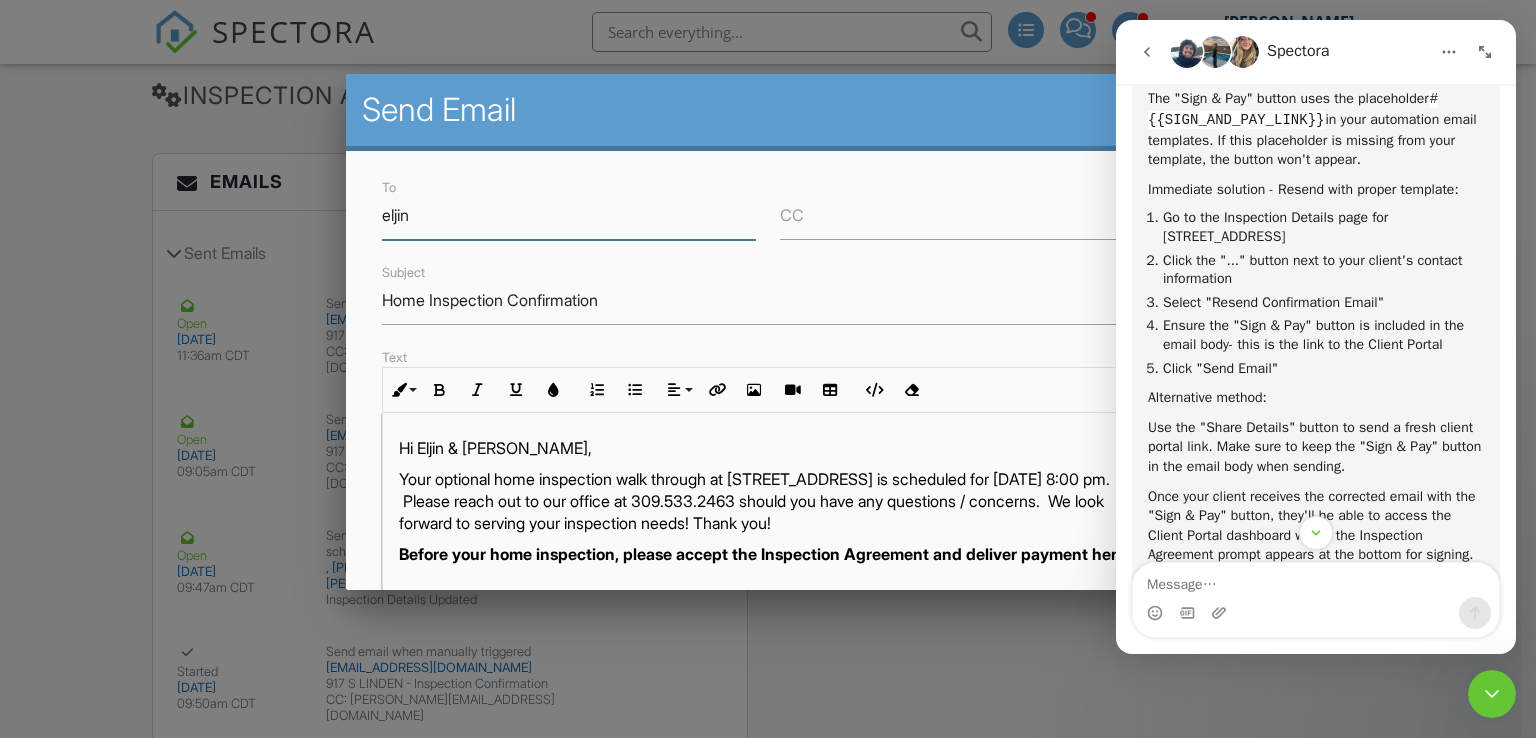 type on "eljingarciaortiz7@gmail.com" 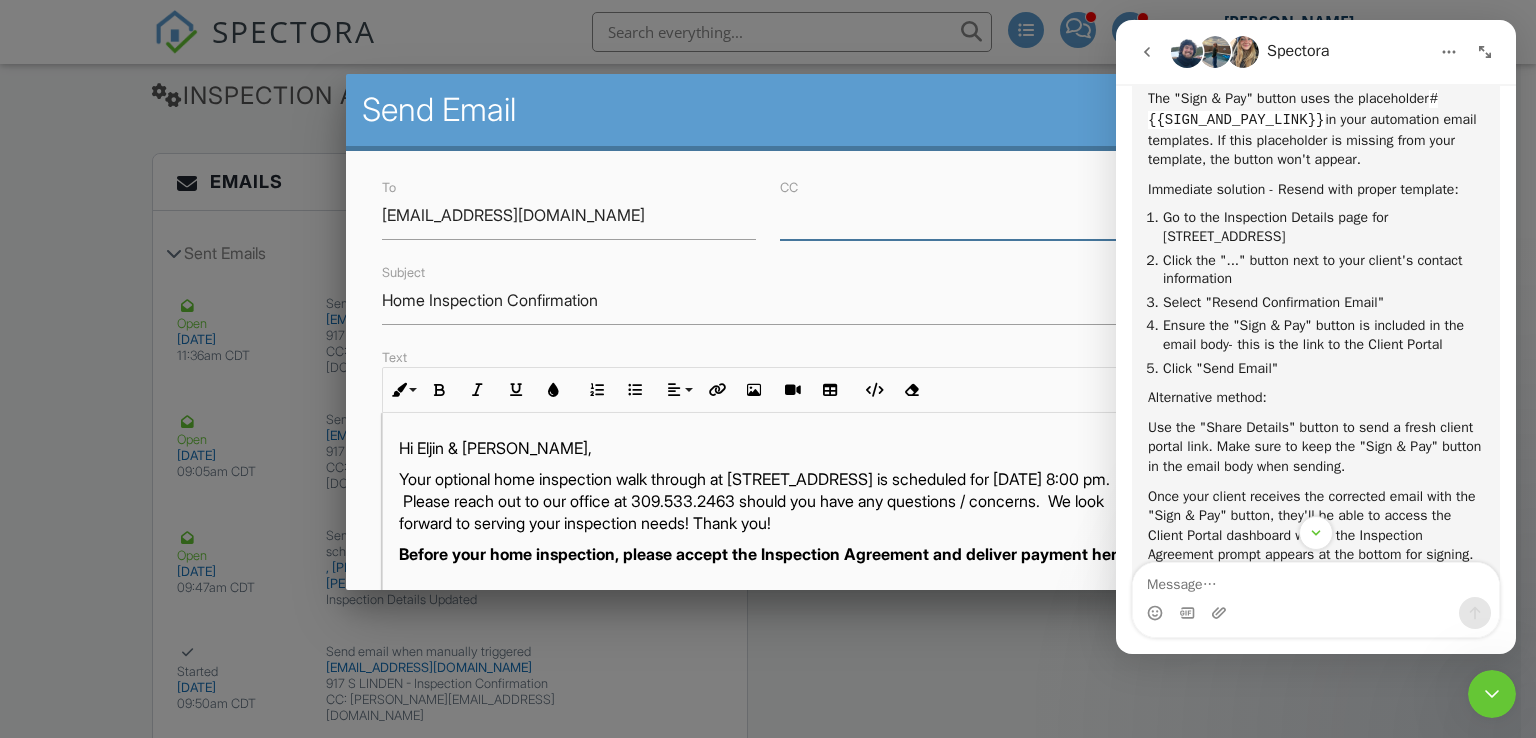 click on "CC" at bounding box center (967, 215) 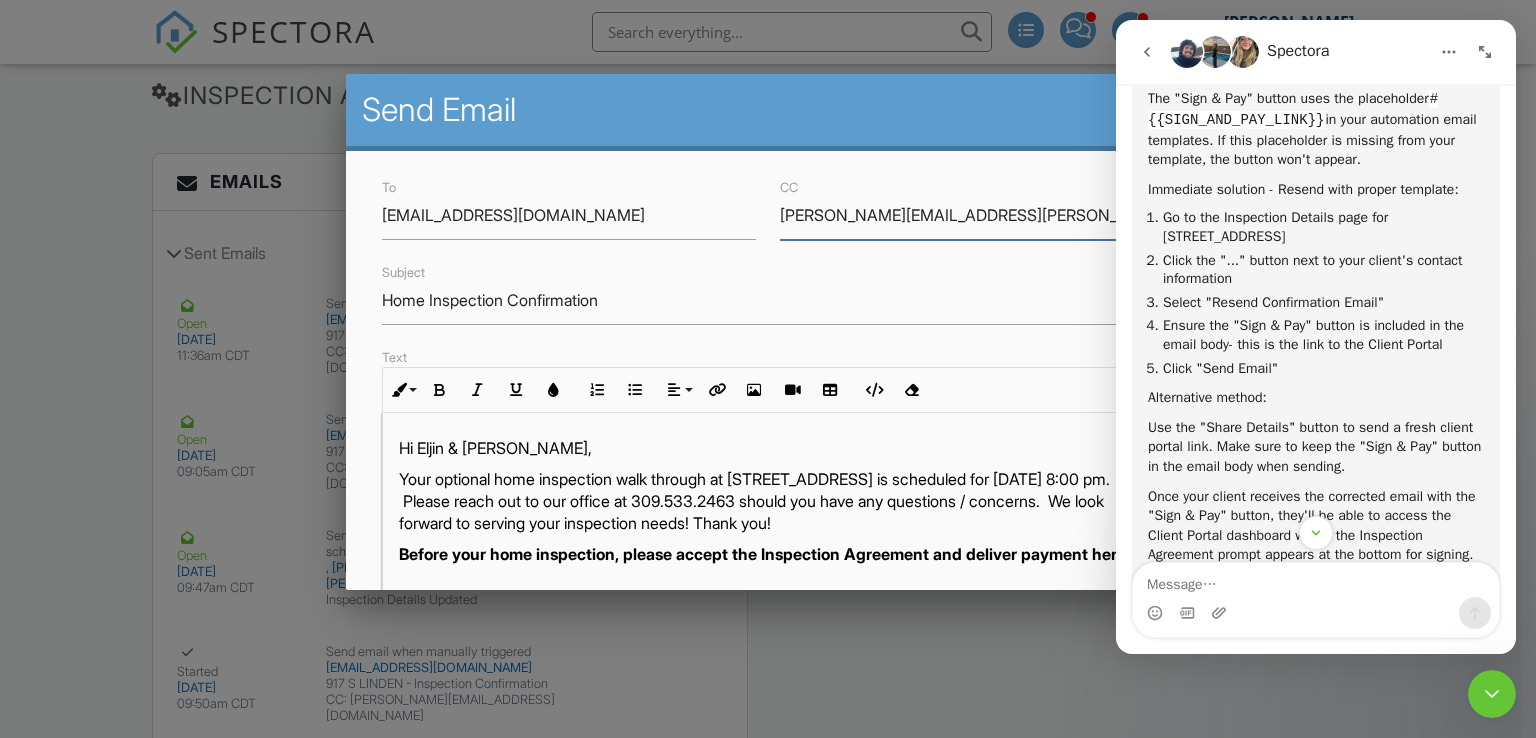 type on "olga.vazquez@remax.net" 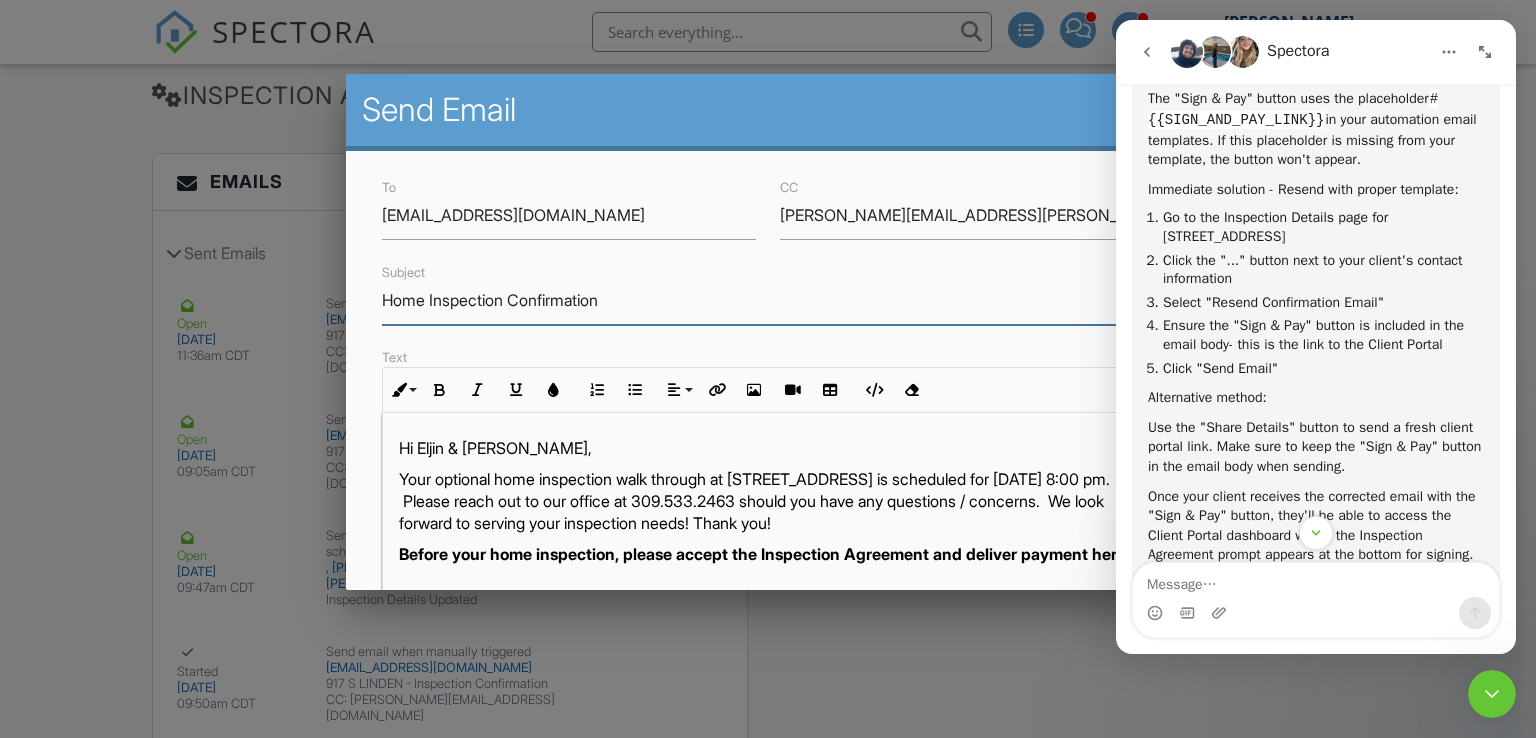 click on "Home Inspection Confirmation" at bounding box center [768, 300] 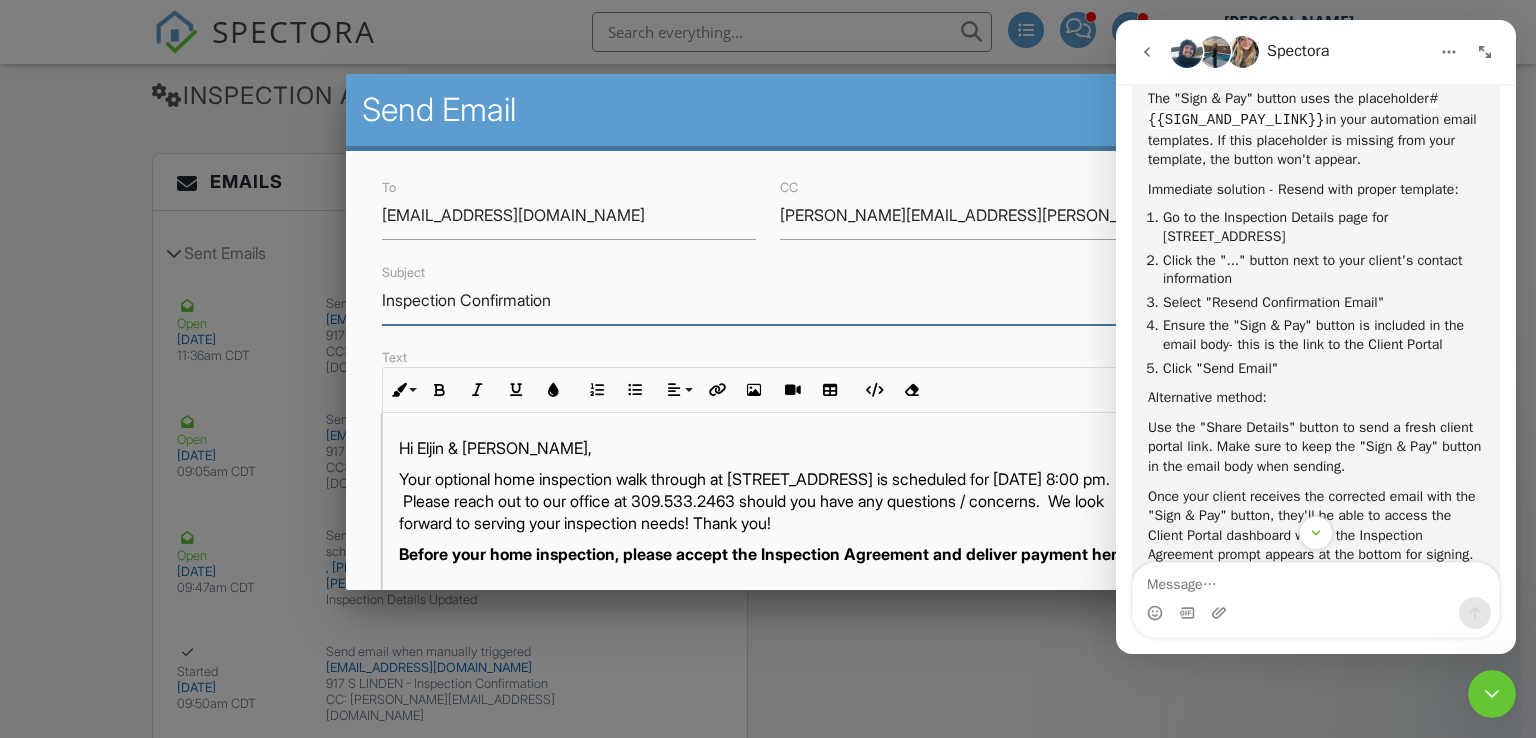 scroll, scrollTop: 0, scrollLeft: 0, axis: both 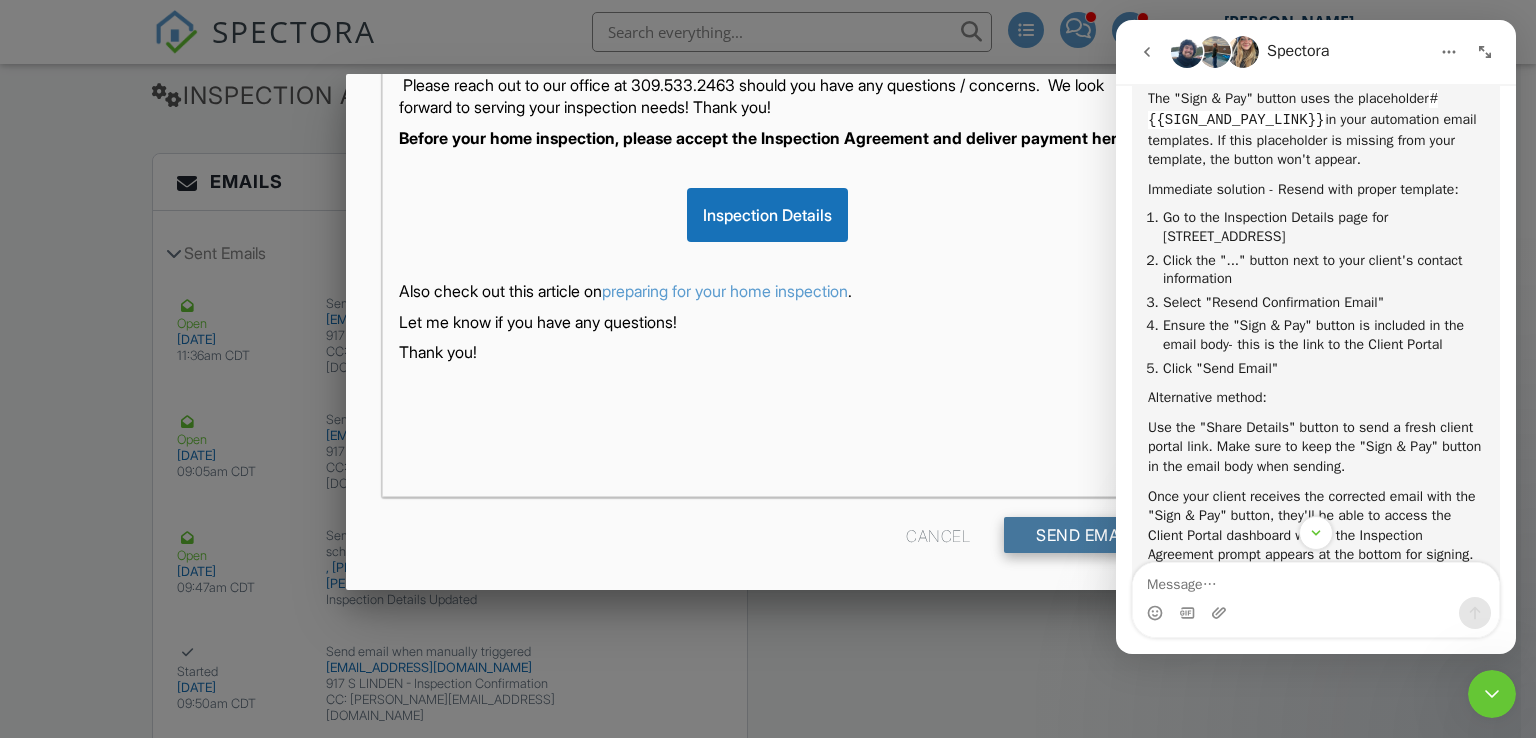type on "Inspection Confirmation" 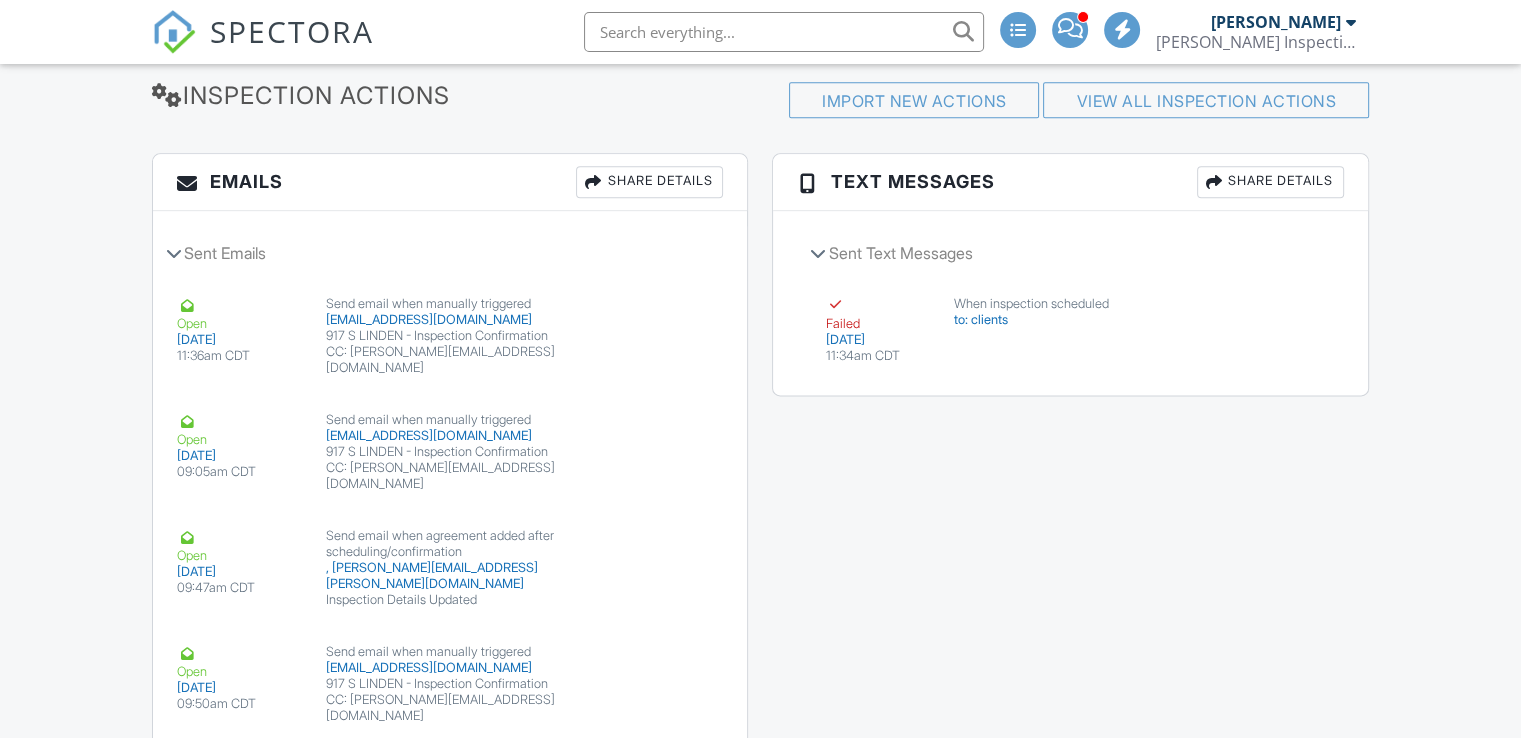 scroll, scrollTop: 2473, scrollLeft: 0, axis: vertical 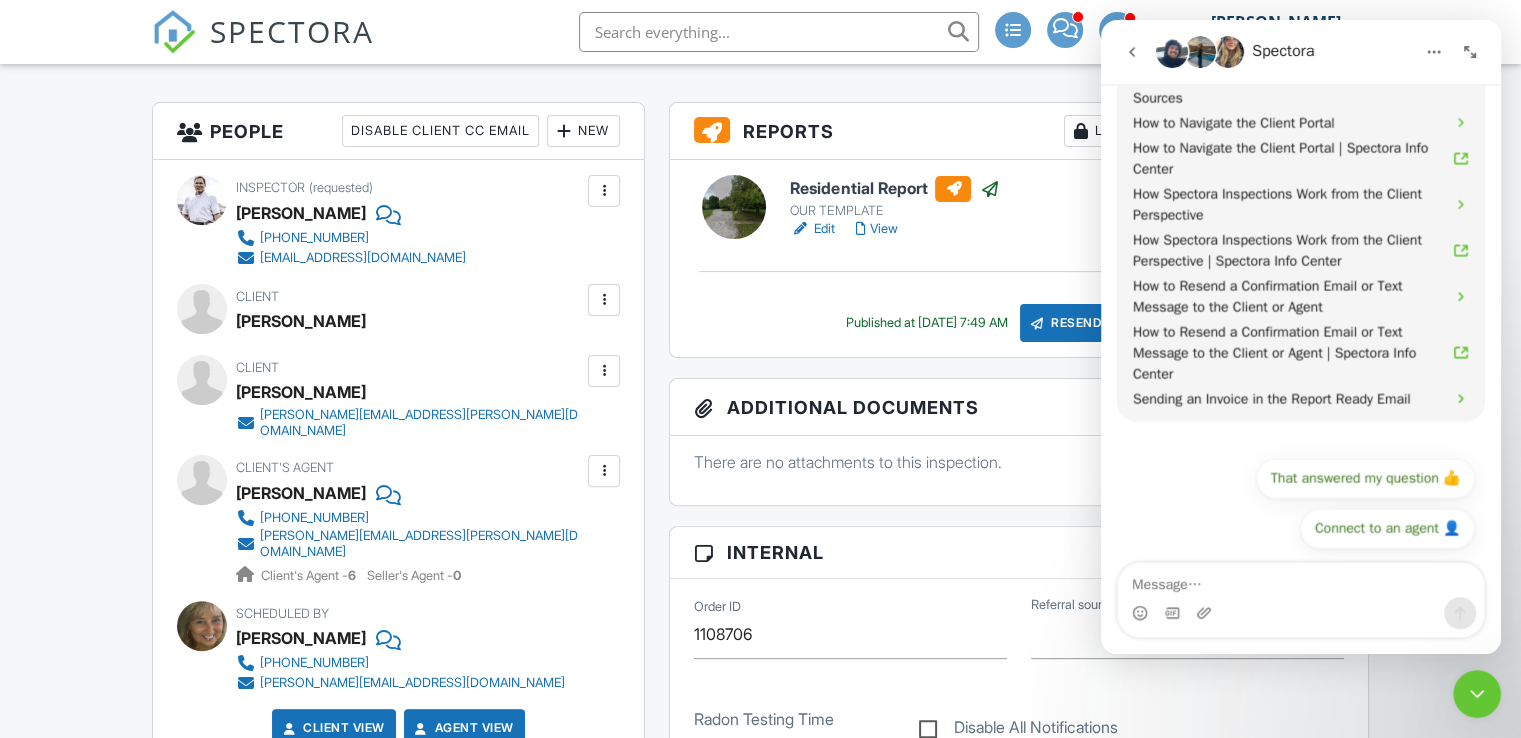 click 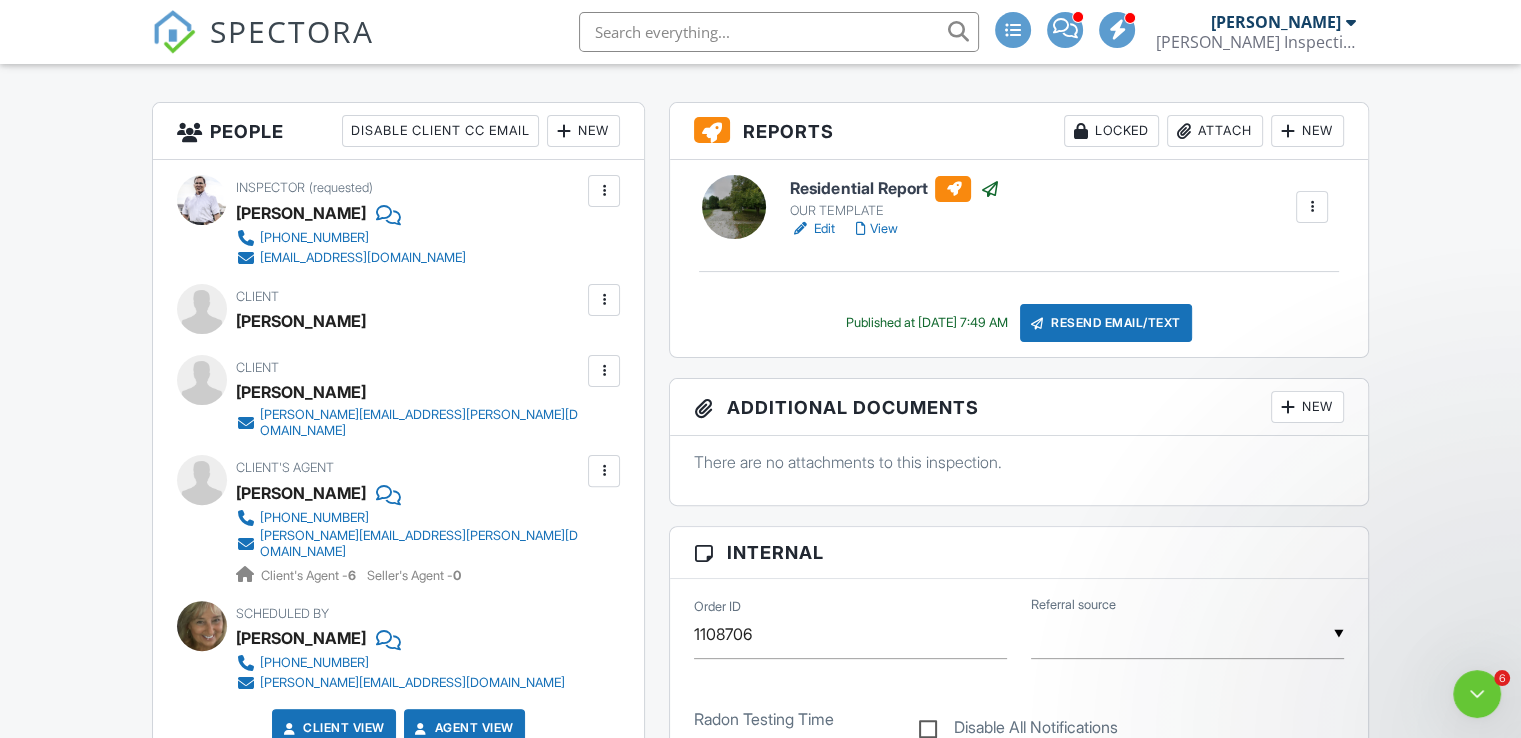 scroll, scrollTop: 0, scrollLeft: 0, axis: both 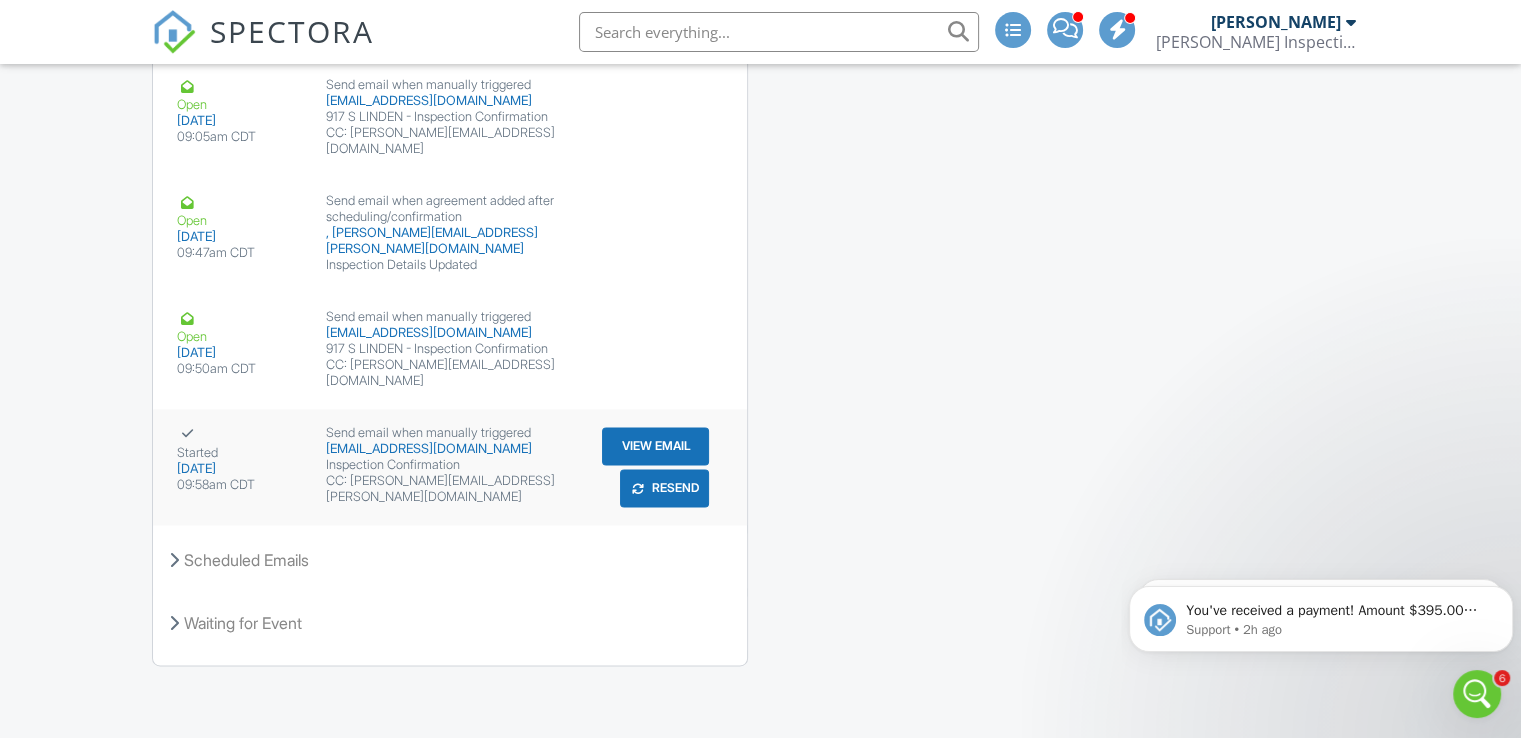 click on "View Email" at bounding box center (655, 446) 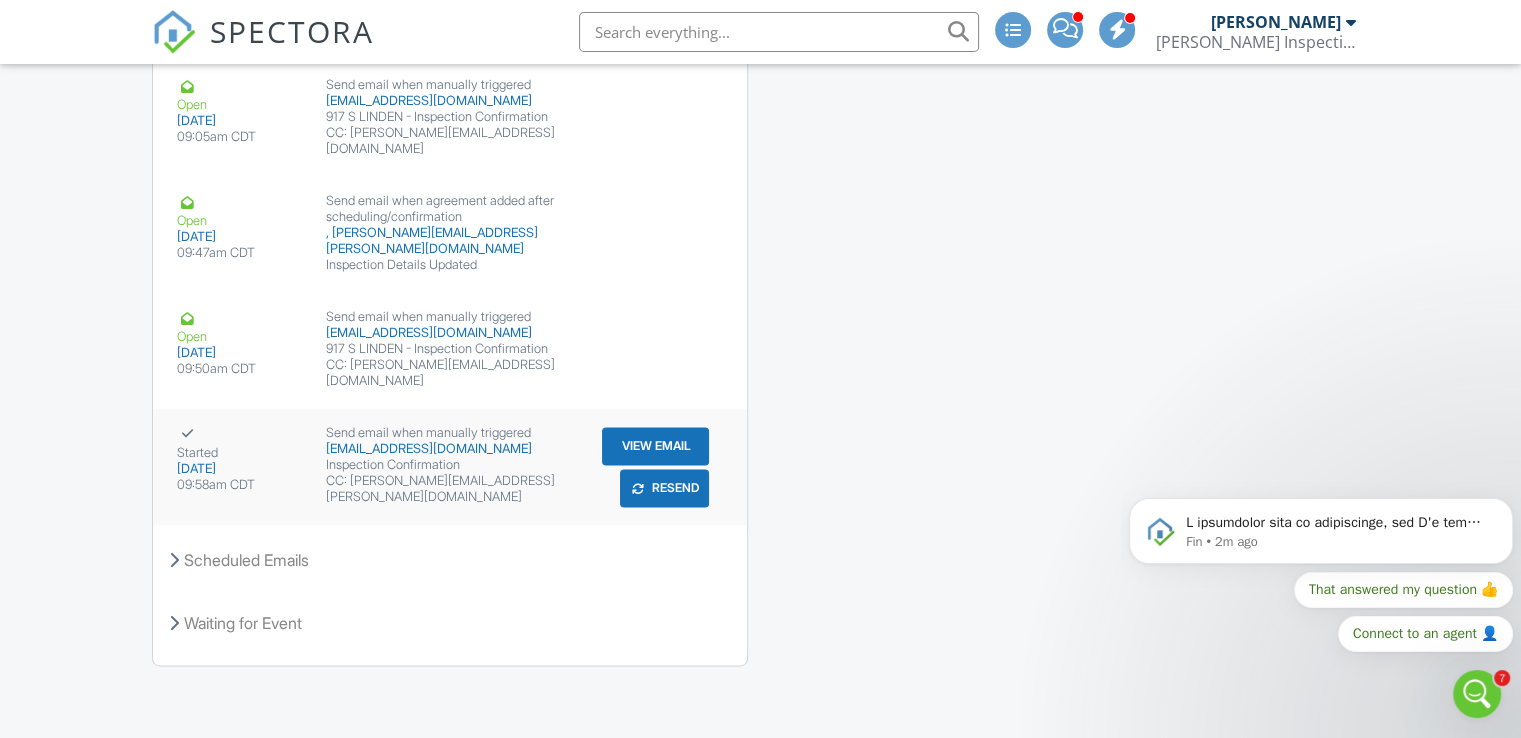 scroll, scrollTop: 4548, scrollLeft: 0, axis: vertical 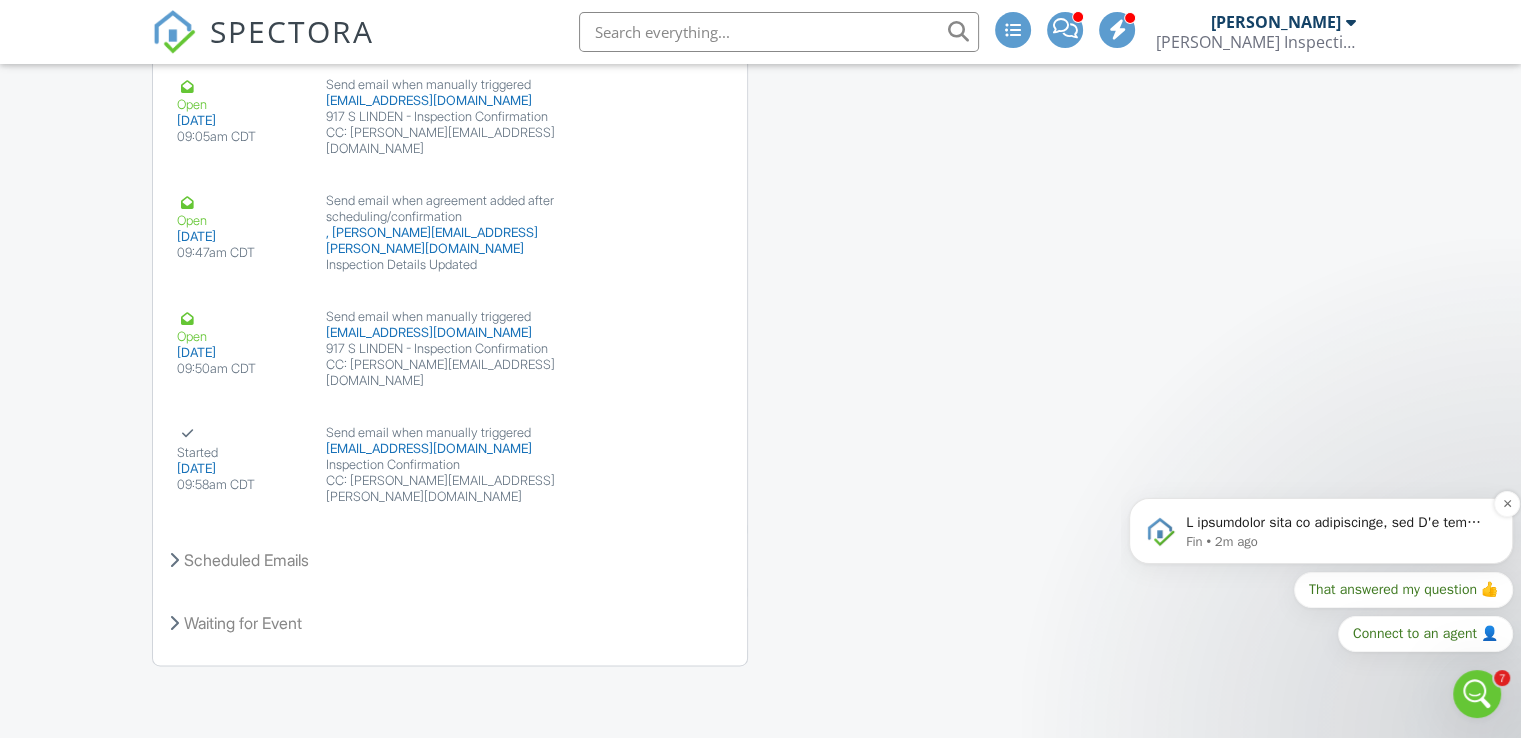 click on "Fin • 2m ago" at bounding box center (1337, 542) 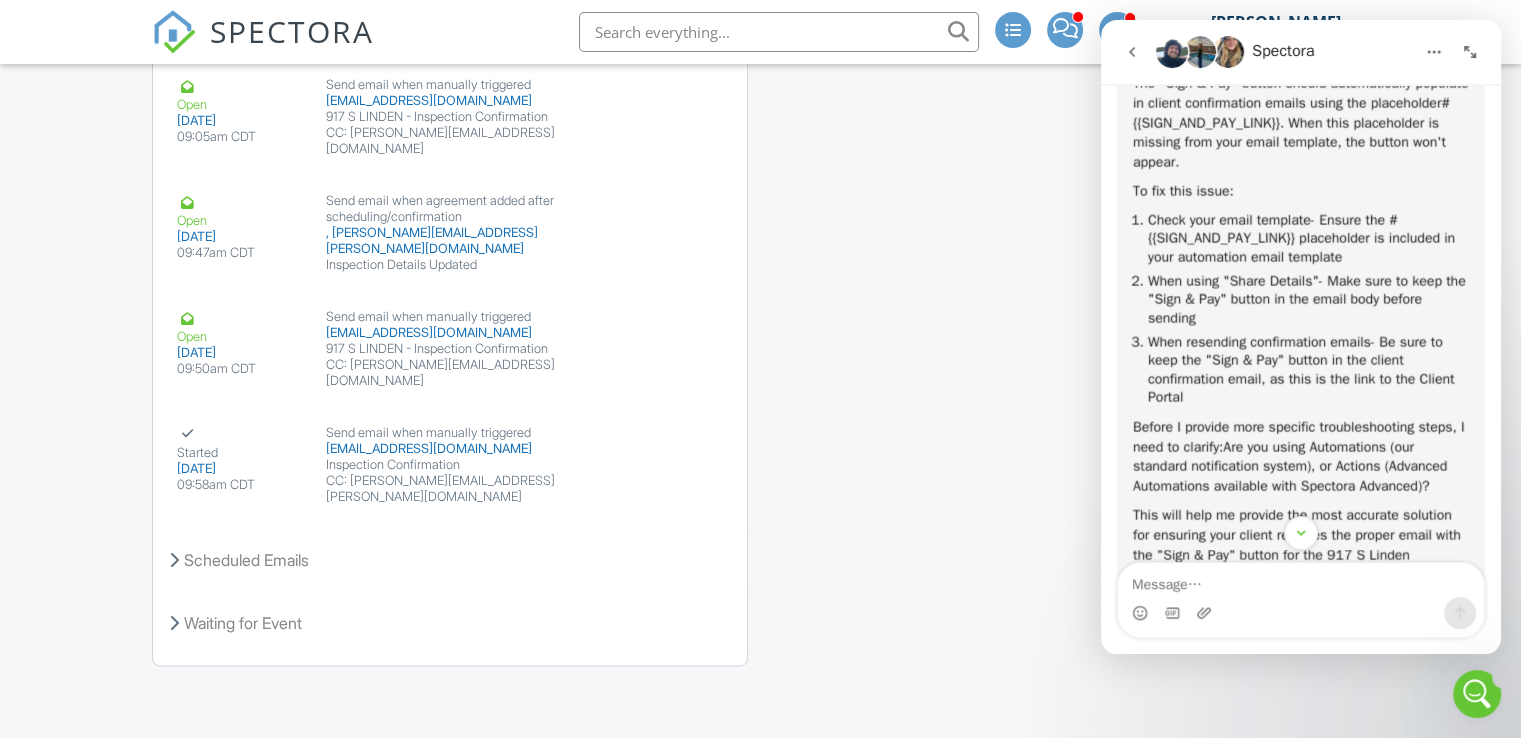 scroll, scrollTop: 0, scrollLeft: 0, axis: both 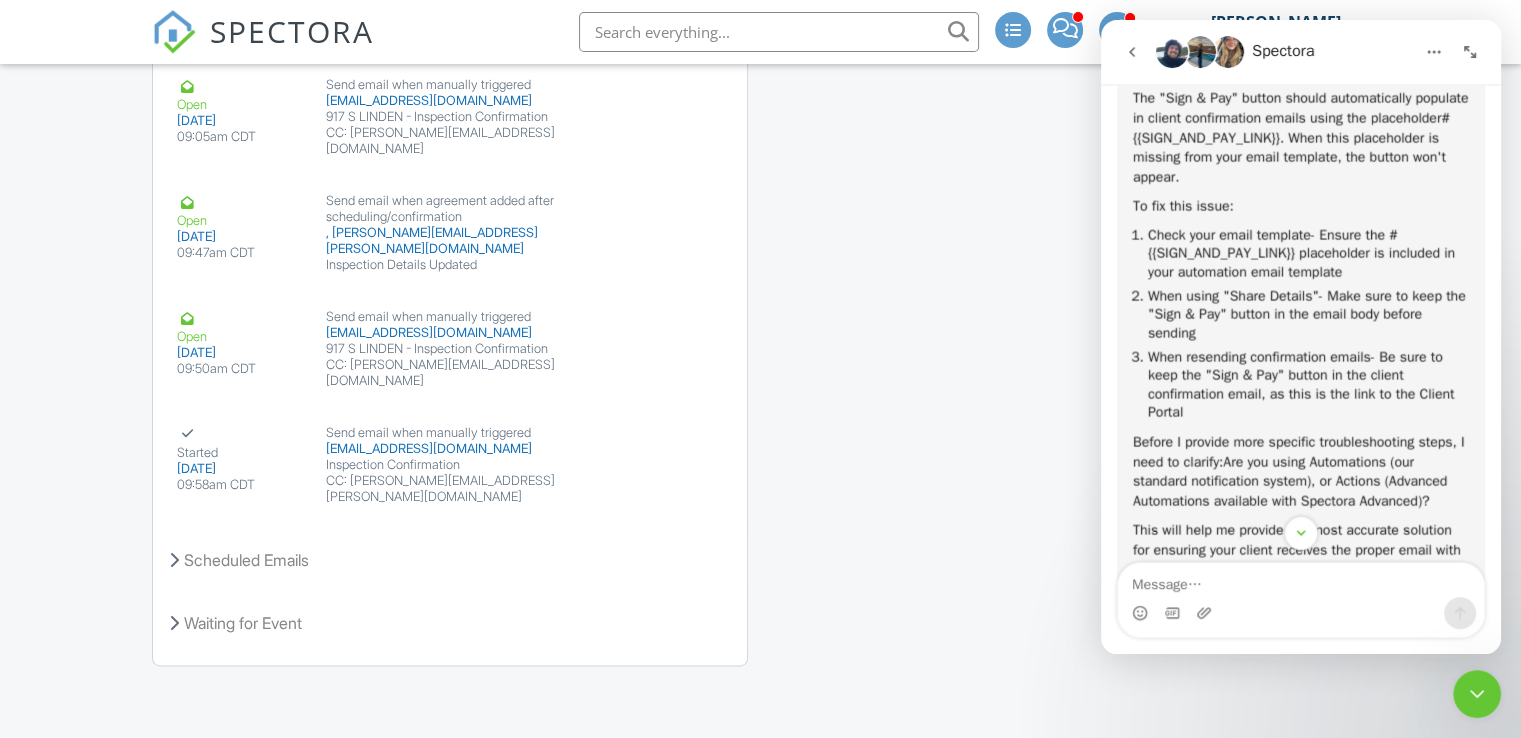 click at bounding box center [1301, 613] 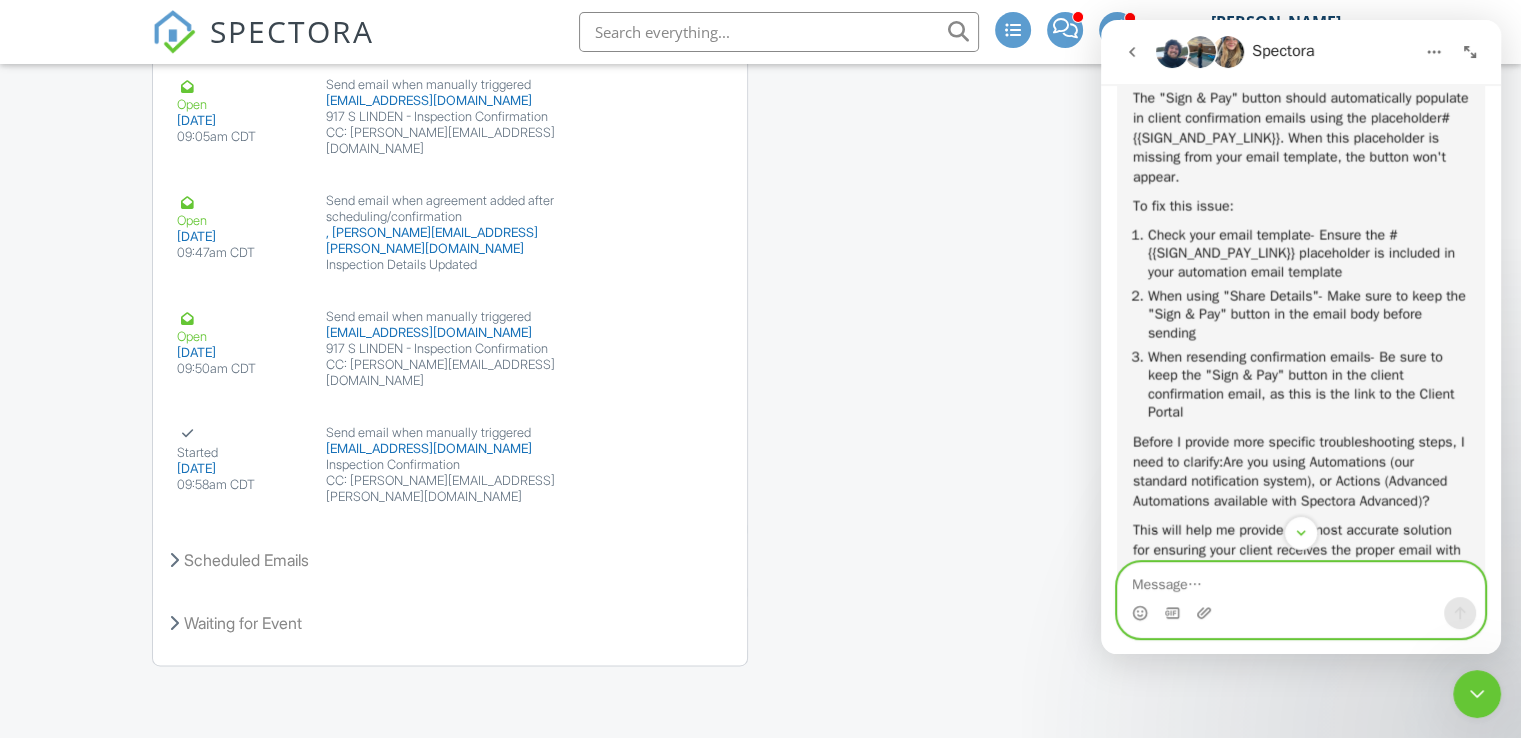 click at bounding box center [1301, 580] 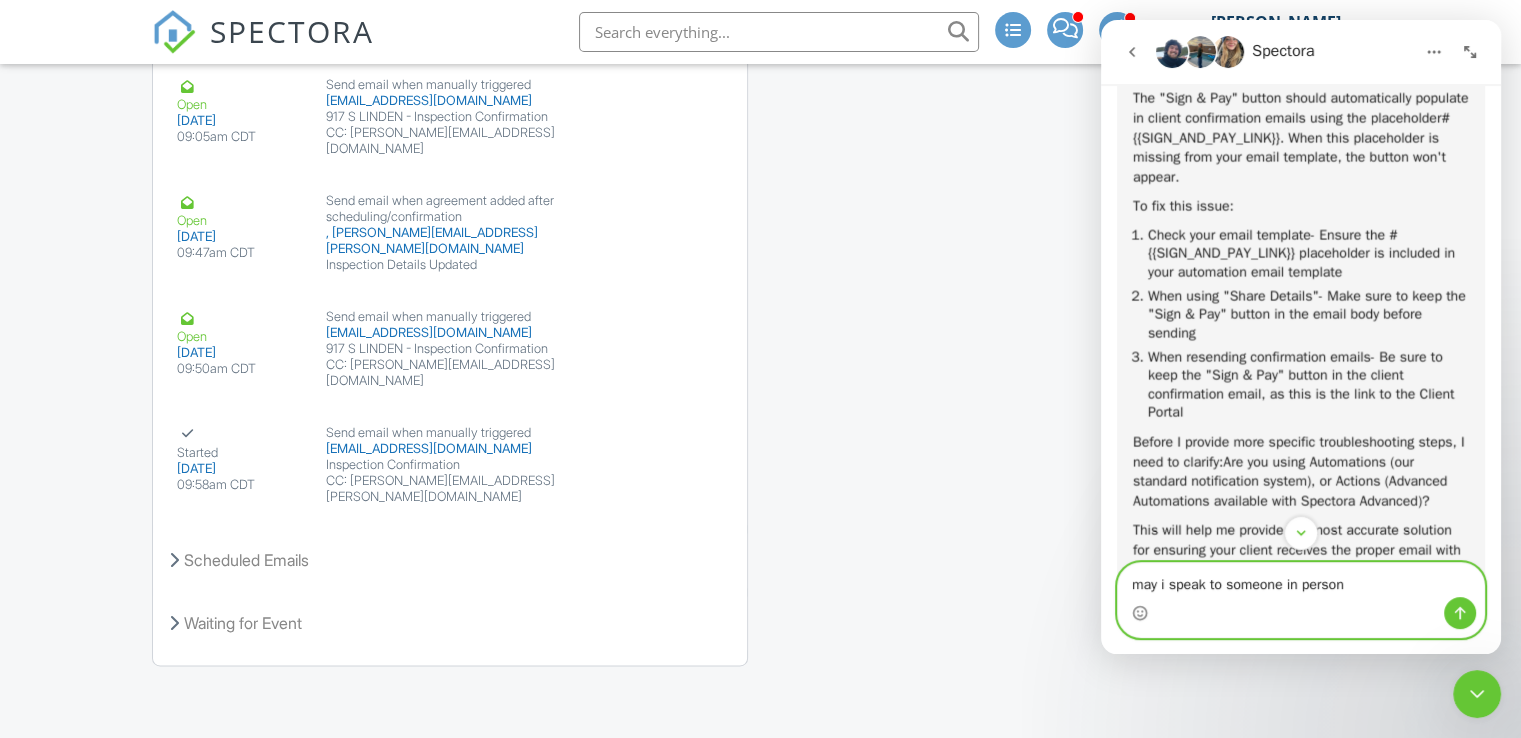 type on "may i speak to someone in person" 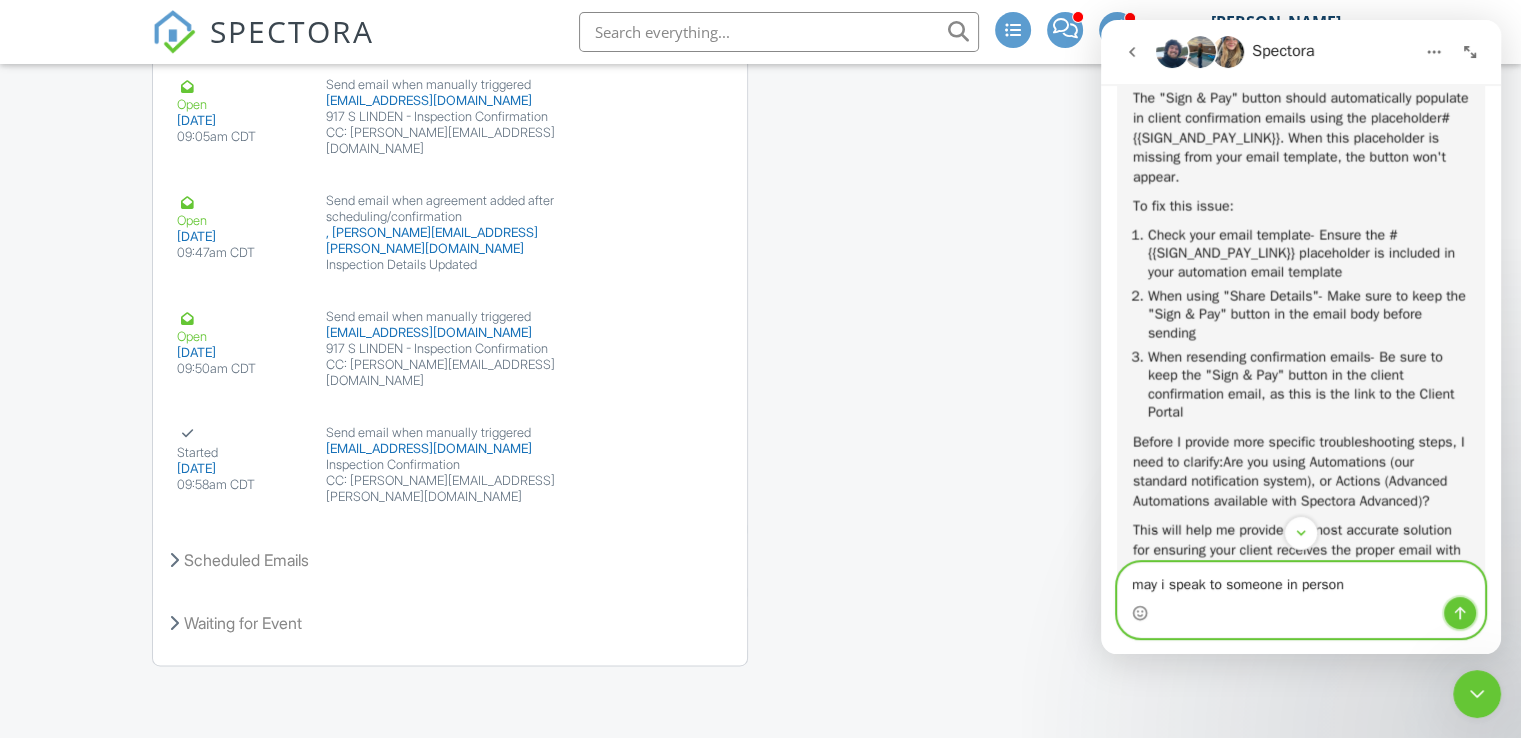 click 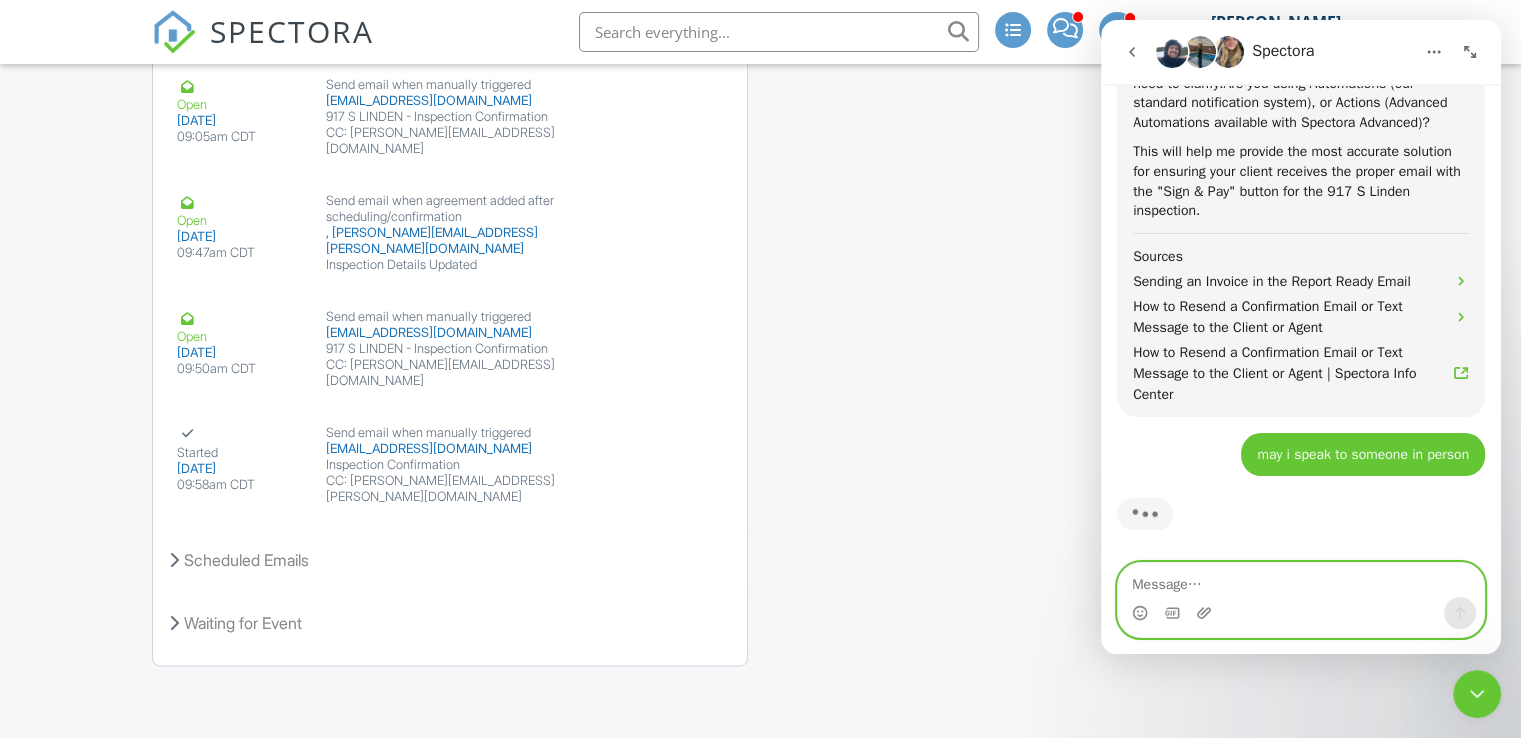 scroll, scrollTop: 5123, scrollLeft: 0, axis: vertical 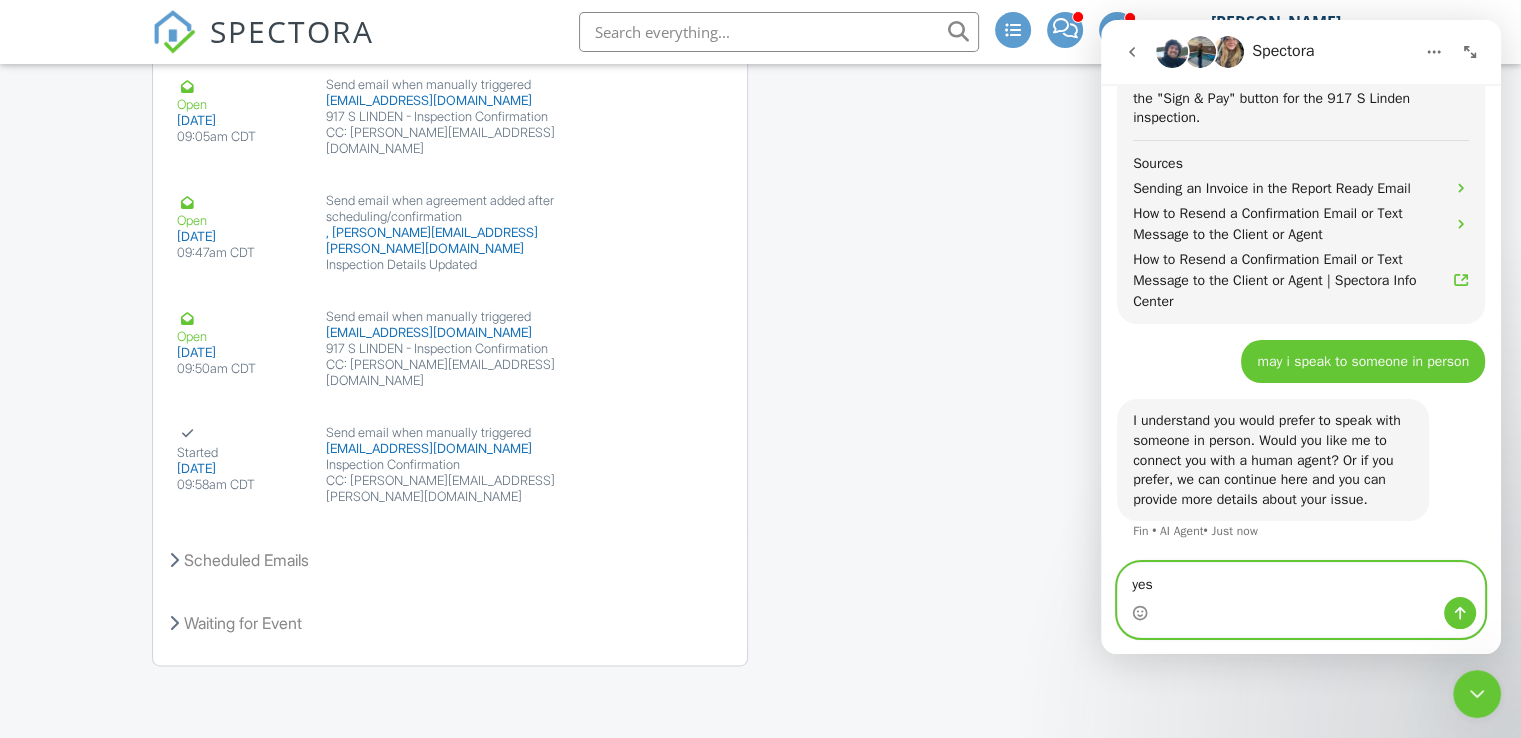 type on "yes" 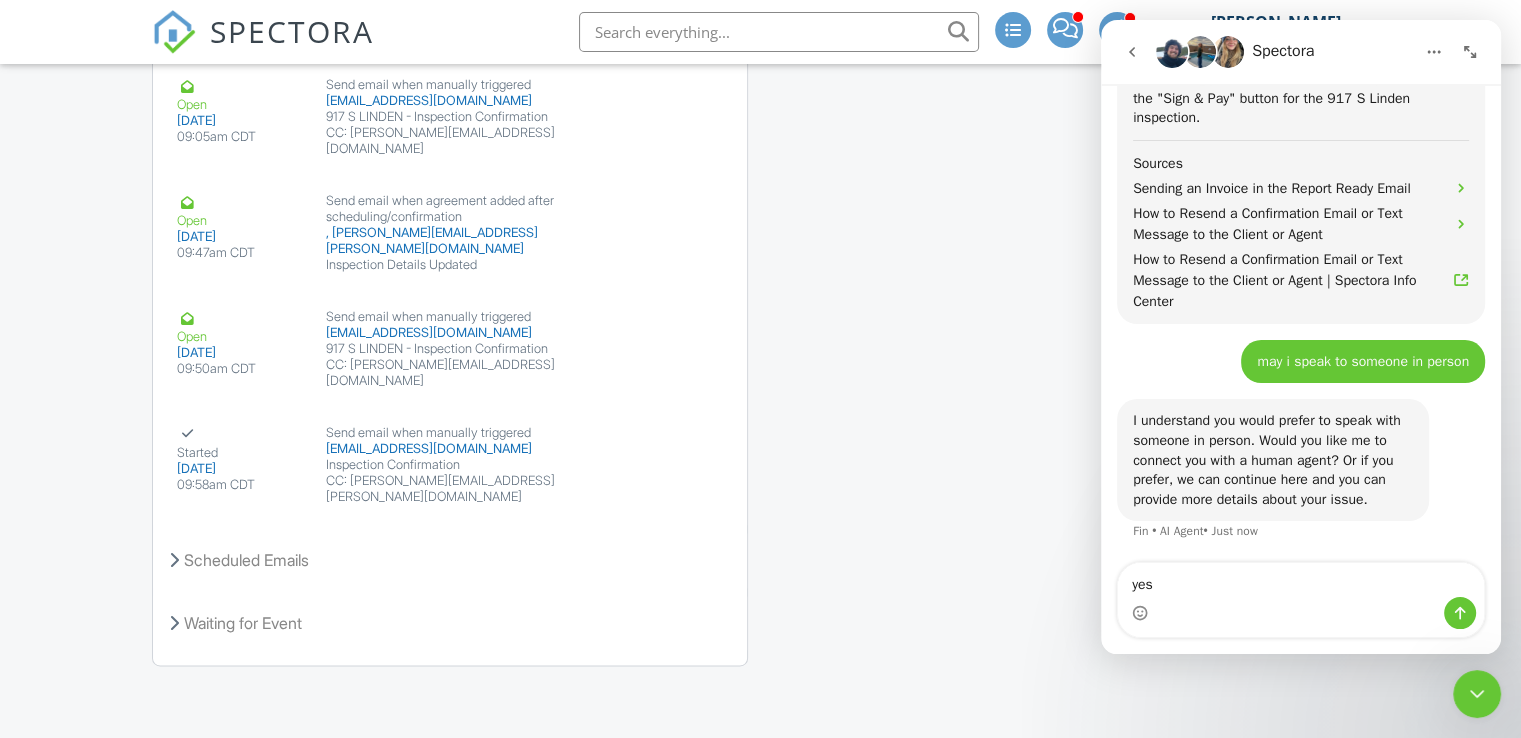 click at bounding box center [1460, 613] 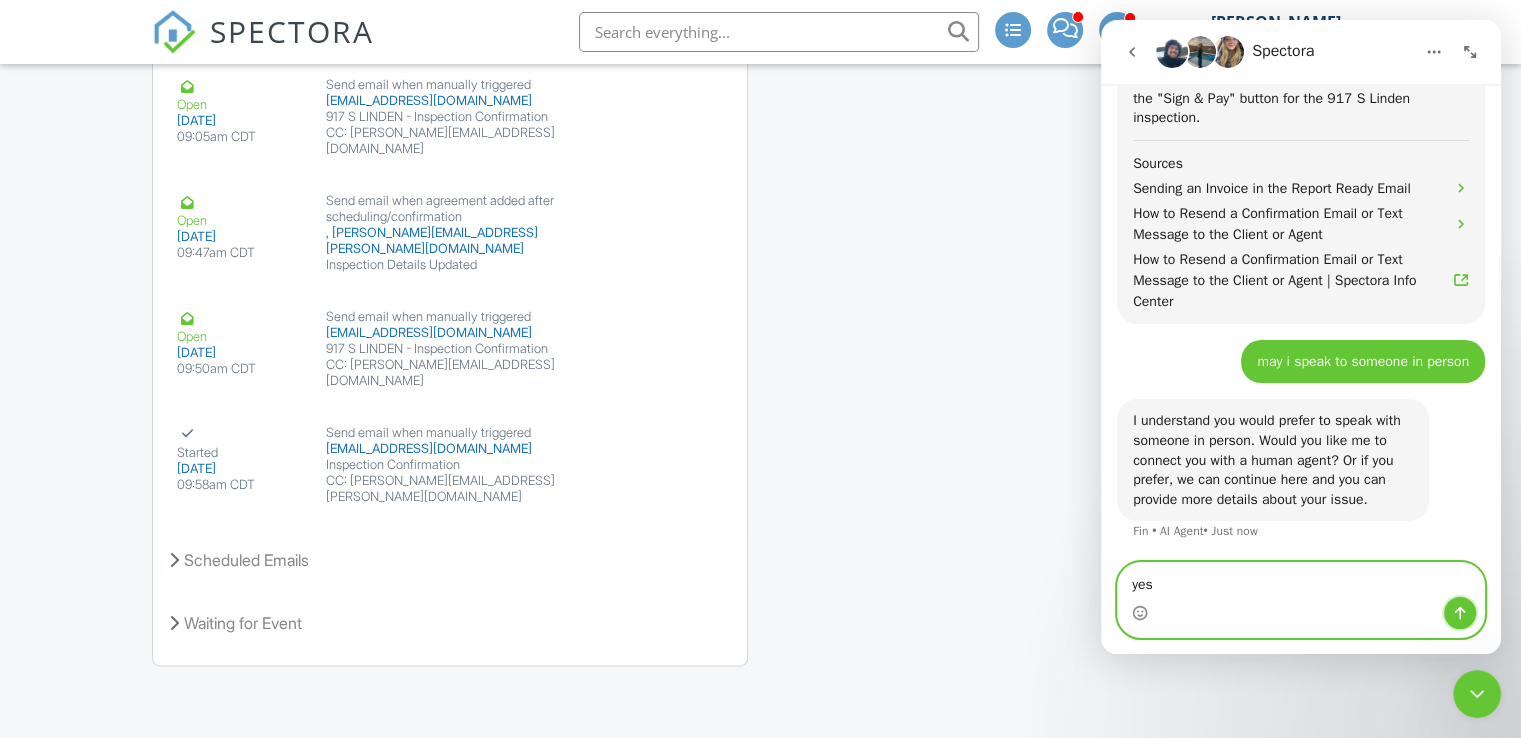 click at bounding box center (1460, 613) 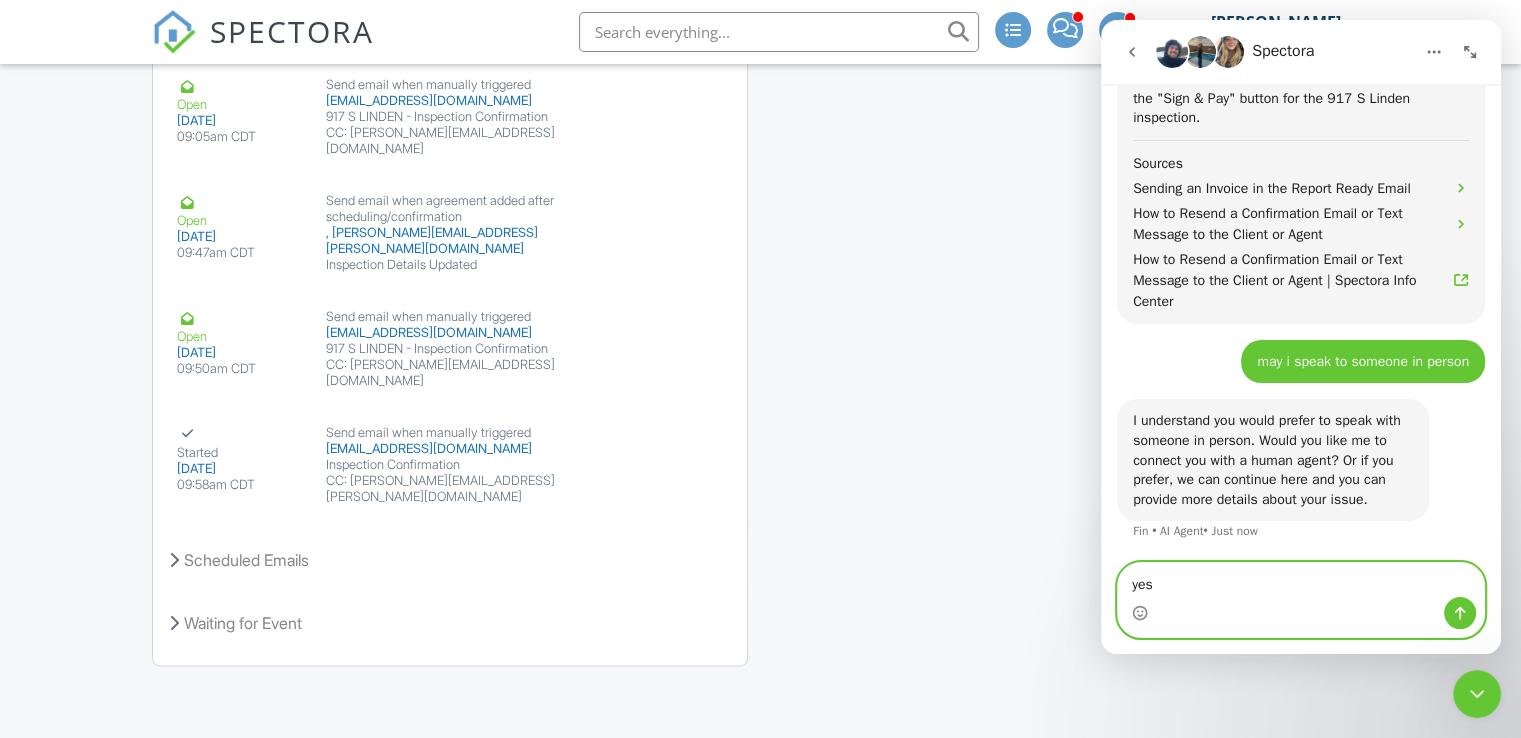 type 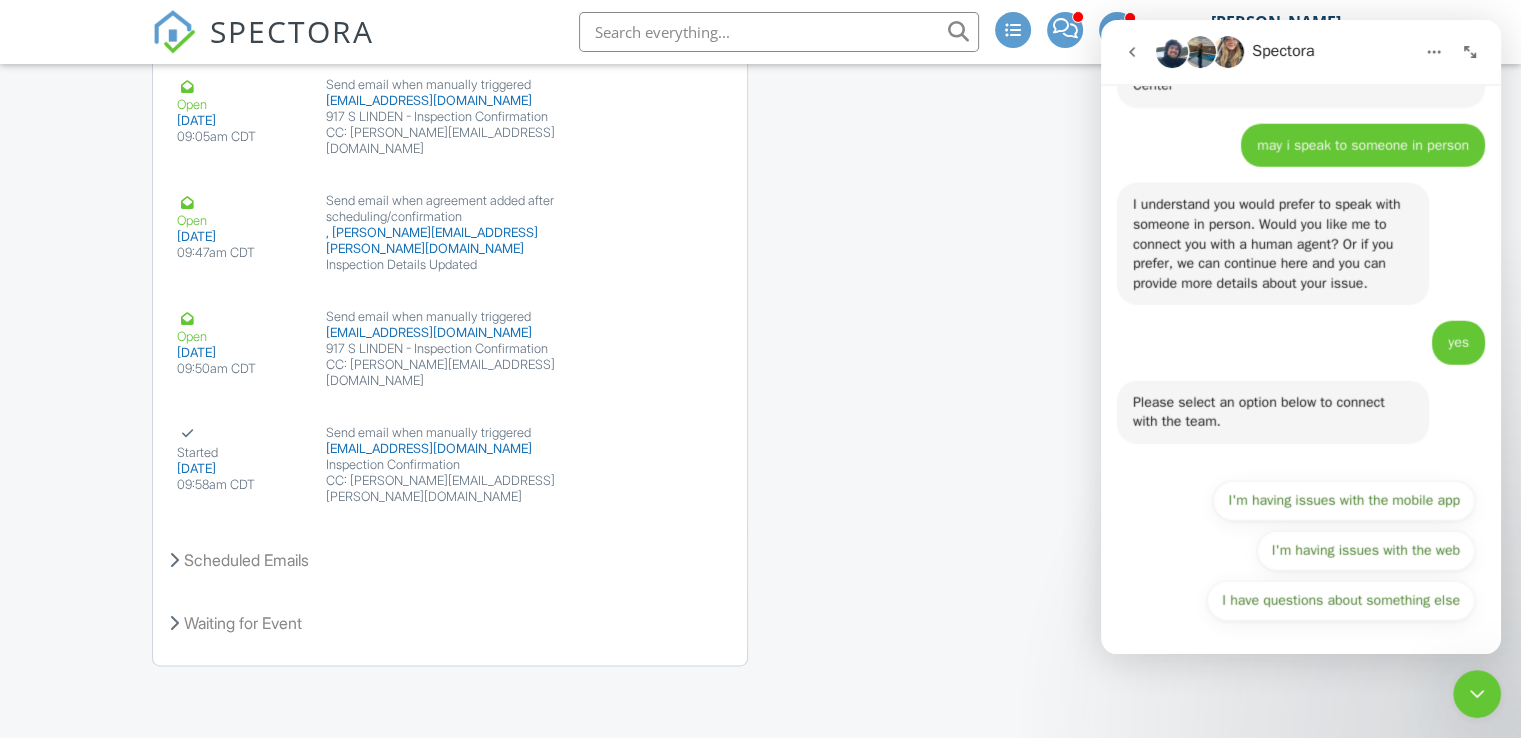 scroll, scrollTop: 5340, scrollLeft: 0, axis: vertical 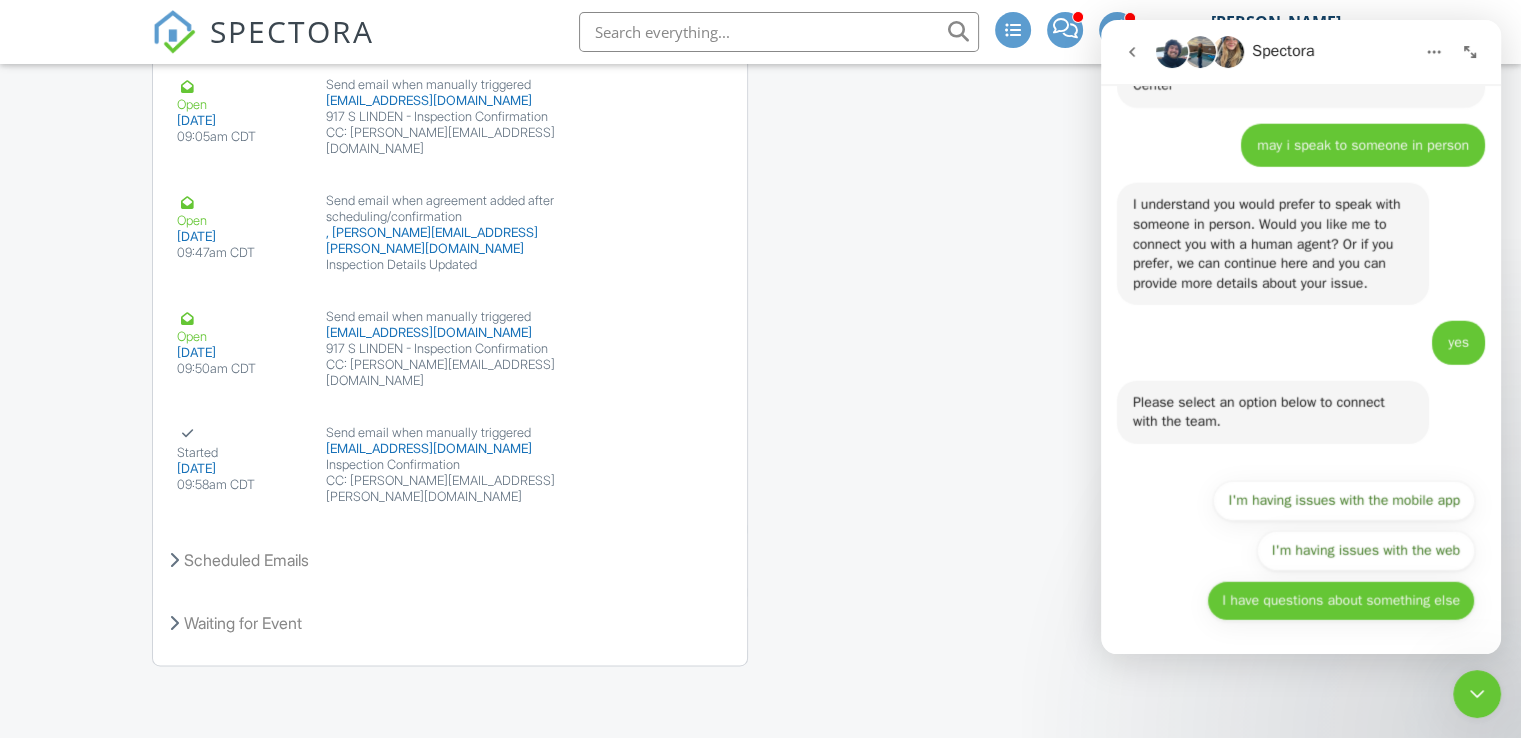 click on "I have questions about something else" at bounding box center (1341, 601) 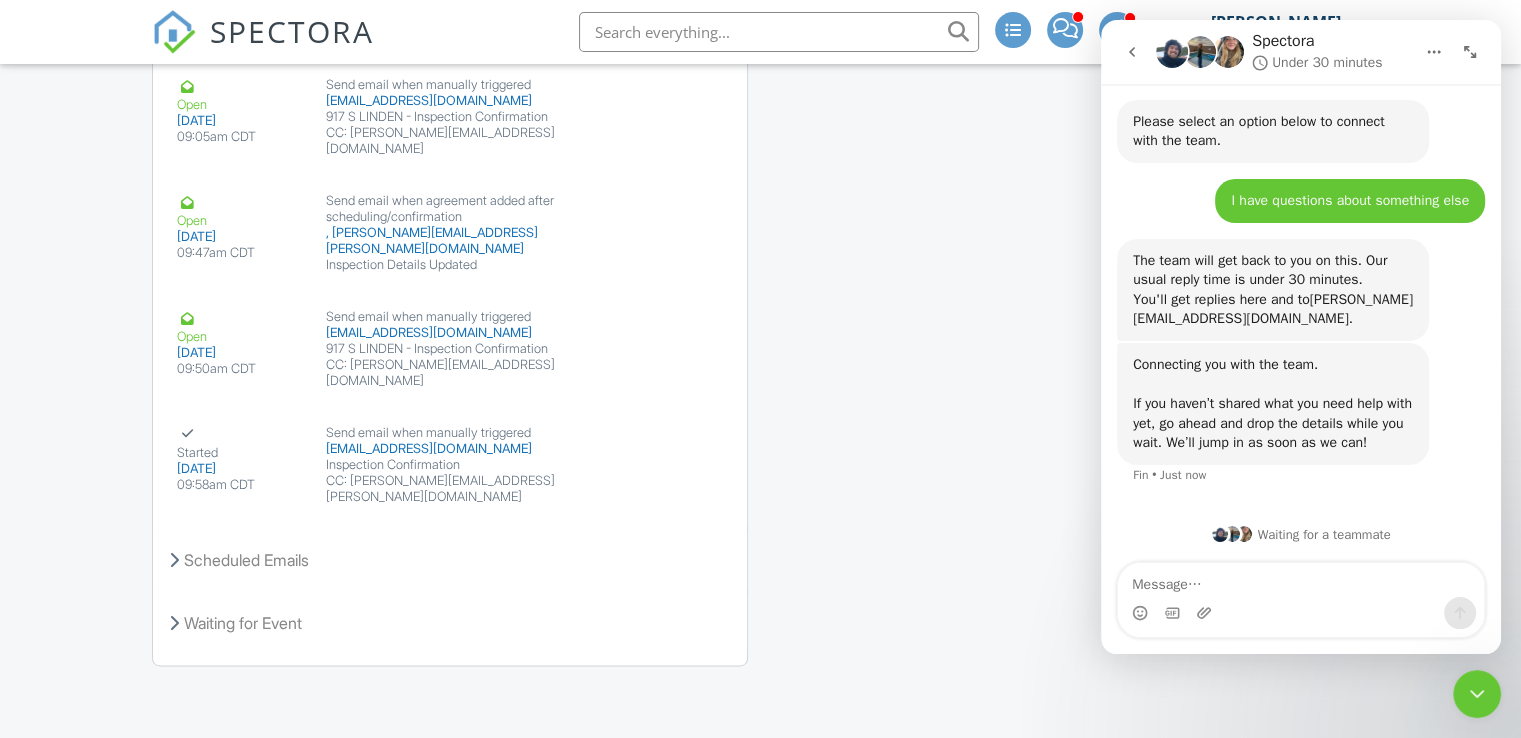 scroll, scrollTop: 5620, scrollLeft: 0, axis: vertical 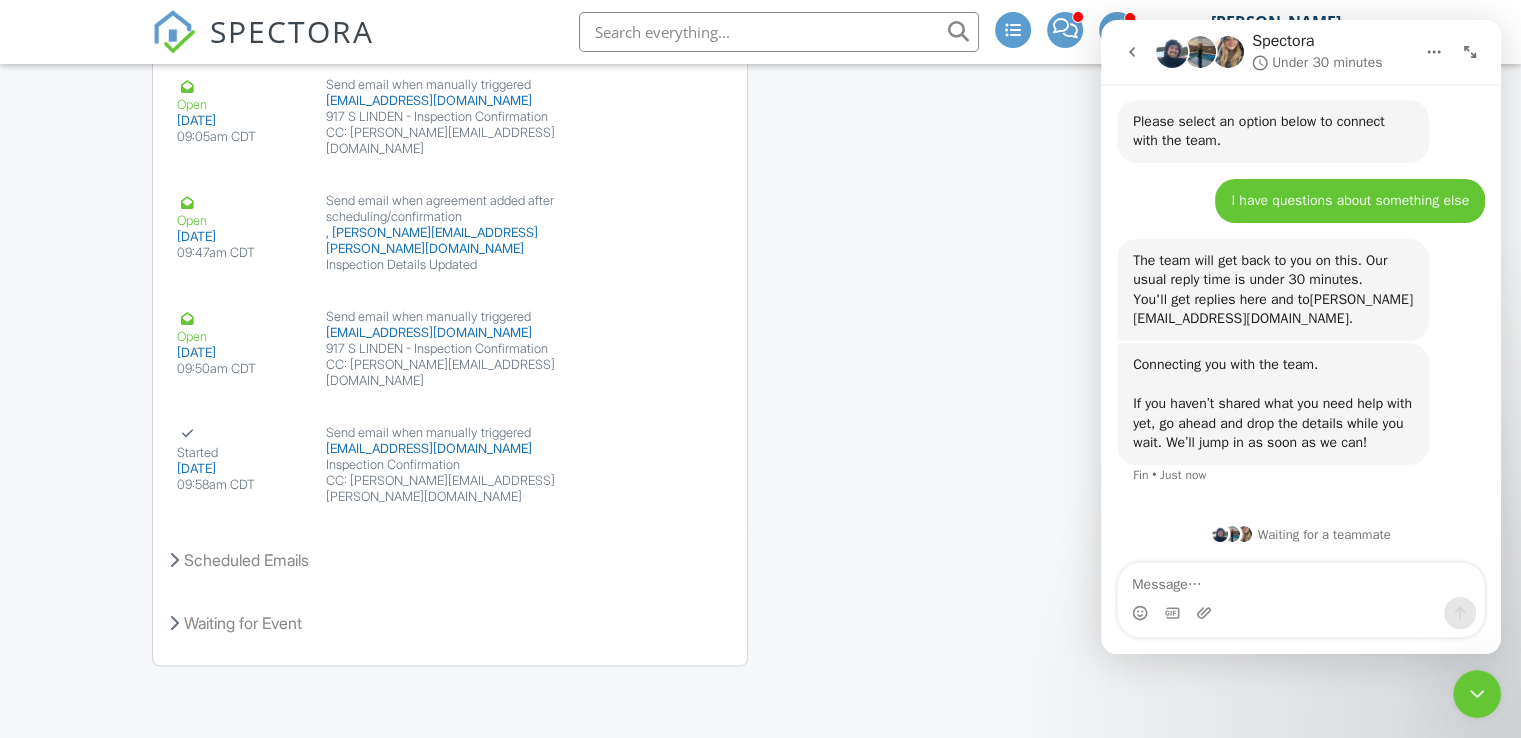 click at bounding box center [1301, 580] 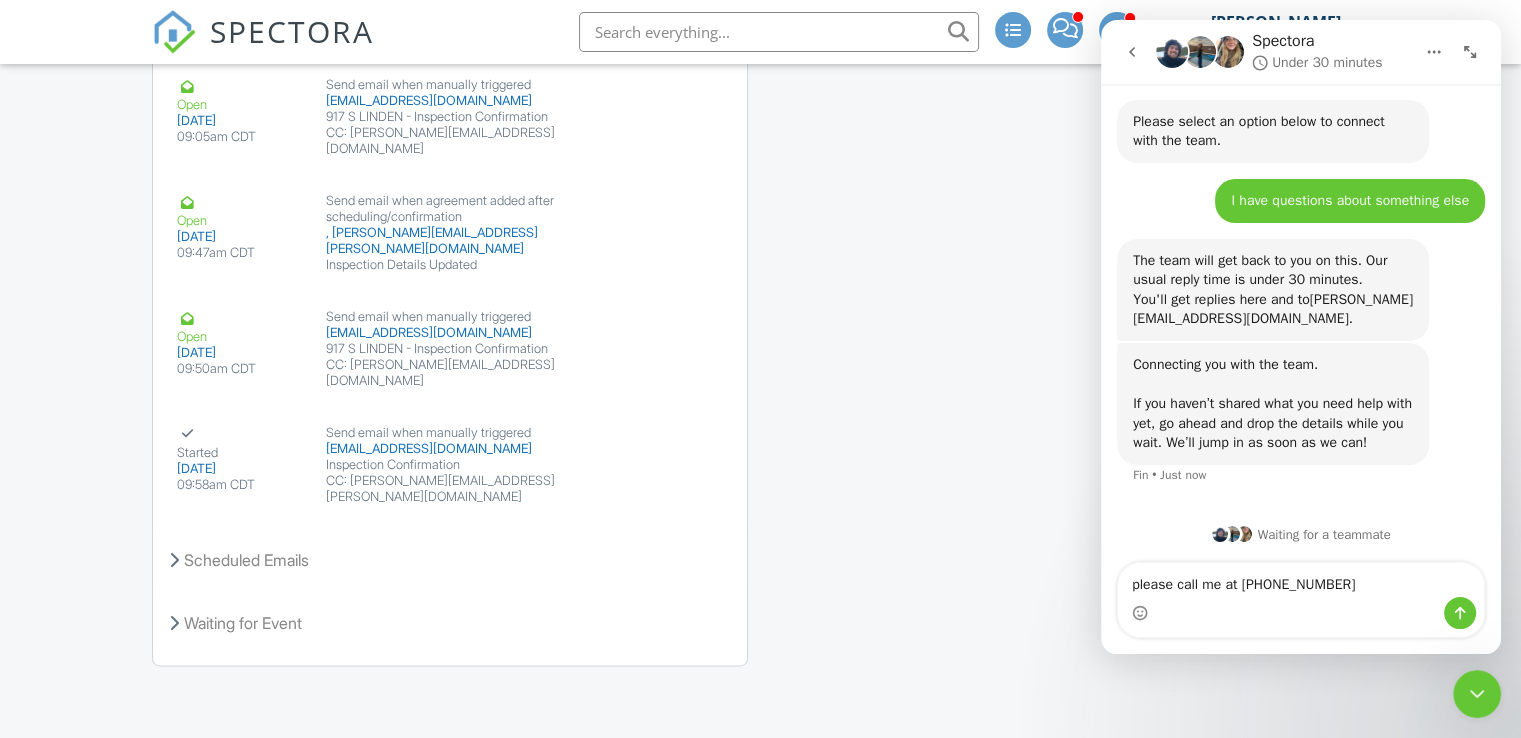 type on "please call me at 309.533.2463" 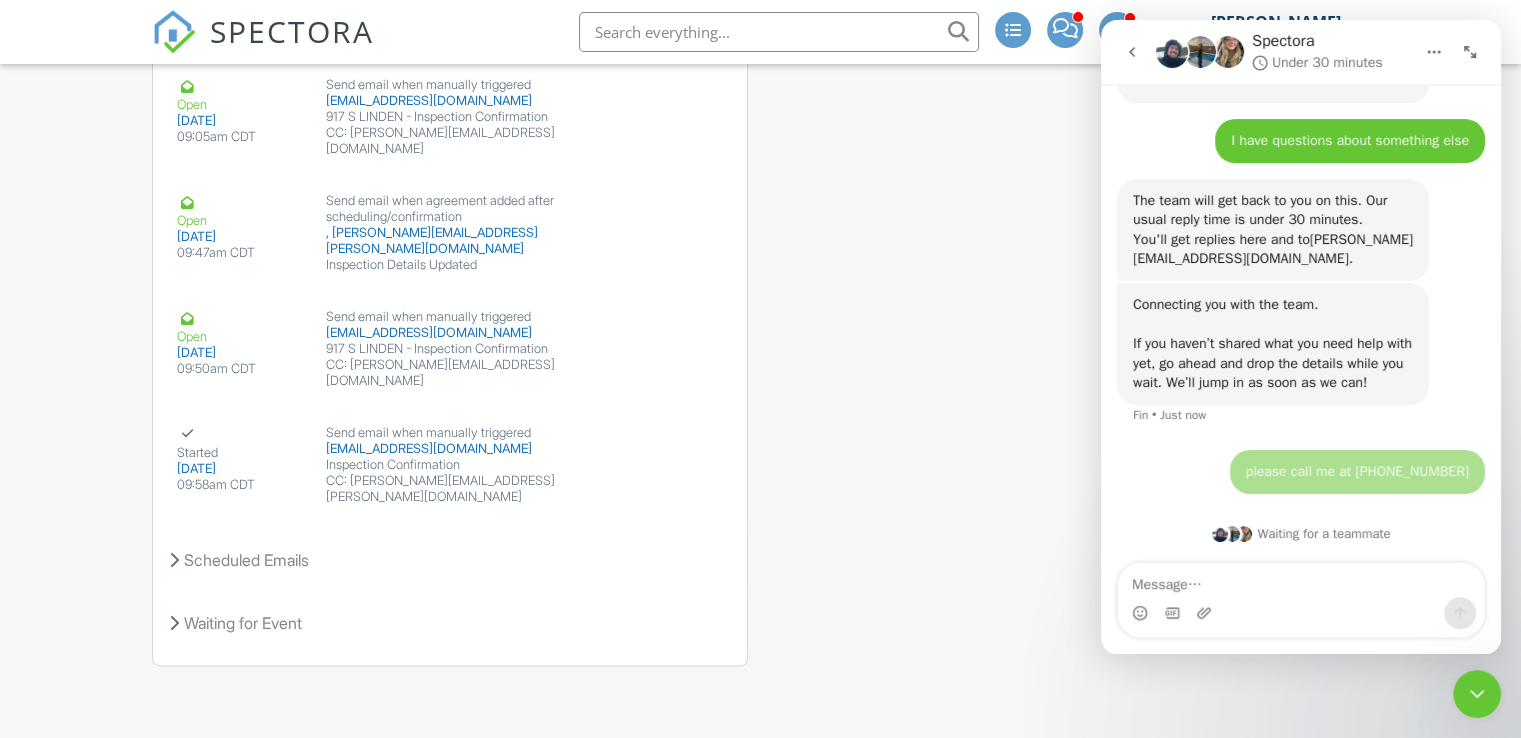 scroll, scrollTop: 5680, scrollLeft: 0, axis: vertical 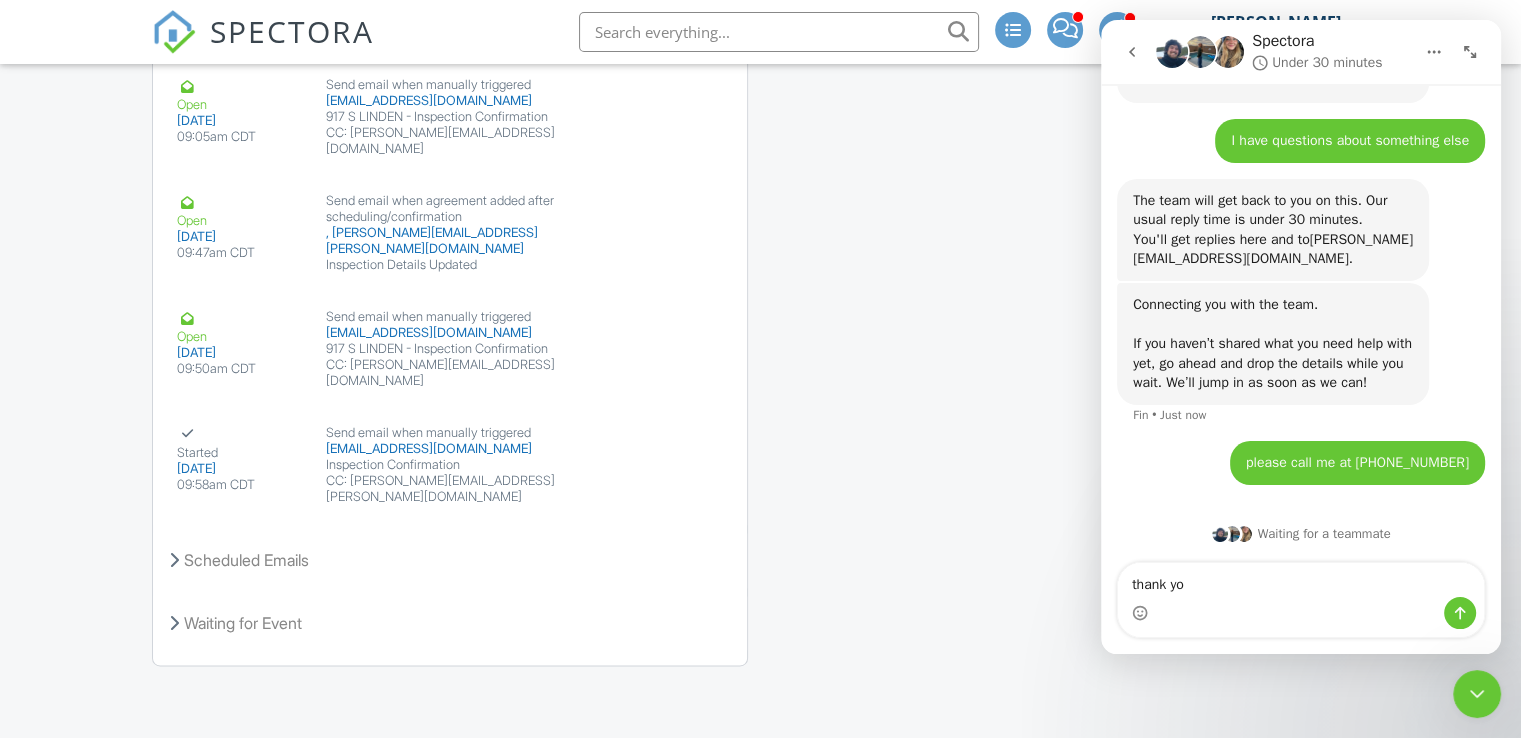 type on "thank you" 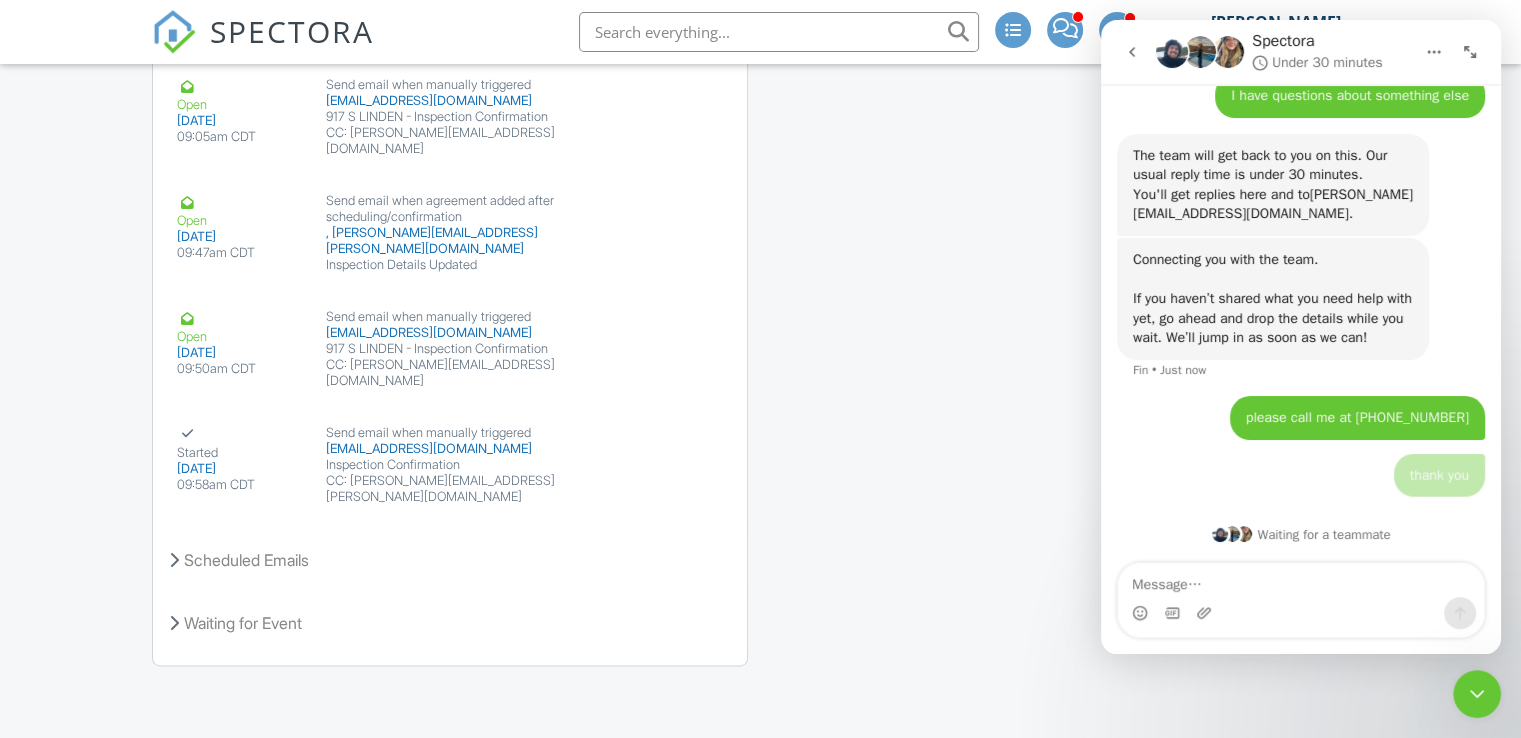 scroll, scrollTop: 5725, scrollLeft: 0, axis: vertical 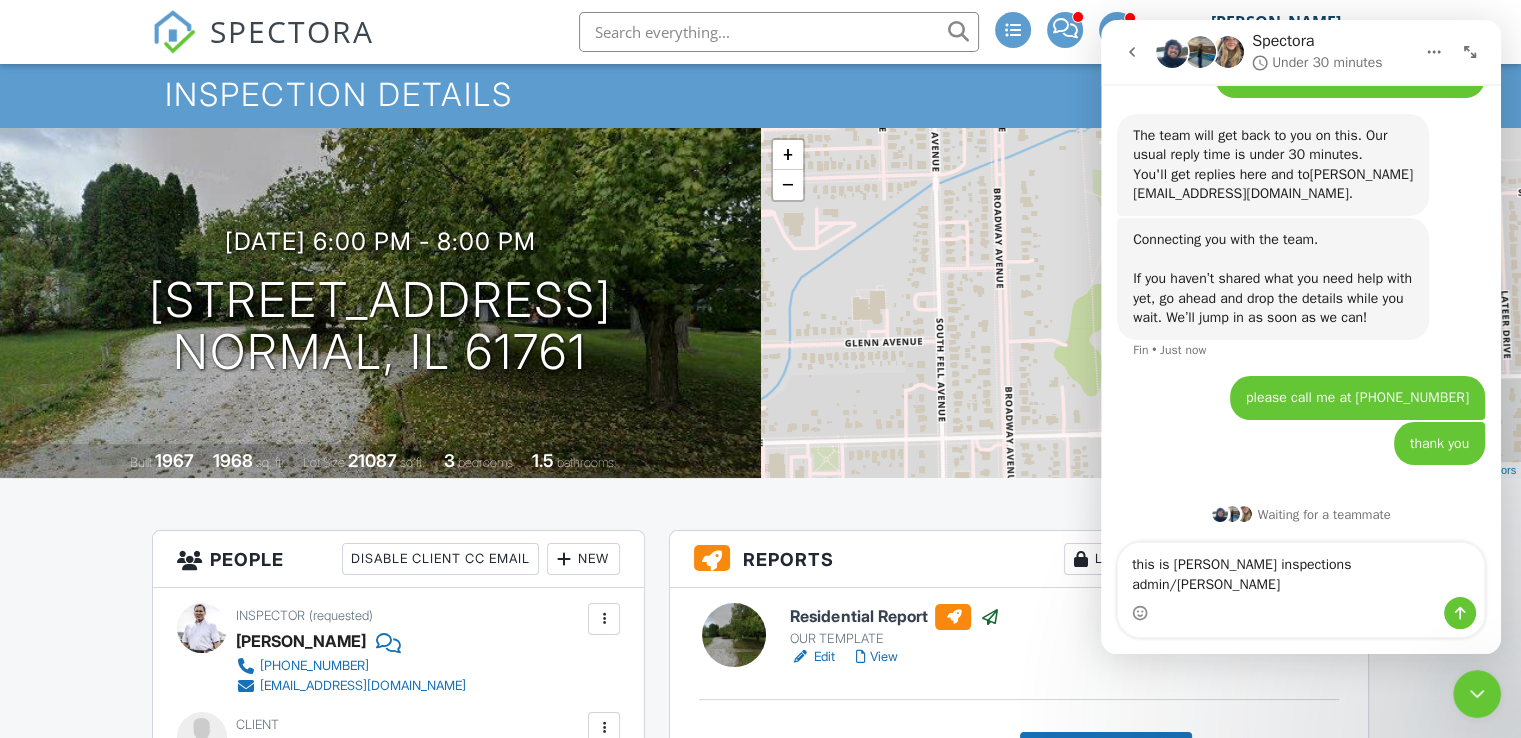 type on "this is sego inspections admin/Cindy Segobiano" 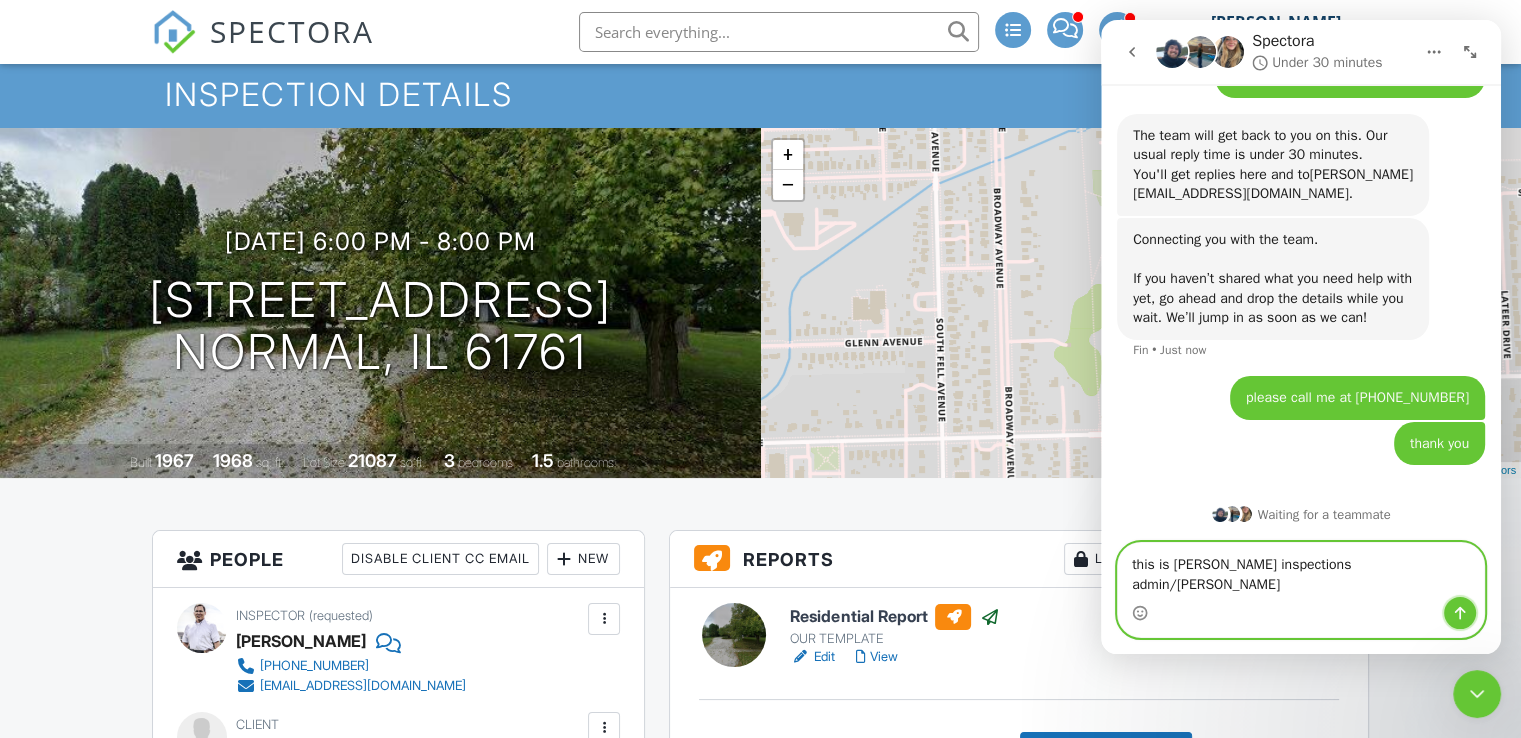 click 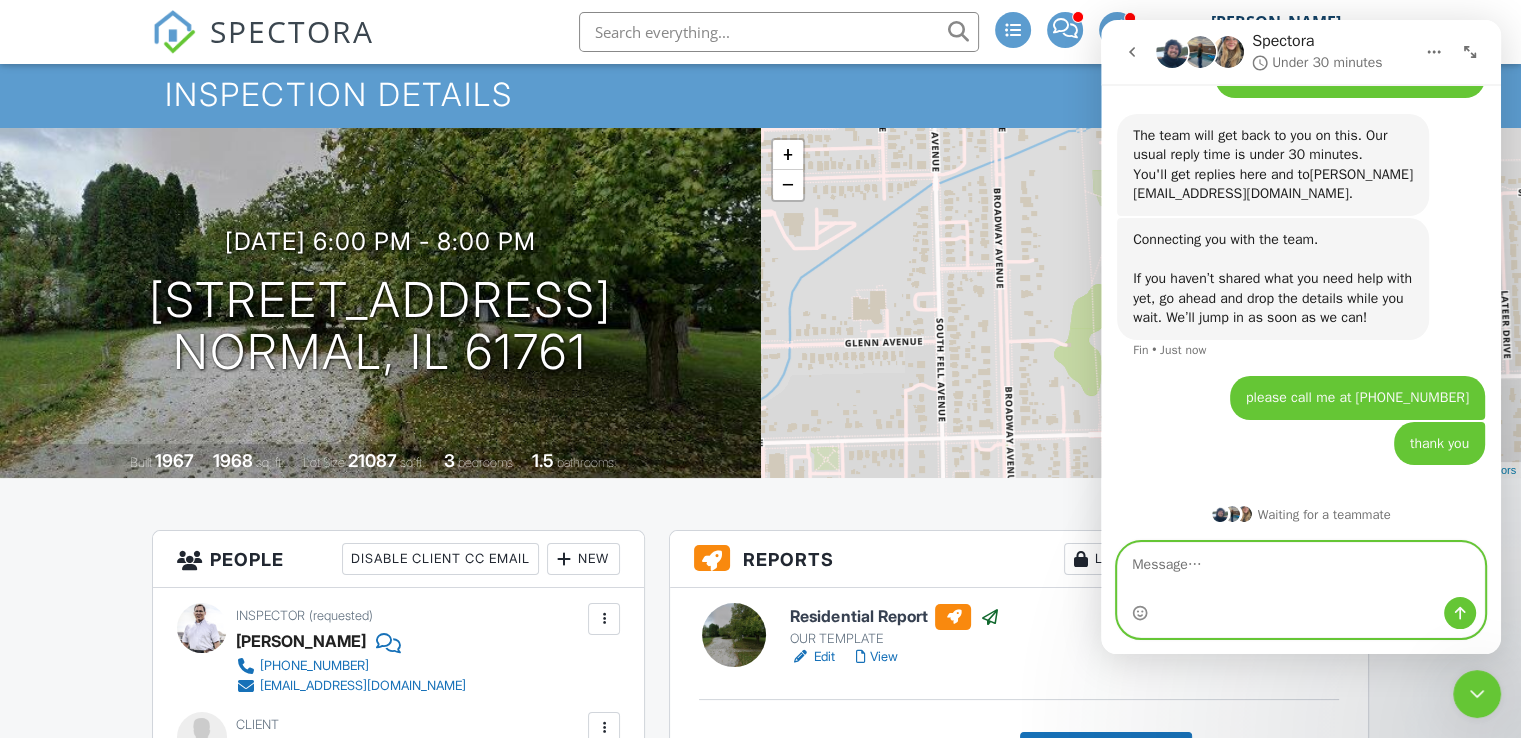 scroll, scrollTop: 5790, scrollLeft: 0, axis: vertical 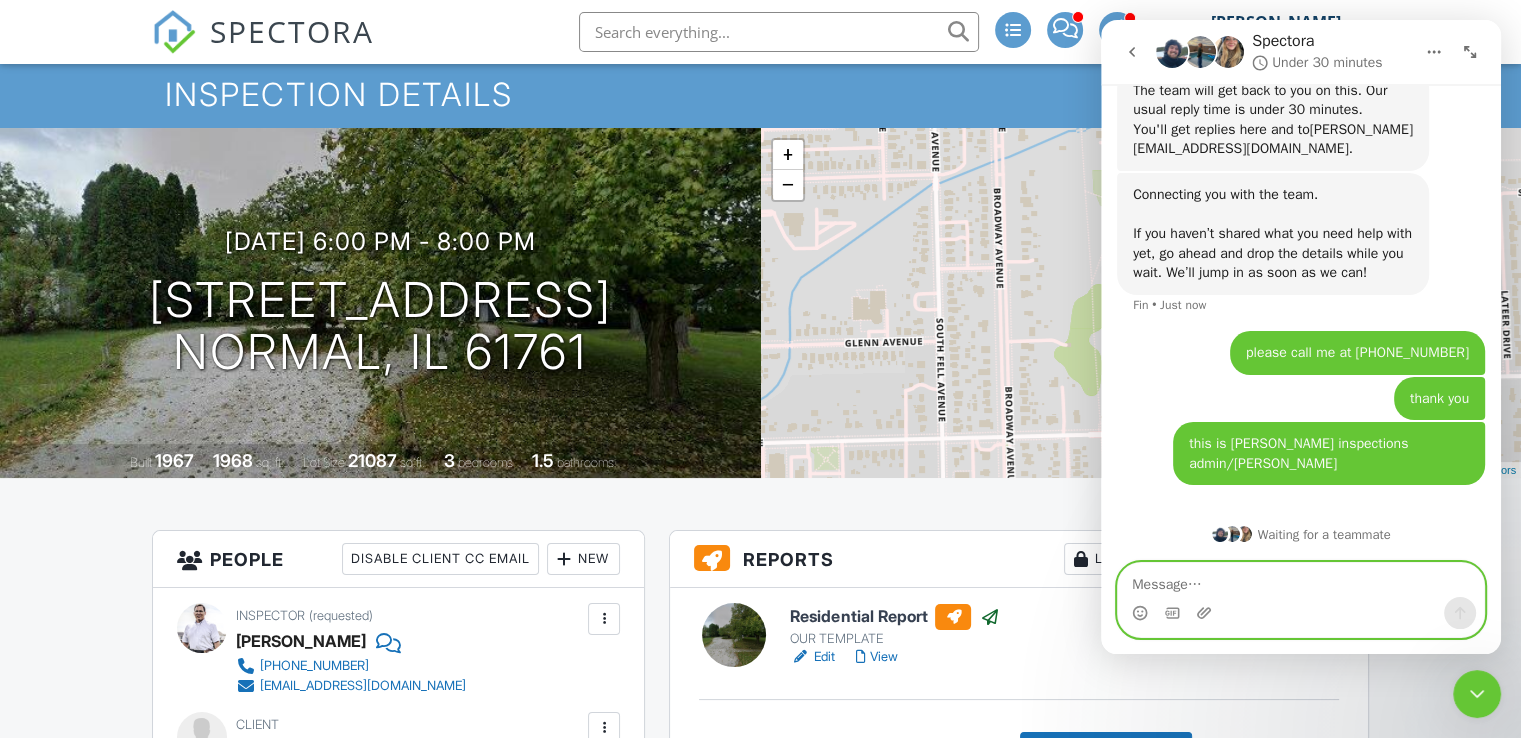click at bounding box center (1301, 580) 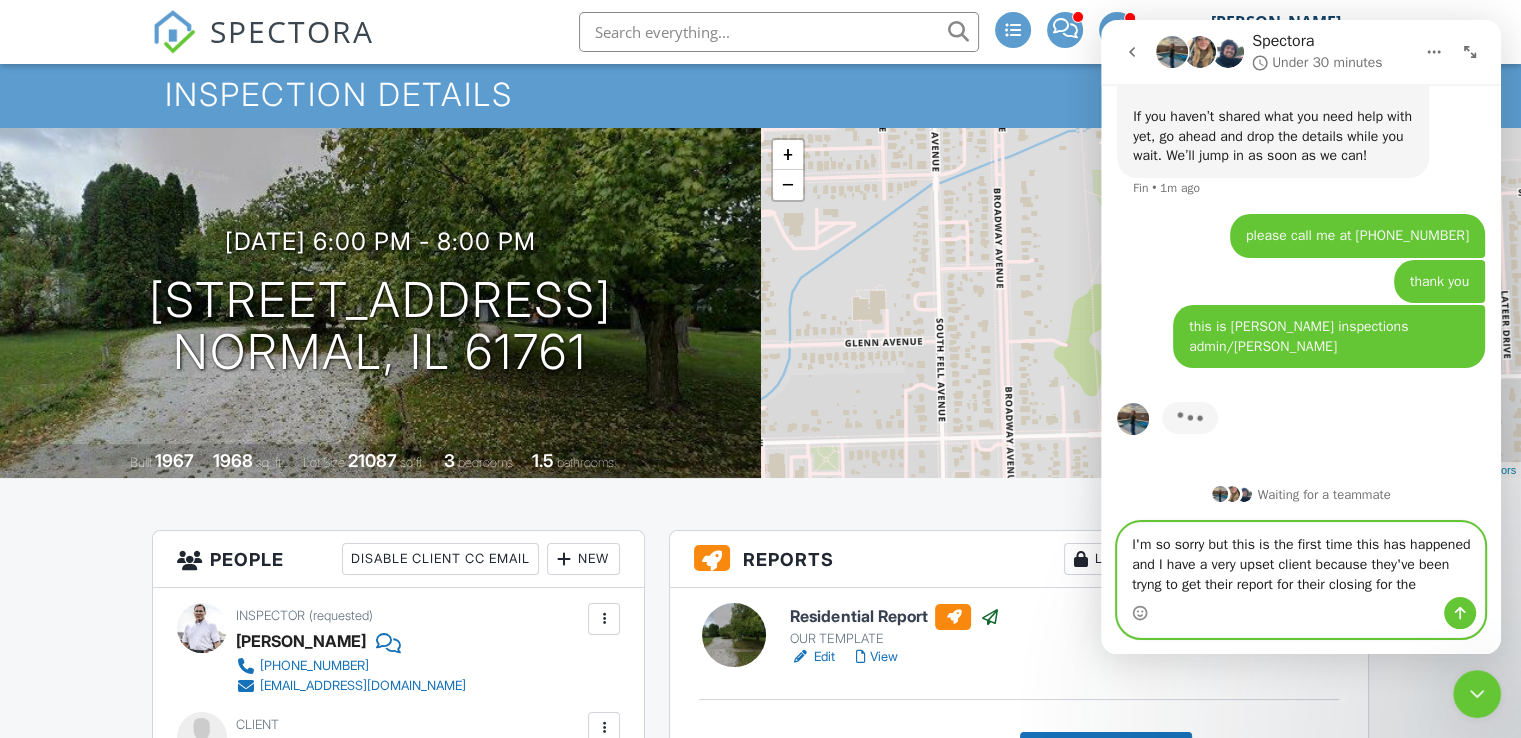 scroll, scrollTop: 5907, scrollLeft: 0, axis: vertical 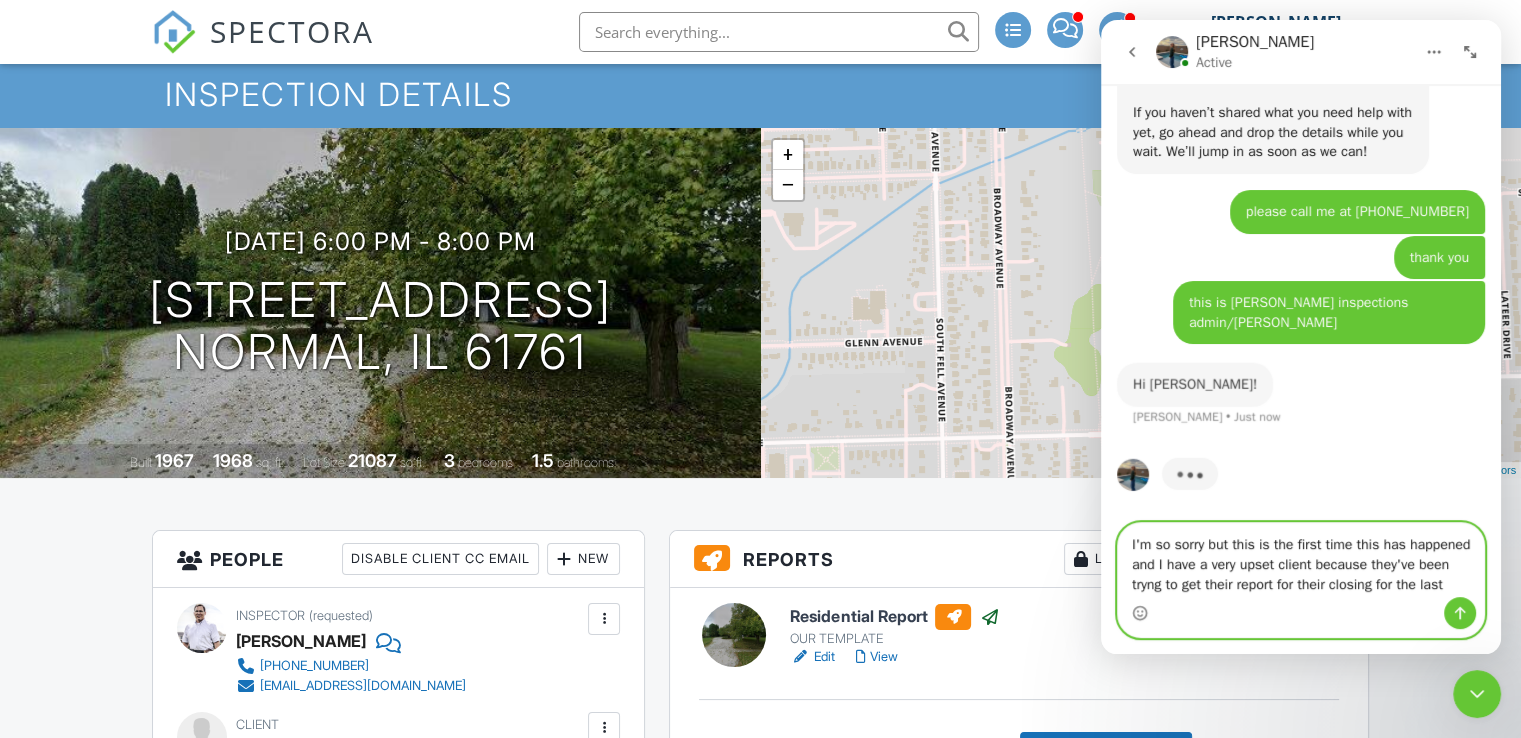 click on "I'm so sorry but this is the first time this has happened and I have a very upset client because they've been tryng to get their report for their closing for the last" at bounding box center [1301, 560] 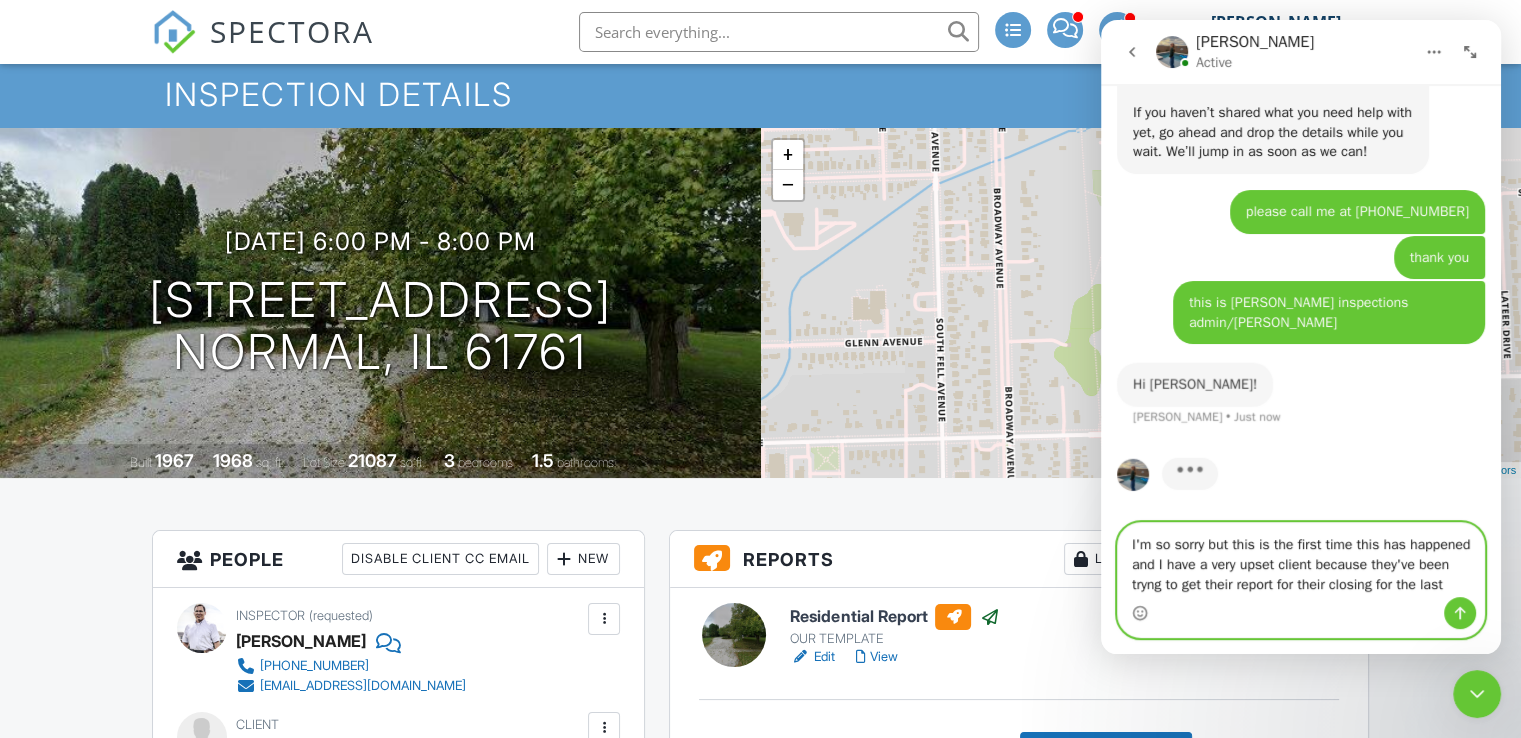 click on "I'm so sorry but this is the first time this has happened and I have a very upset client because they've been tryng to get their report for their closing for the last" at bounding box center (1301, 560) 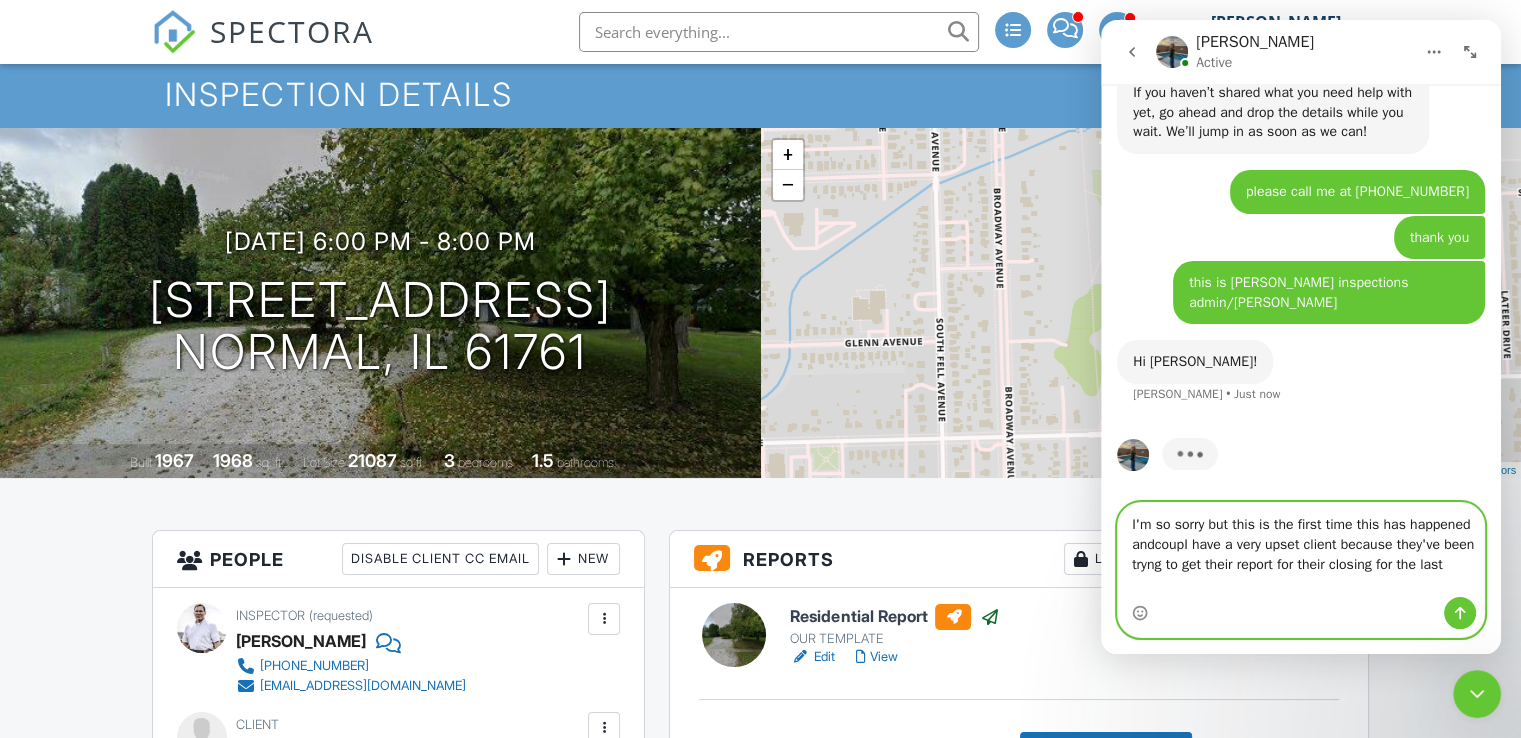 scroll, scrollTop: 5911, scrollLeft: 0, axis: vertical 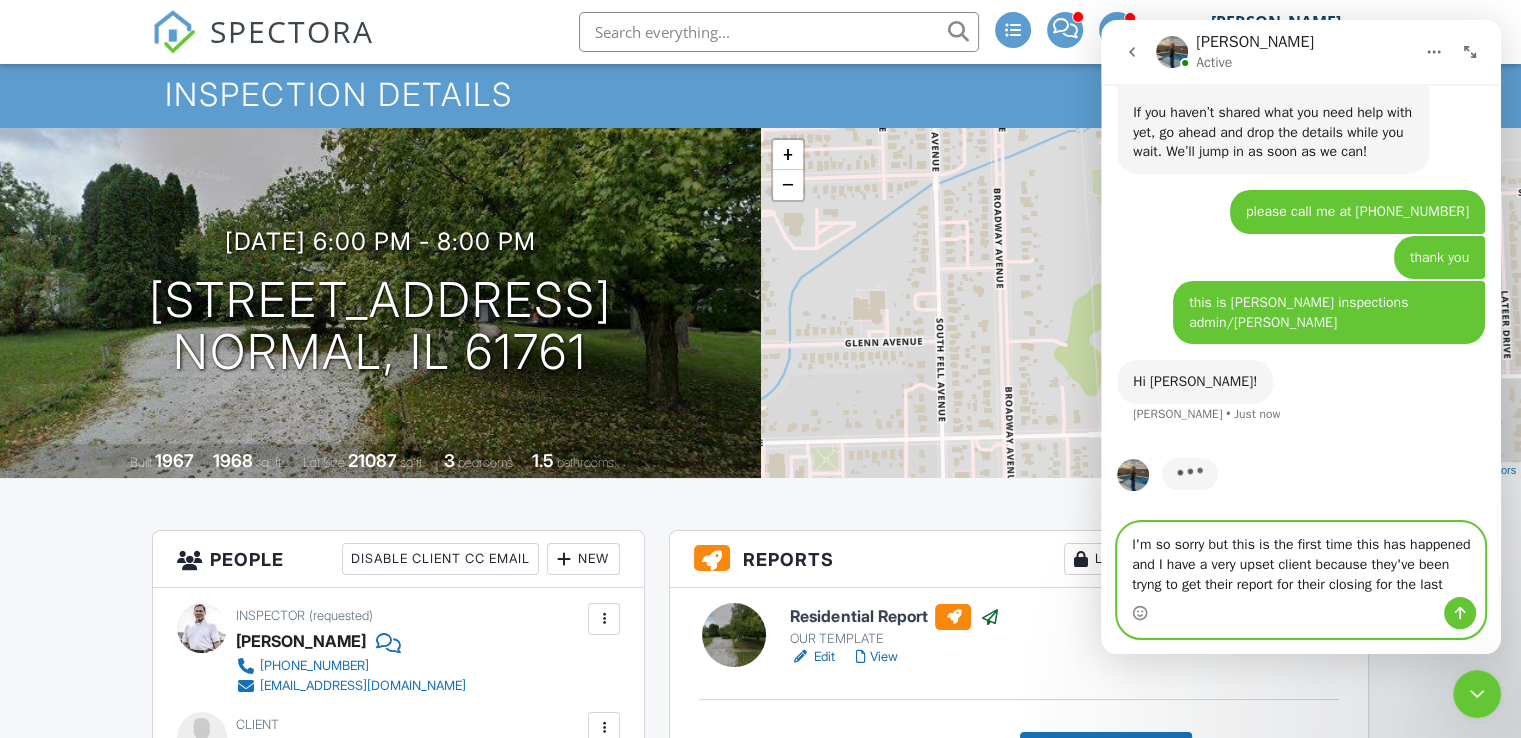 click on "I'm so sorry but this is the first time this has happened and I have a very upset client because they've been tryng to get their report for their closing for the last" at bounding box center [1301, 560] 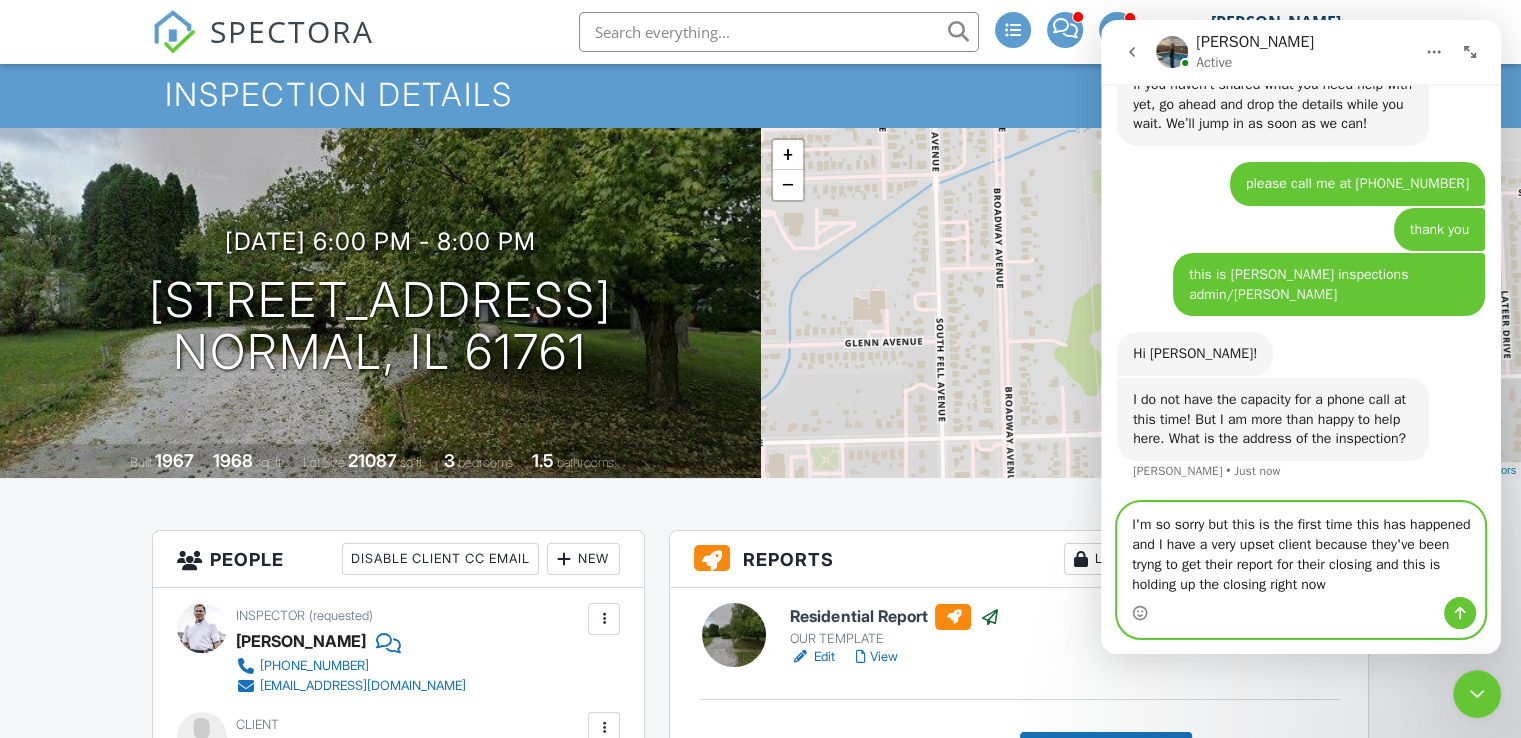 scroll, scrollTop: 5939, scrollLeft: 0, axis: vertical 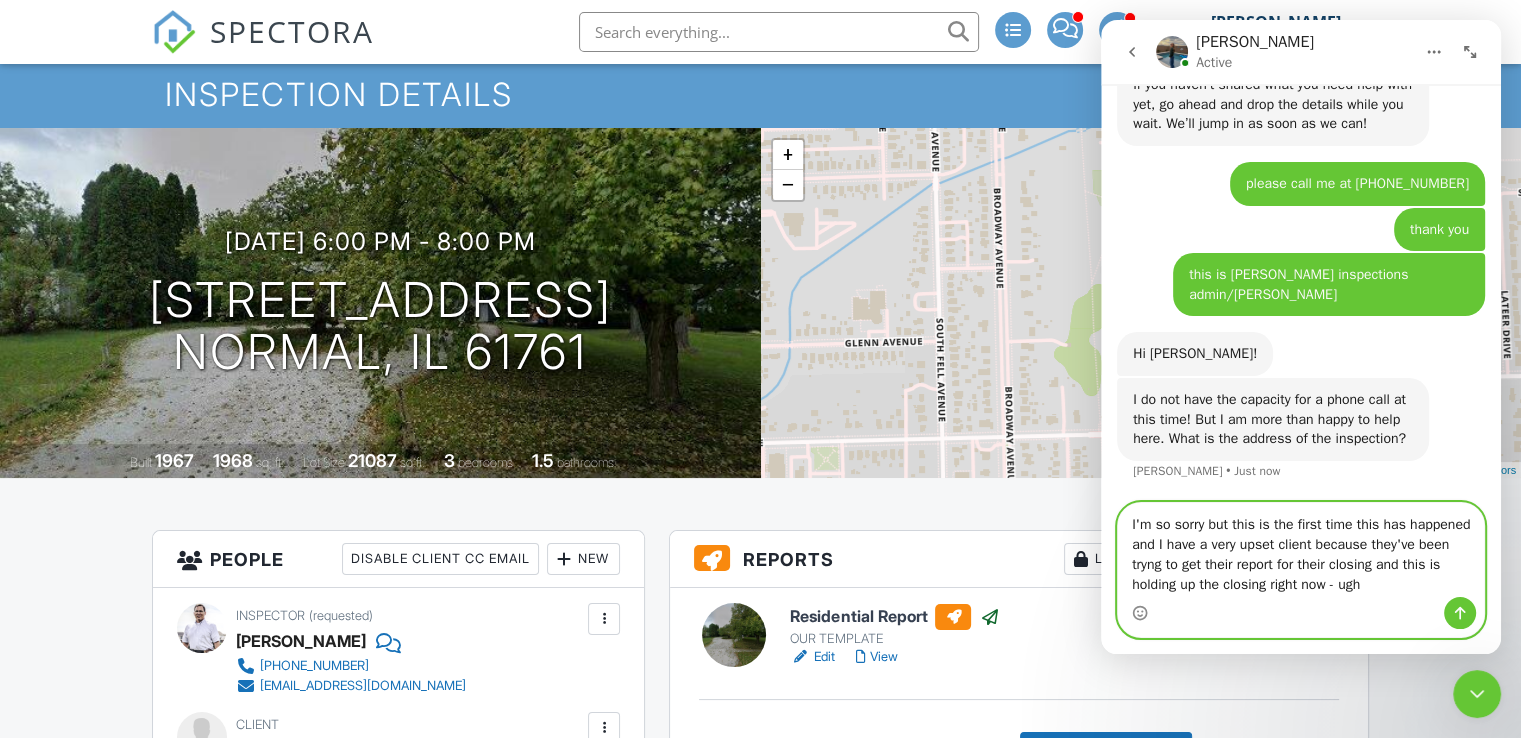 type on "I'm so sorry but this is the first time this has happened and I have a very upset client because they've been tryng to get their report for their closing and this is holding up the closing right now - ugh" 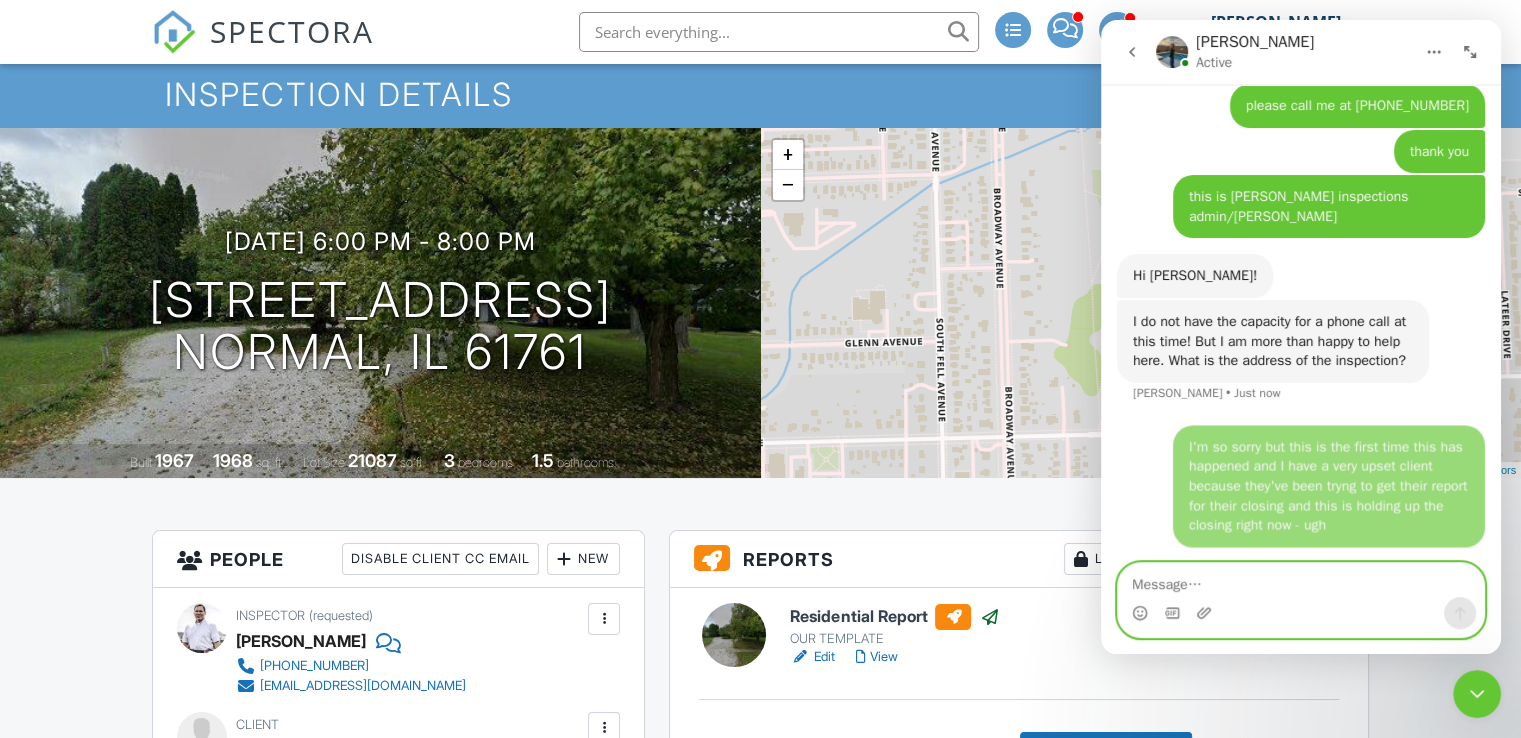 scroll, scrollTop: 6016, scrollLeft: 0, axis: vertical 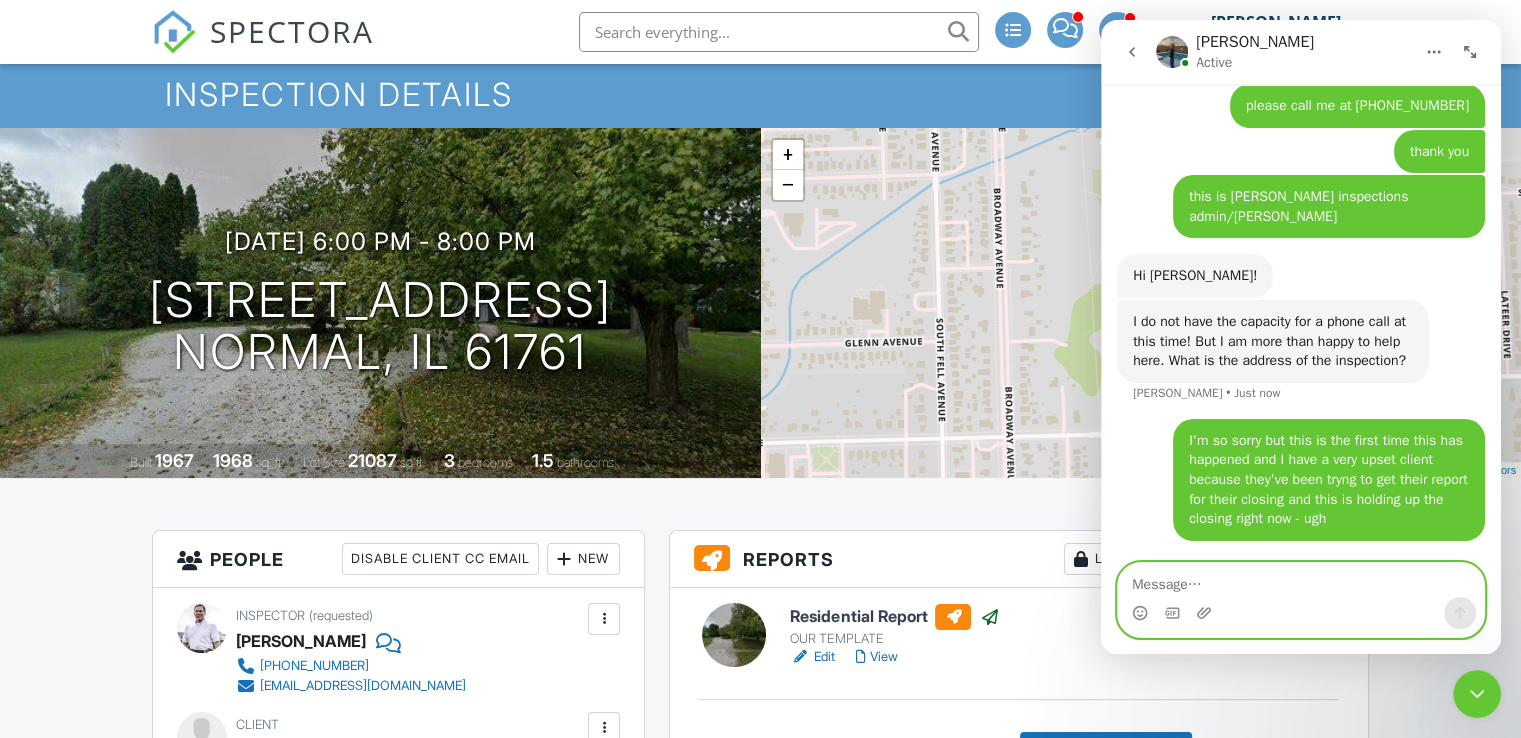 click at bounding box center (1301, 580) 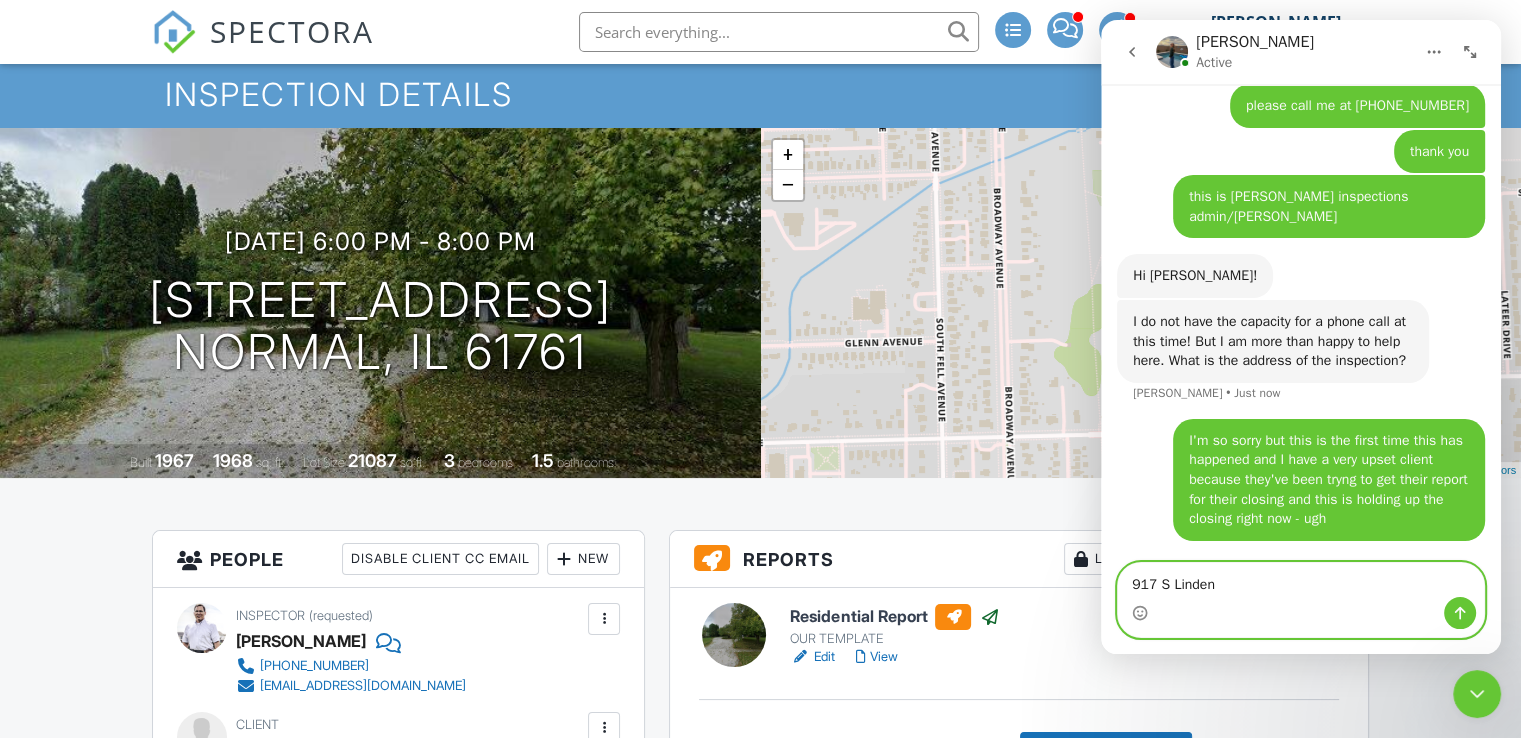 type on "917 S Linden" 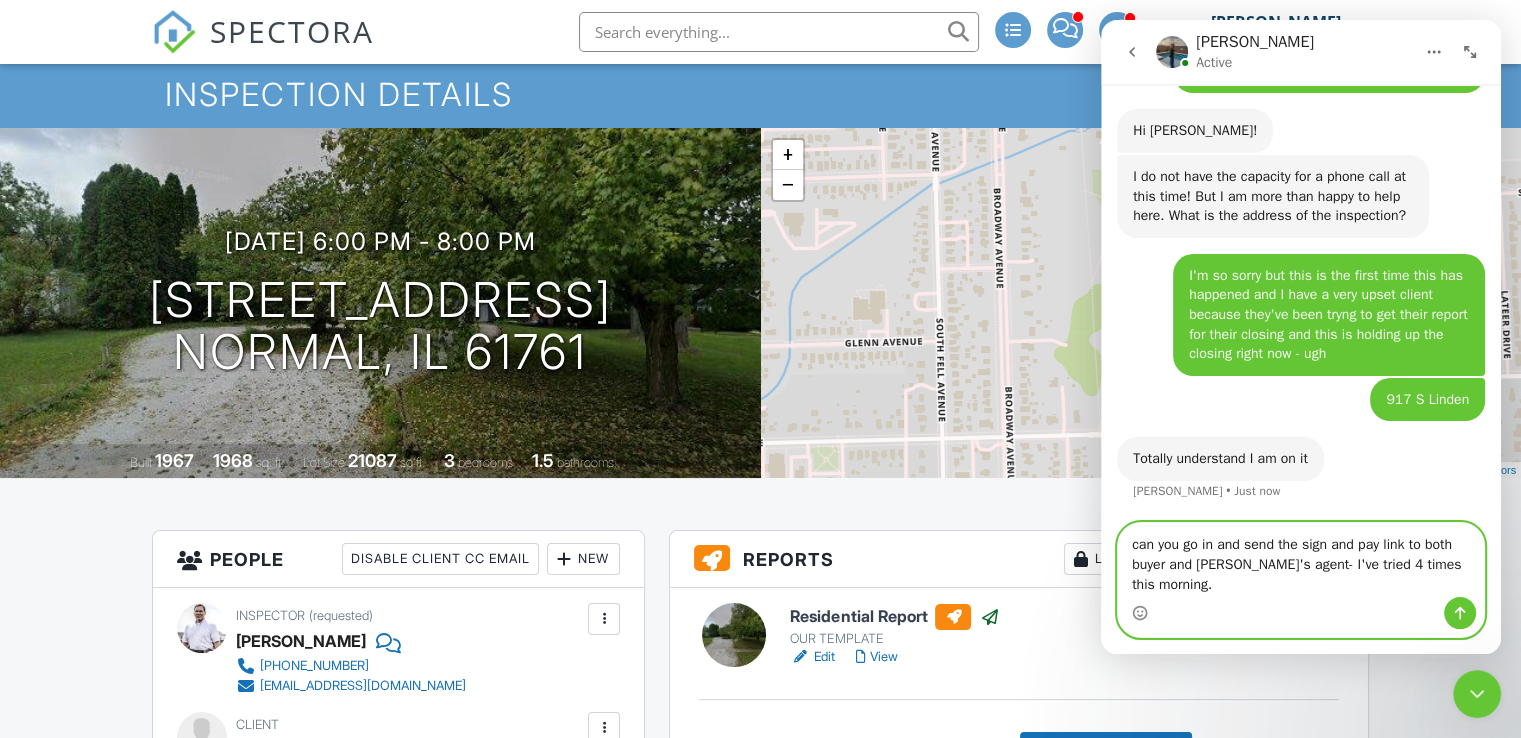 scroll, scrollTop: 6162, scrollLeft: 0, axis: vertical 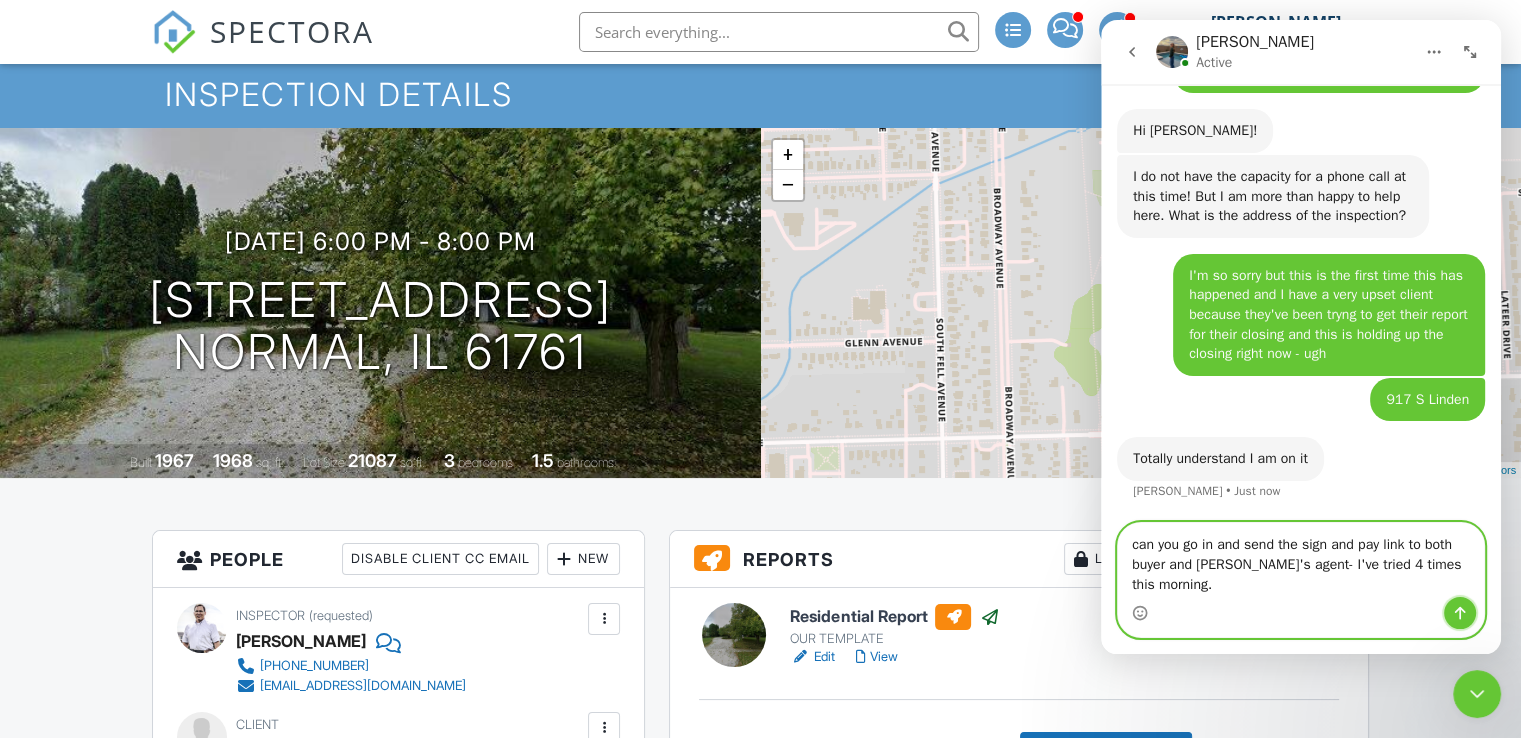 click 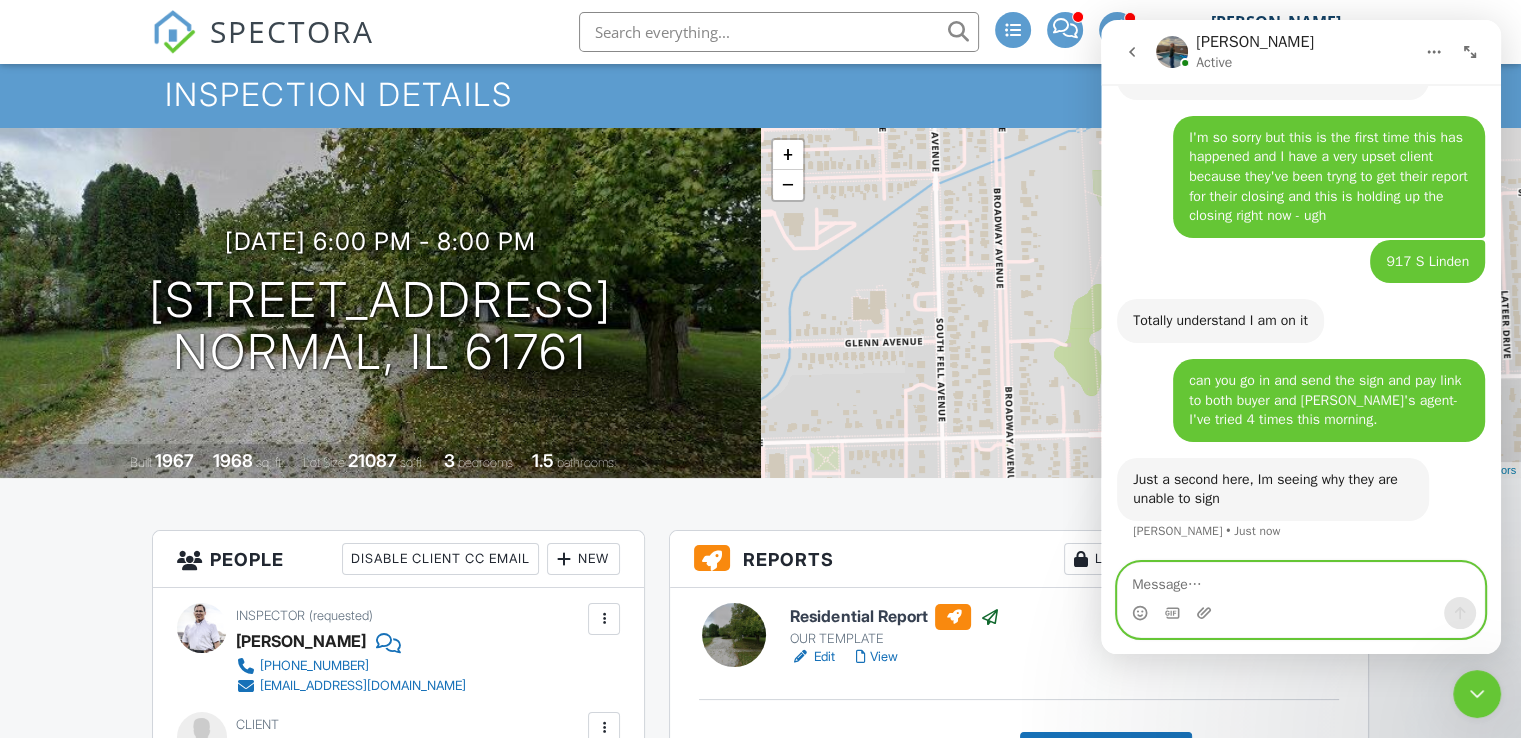 scroll, scrollTop: 6300, scrollLeft: 0, axis: vertical 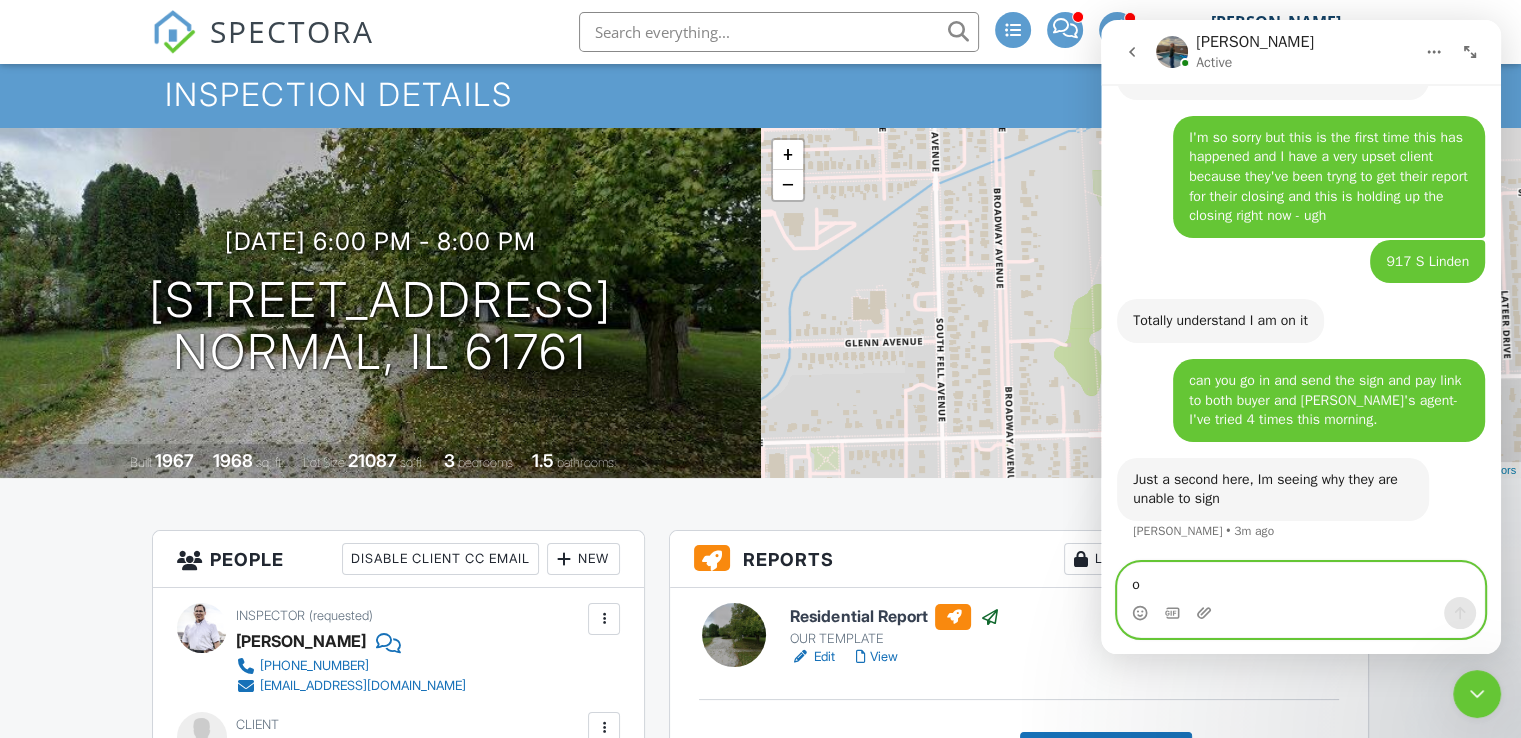 type on "ok" 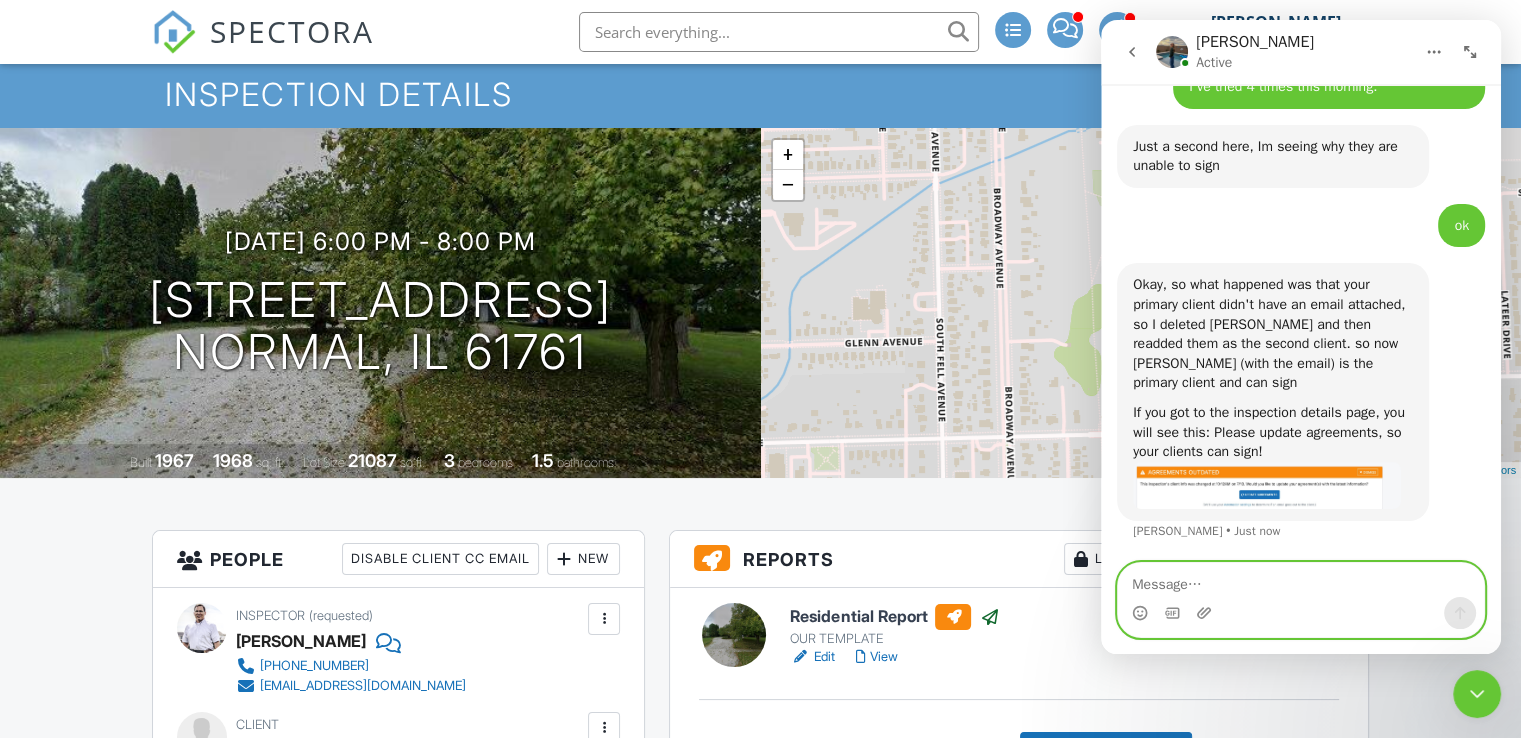 scroll, scrollTop: 6632, scrollLeft: 0, axis: vertical 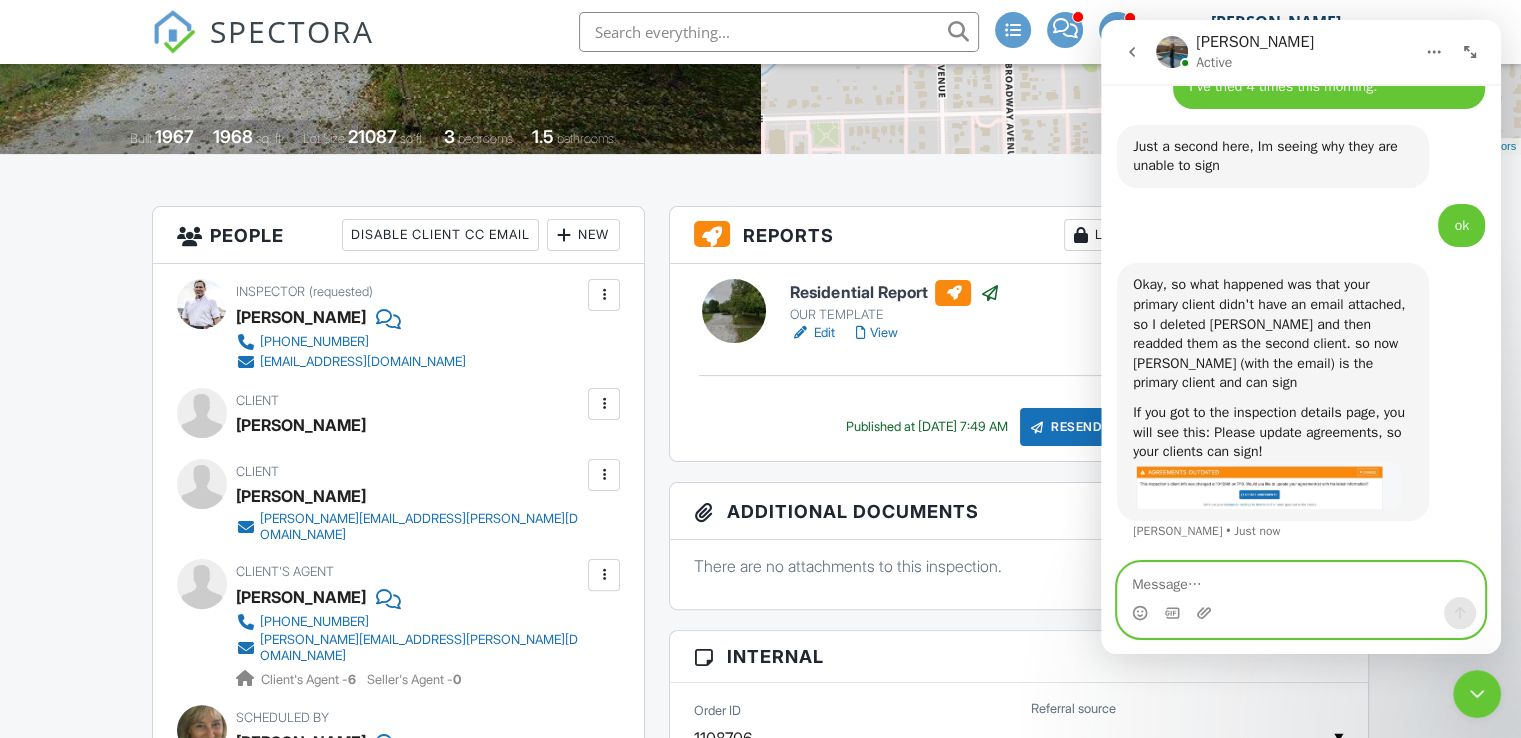 click at bounding box center [1301, 580] 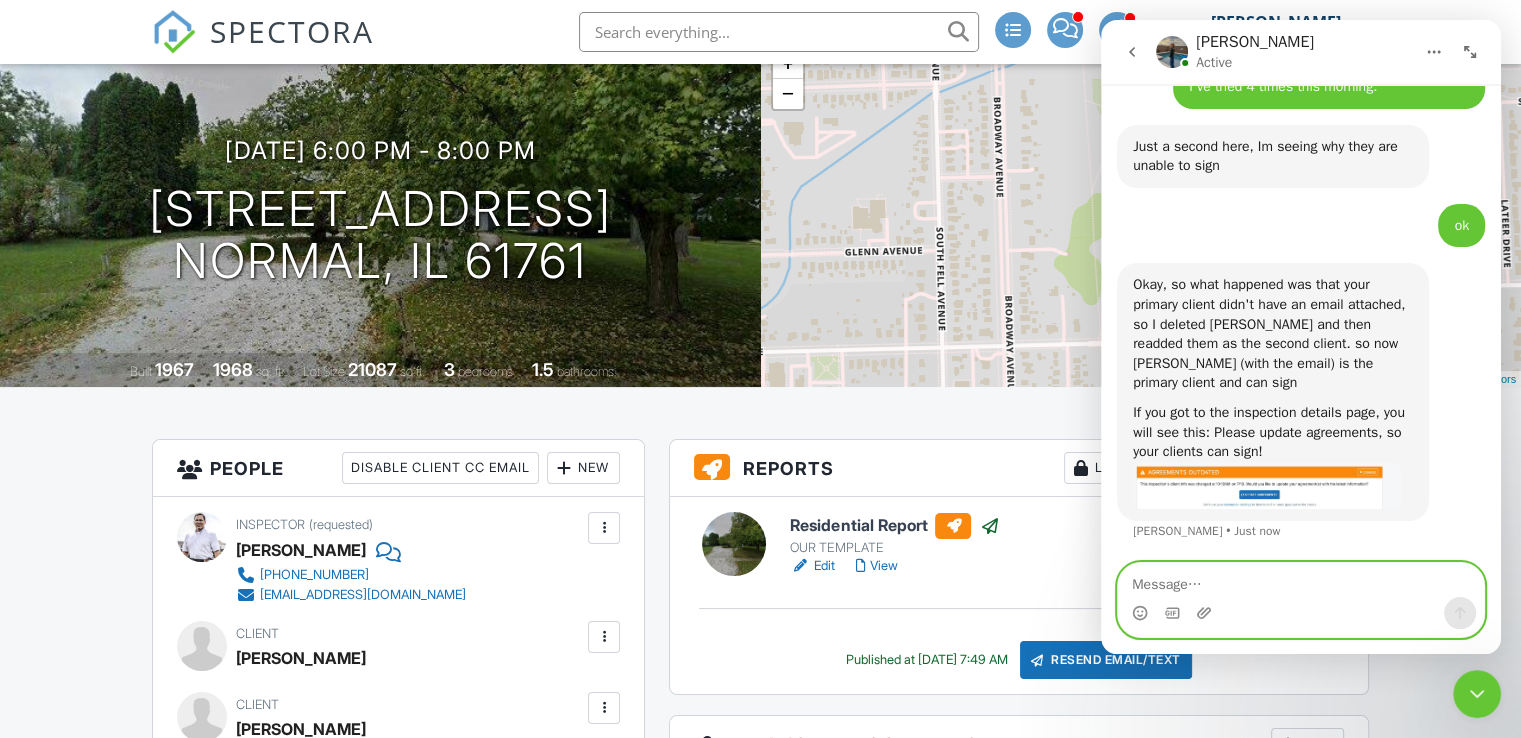 scroll, scrollTop: 146, scrollLeft: 0, axis: vertical 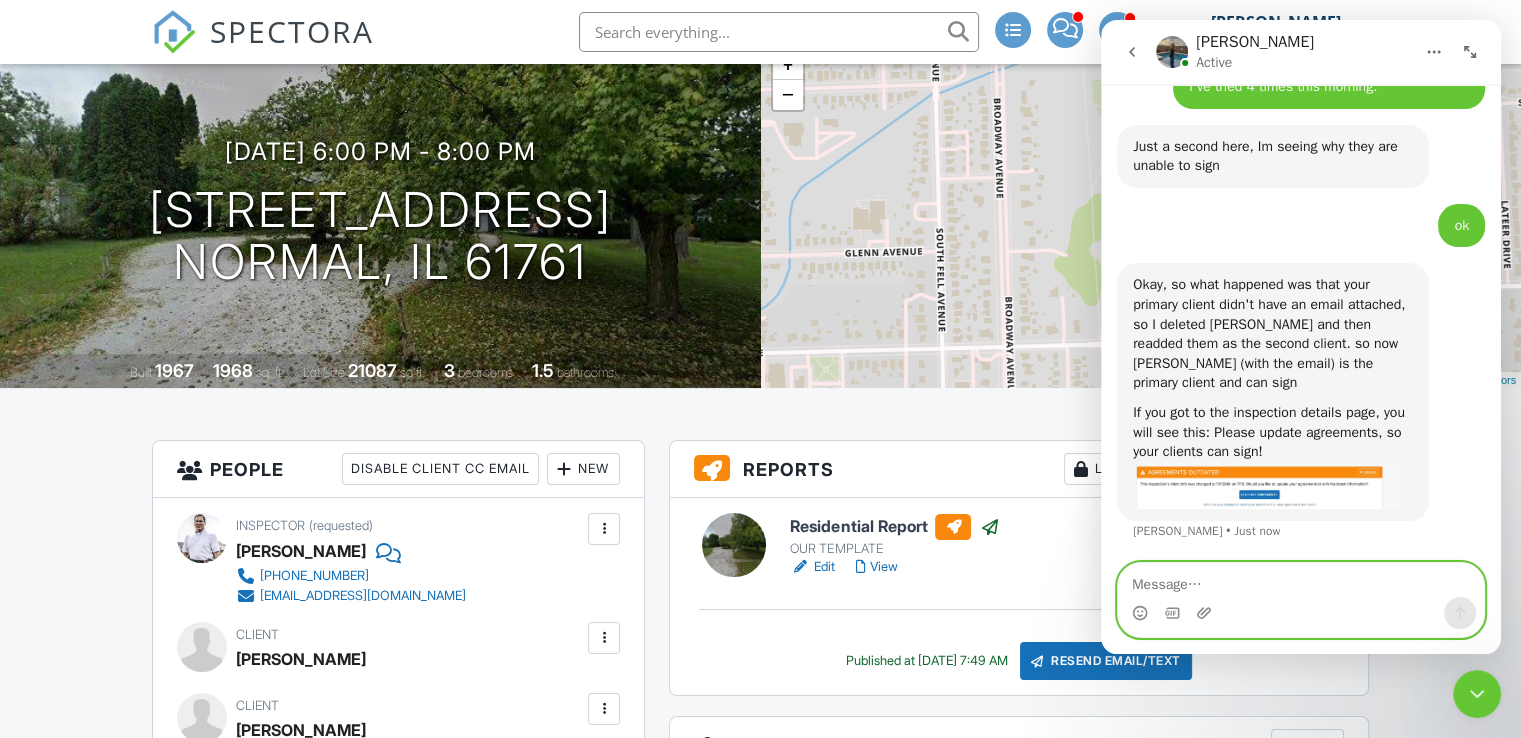 click at bounding box center [1301, 580] 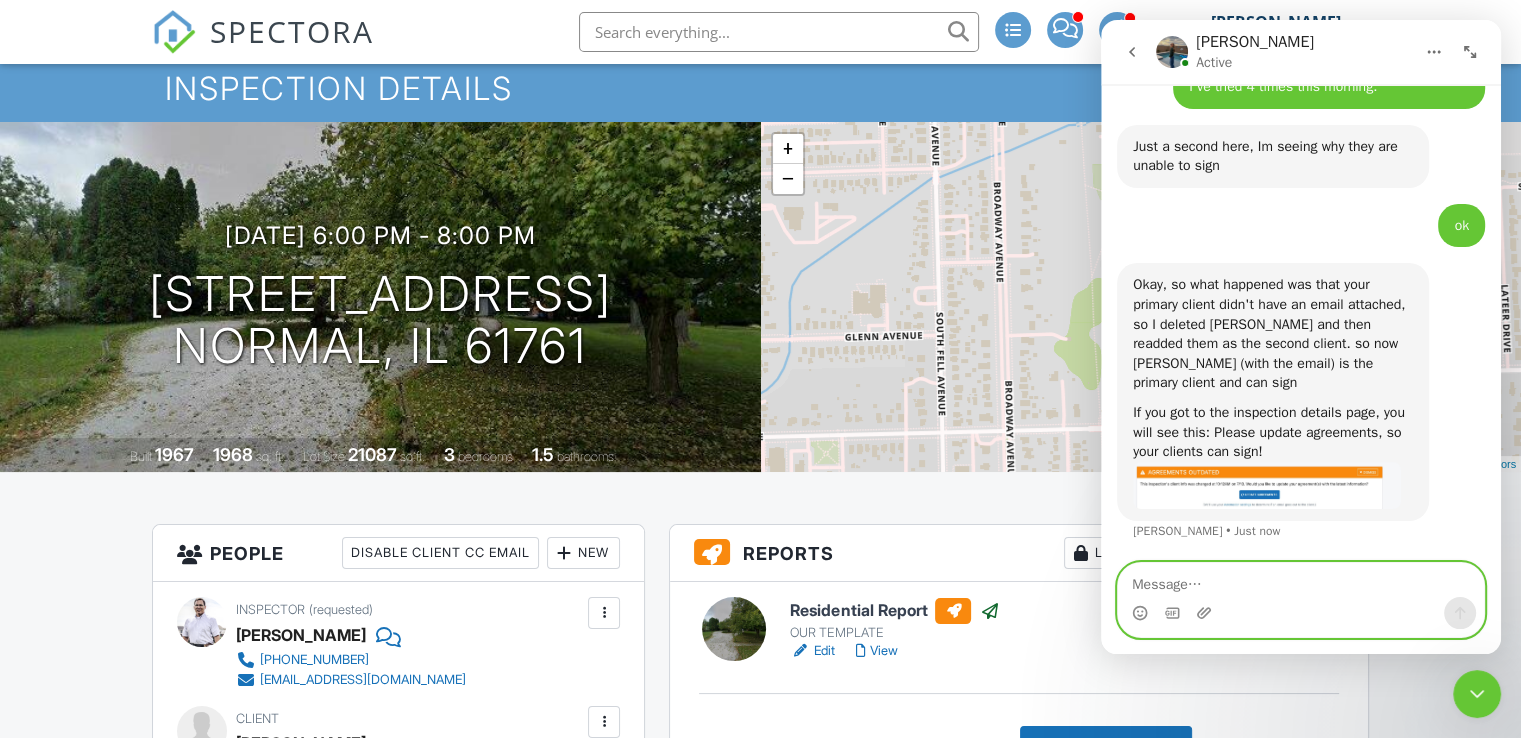 scroll, scrollTop: 0, scrollLeft: 0, axis: both 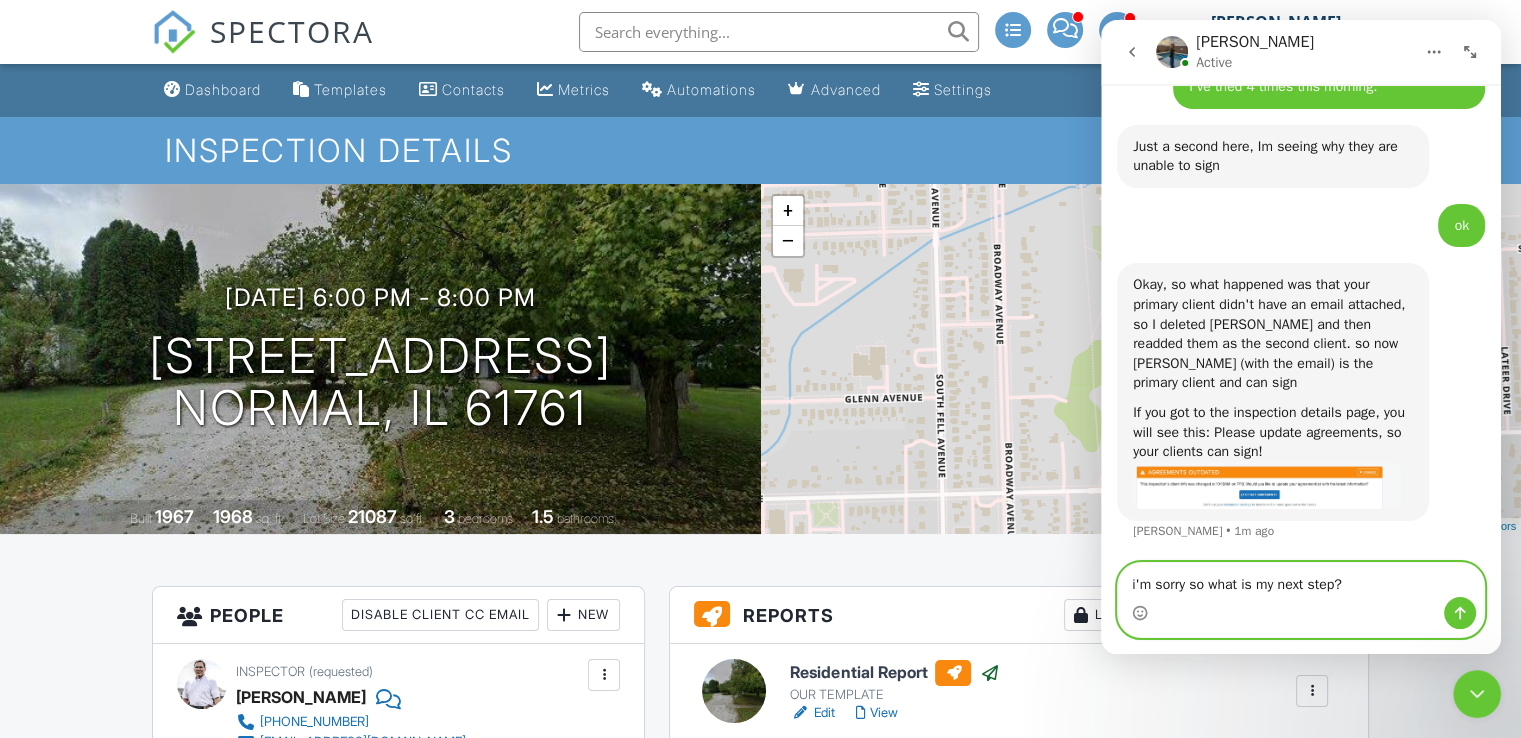 type on "i'm sorry so what is my next step?" 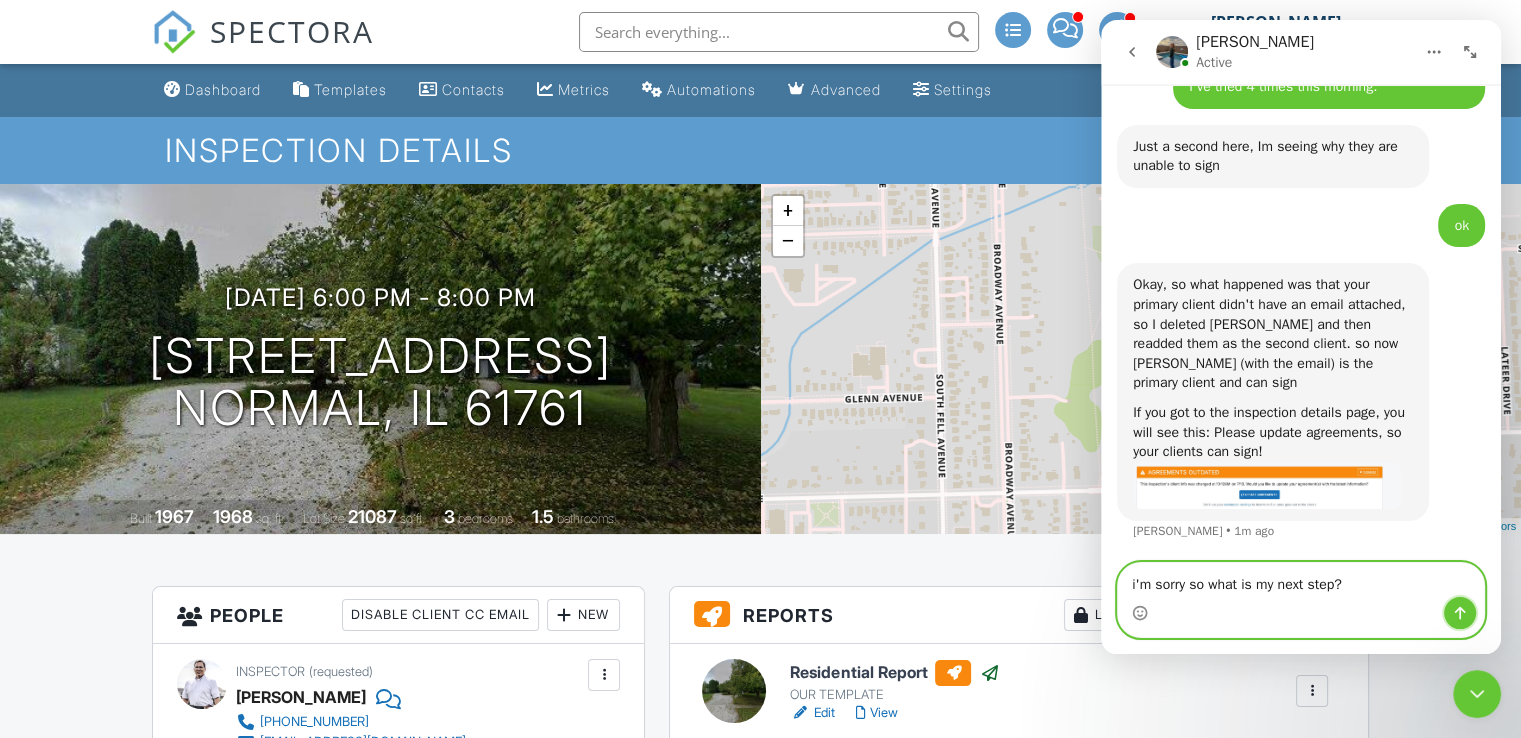 click at bounding box center [1460, 613] 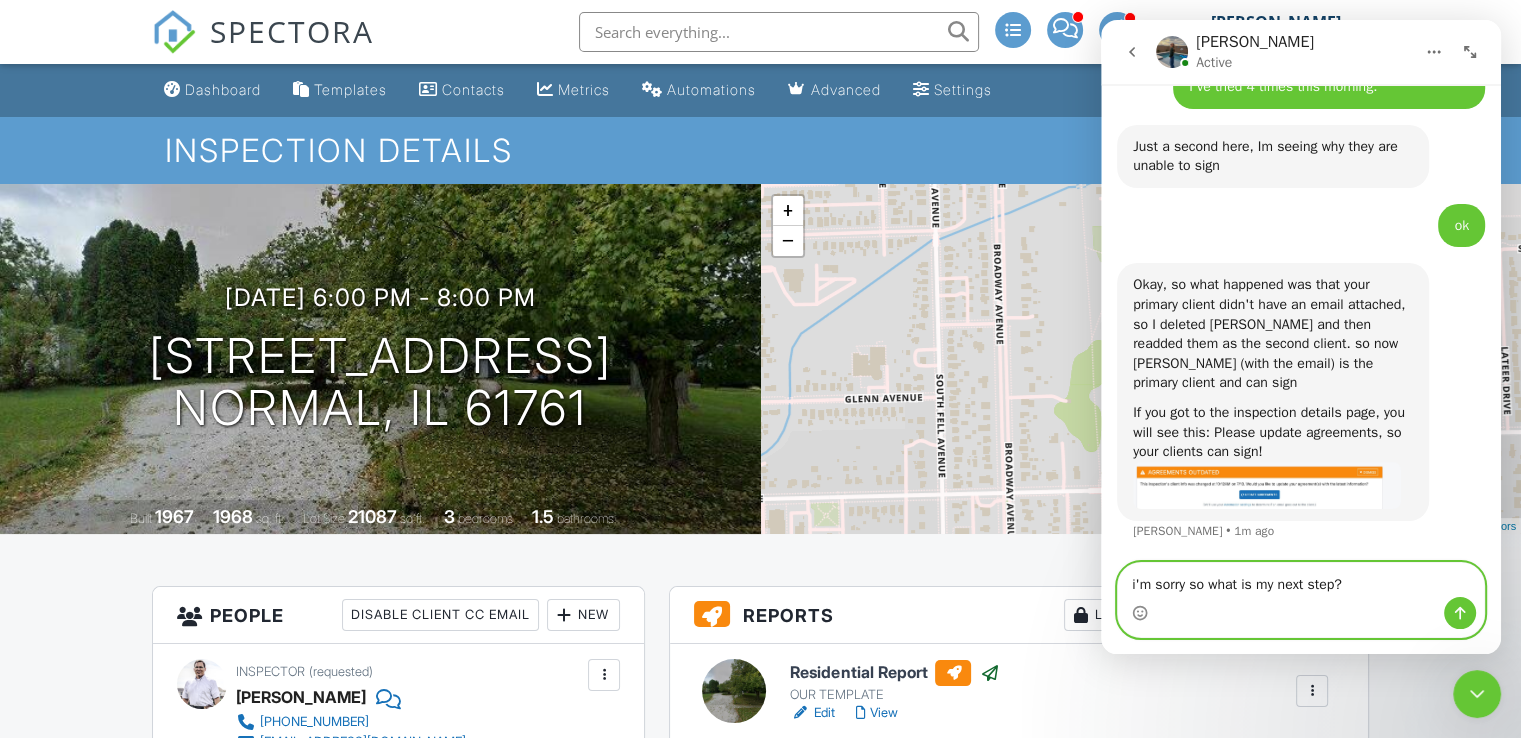 type 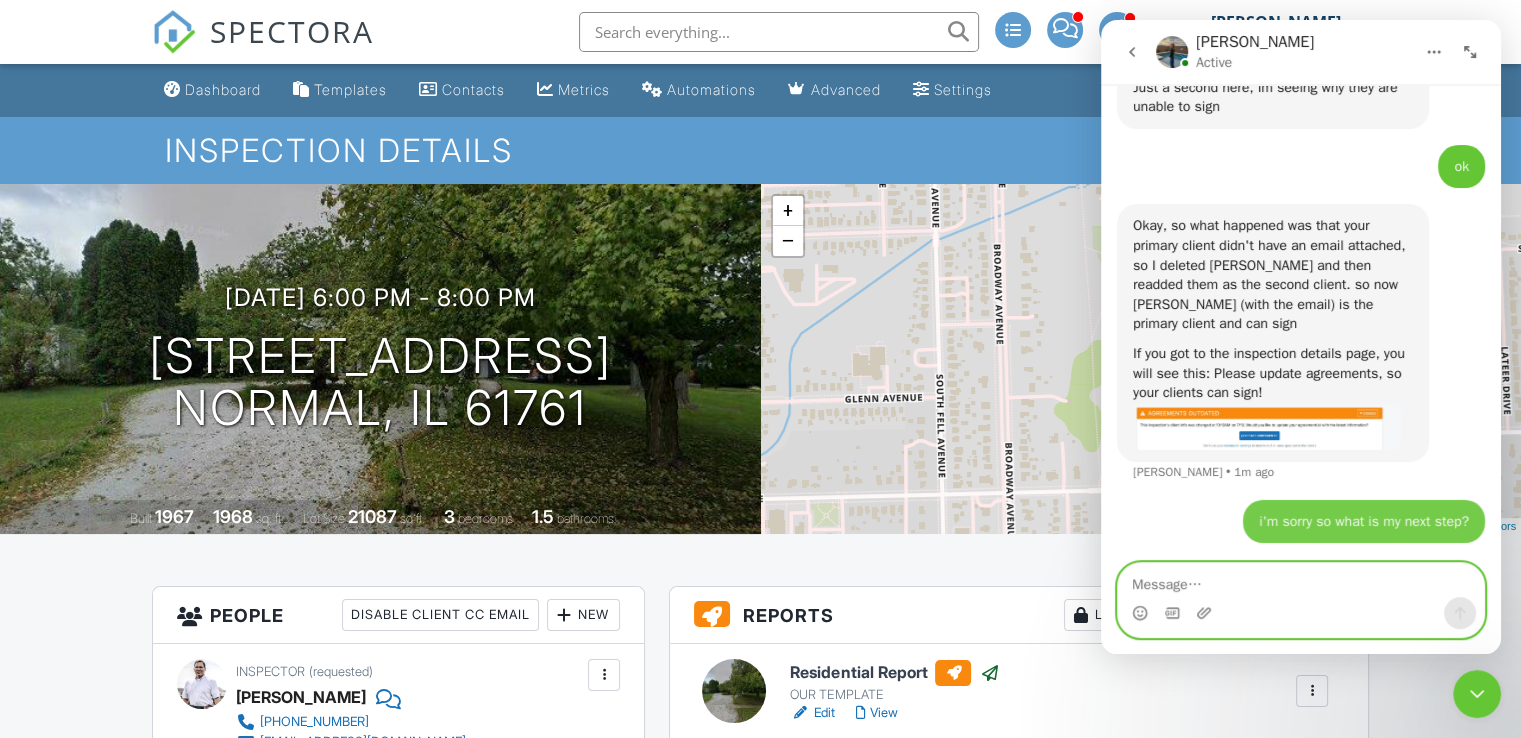 scroll, scrollTop: 6692, scrollLeft: 0, axis: vertical 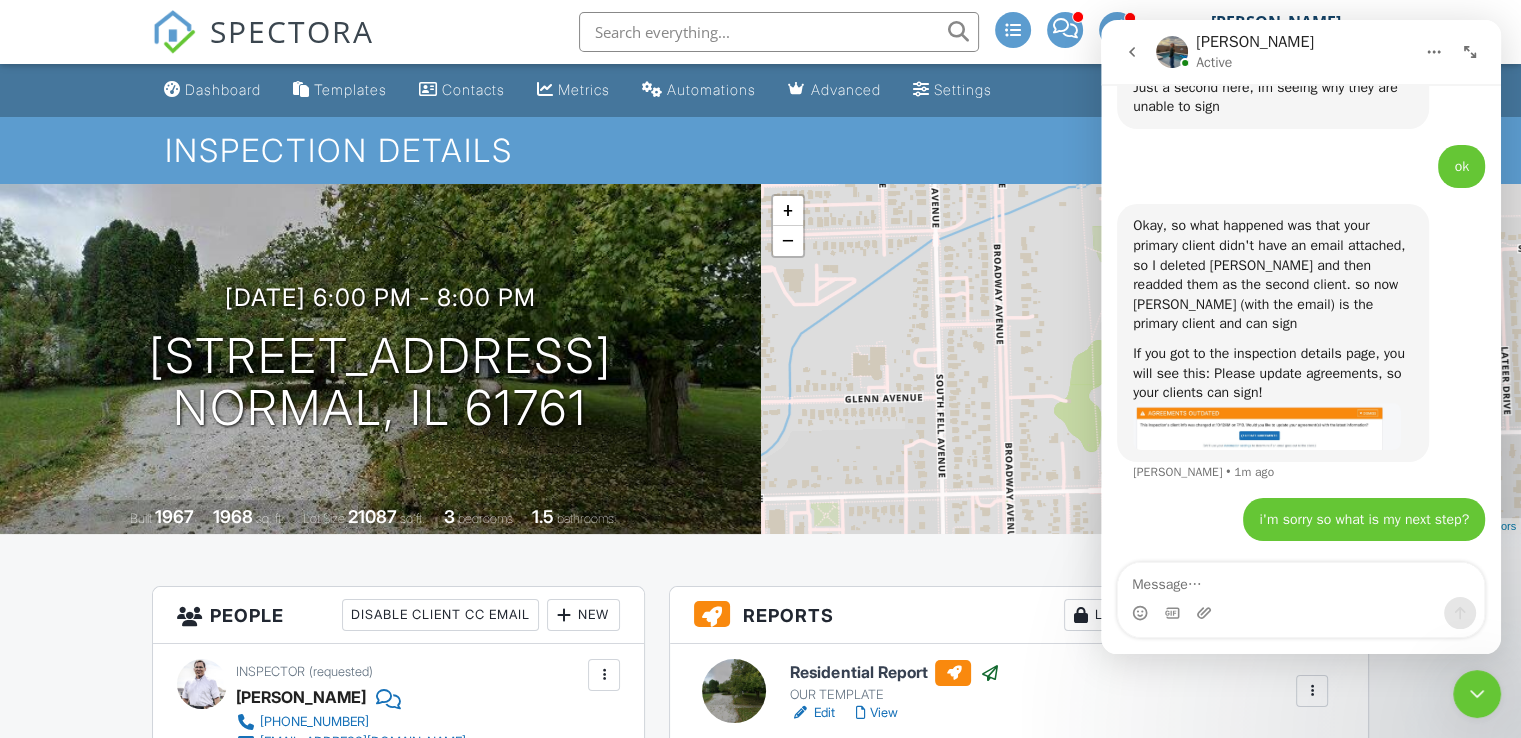 click at bounding box center [1477, 694] 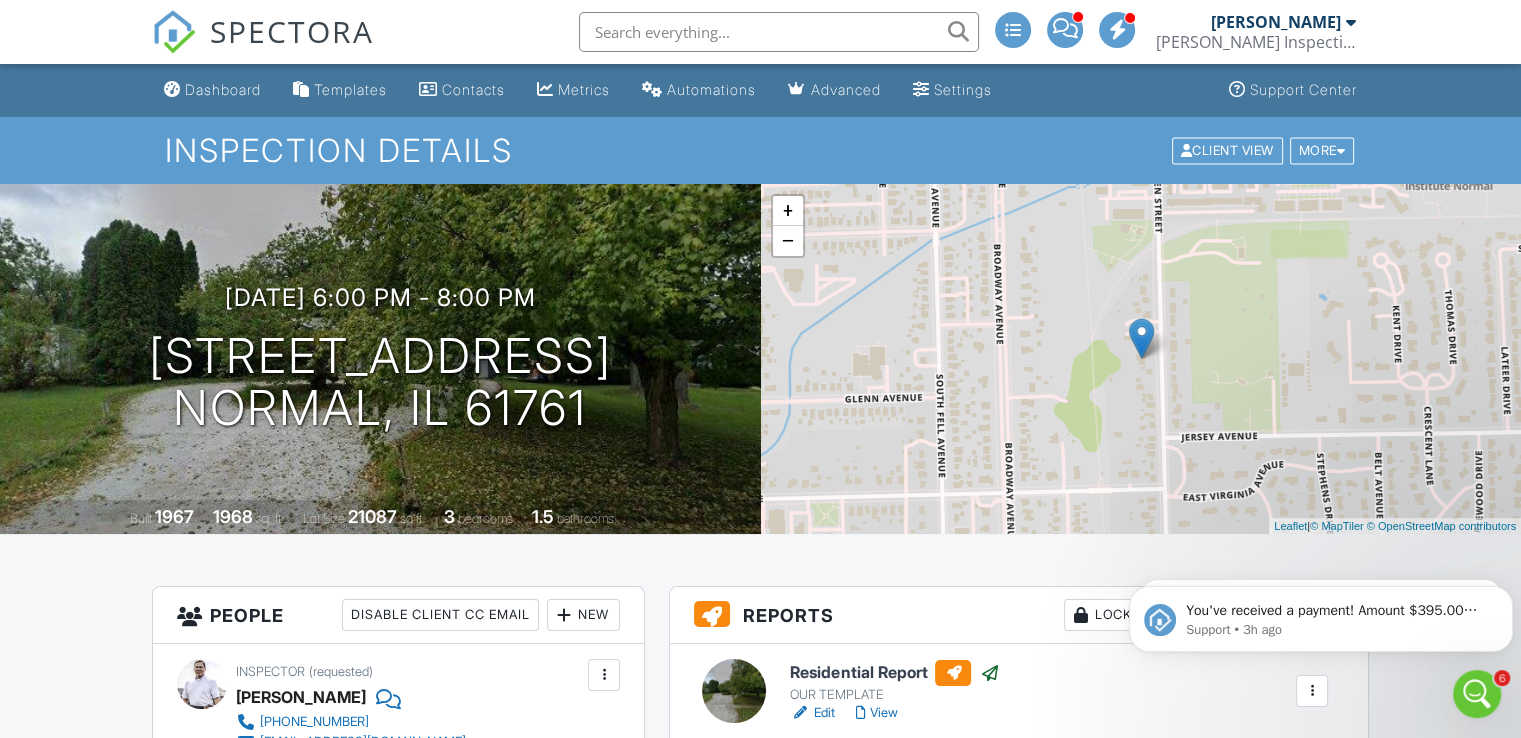 scroll, scrollTop: 0, scrollLeft: 0, axis: both 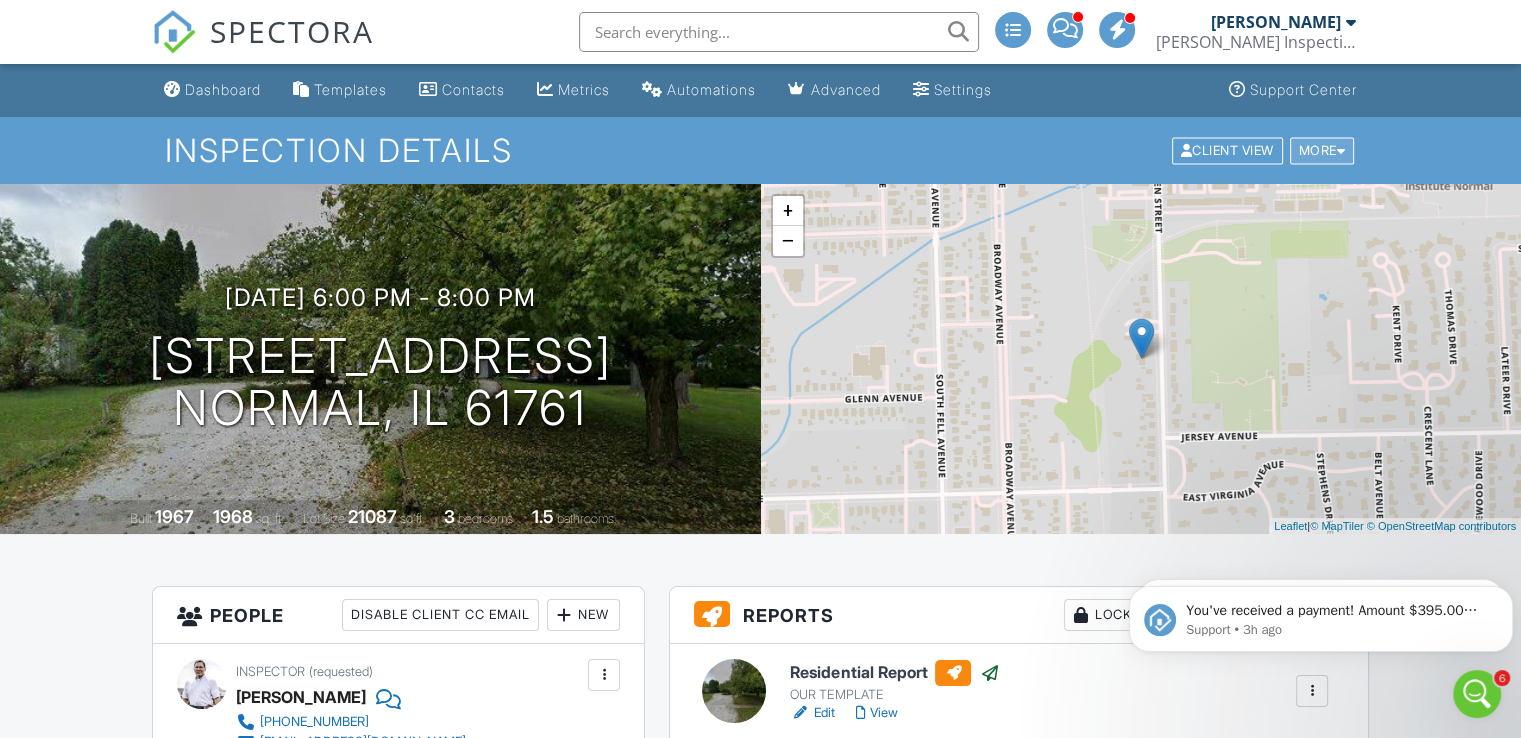 click on "More" at bounding box center (1322, 150) 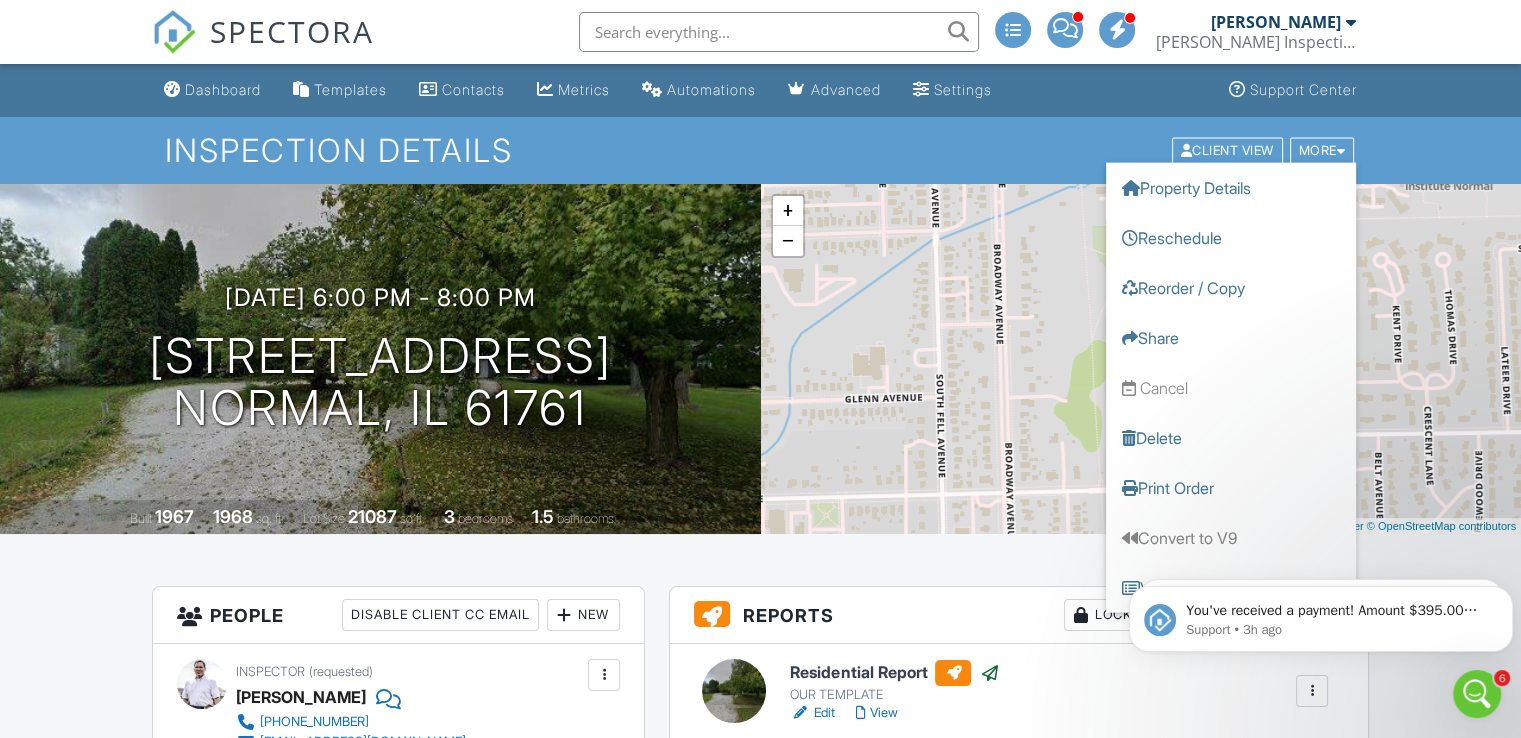 click on "Inspection Details
Client View
More
Property Details
Reschedule
Reorder / Copy
Share
Cancel
Delete
Print Order
Convert to V9
View Change Log" at bounding box center [760, 150] 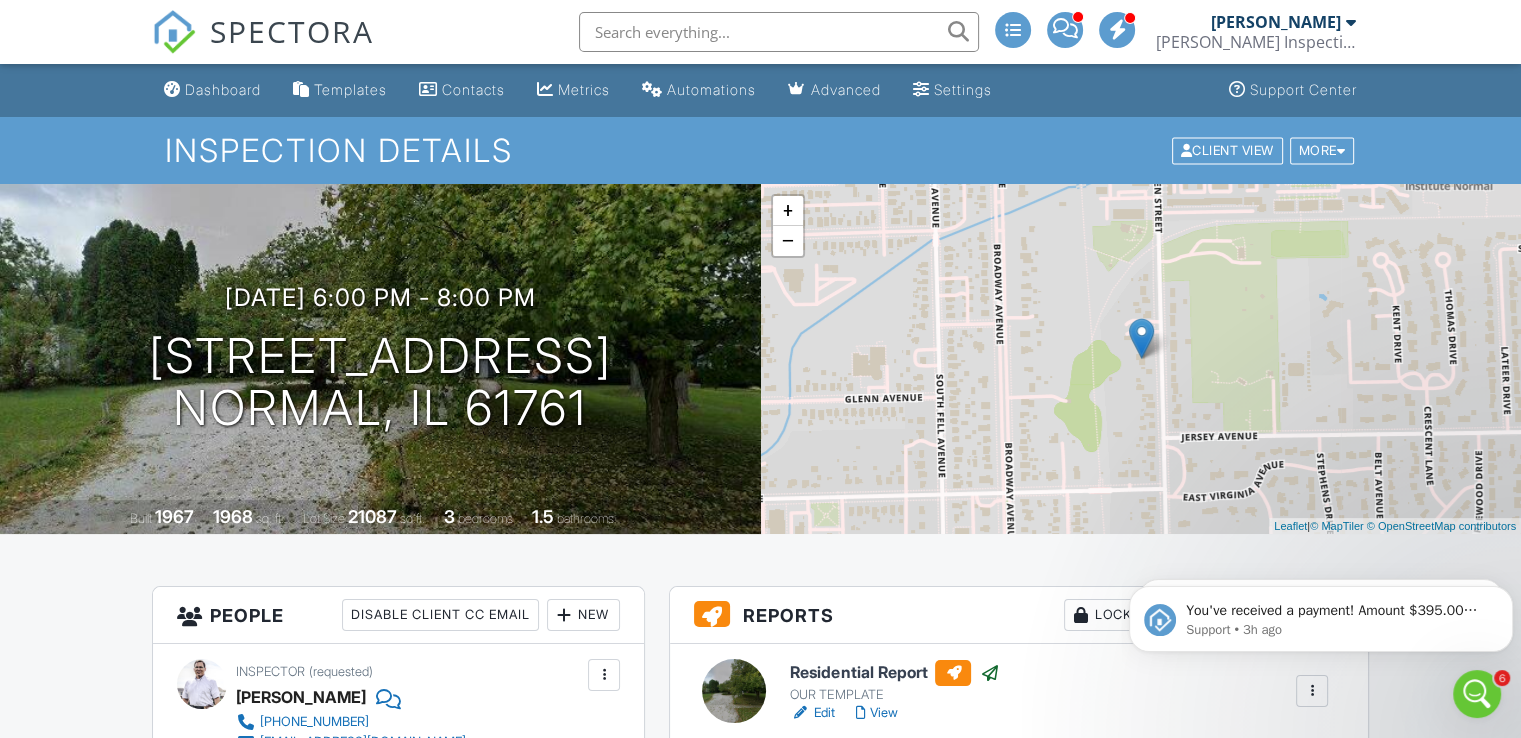 scroll, scrollTop: 6769, scrollLeft: 0, axis: vertical 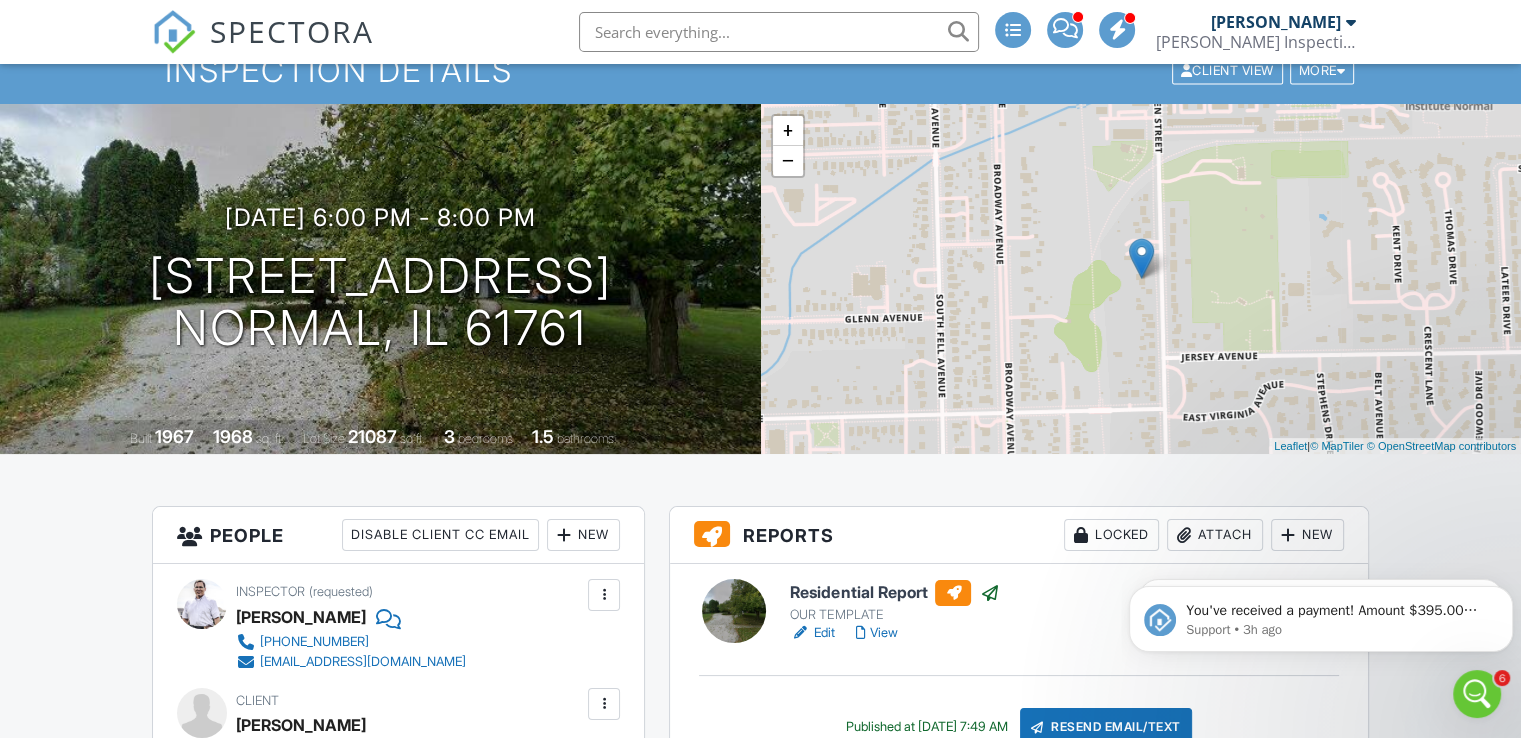 click 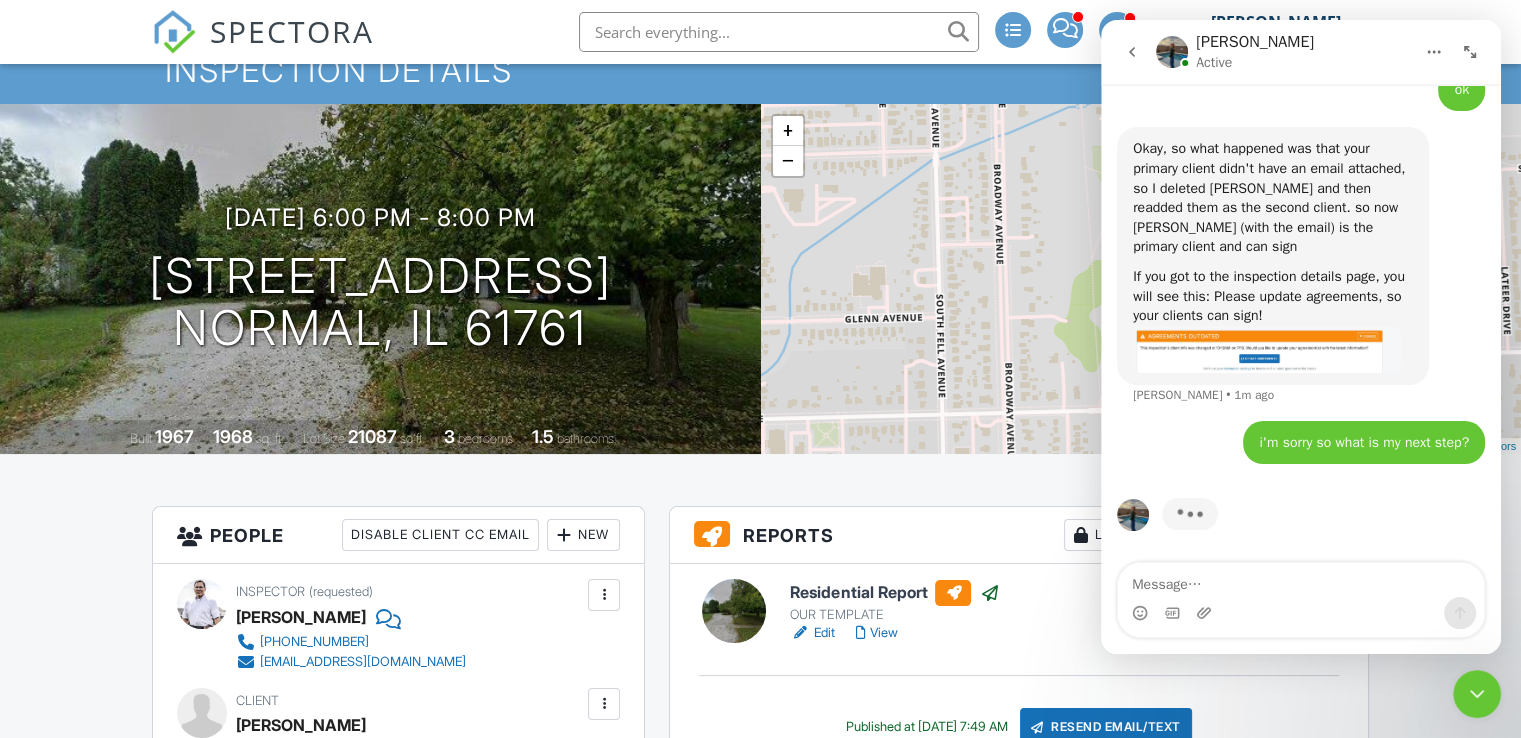 scroll, scrollTop: 6769, scrollLeft: 0, axis: vertical 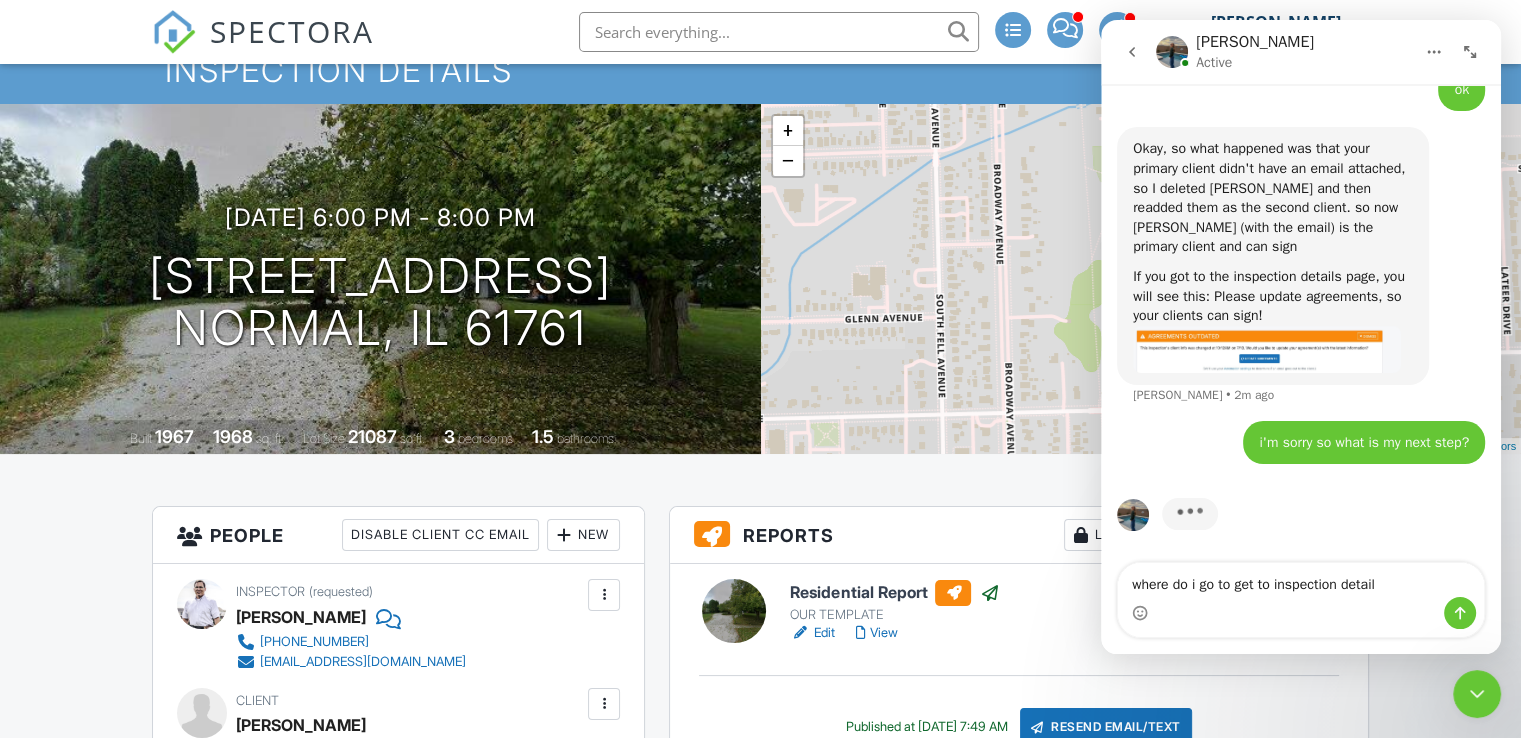 type on "where do i go to get to inspection details" 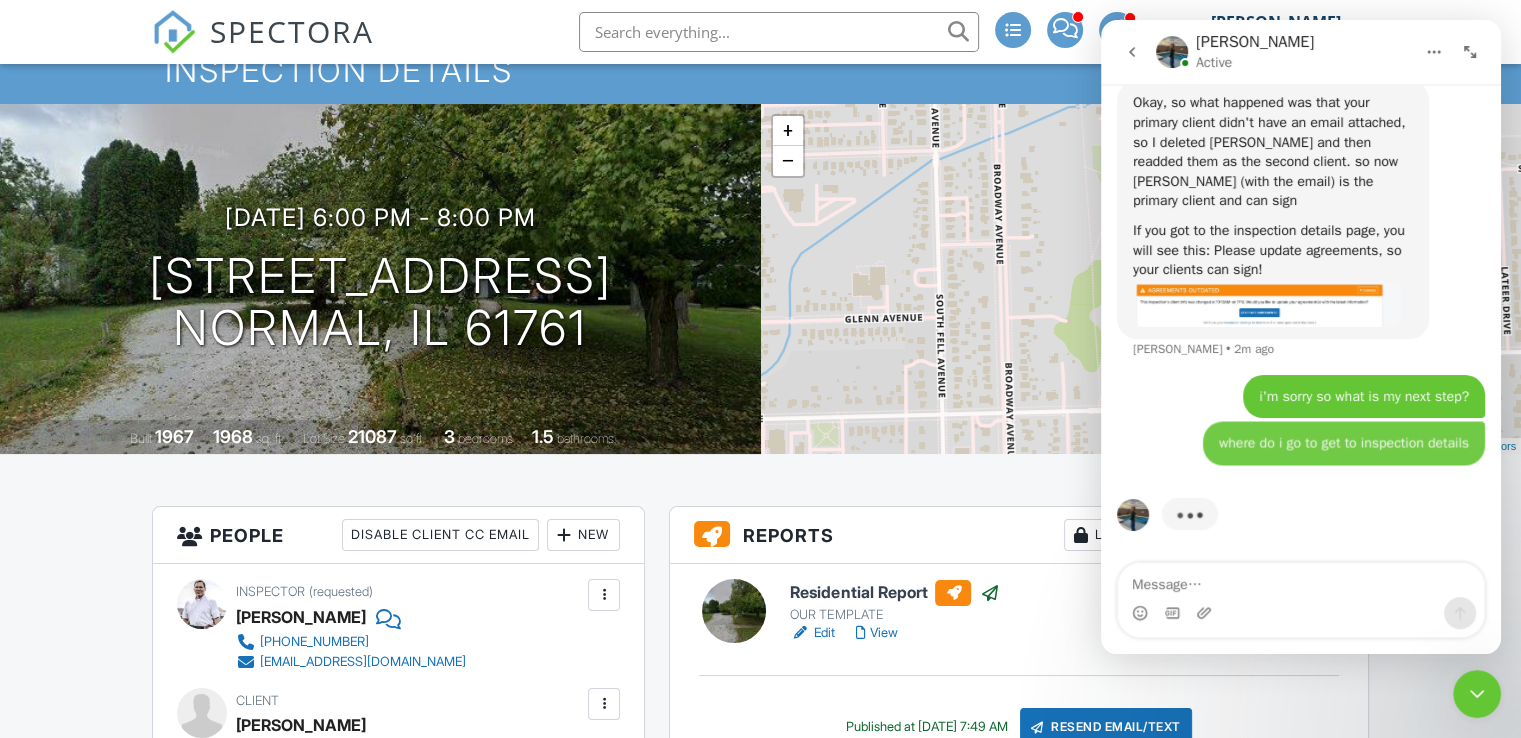 scroll, scrollTop: 6815, scrollLeft: 0, axis: vertical 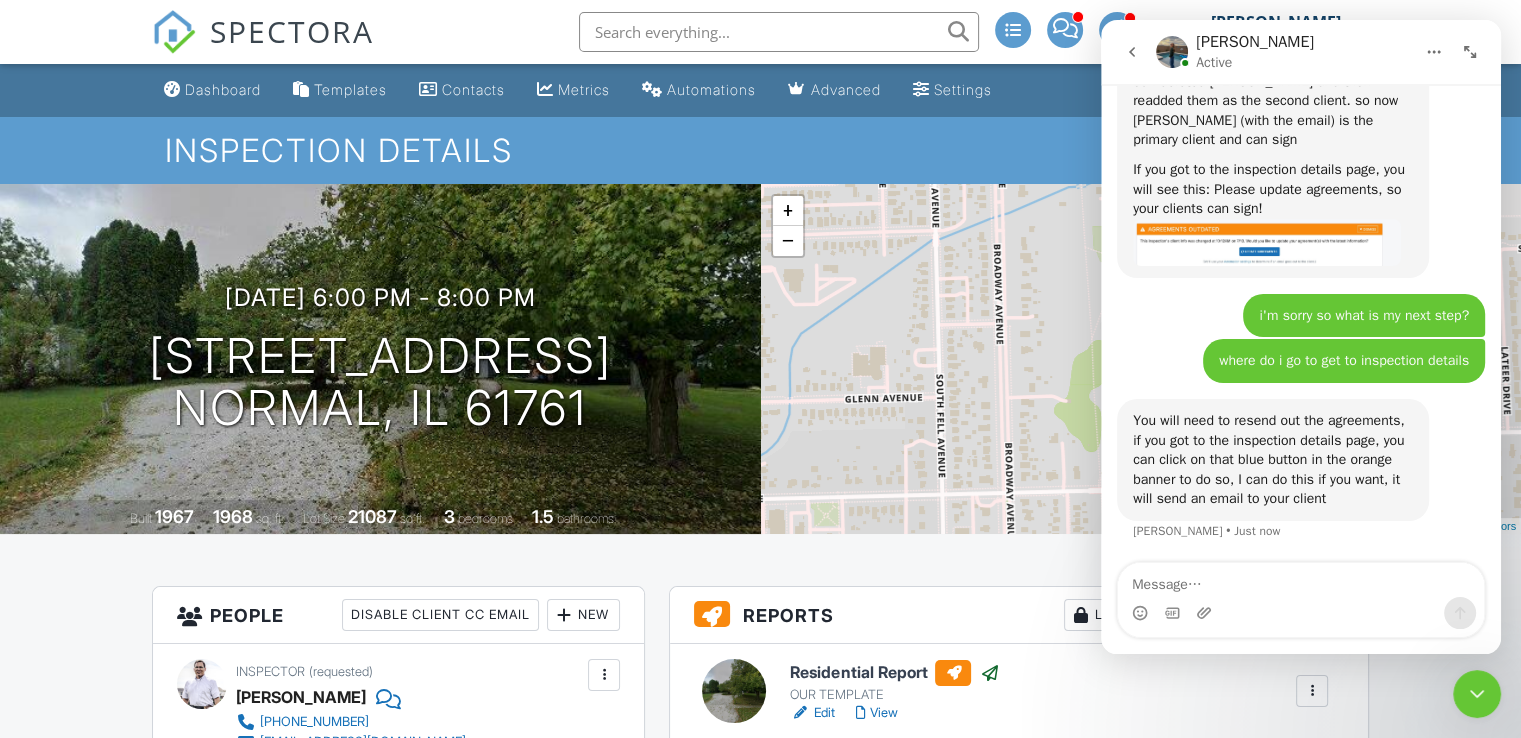 click at bounding box center [1301, 580] 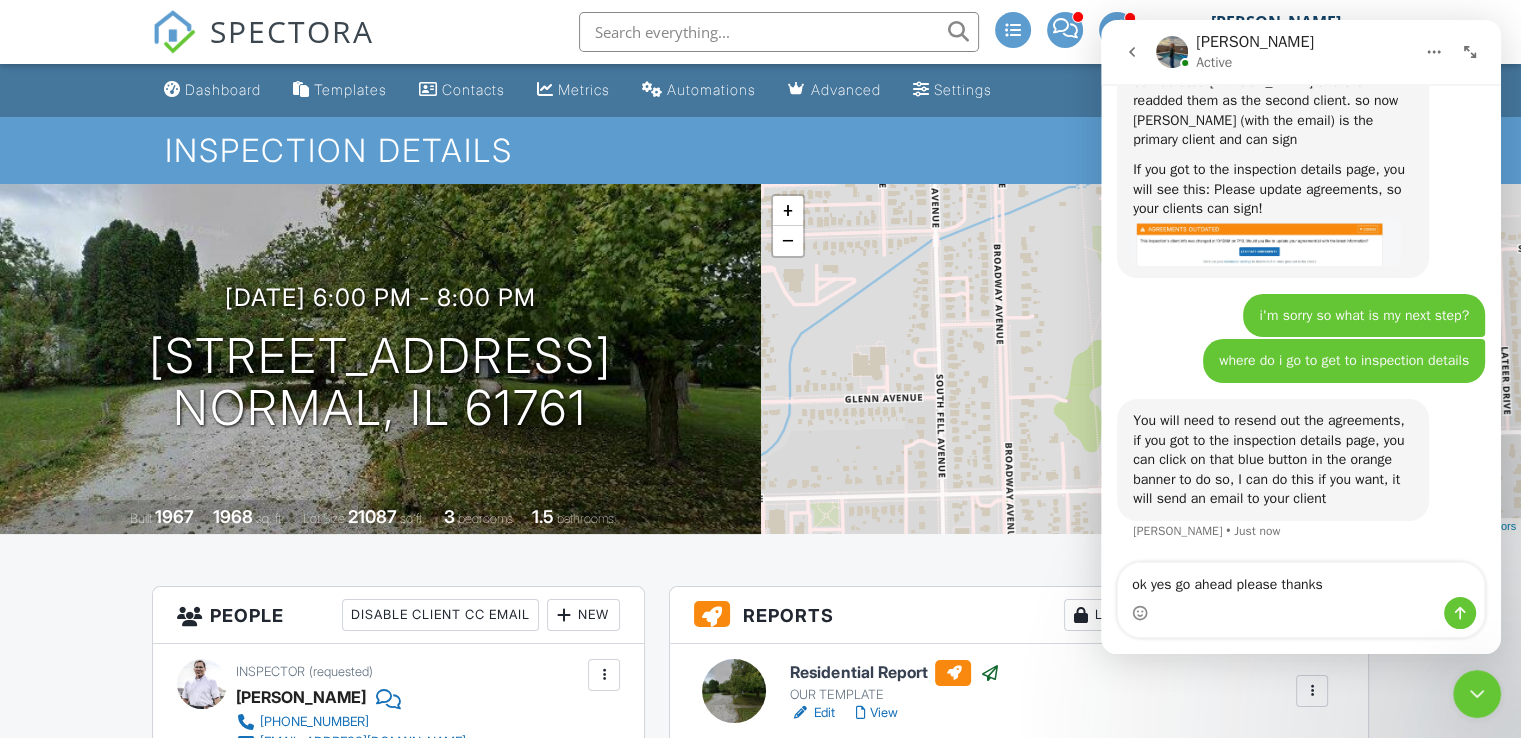 type on "ok yes go ahead please thanks" 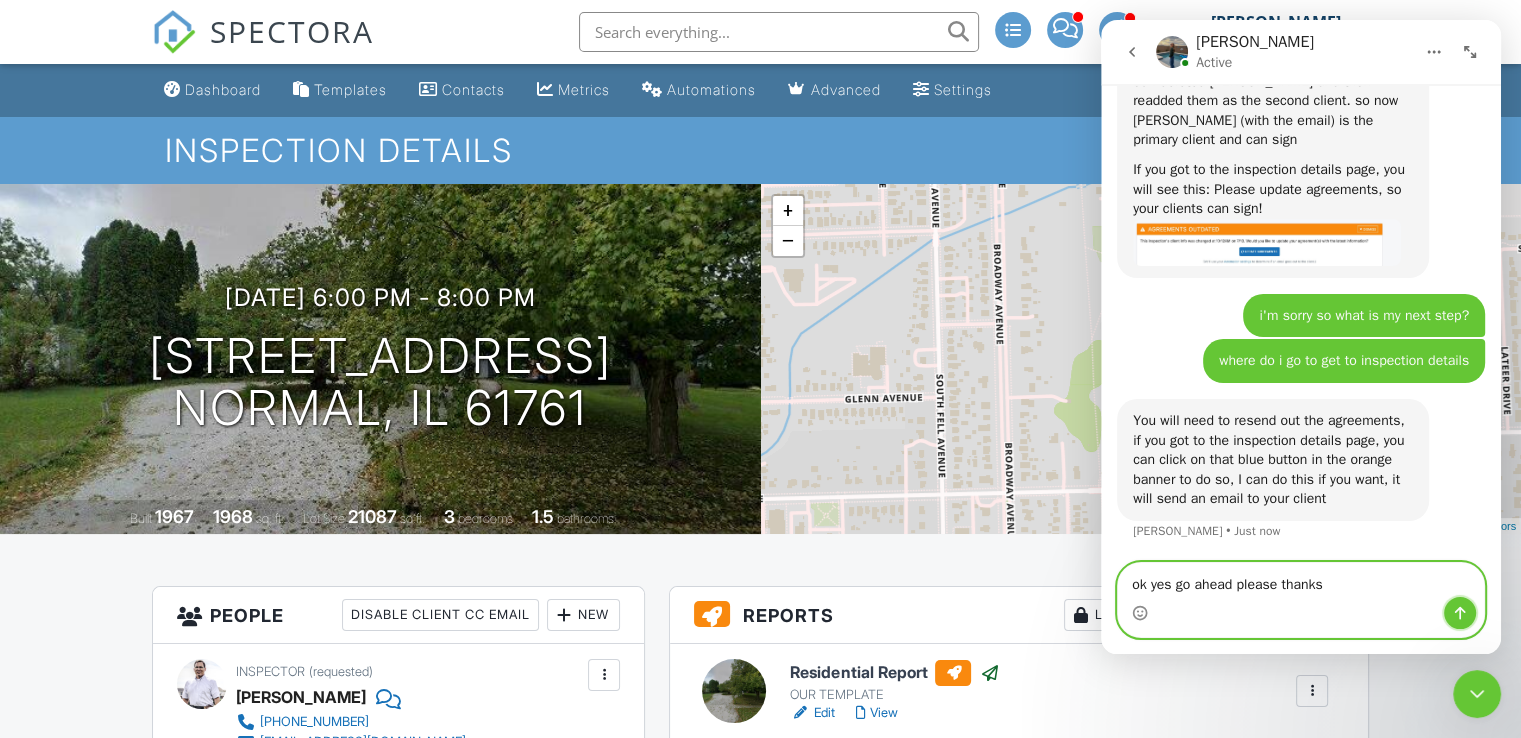 click at bounding box center [1460, 613] 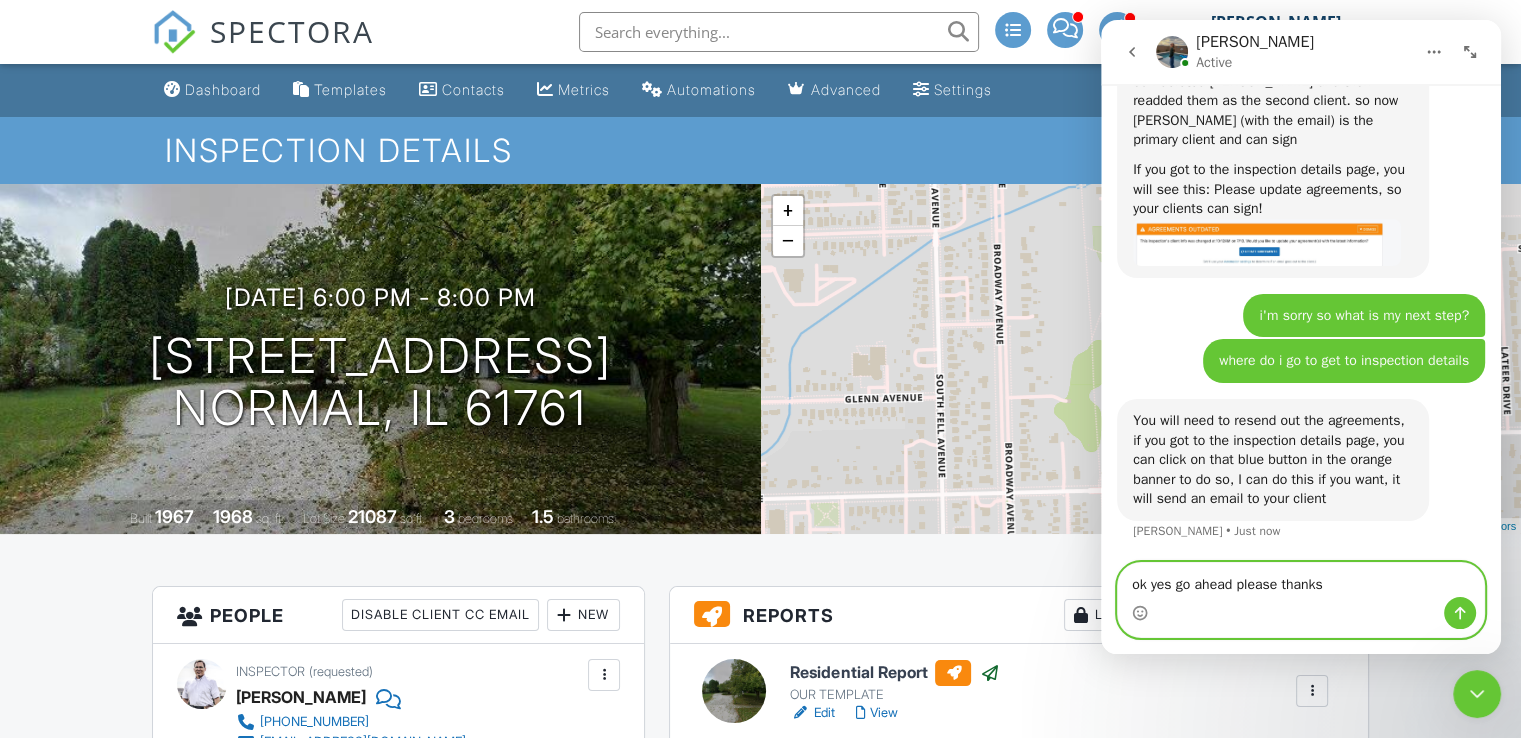 type 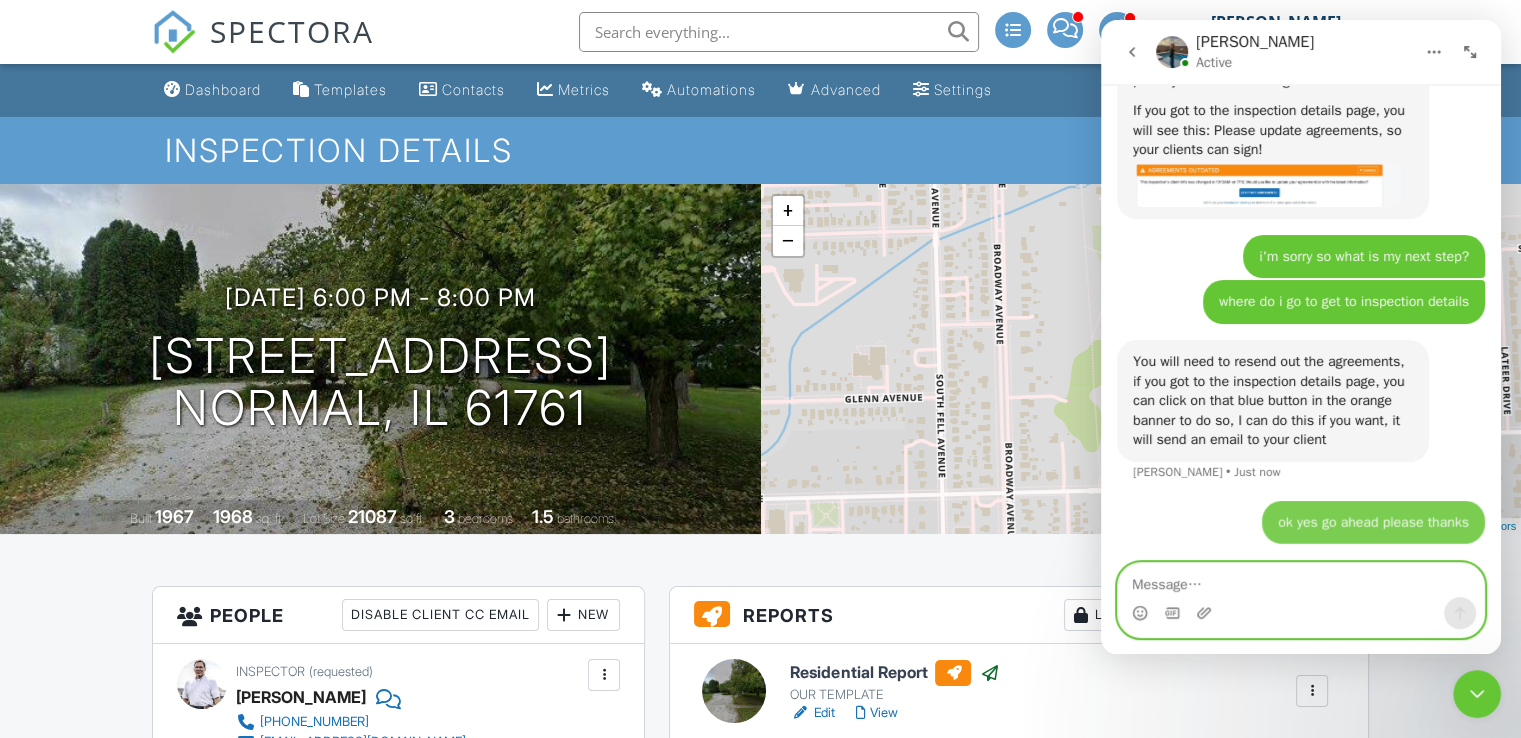 scroll, scrollTop: 6936, scrollLeft: 0, axis: vertical 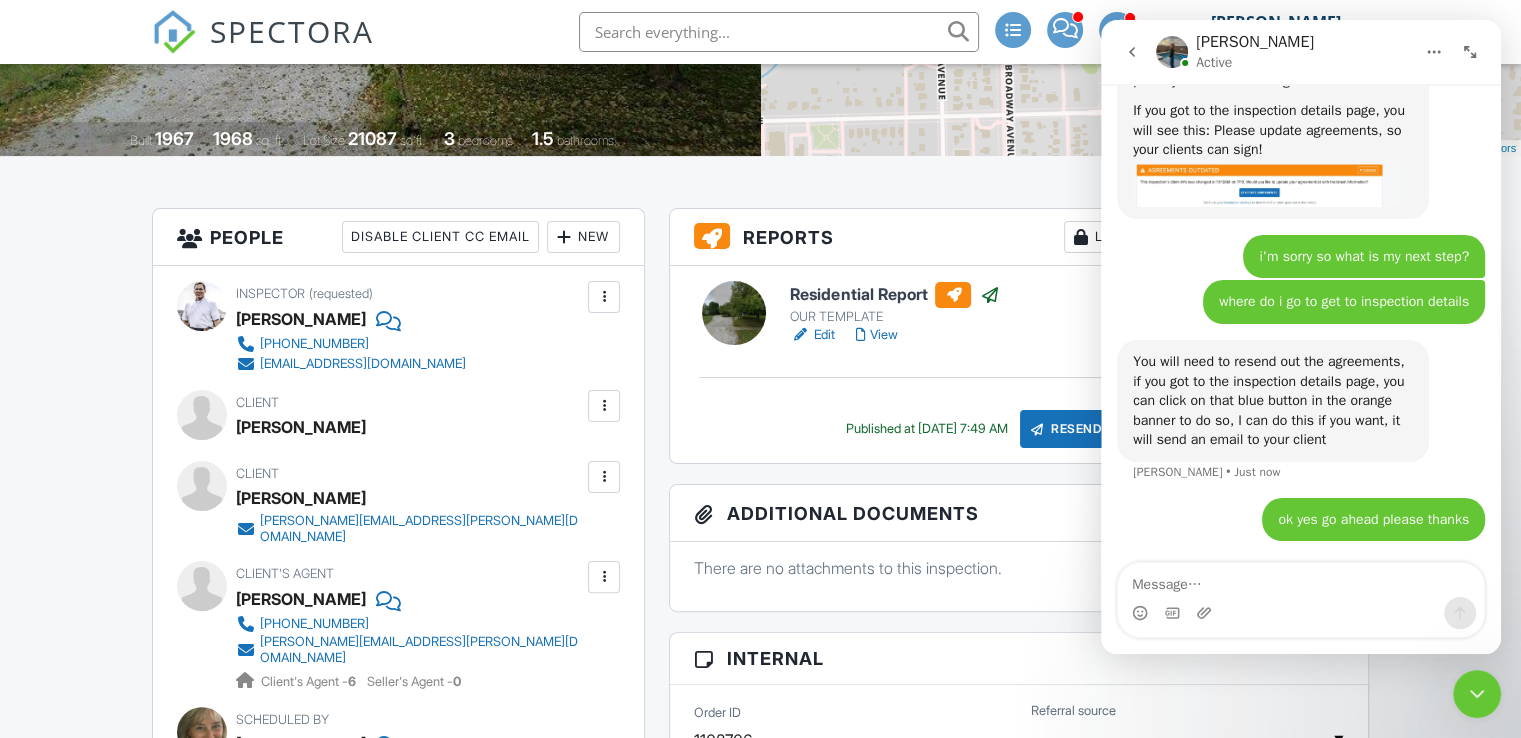 click 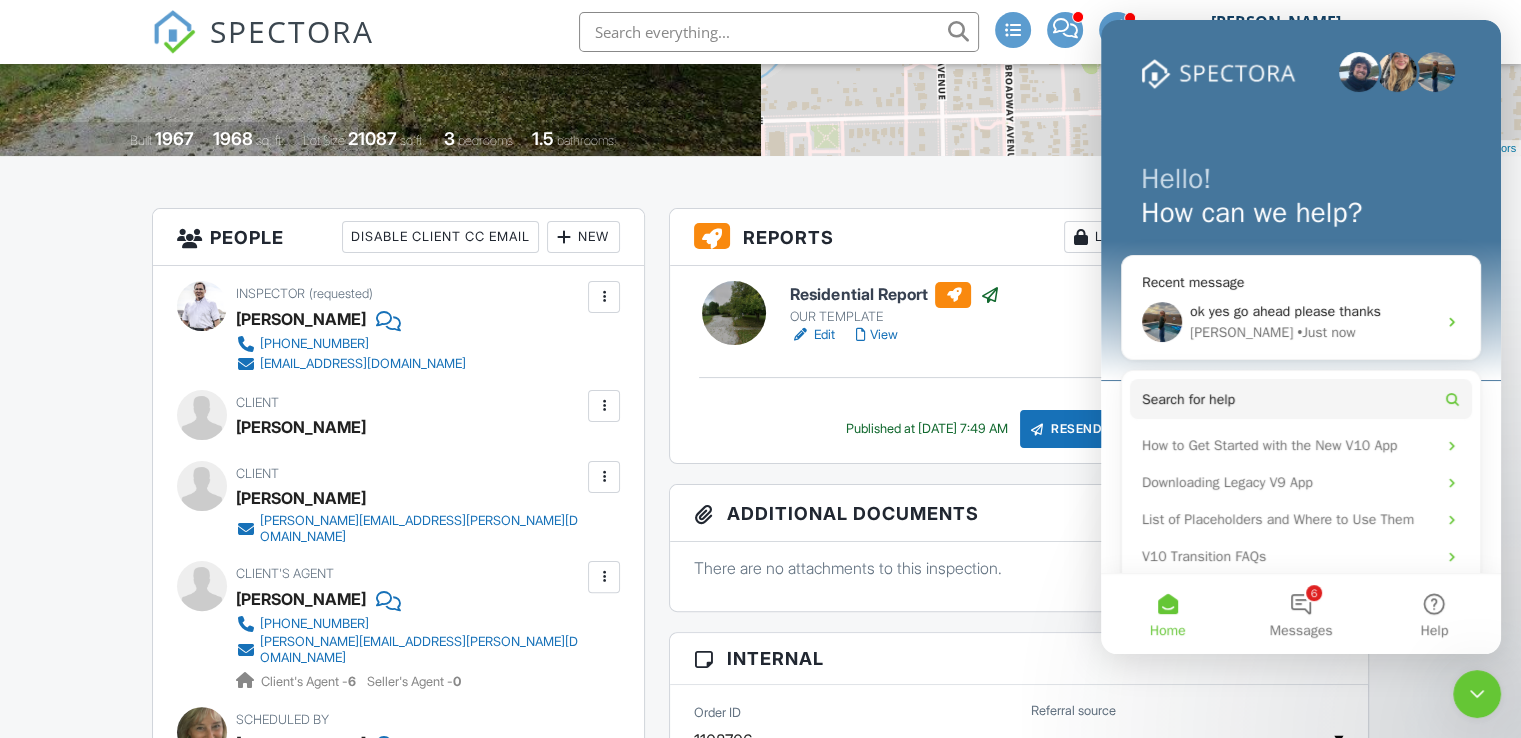 click 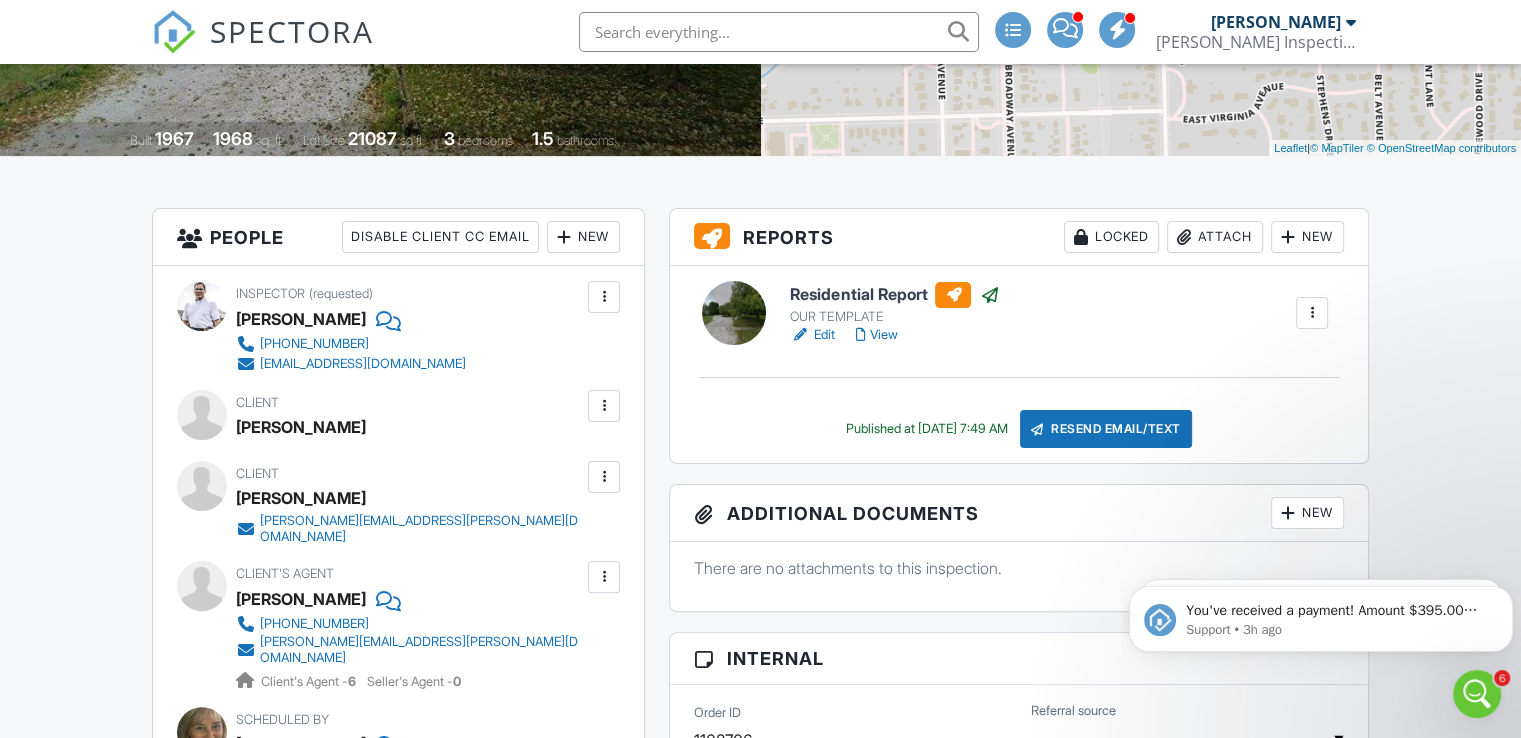 scroll, scrollTop: 0, scrollLeft: 0, axis: both 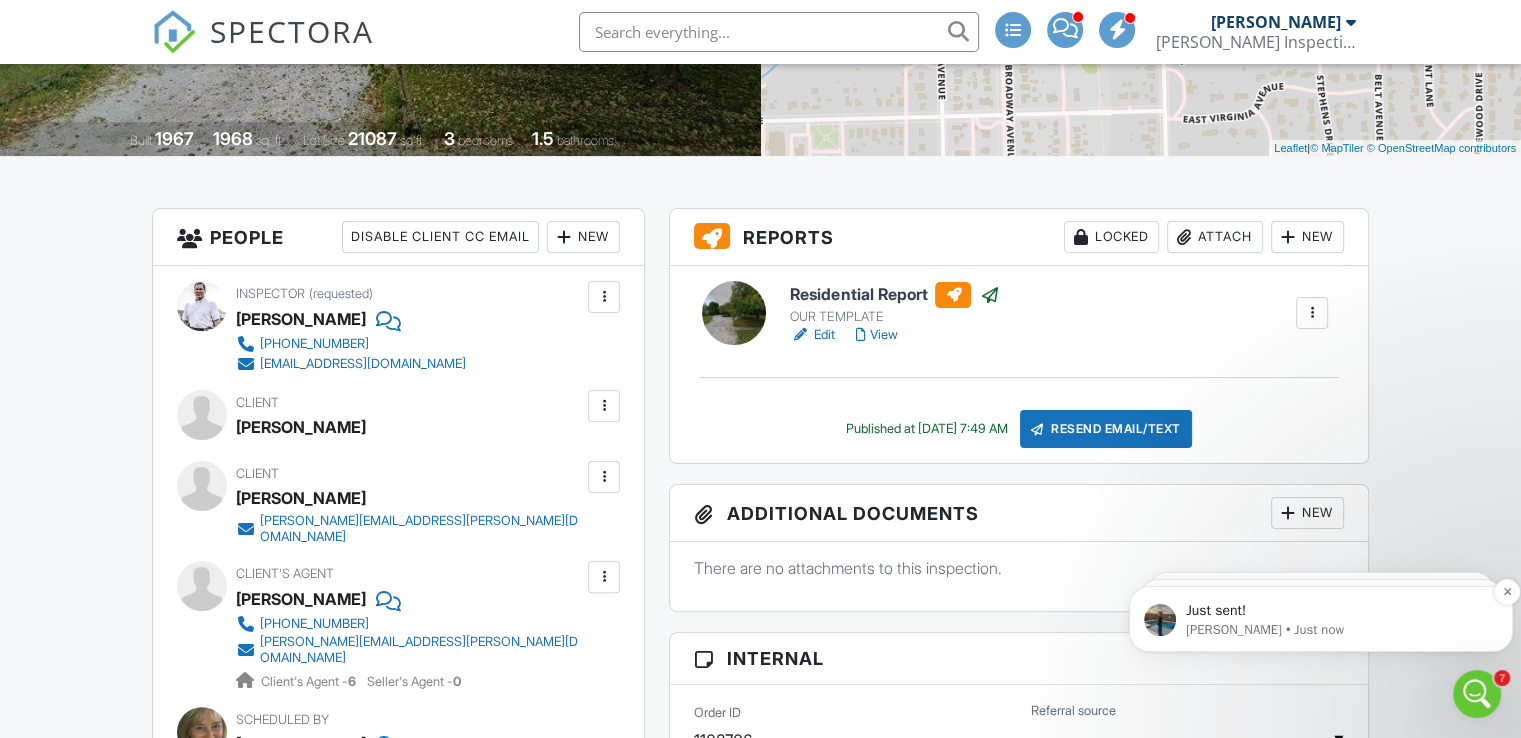 click on "Just sent!" at bounding box center (1337, 611) 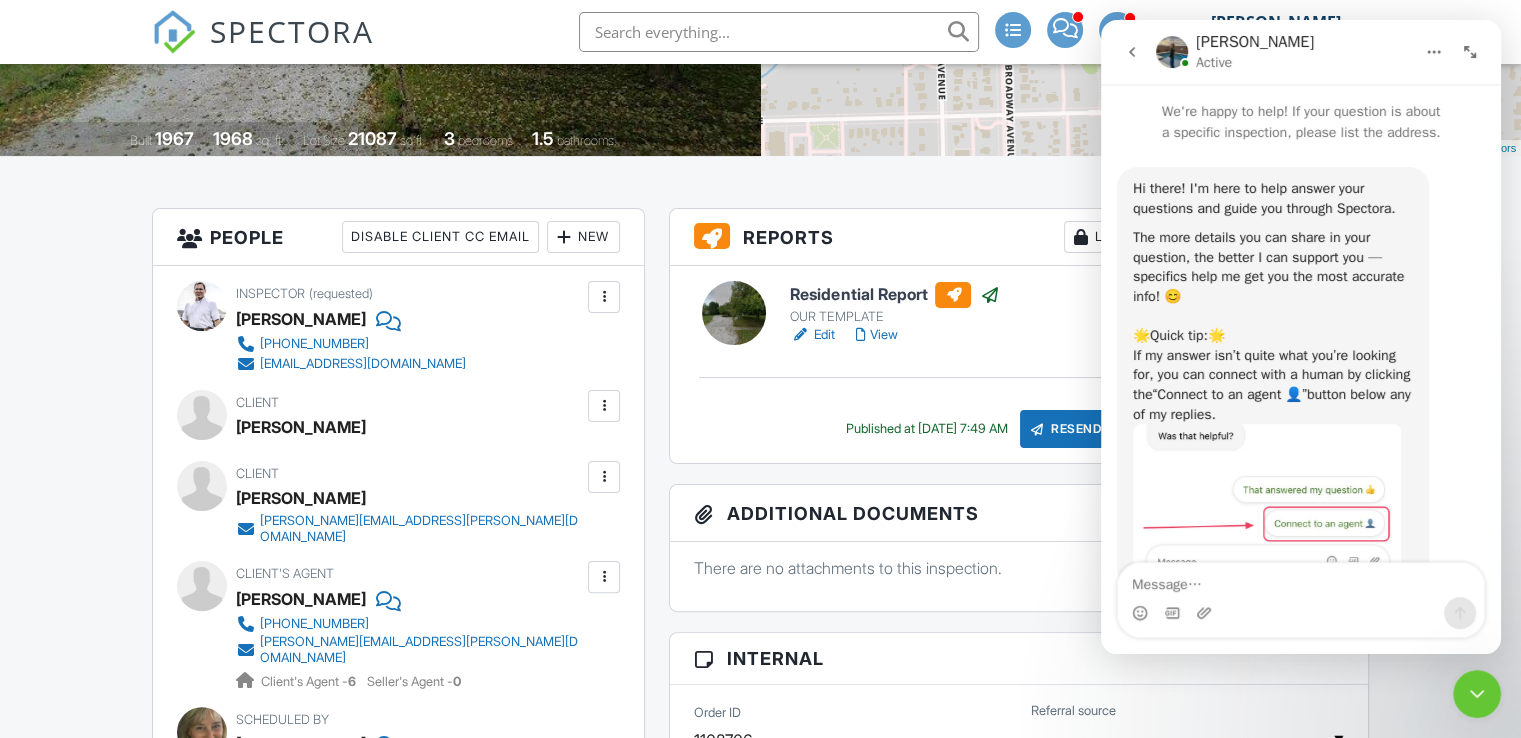 scroll, scrollTop: 3, scrollLeft: 0, axis: vertical 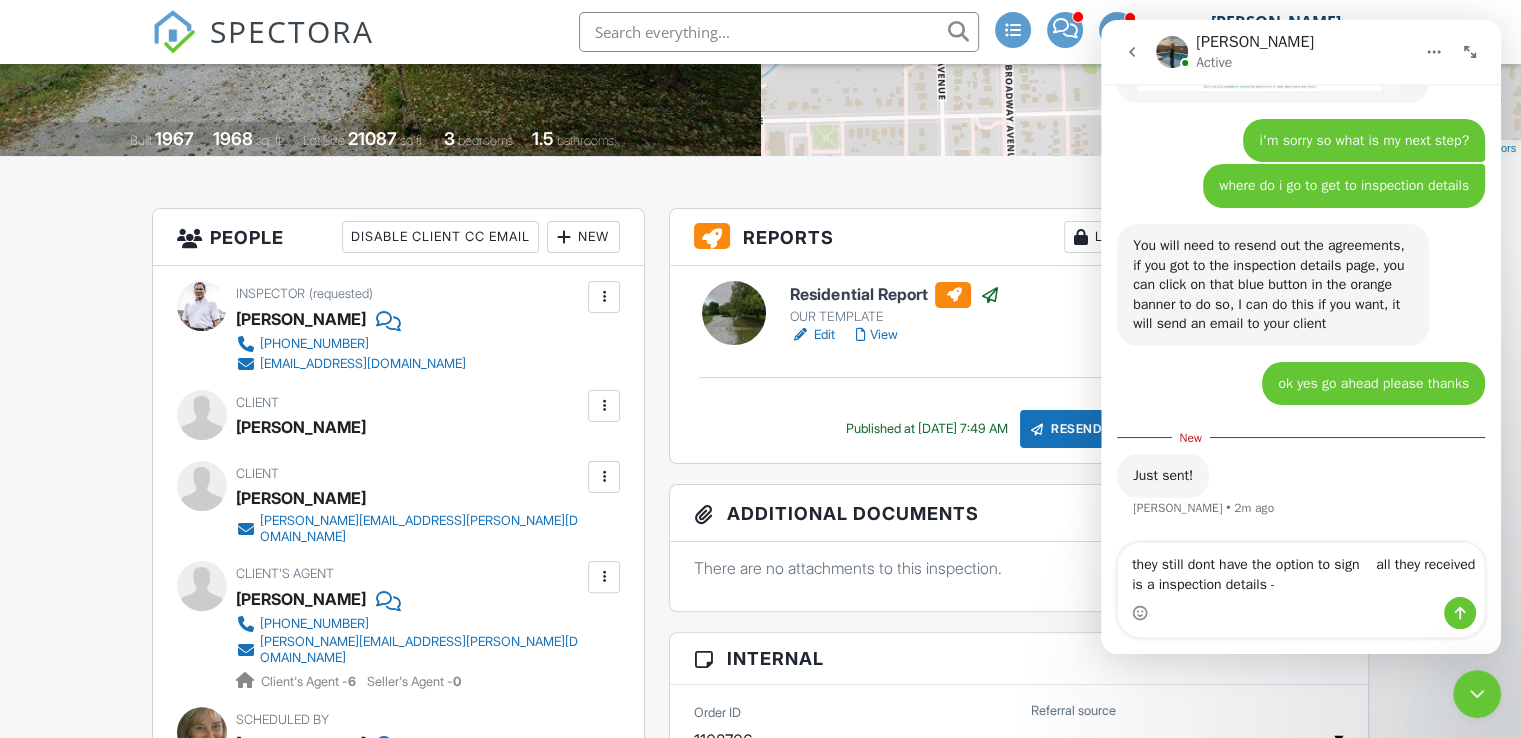 type on "they still dont have the option to sign    all they received is a inspection details -" 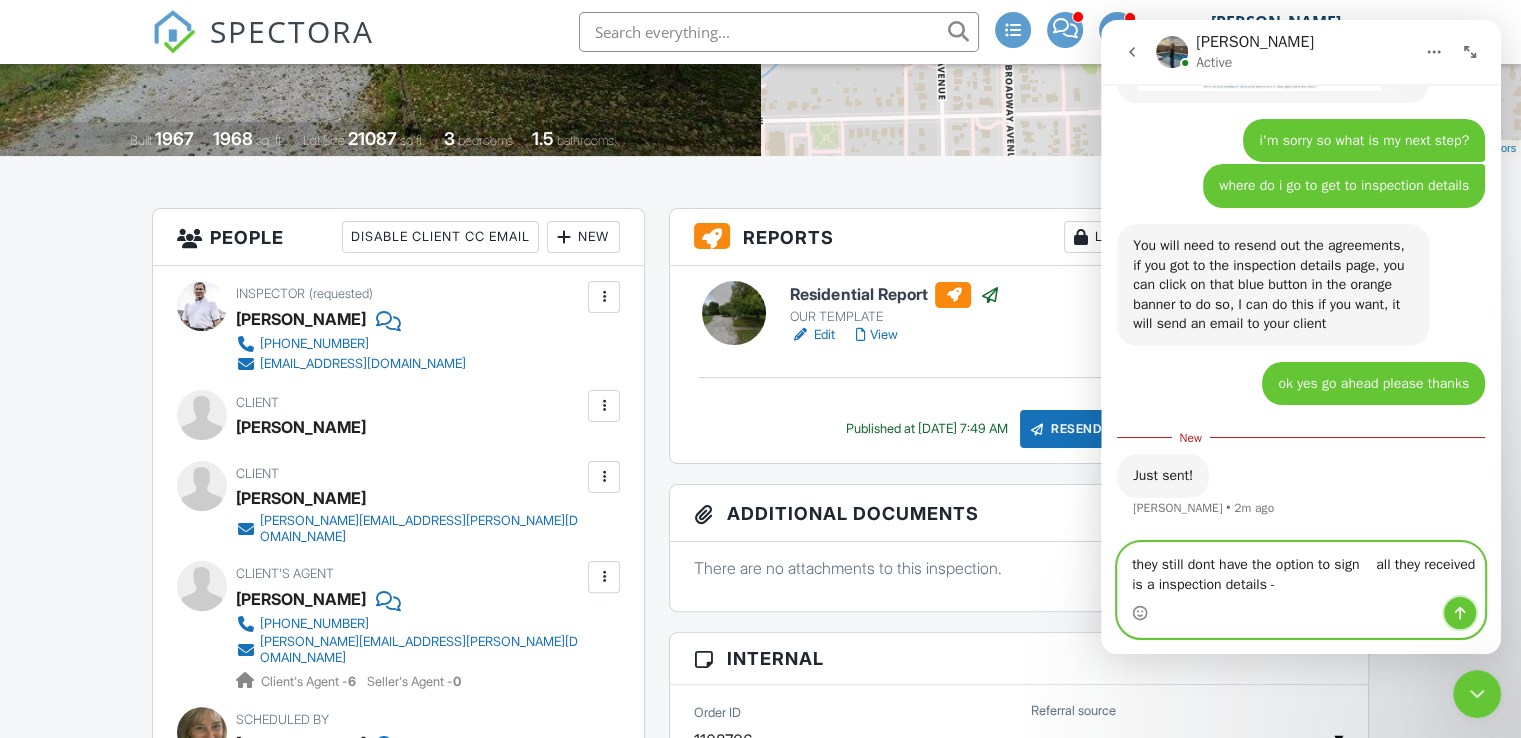 click 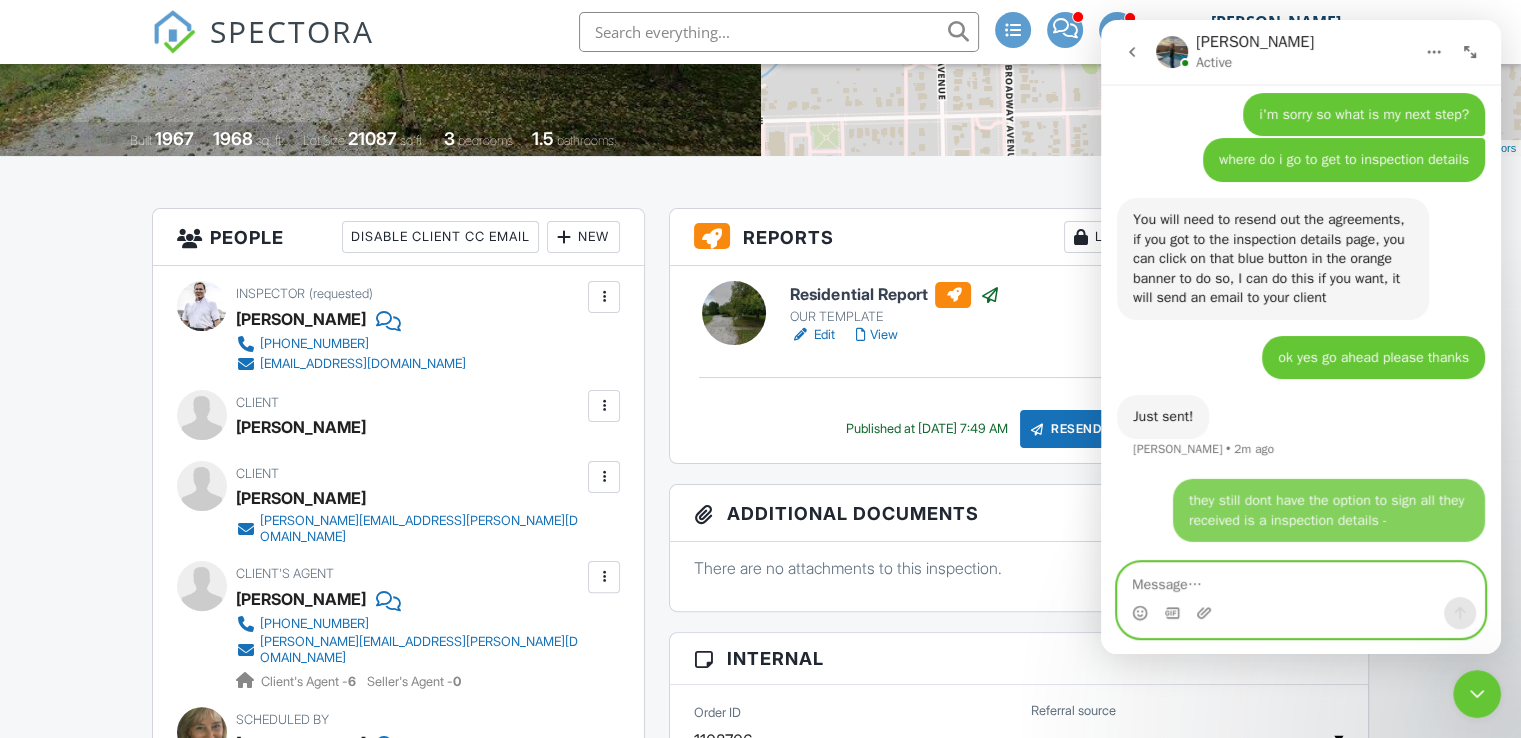 scroll, scrollTop: 7074, scrollLeft: 0, axis: vertical 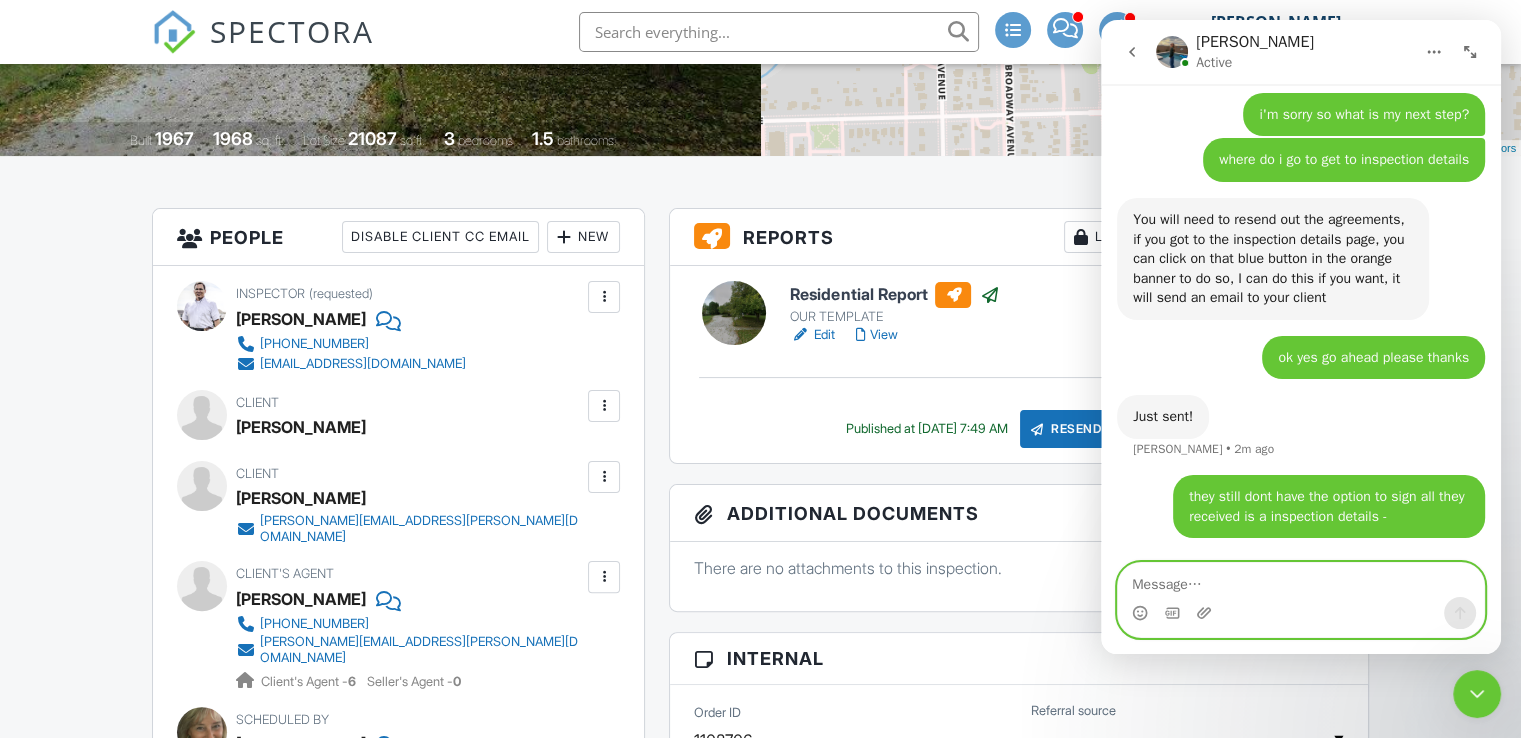 click at bounding box center [1301, 580] 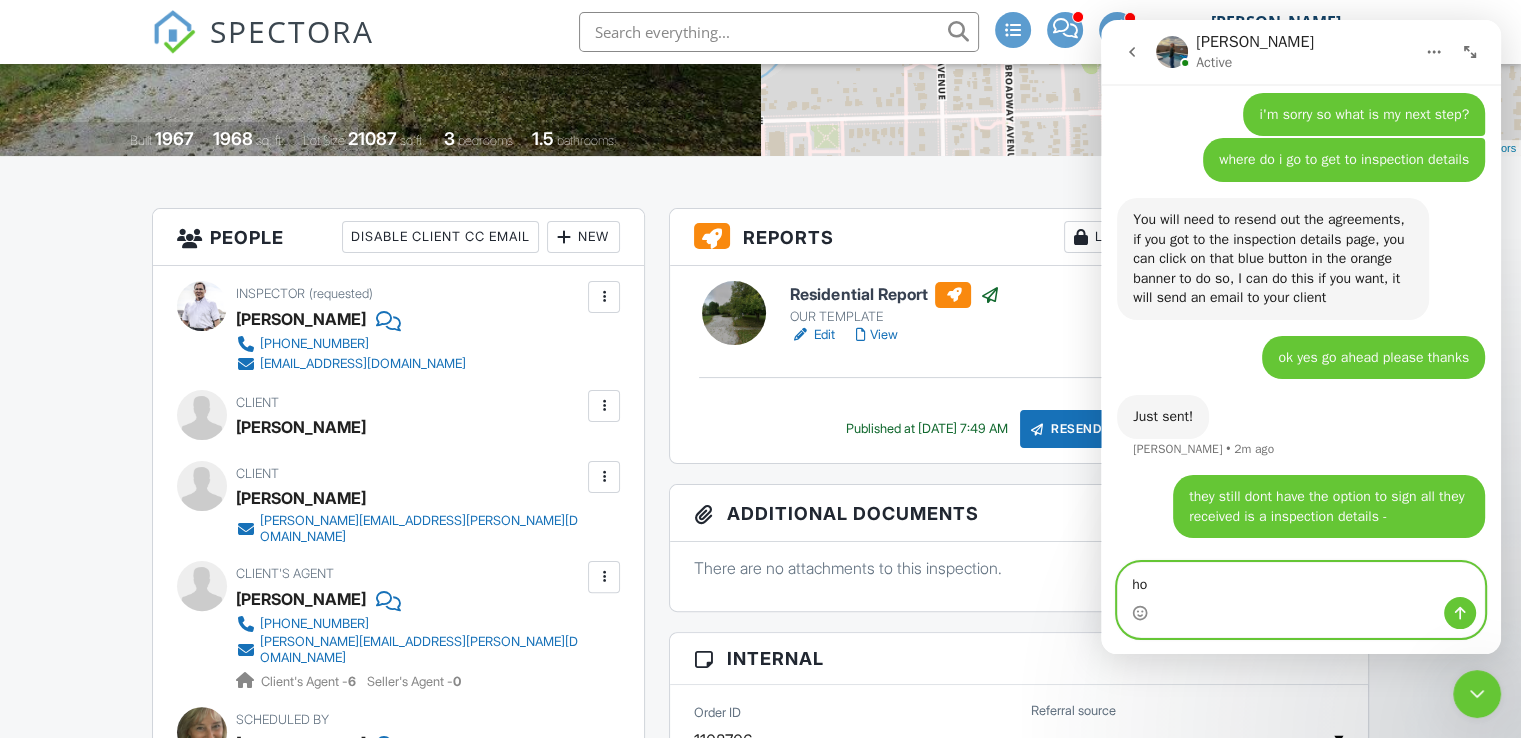 type on "h" 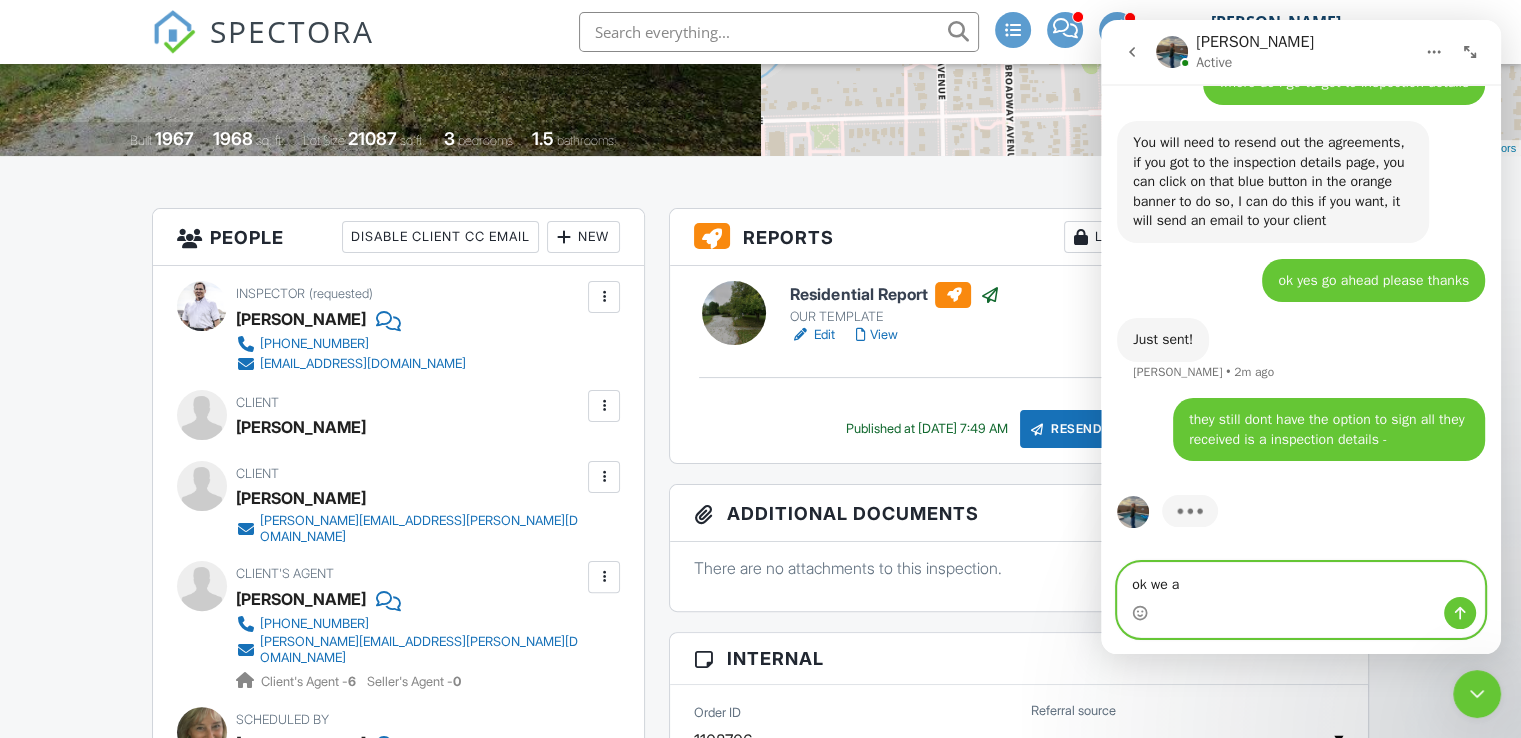 scroll, scrollTop: 7152, scrollLeft: 0, axis: vertical 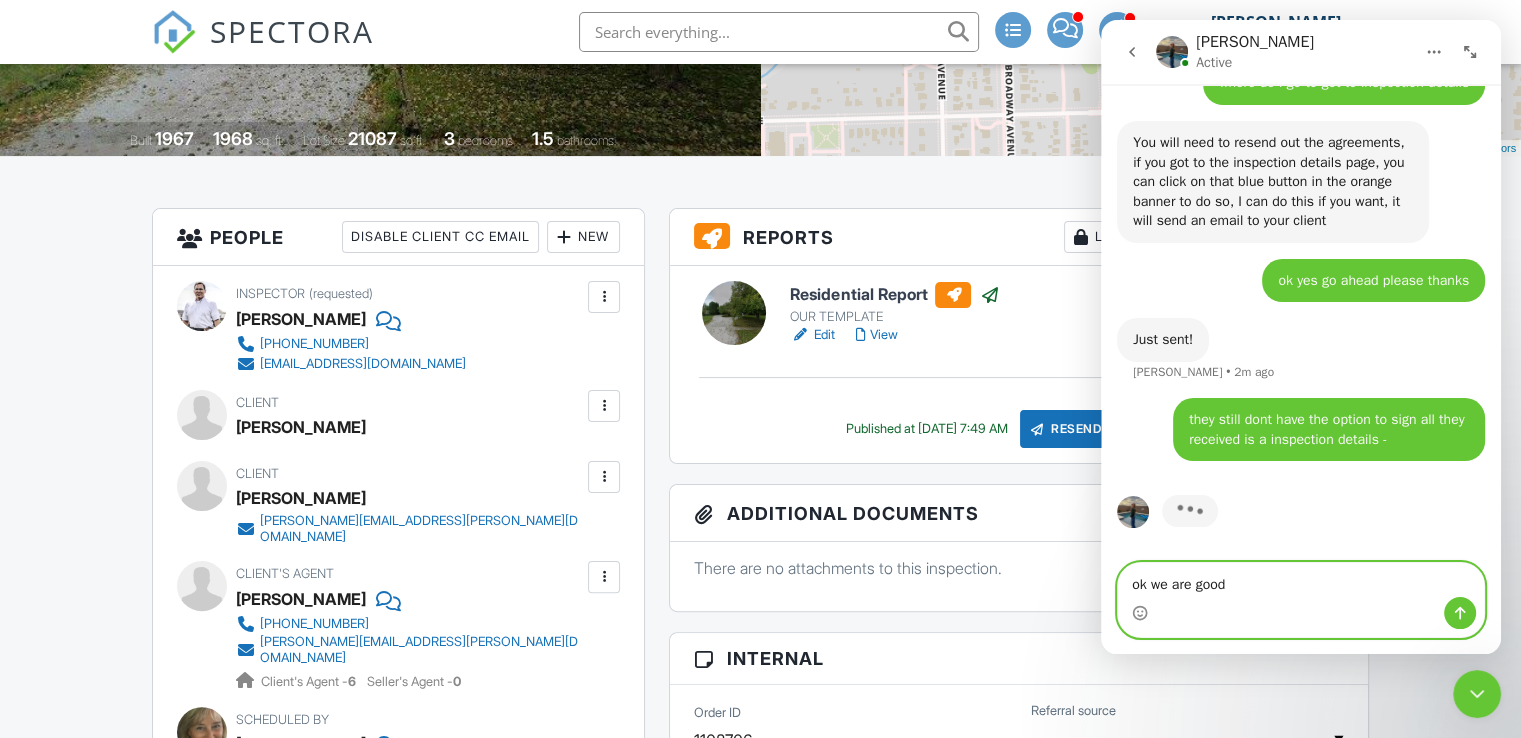 type on "ok we are good" 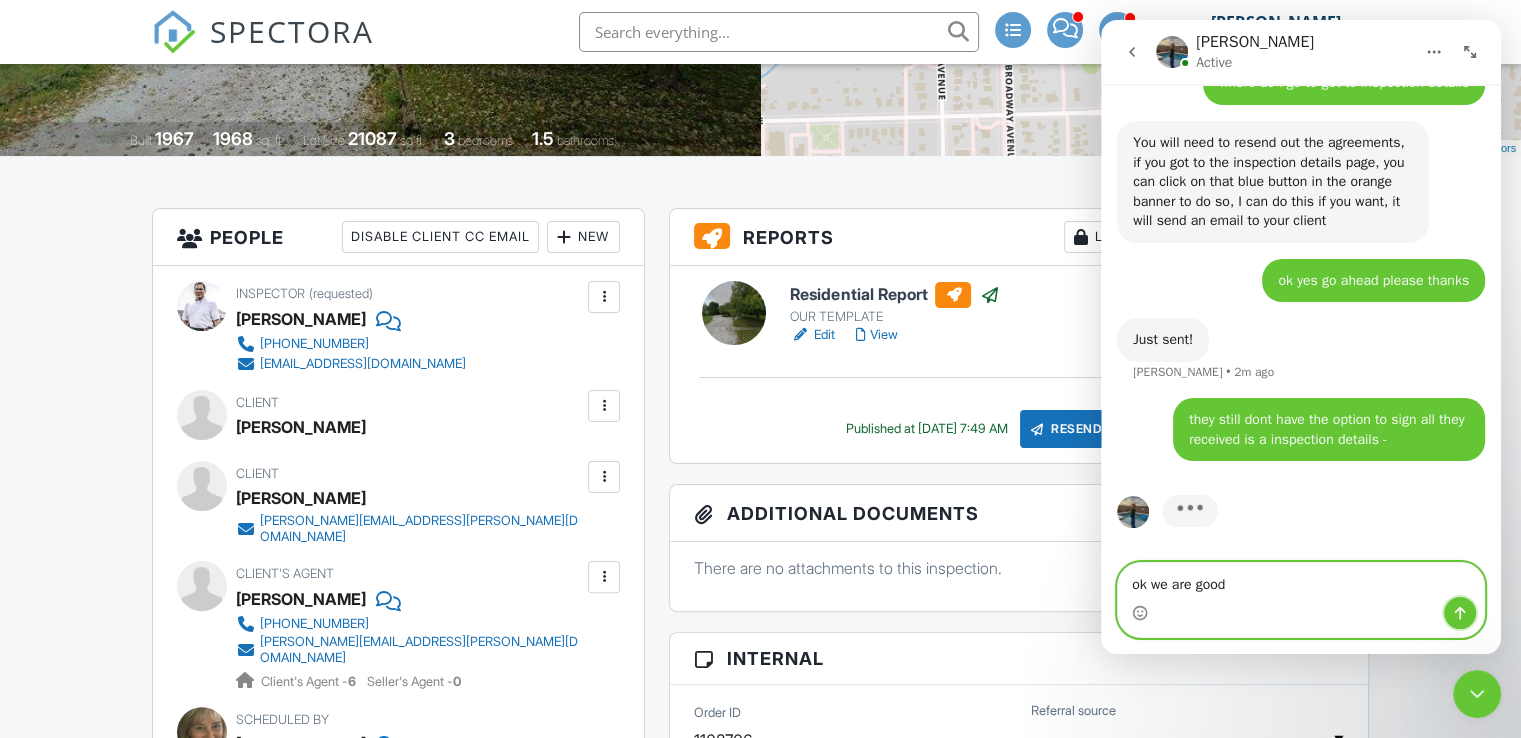 click 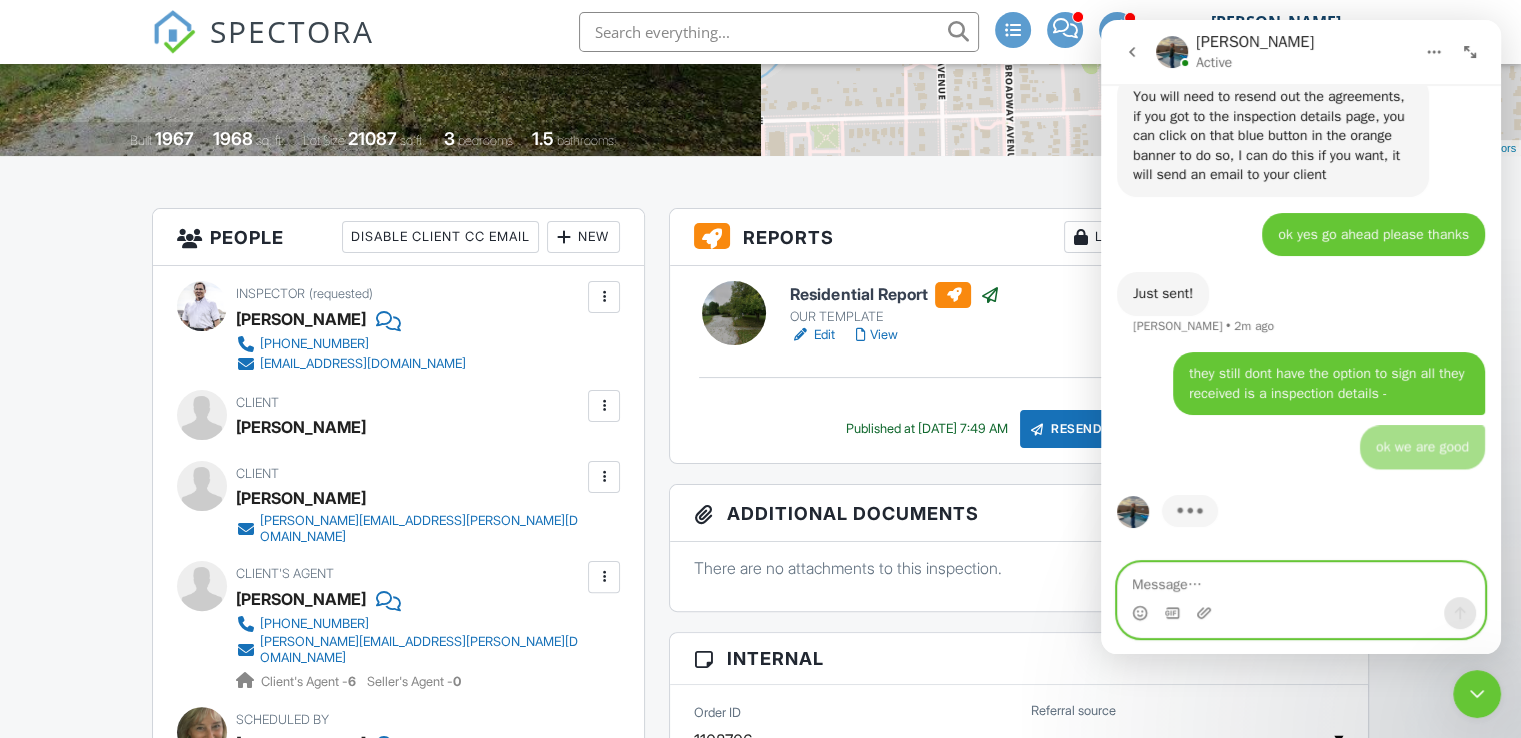 scroll, scrollTop: 7197, scrollLeft: 0, axis: vertical 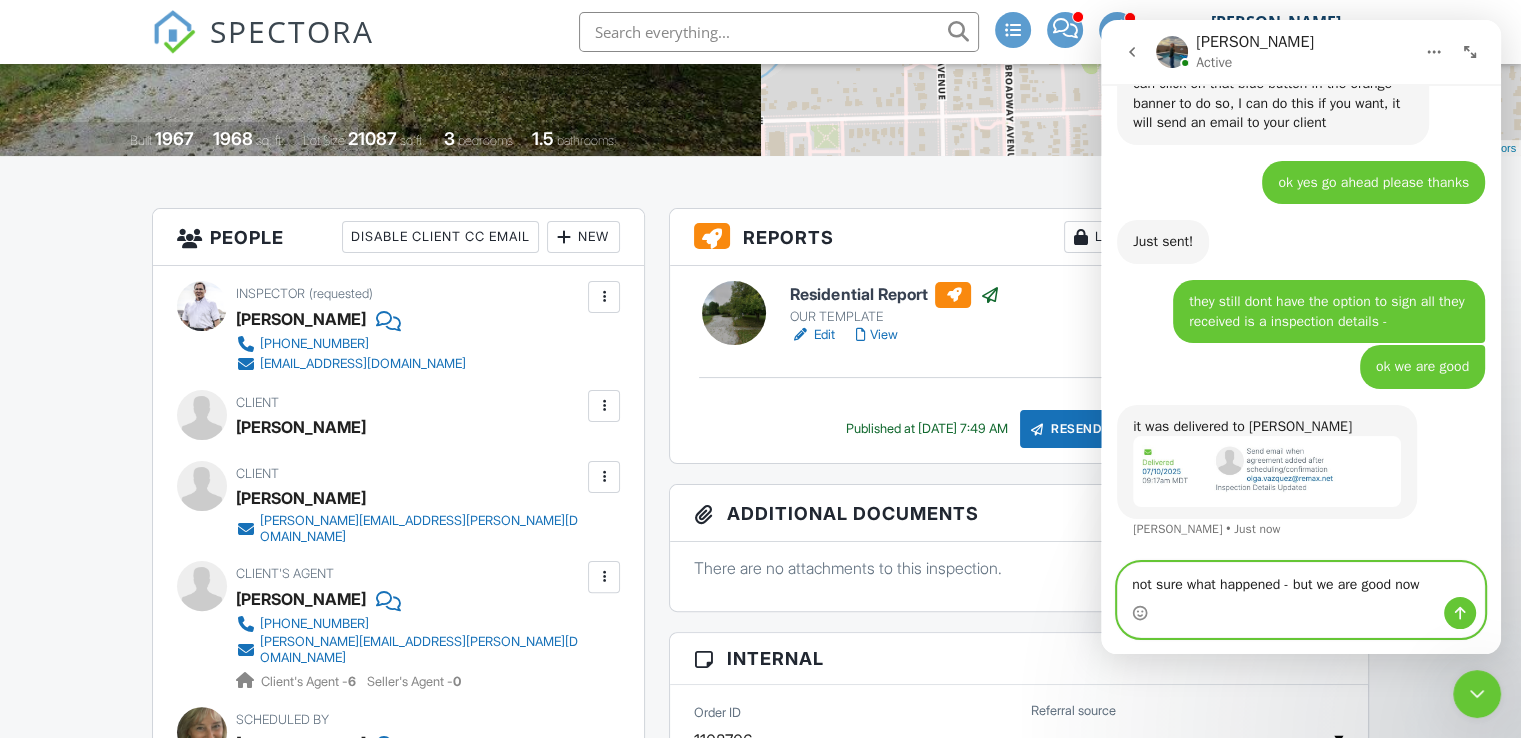 type on "not sure what happened - but we are good now" 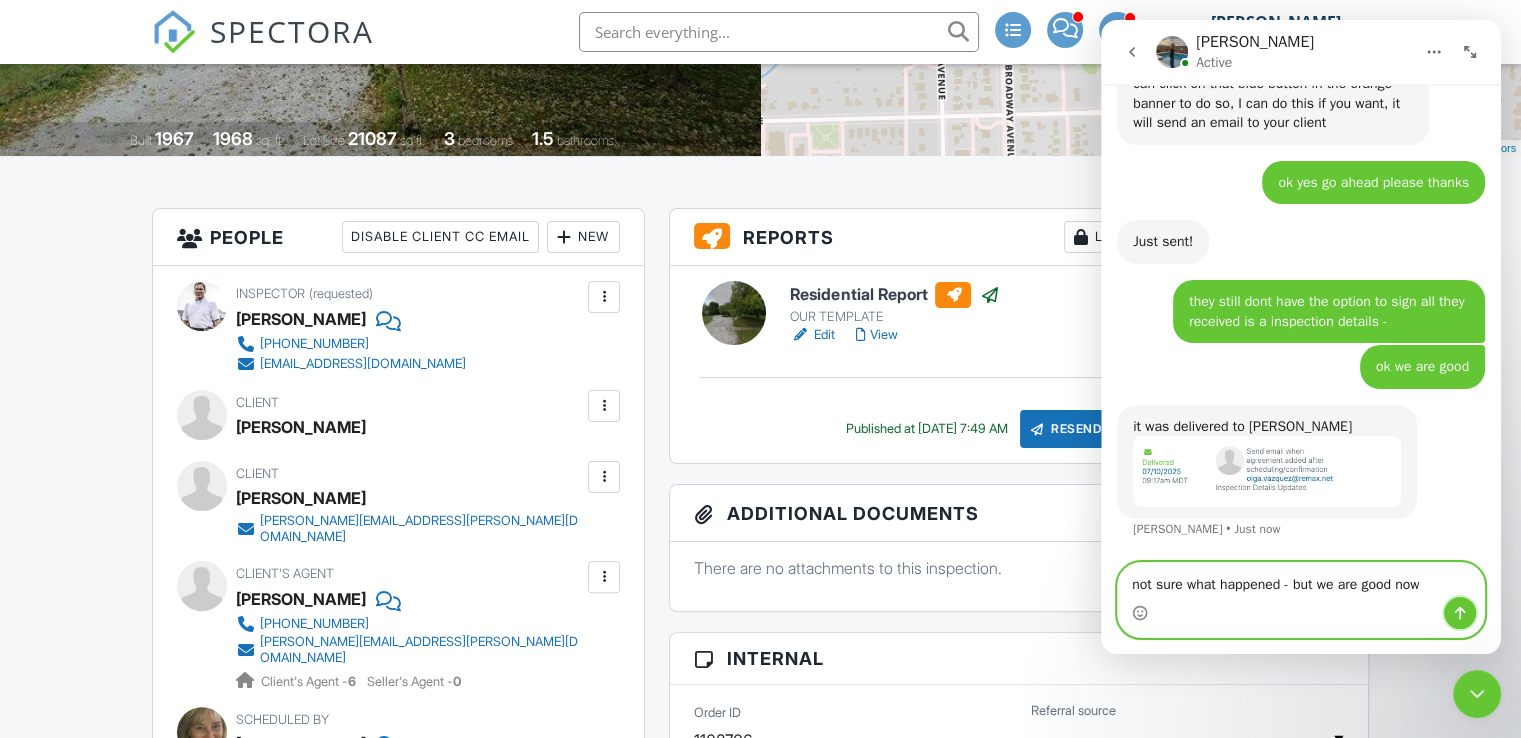 click 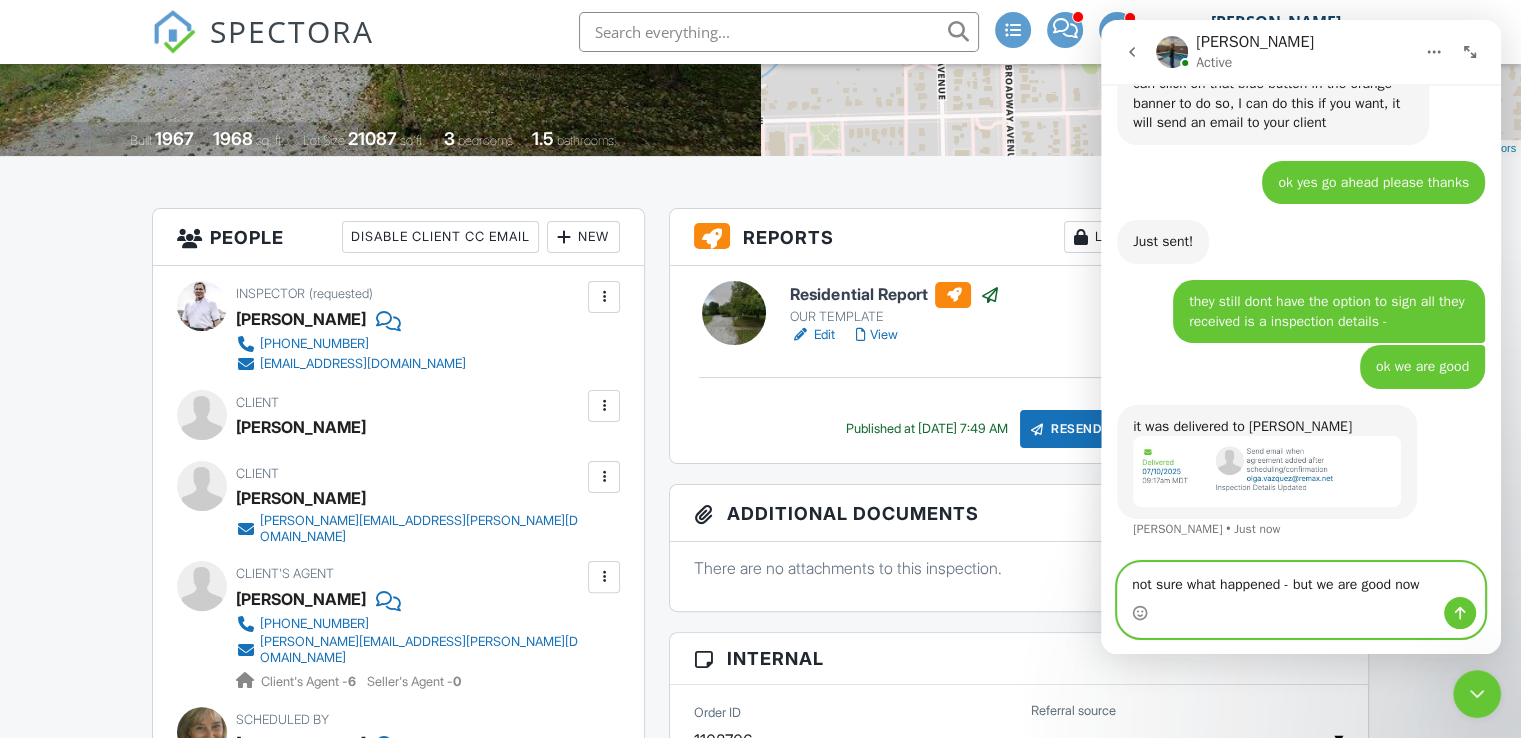 type 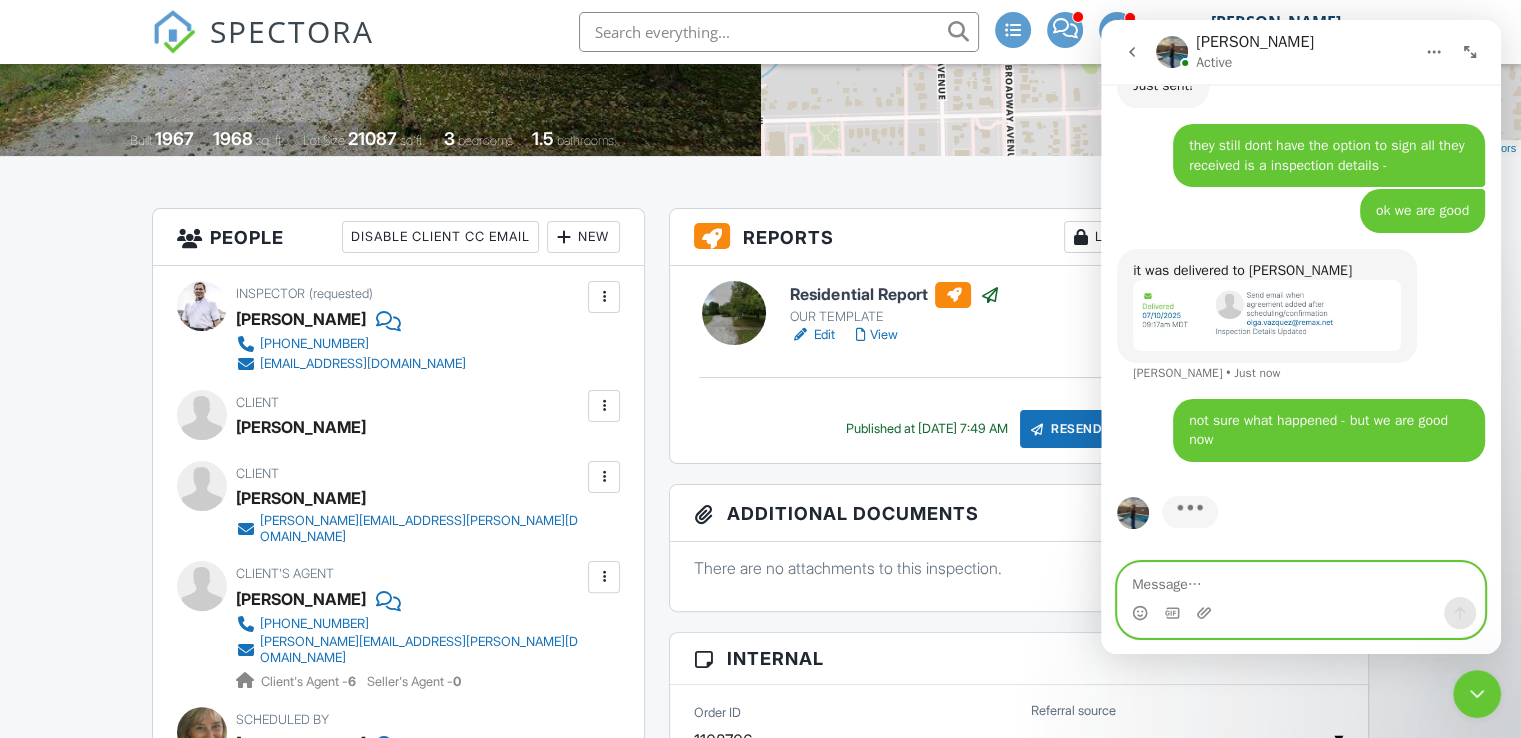 scroll, scrollTop: 7406, scrollLeft: 0, axis: vertical 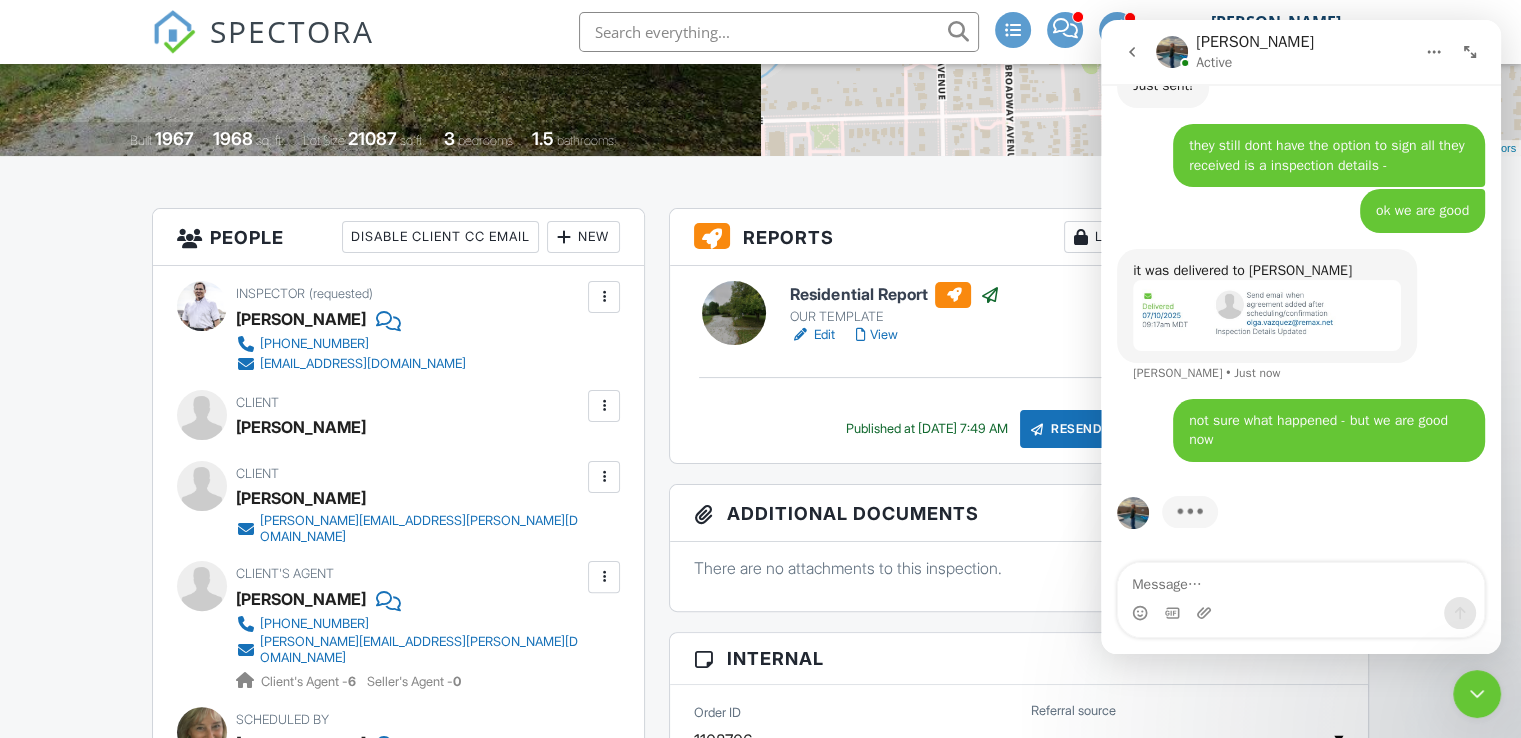 click 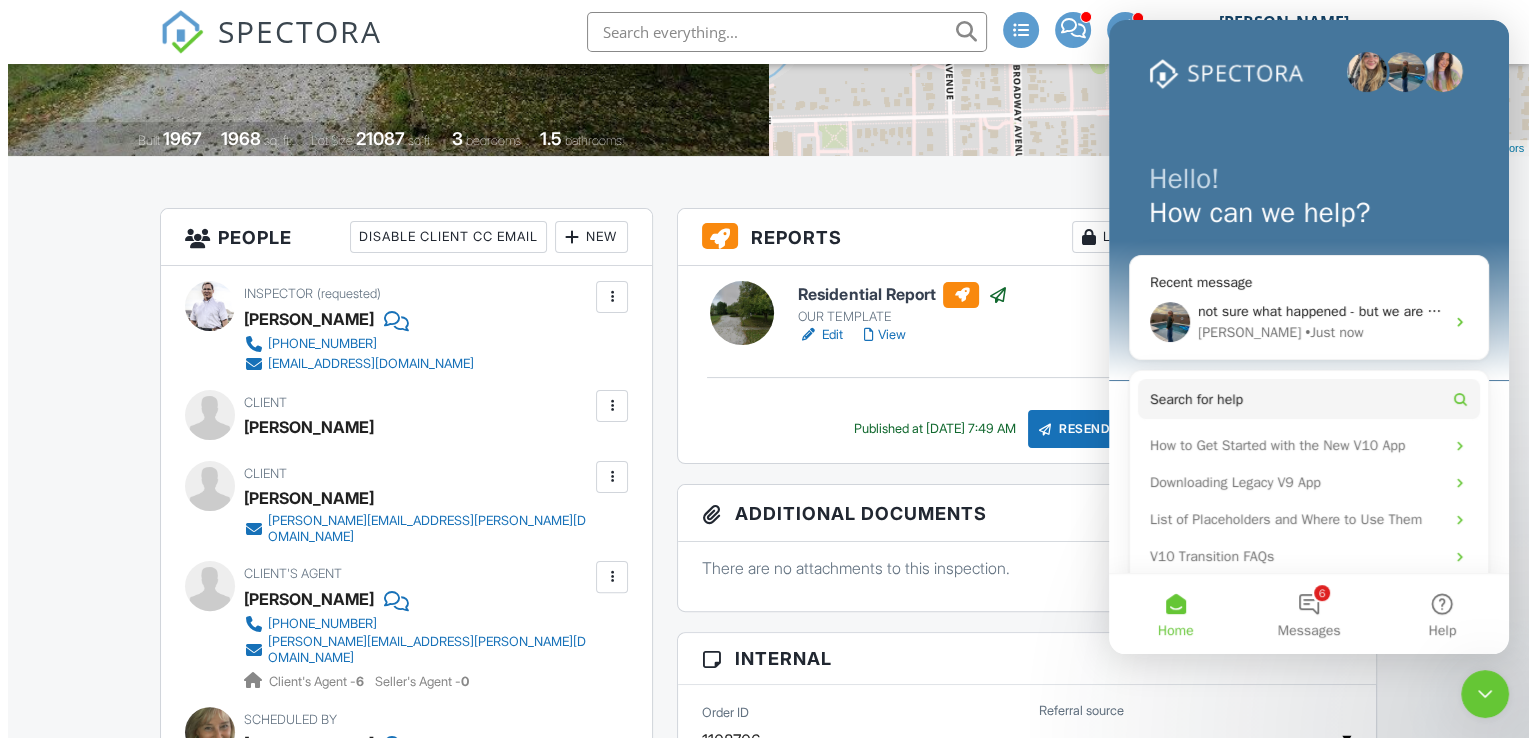 scroll, scrollTop: 0, scrollLeft: 0, axis: both 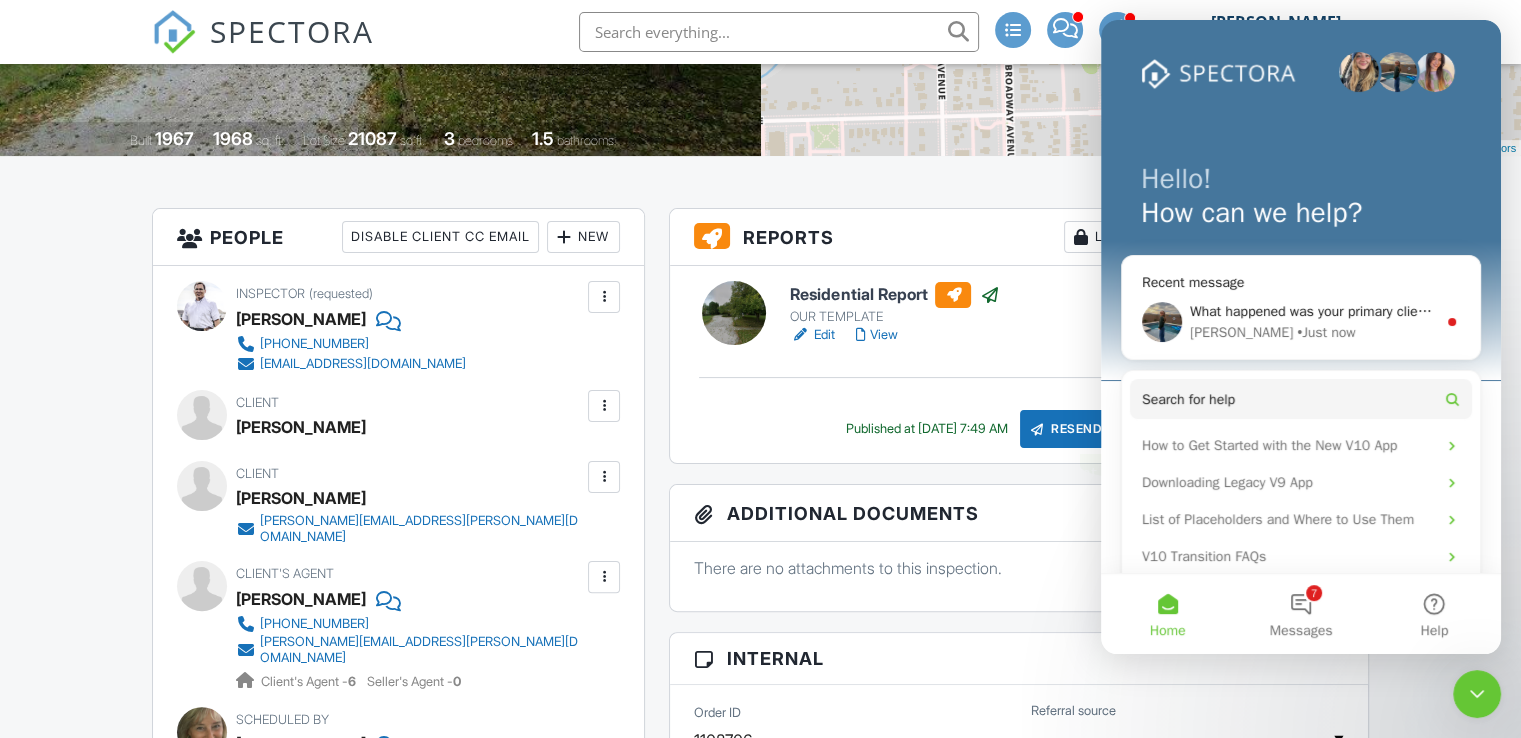 click at bounding box center [1037, 429] 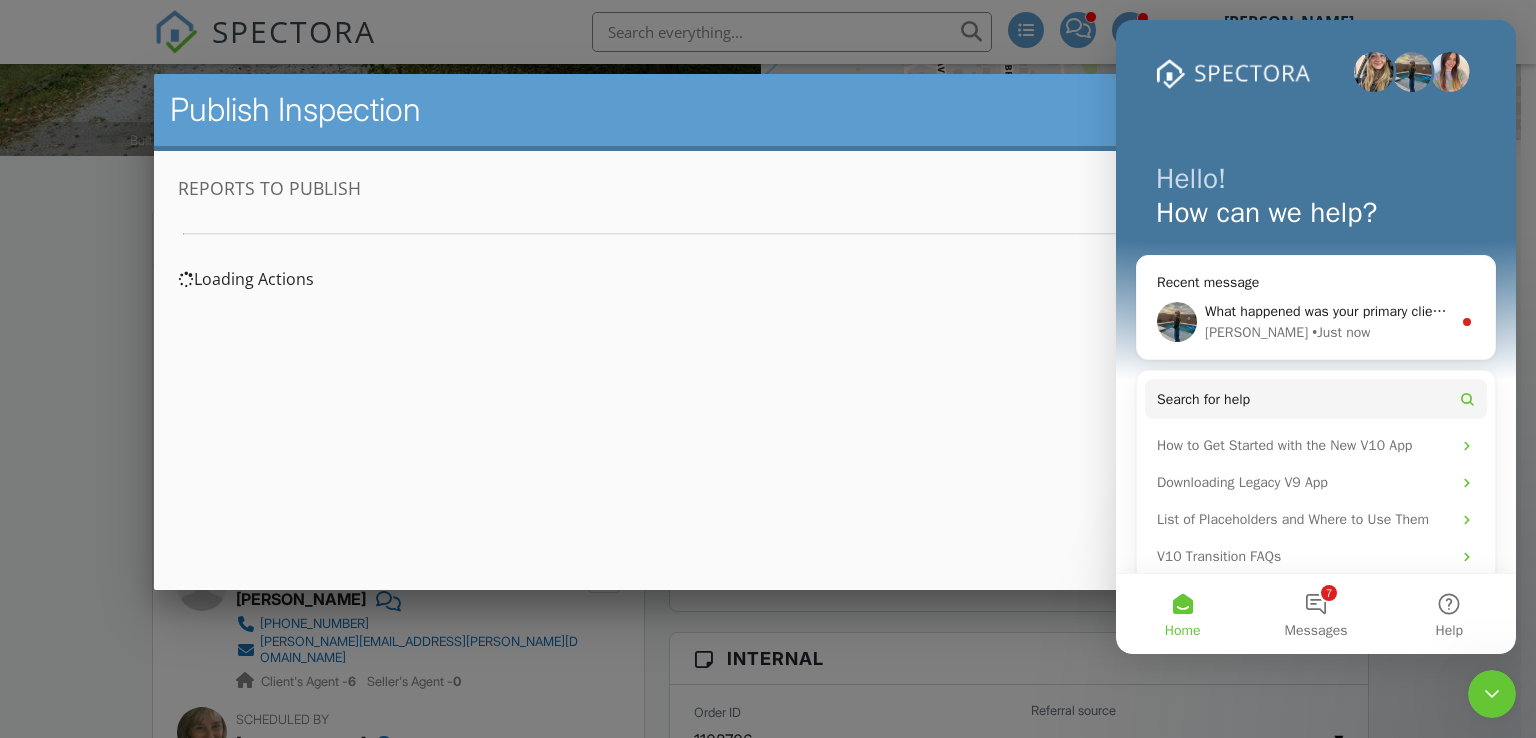 scroll, scrollTop: 0, scrollLeft: 0, axis: both 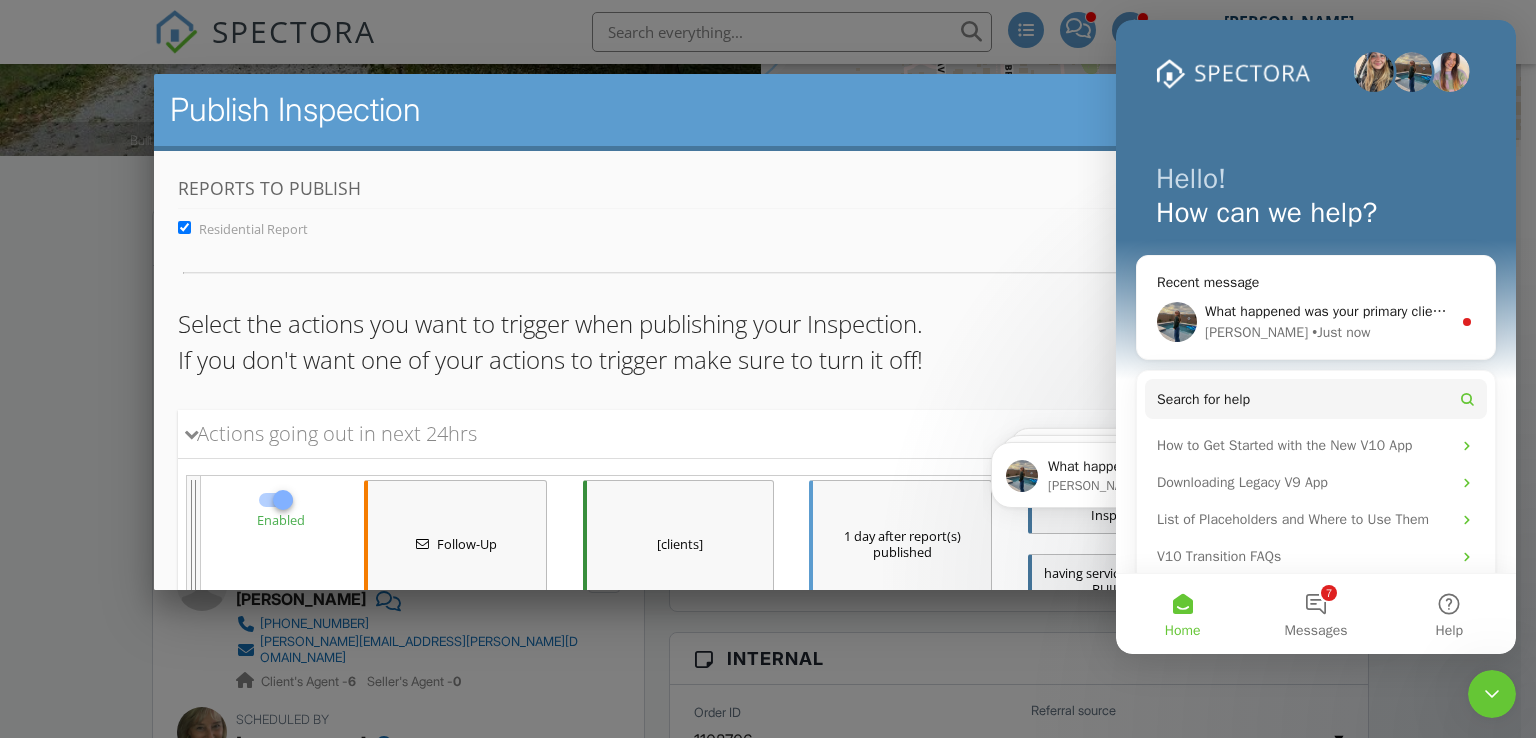 click 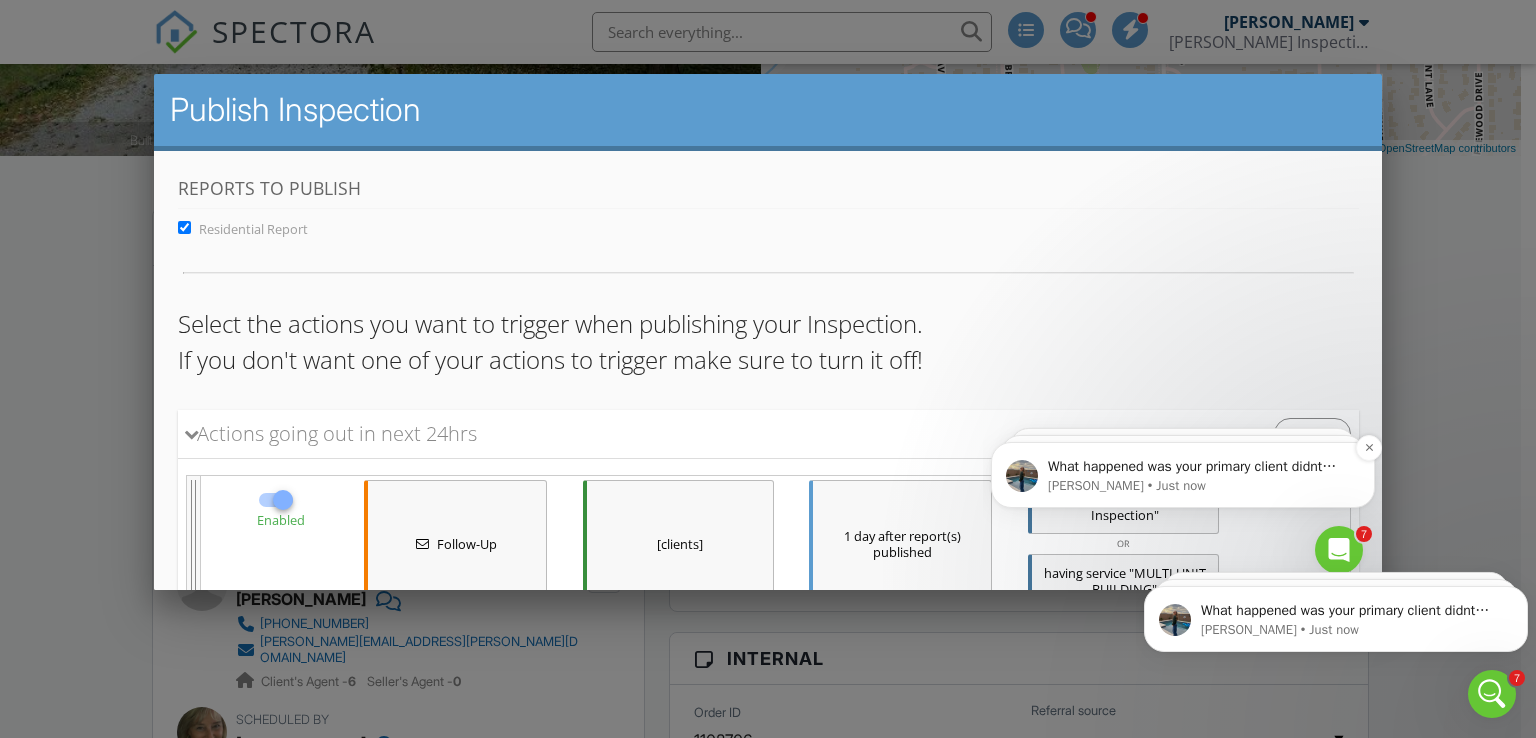 scroll, scrollTop: 0, scrollLeft: 0, axis: both 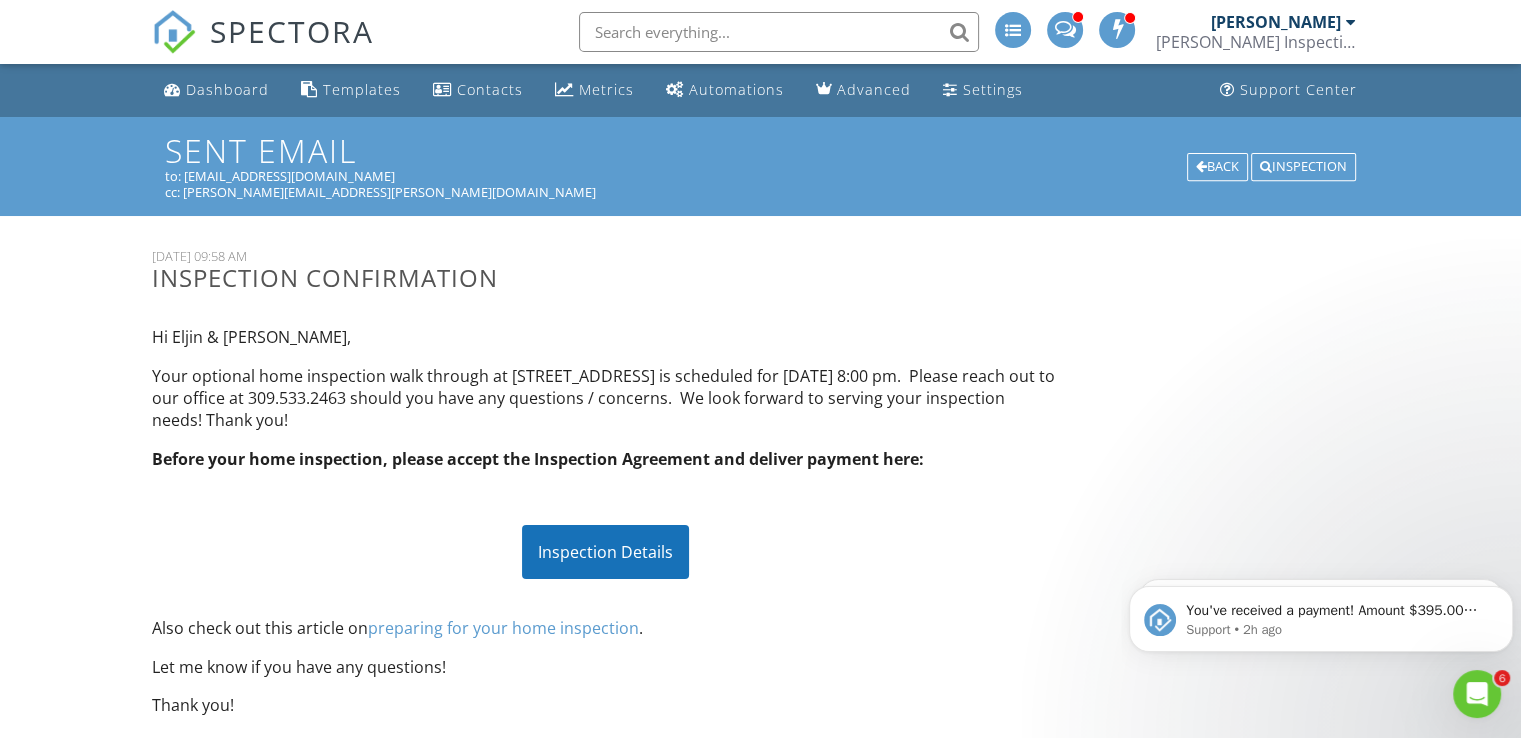 click 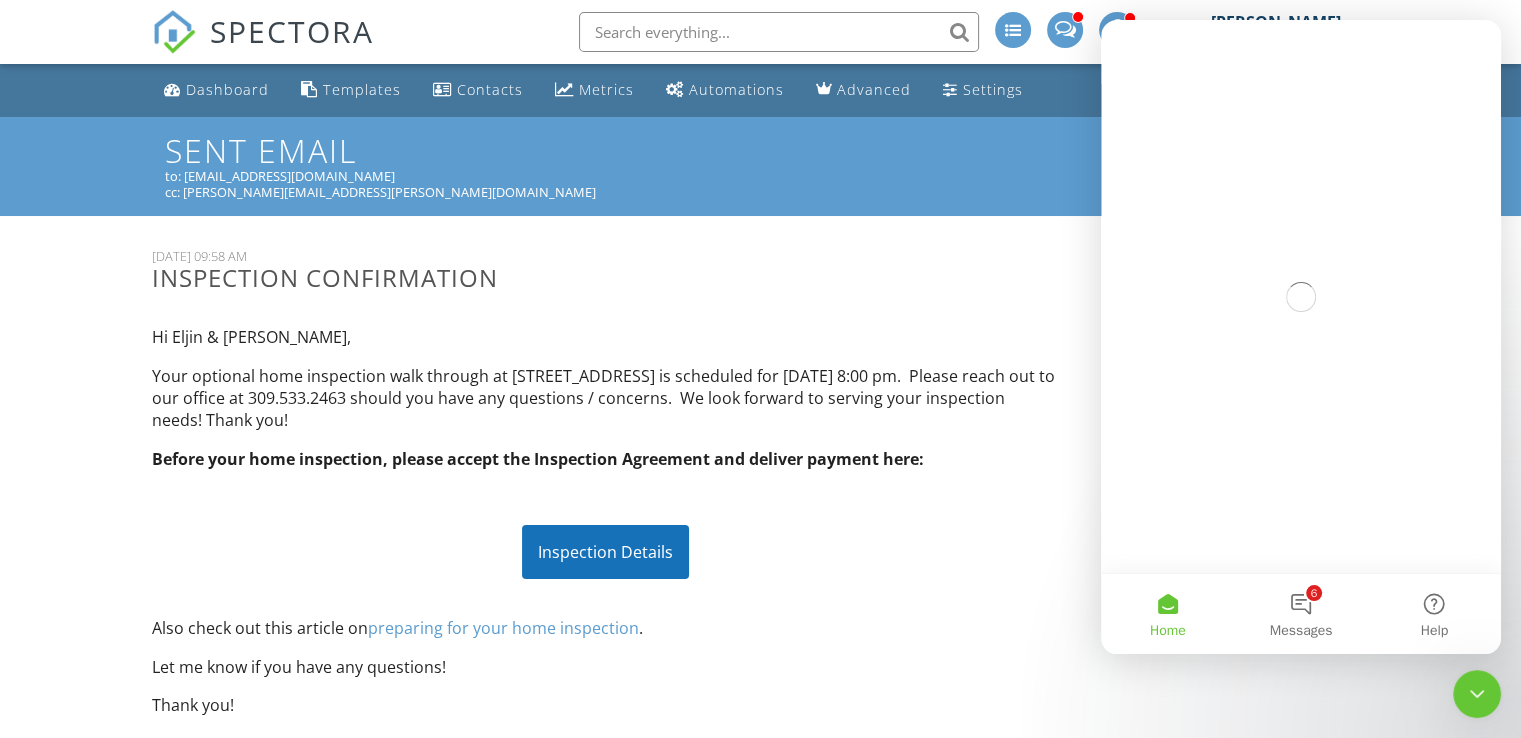 scroll, scrollTop: 0, scrollLeft: 0, axis: both 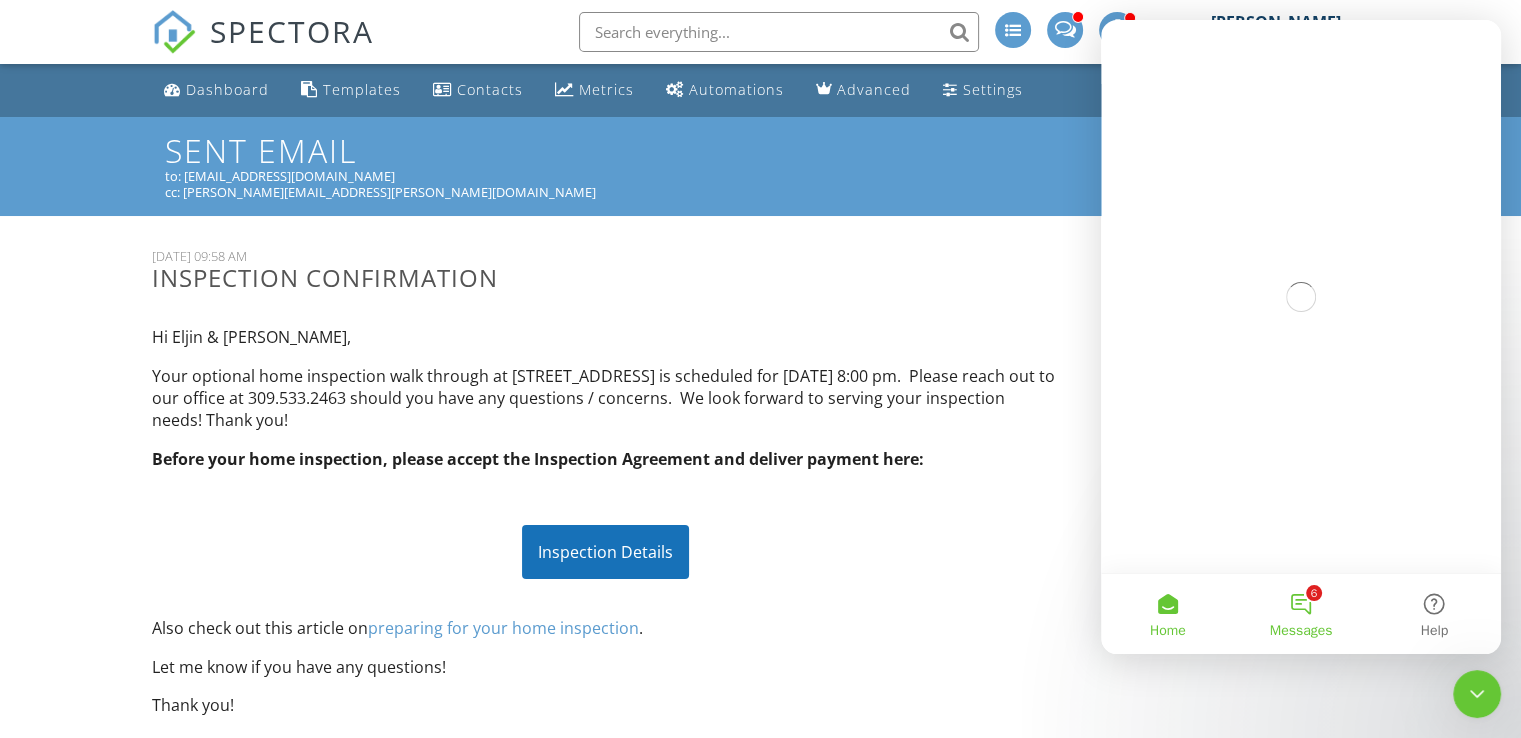 click on "6 Messages" at bounding box center (1300, 614) 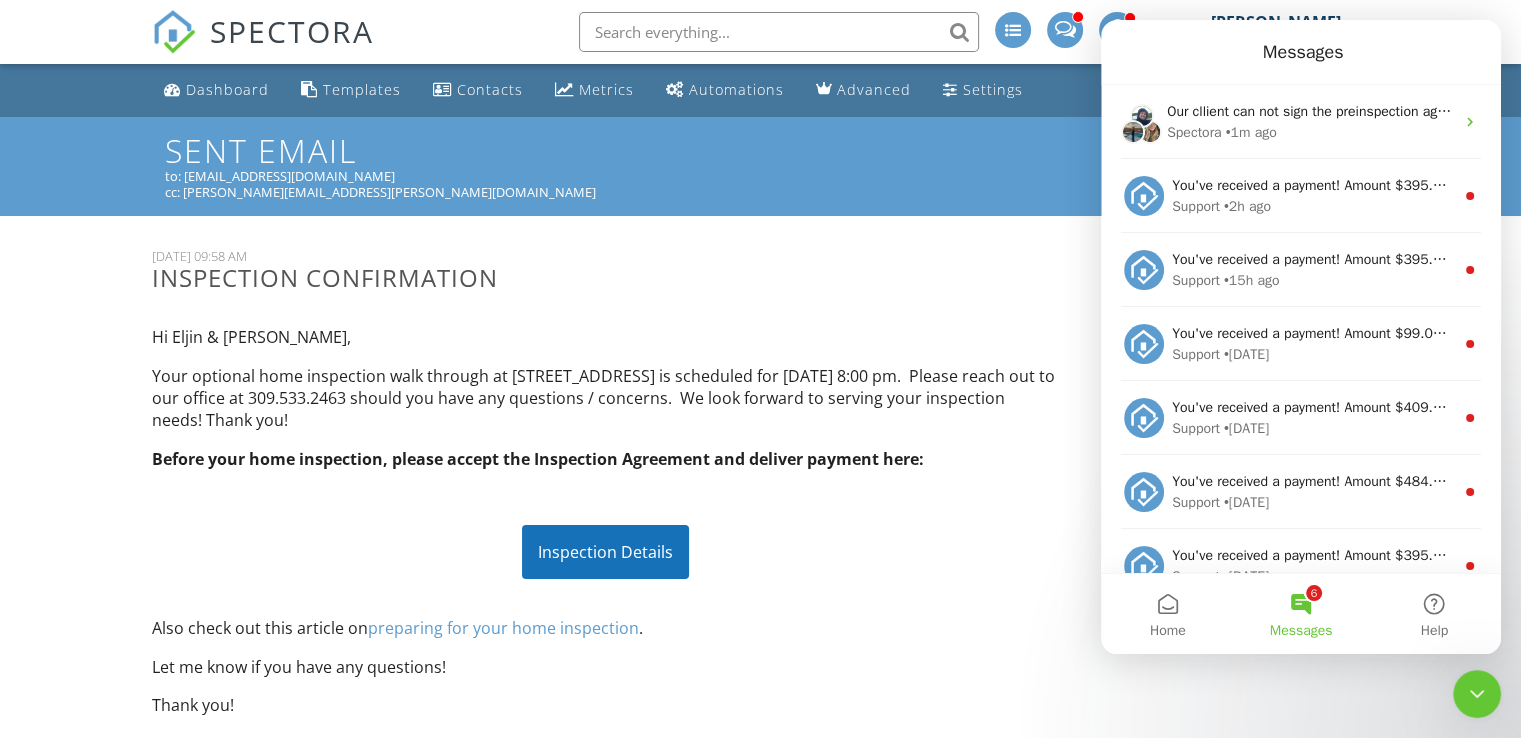 click on "6 Messages" at bounding box center [1300, 614] 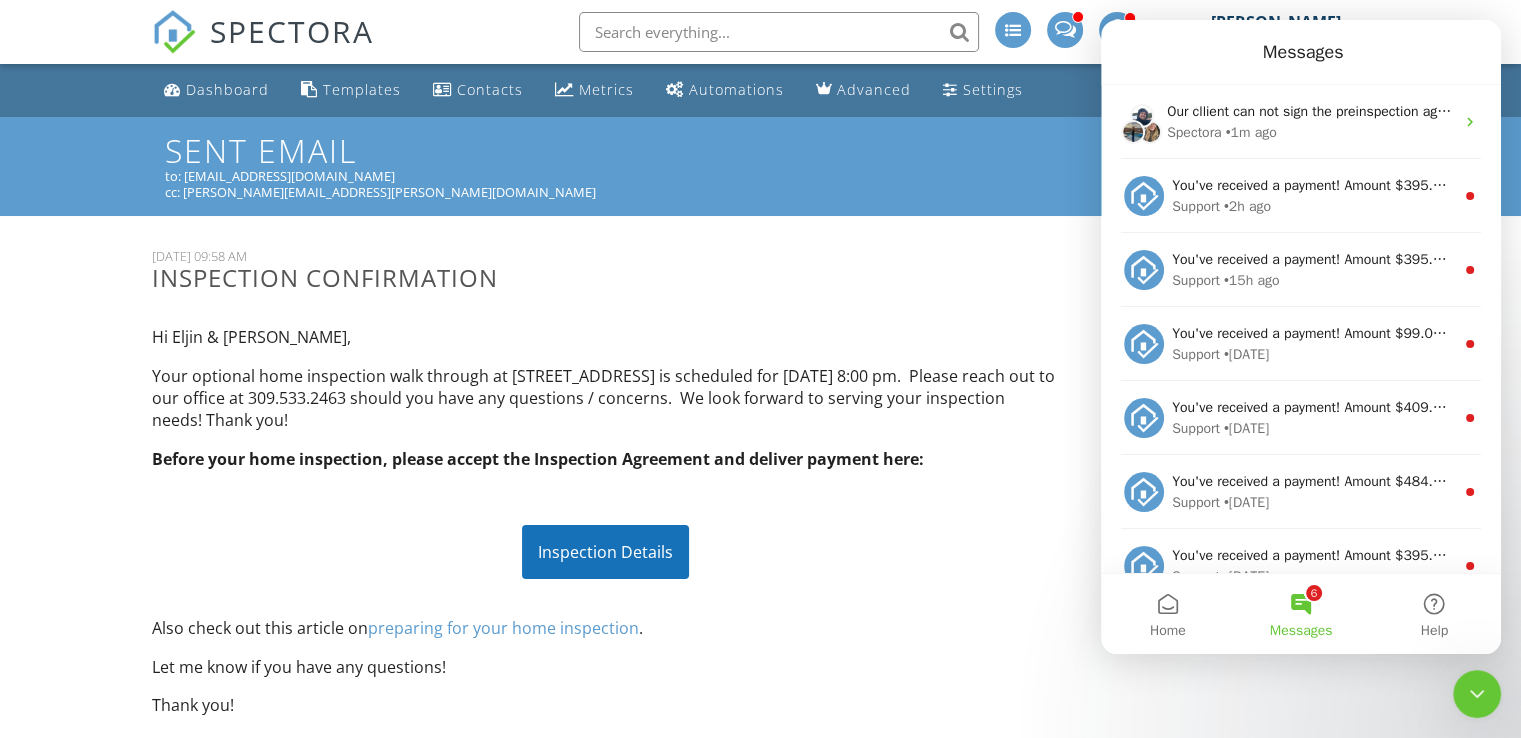 click on "6 Messages" at bounding box center (1300, 614) 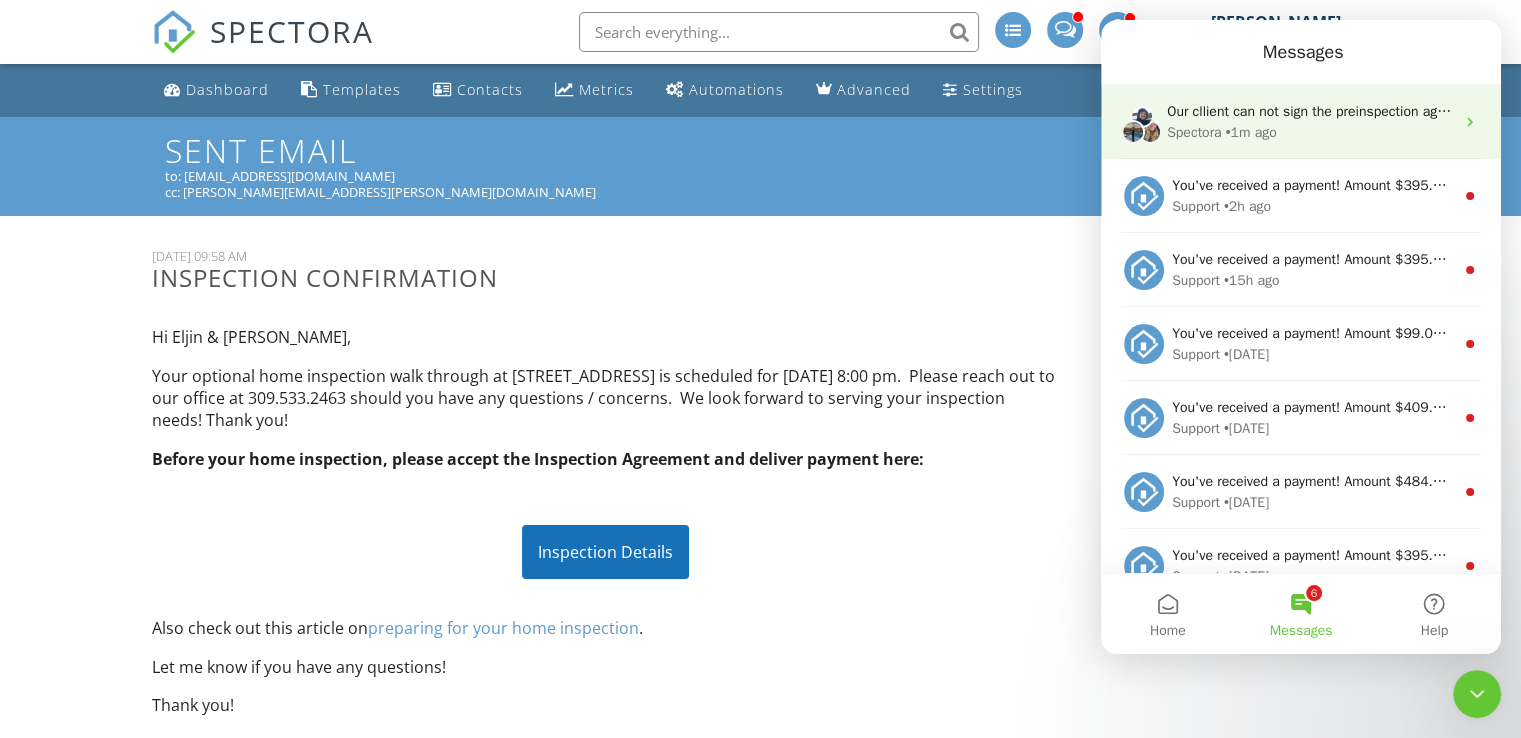 click on "Our cllient can not sign the preinspection agreement on 917 S Linden. The view is limited when they hit the inspection details button. please advise. thanks" at bounding box center [1644, 111] 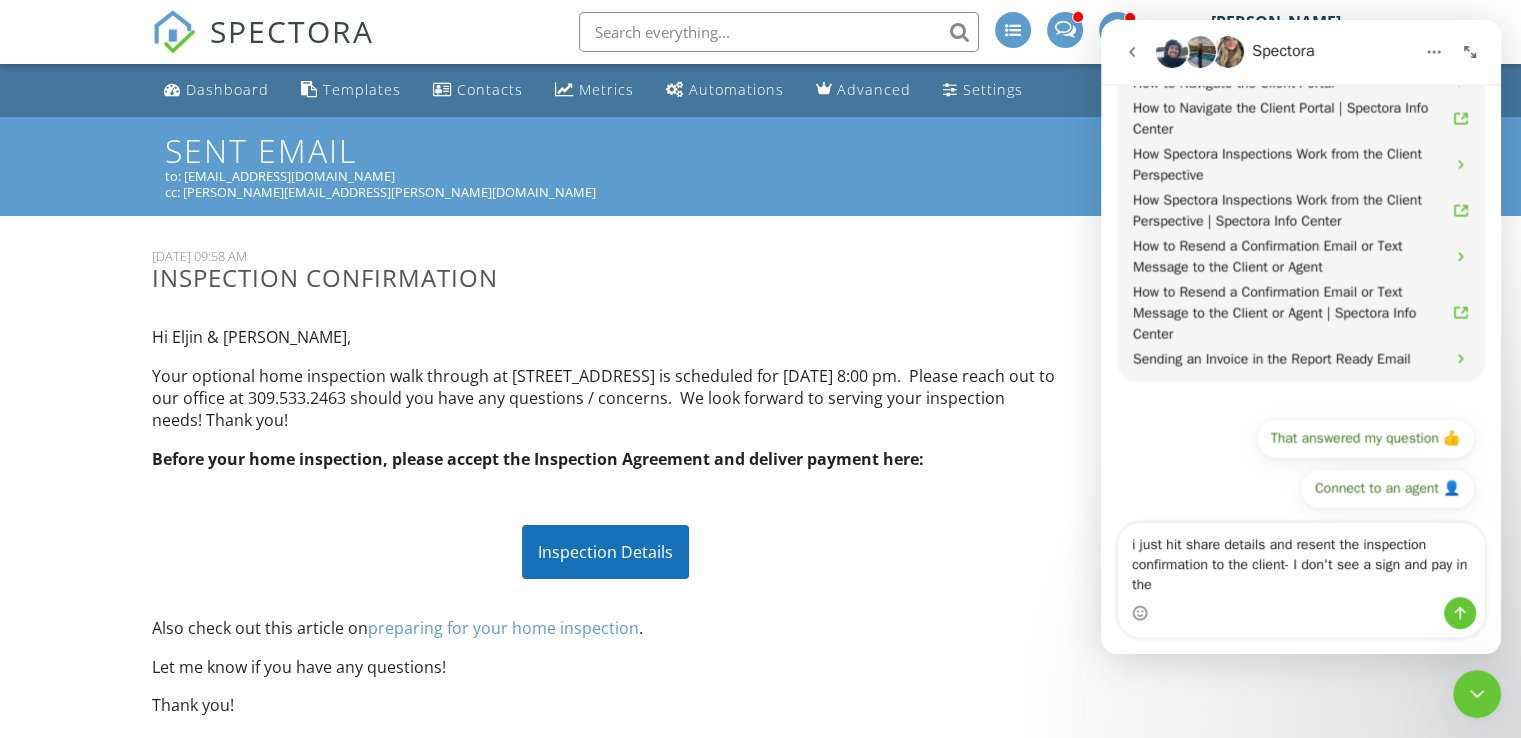 scroll, scrollTop: 4143, scrollLeft: 0, axis: vertical 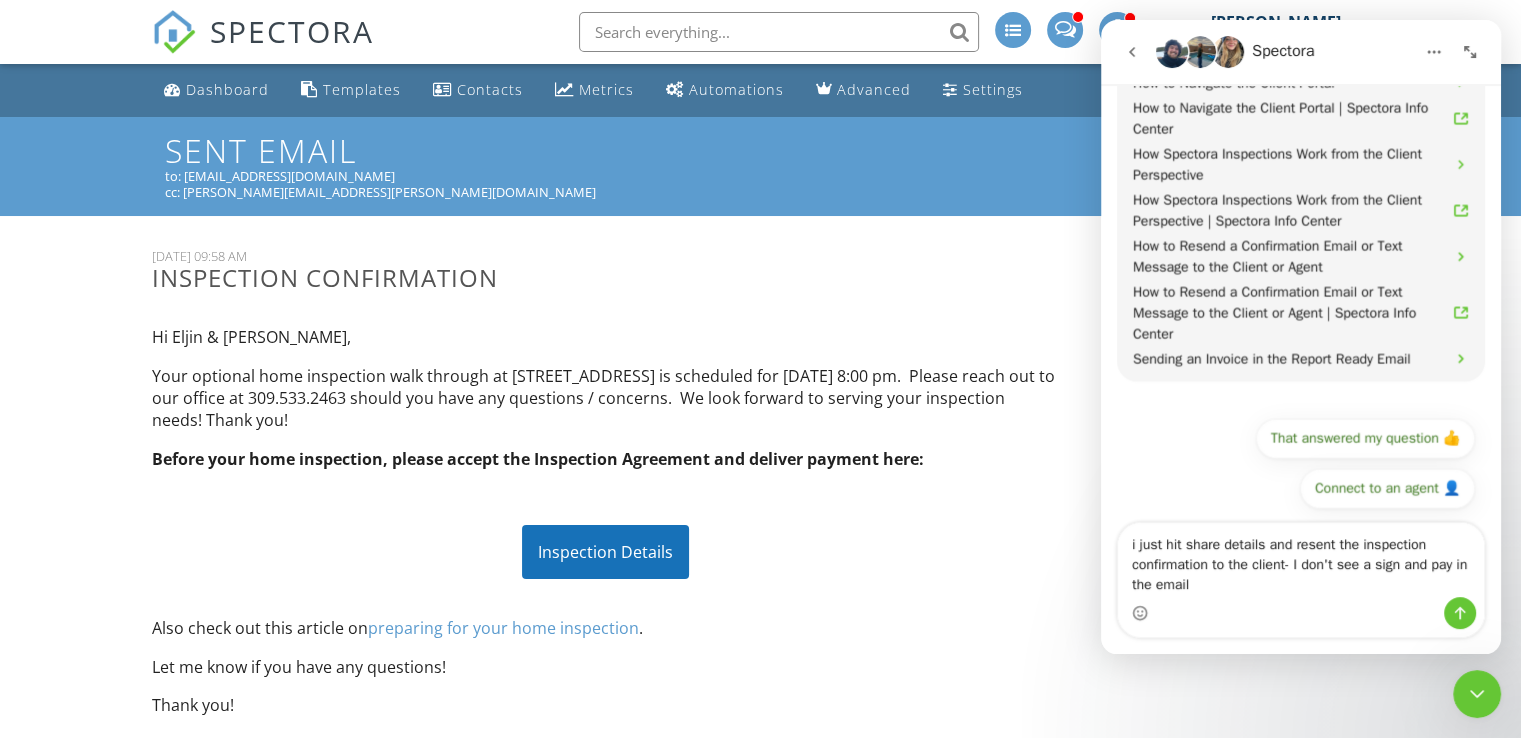 type on "i just hit share details and resent the inspection confirmation to the client- I don't see a sign and pay in the email" 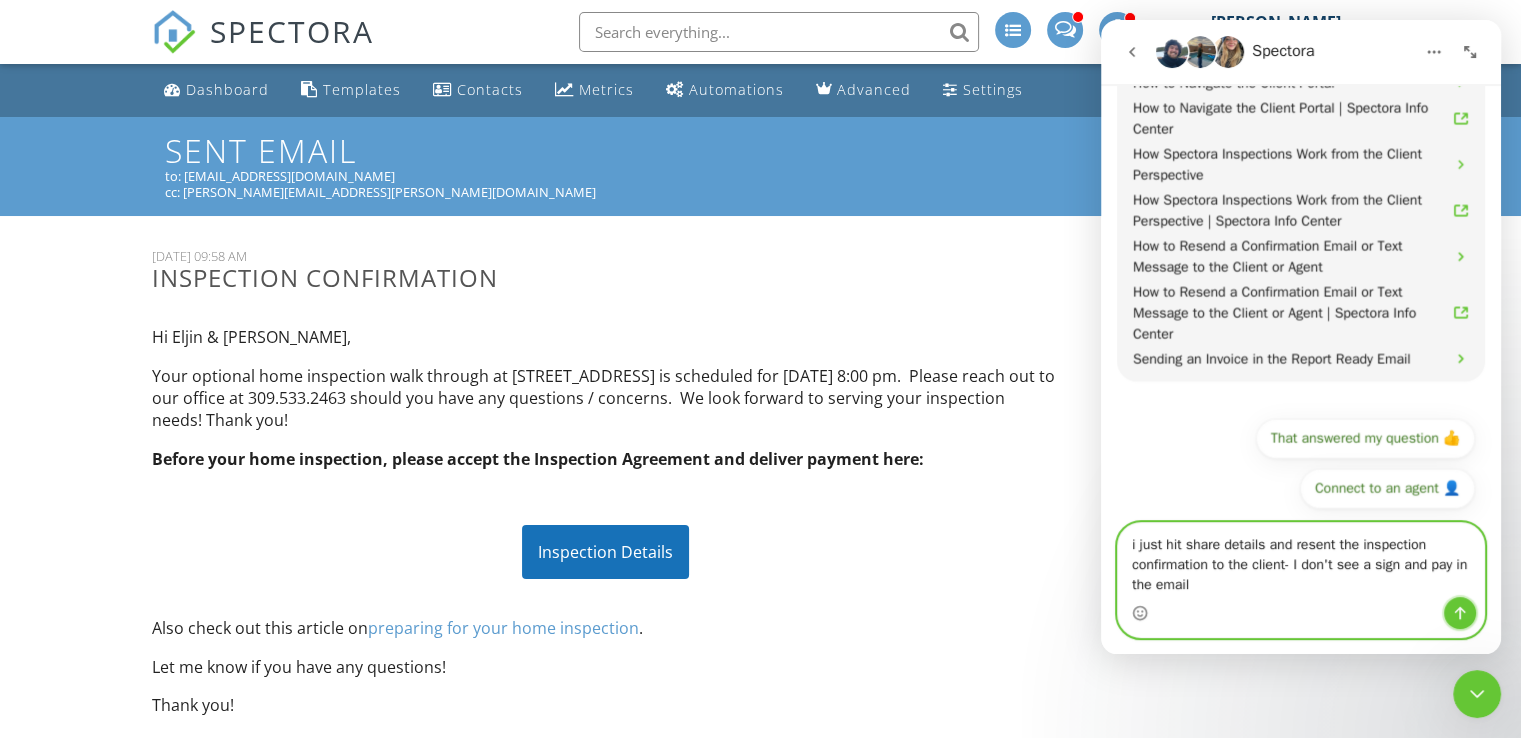 click at bounding box center [1460, 613] 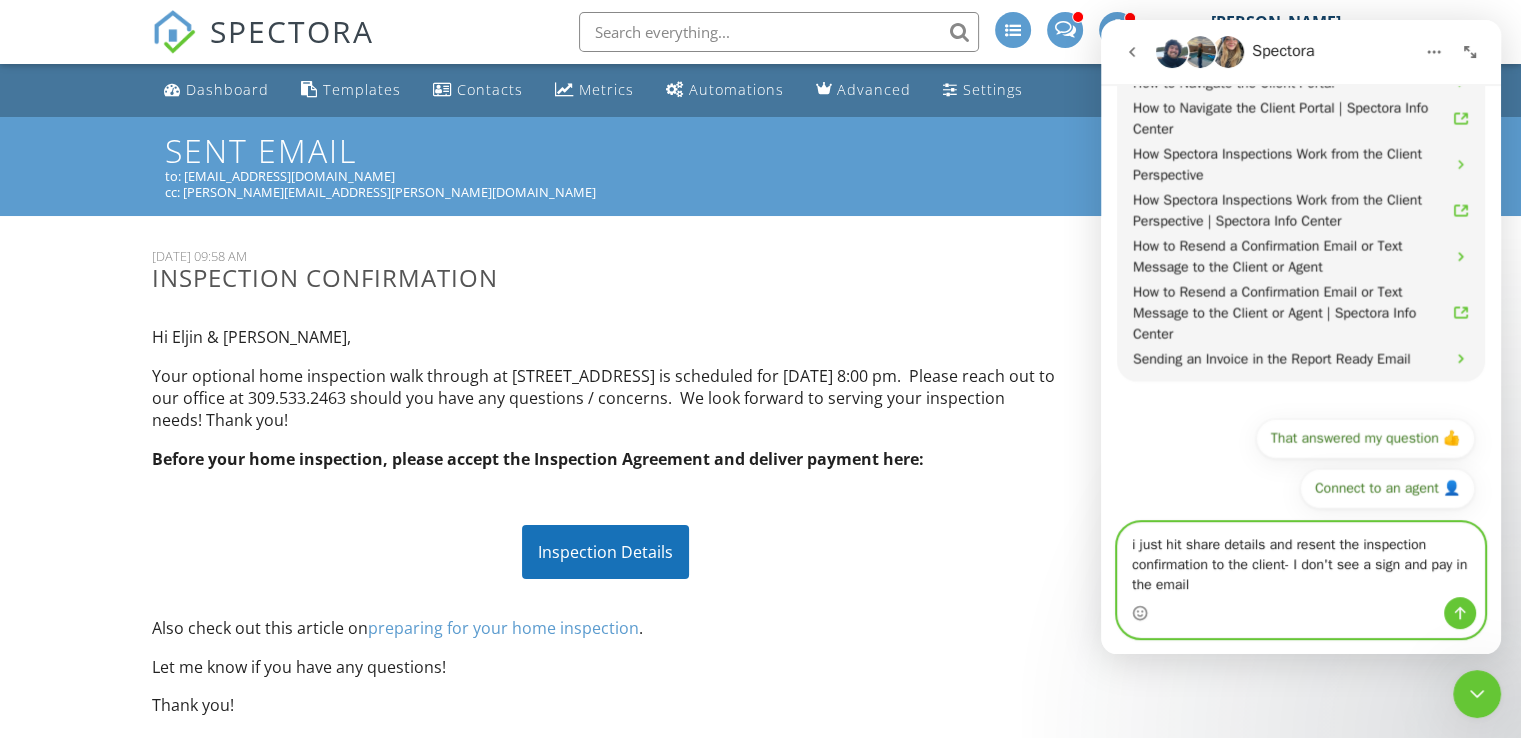 type 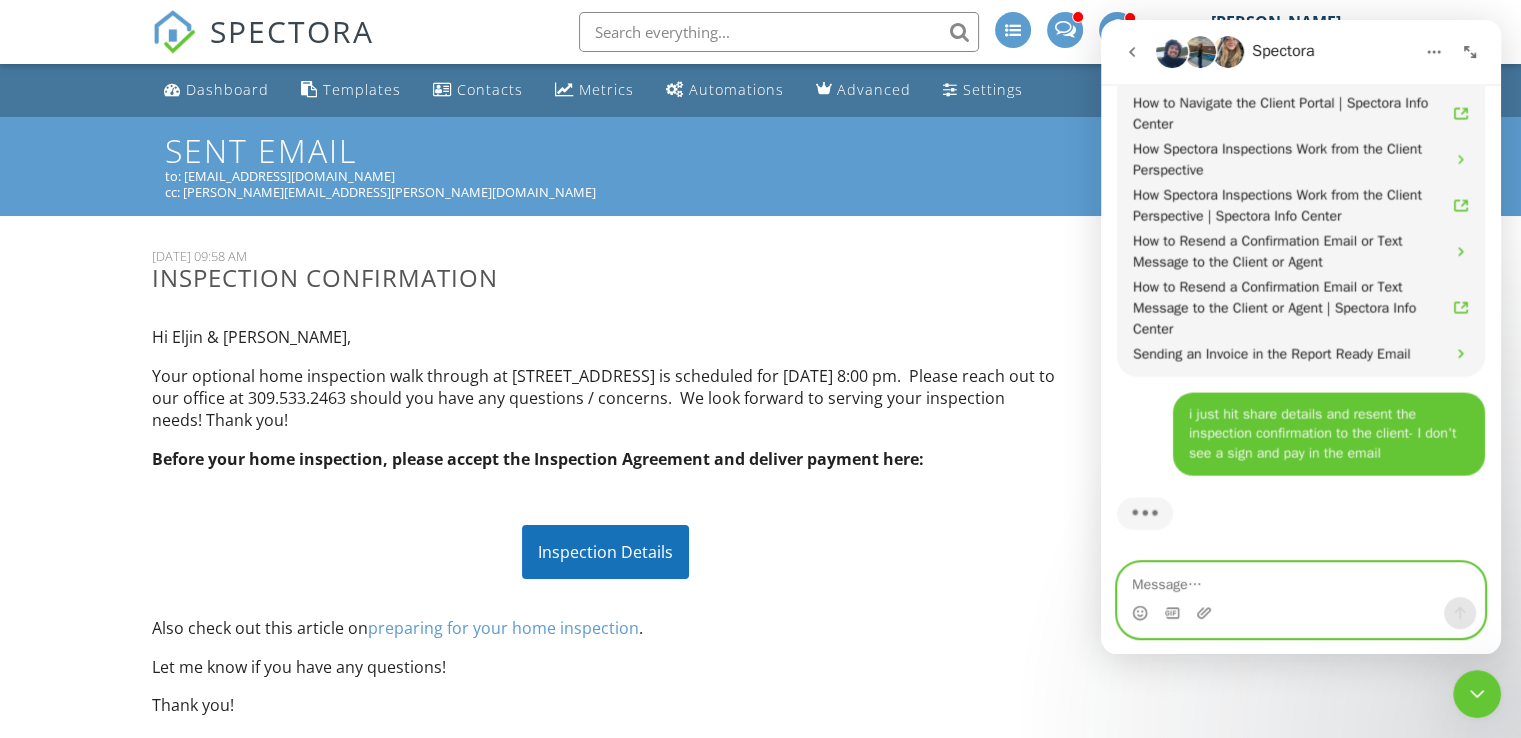 scroll, scrollTop: 4148, scrollLeft: 0, axis: vertical 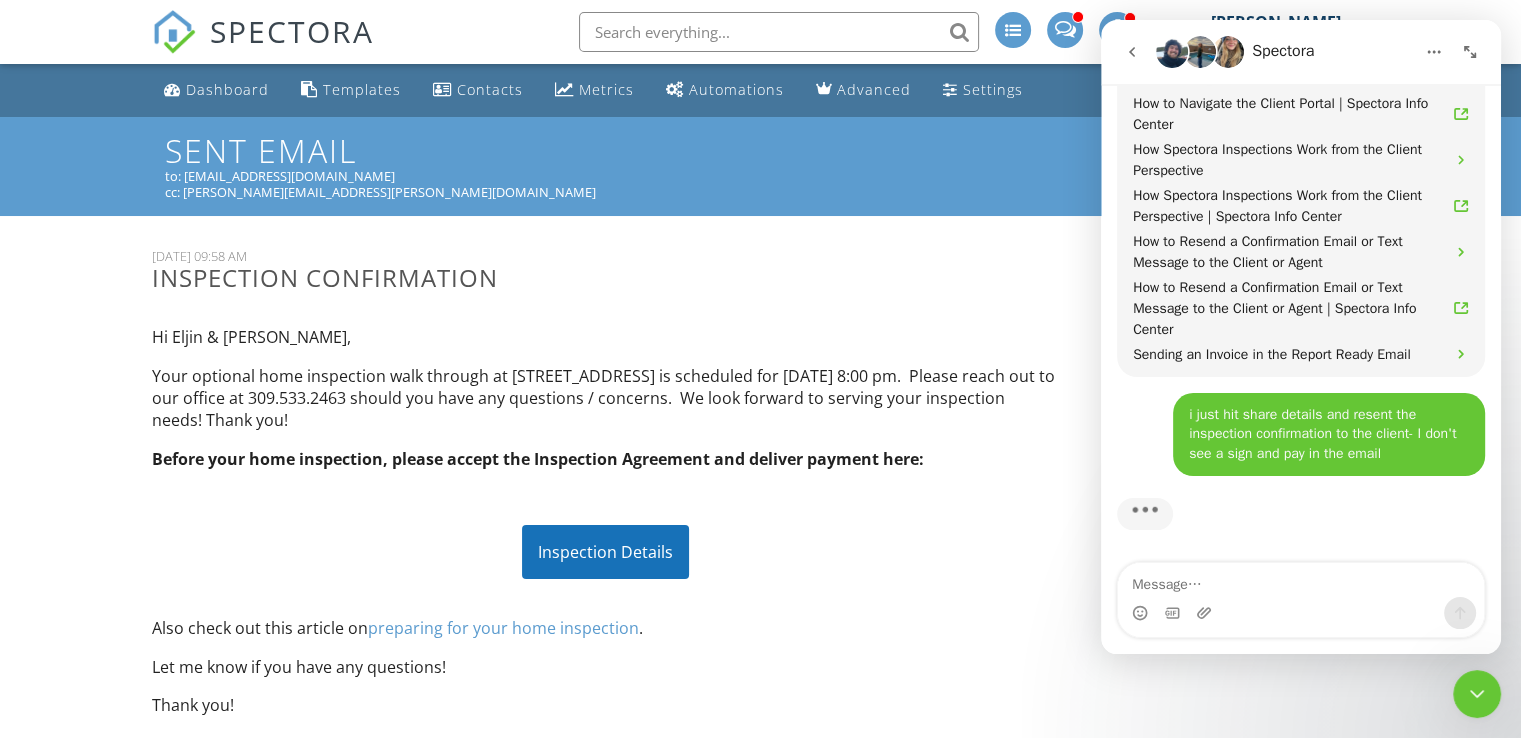 click on "Inspection Details" at bounding box center (605, 552) 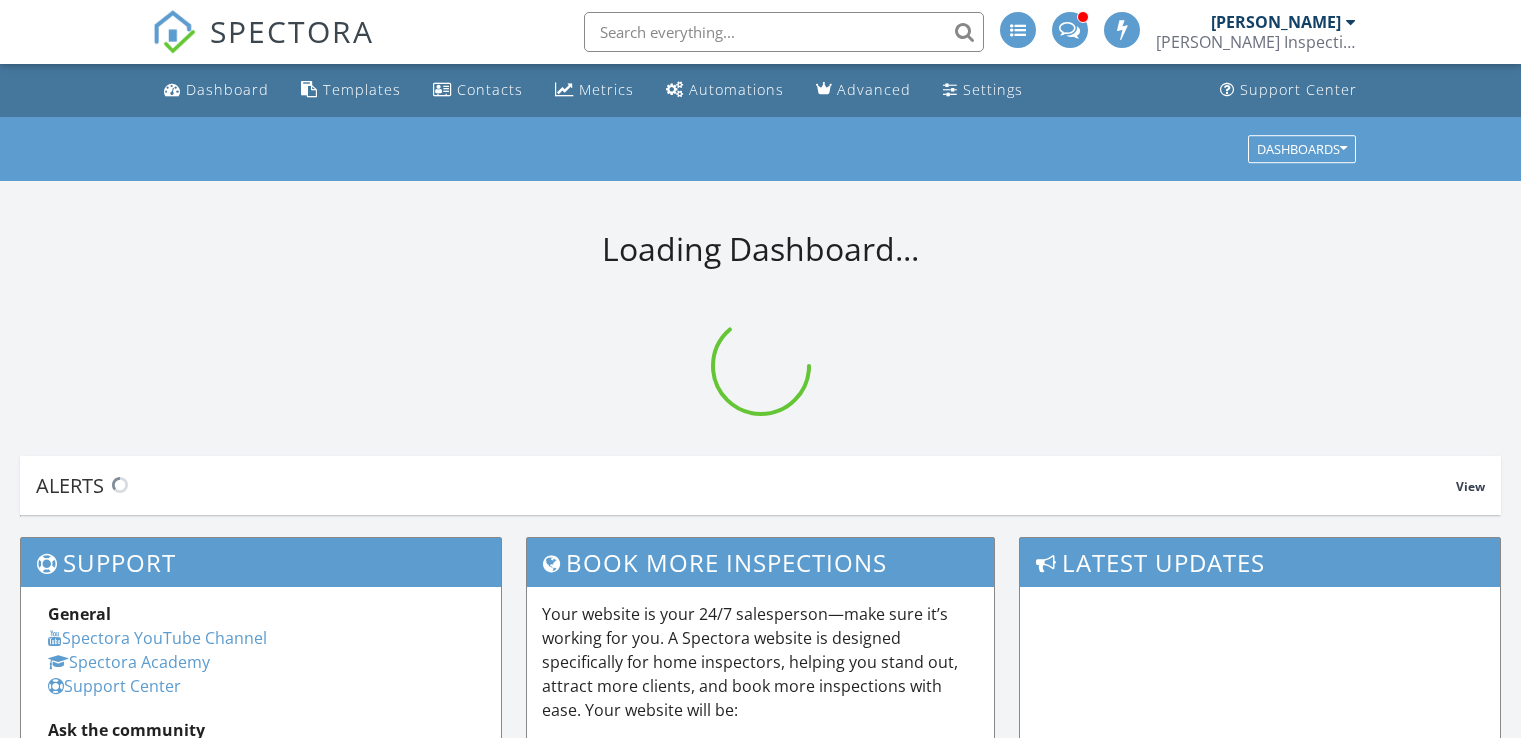 scroll, scrollTop: 0, scrollLeft: 0, axis: both 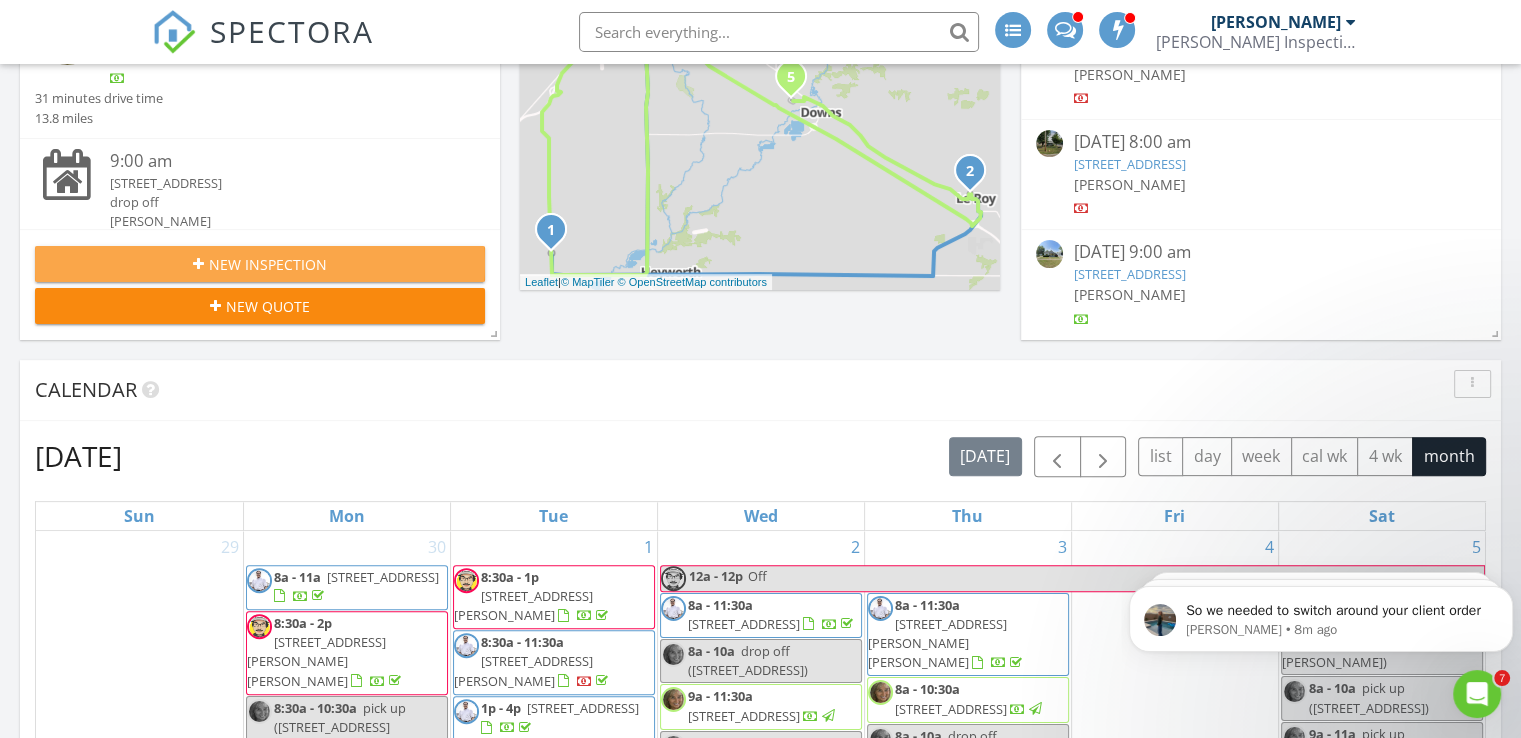 click on "New Inspection" at bounding box center [260, 264] 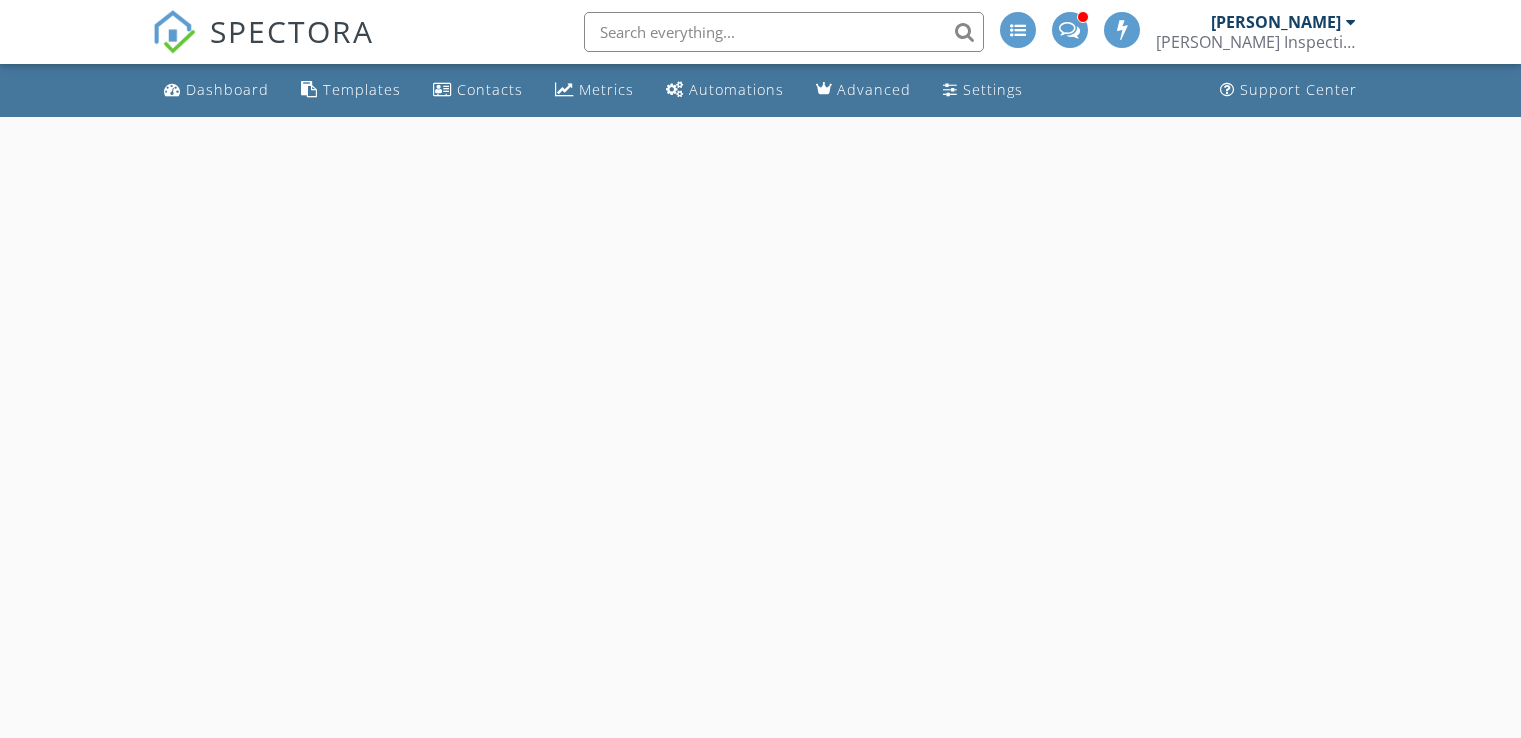 scroll, scrollTop: 0, scrollLeft: 0, axis: both 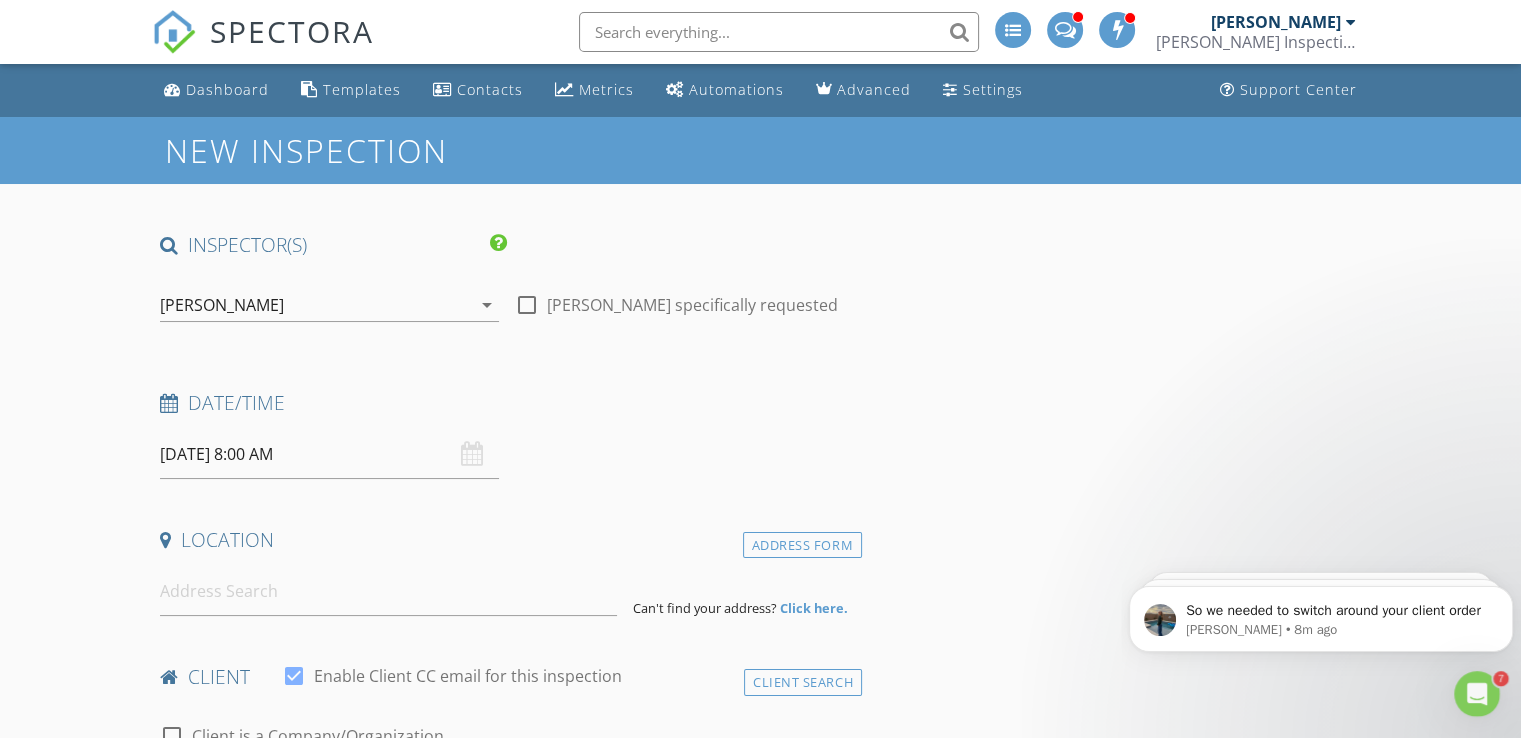 click on "check_box   [PERSON_NAME]   PRIMARY   check_box_outline_blank   [PERSON_NAME]     check_box_outline_blank   [PERSON_NAME]     [PERSON_NAME] arrow_drop_down" at bounding box center (329, 307) 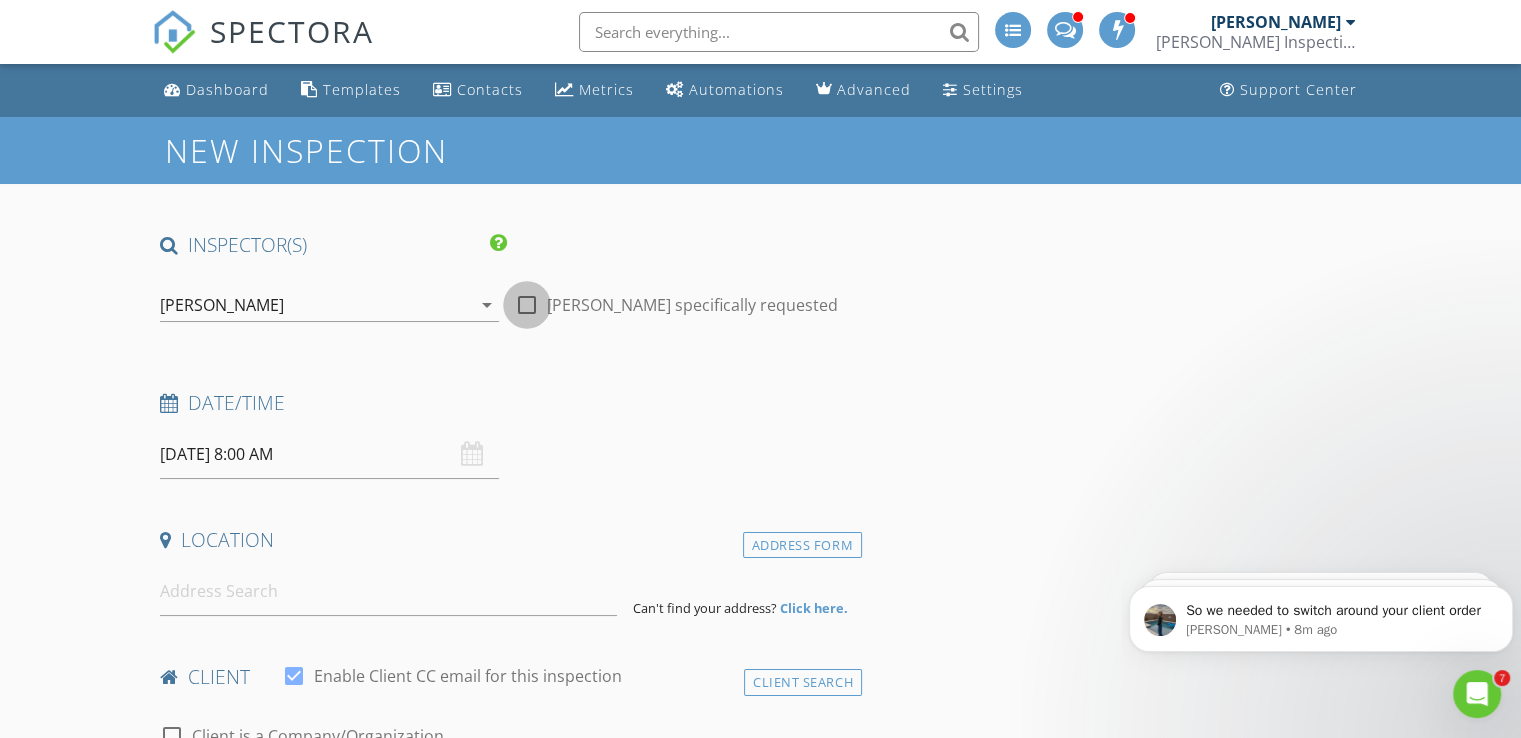 click at bounding box center [527, 305] 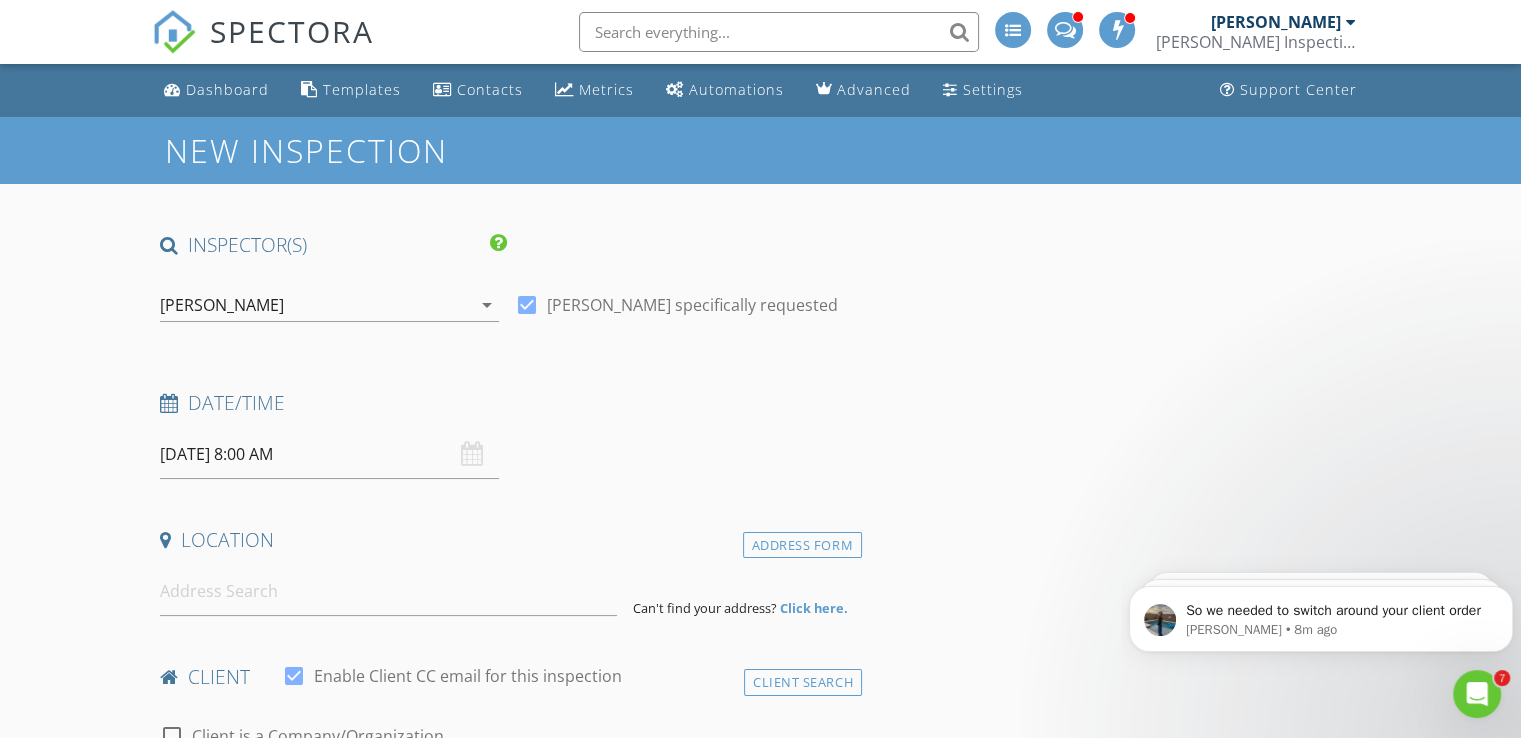 click on "[DATE] 8:00 AM" at bounding box center [329, 454] 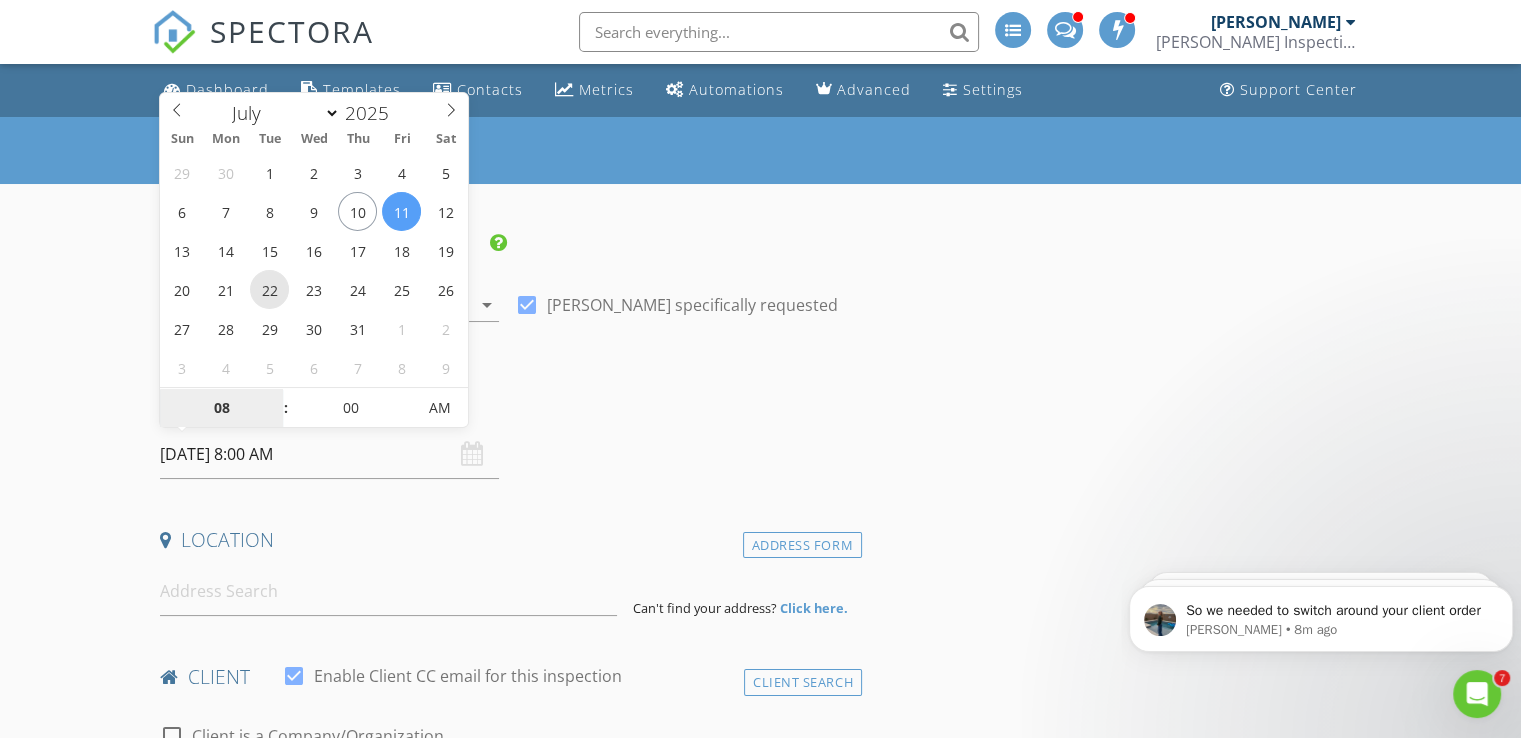 type on "[DATE] 8:00 AM" 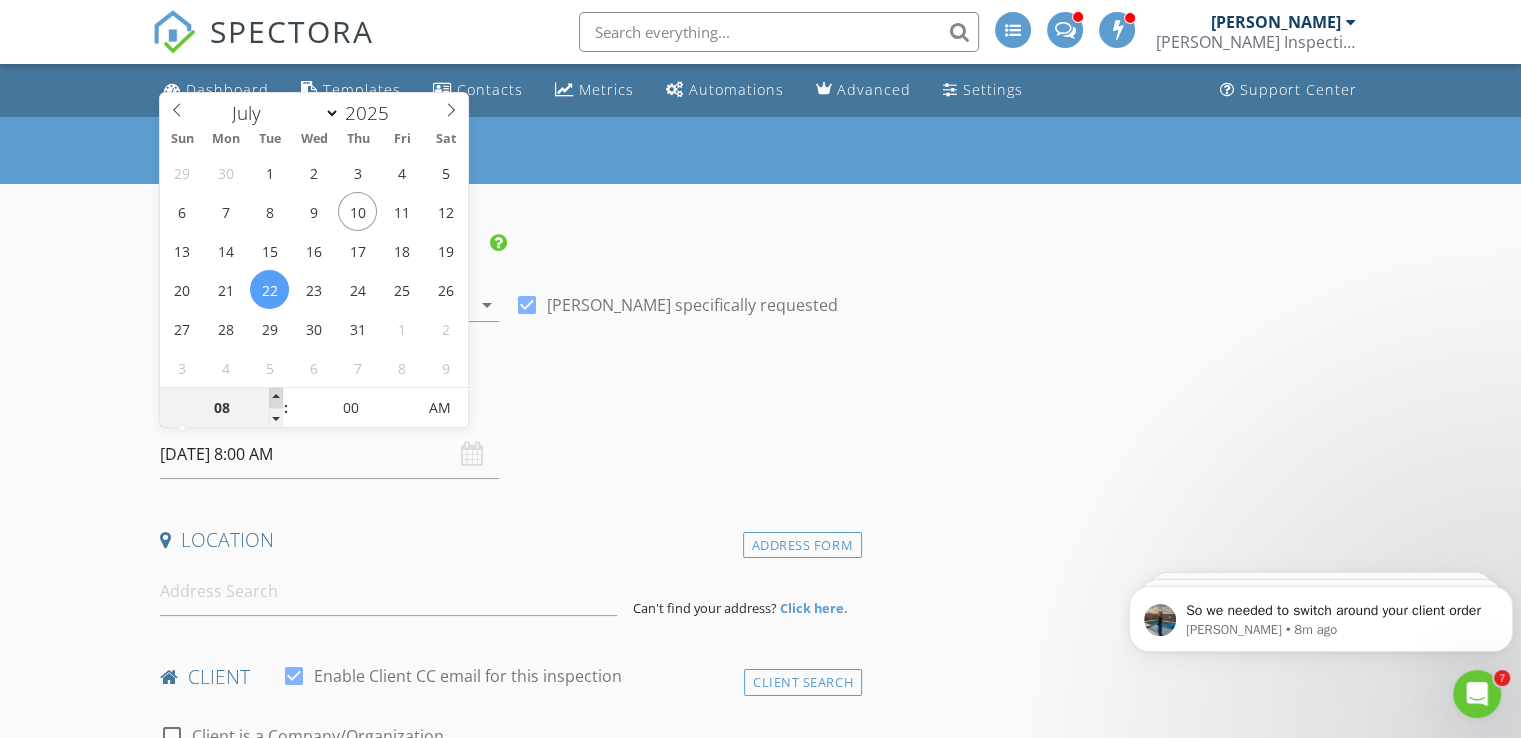 type on "09" 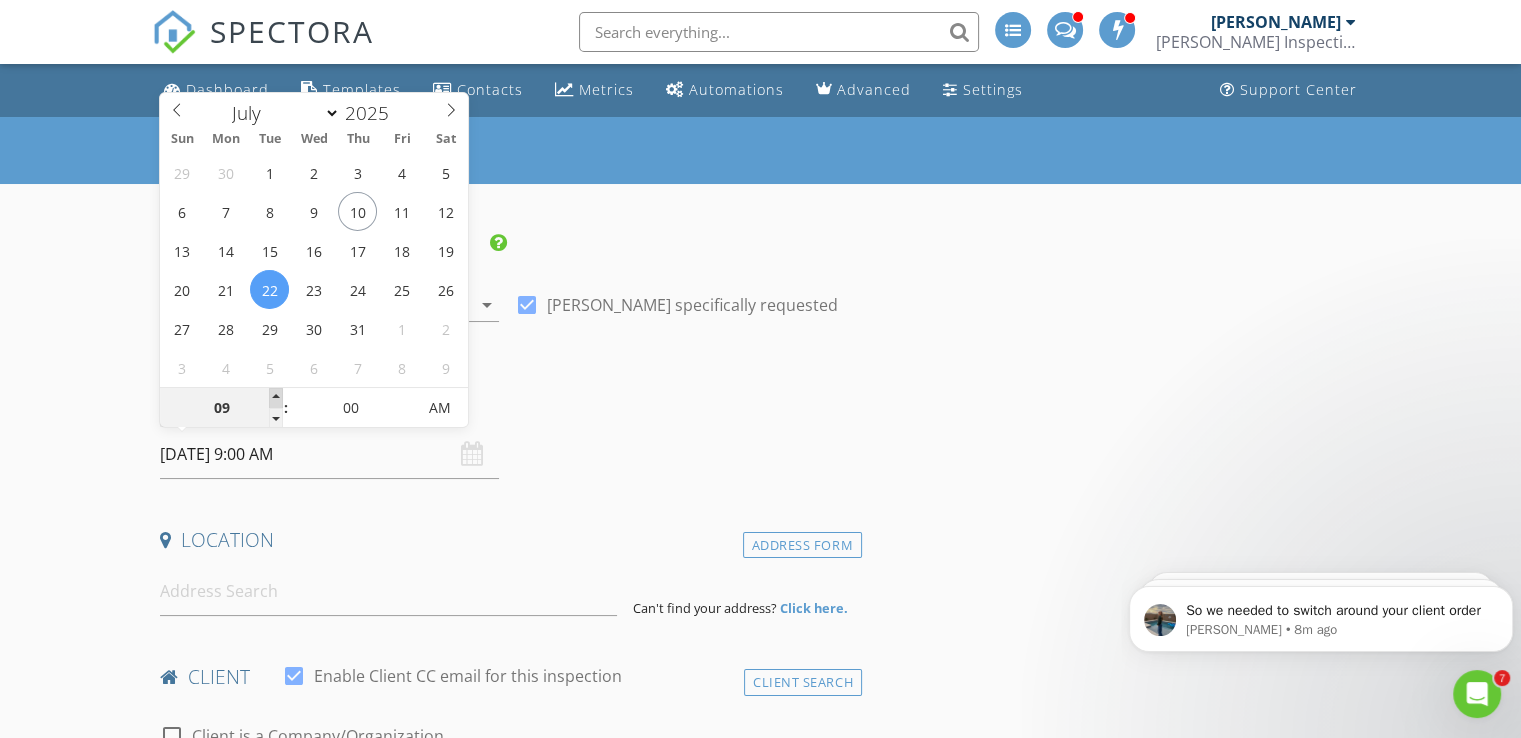 click at bounding box center (276, 398) 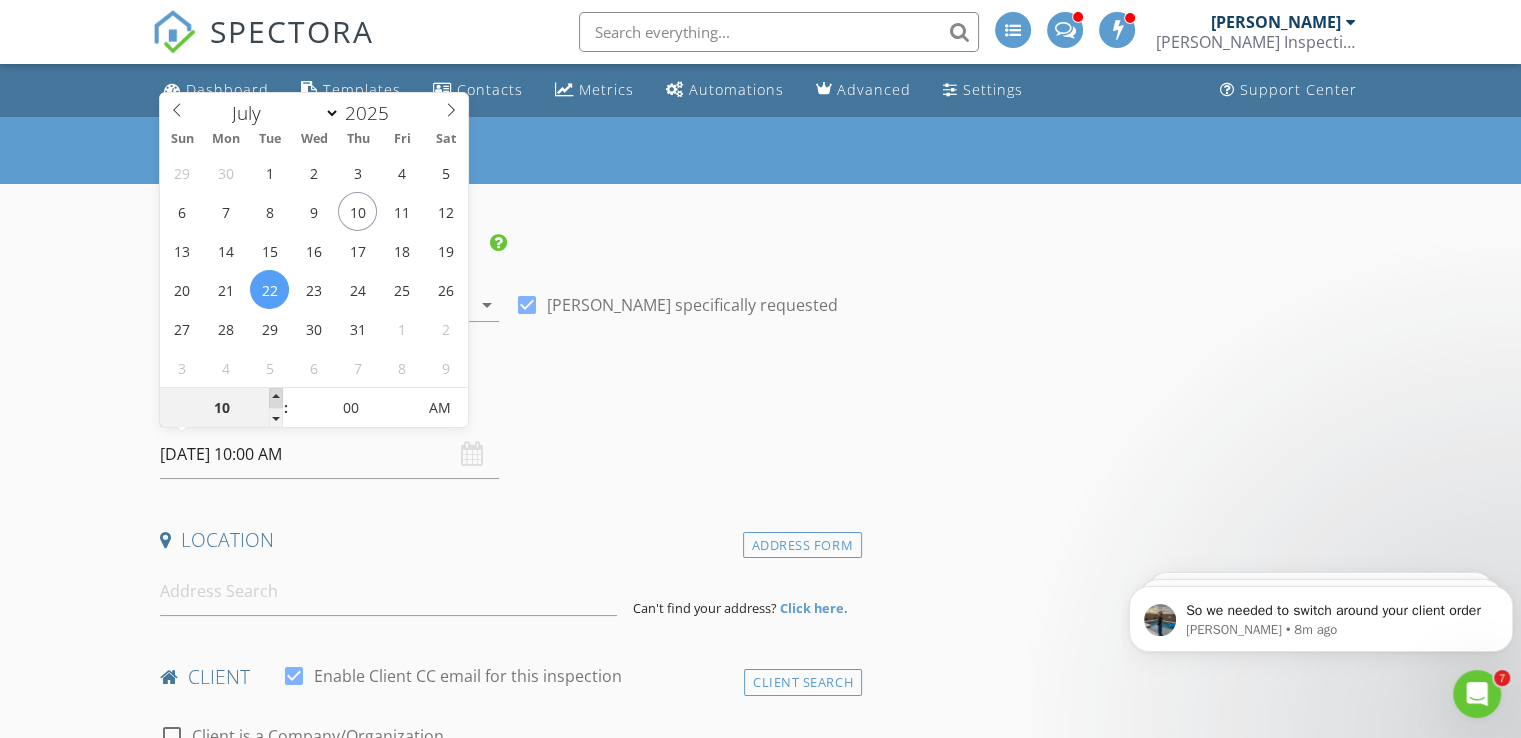 click at bounding box center [276, 398] 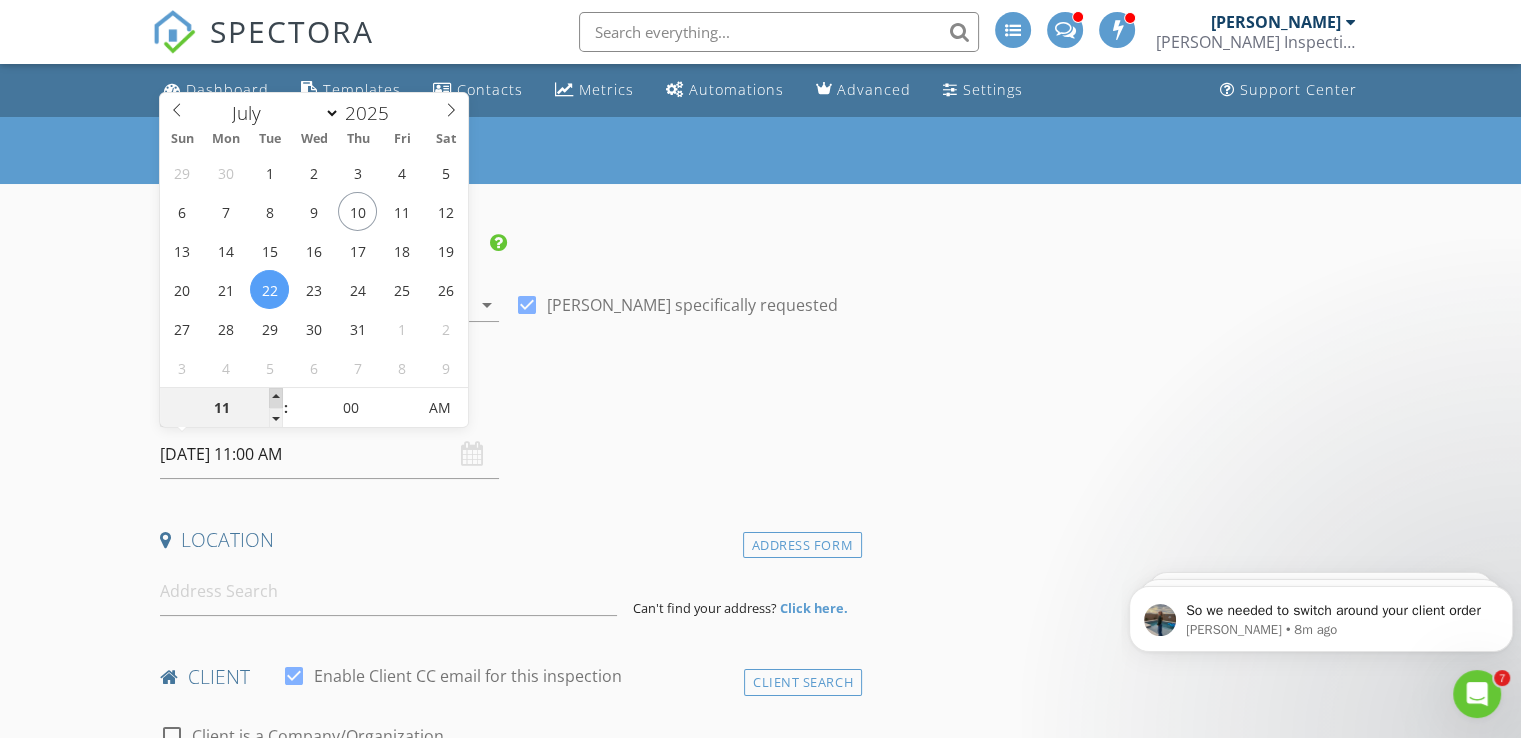 click at bounding box center [276, 398] 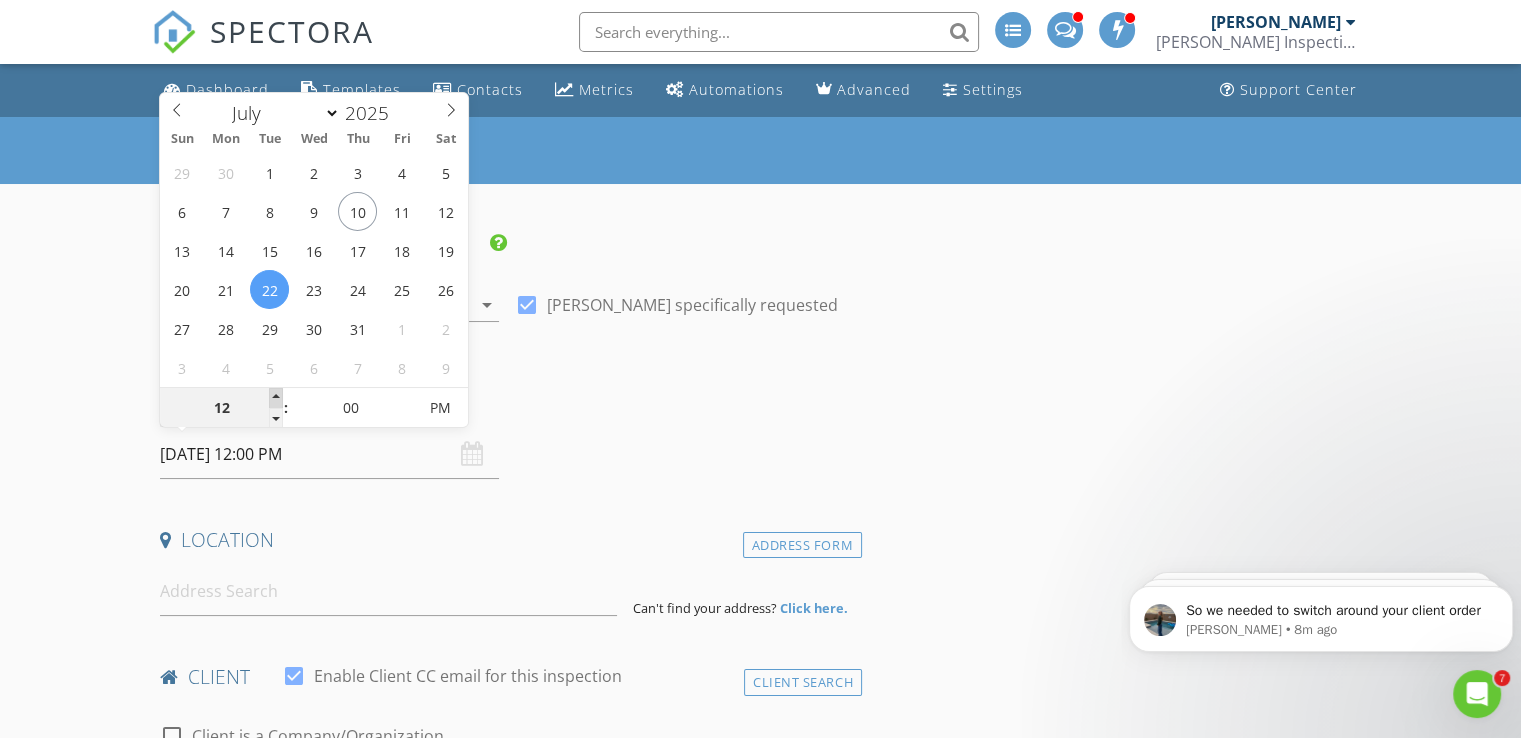 click at bounding box center (276, 398) 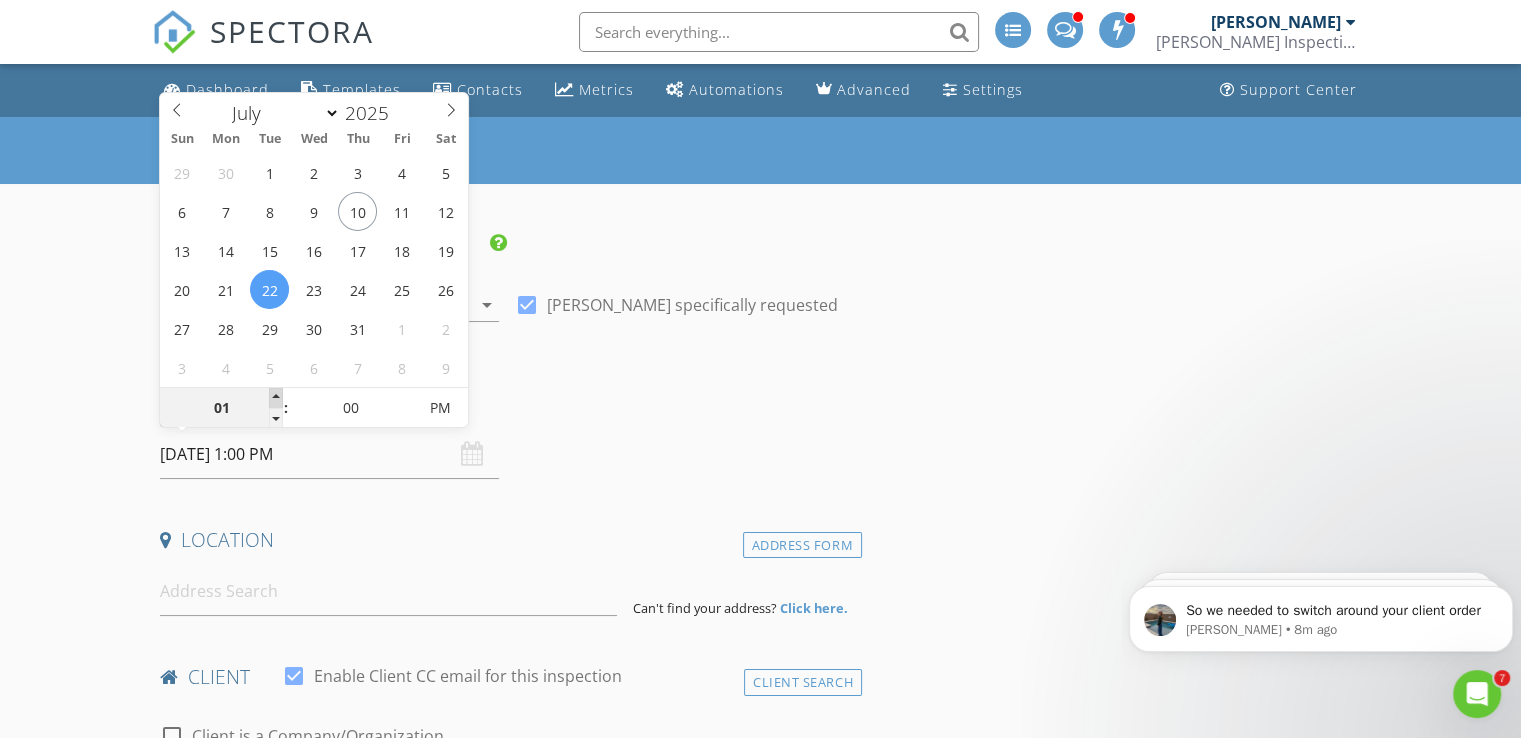 click at bounding box center (276, 398) 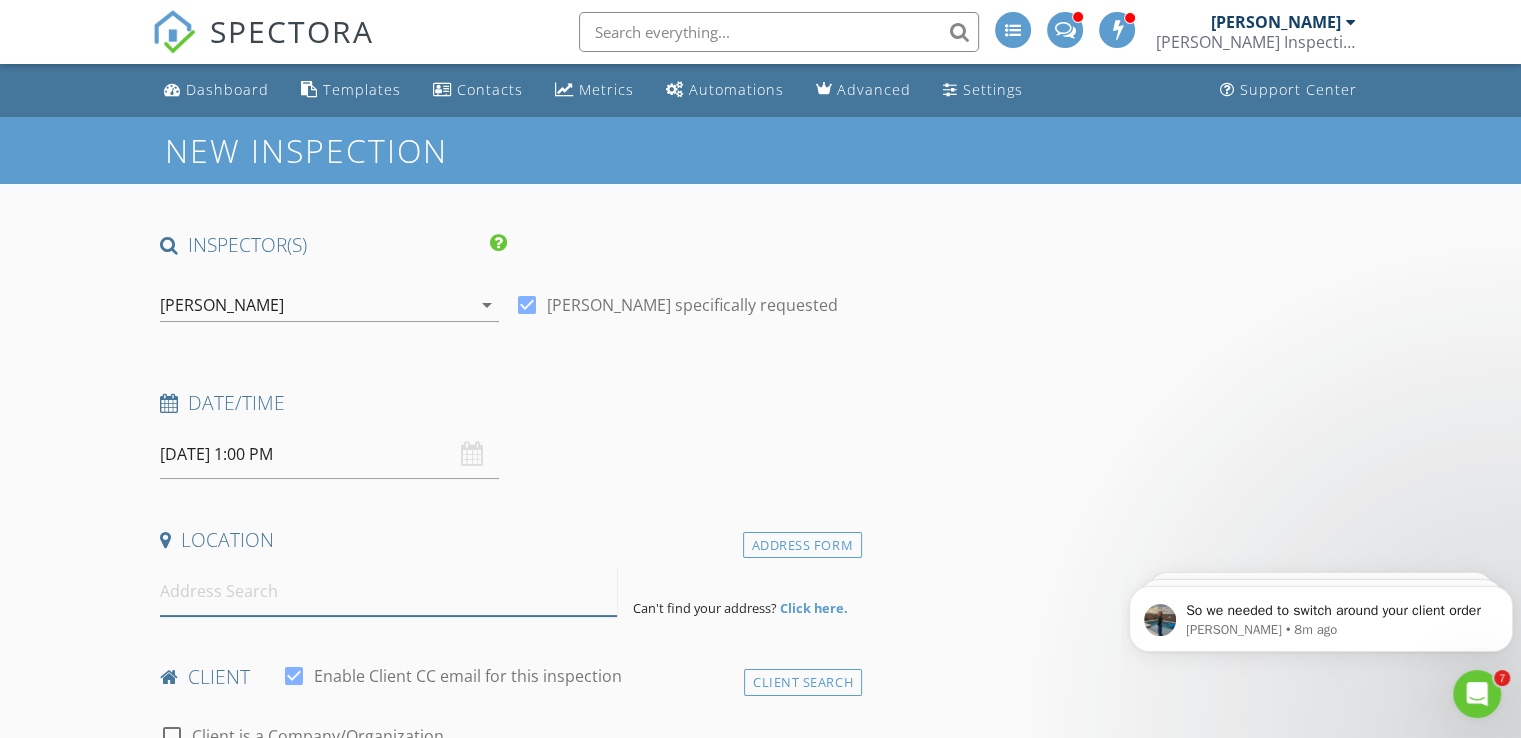click at bounding box center (388, 591) 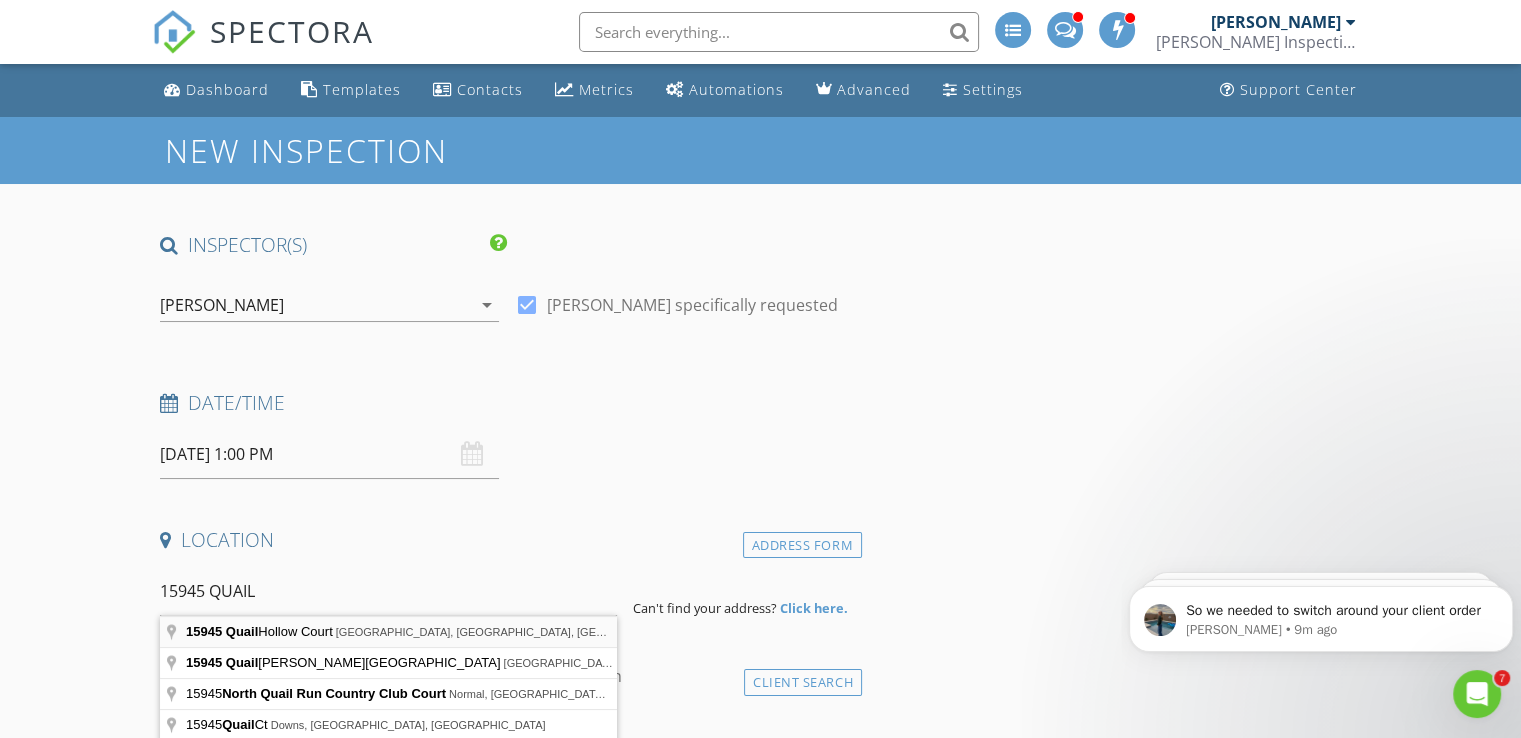 type on "[STREET_ADDRESS]" 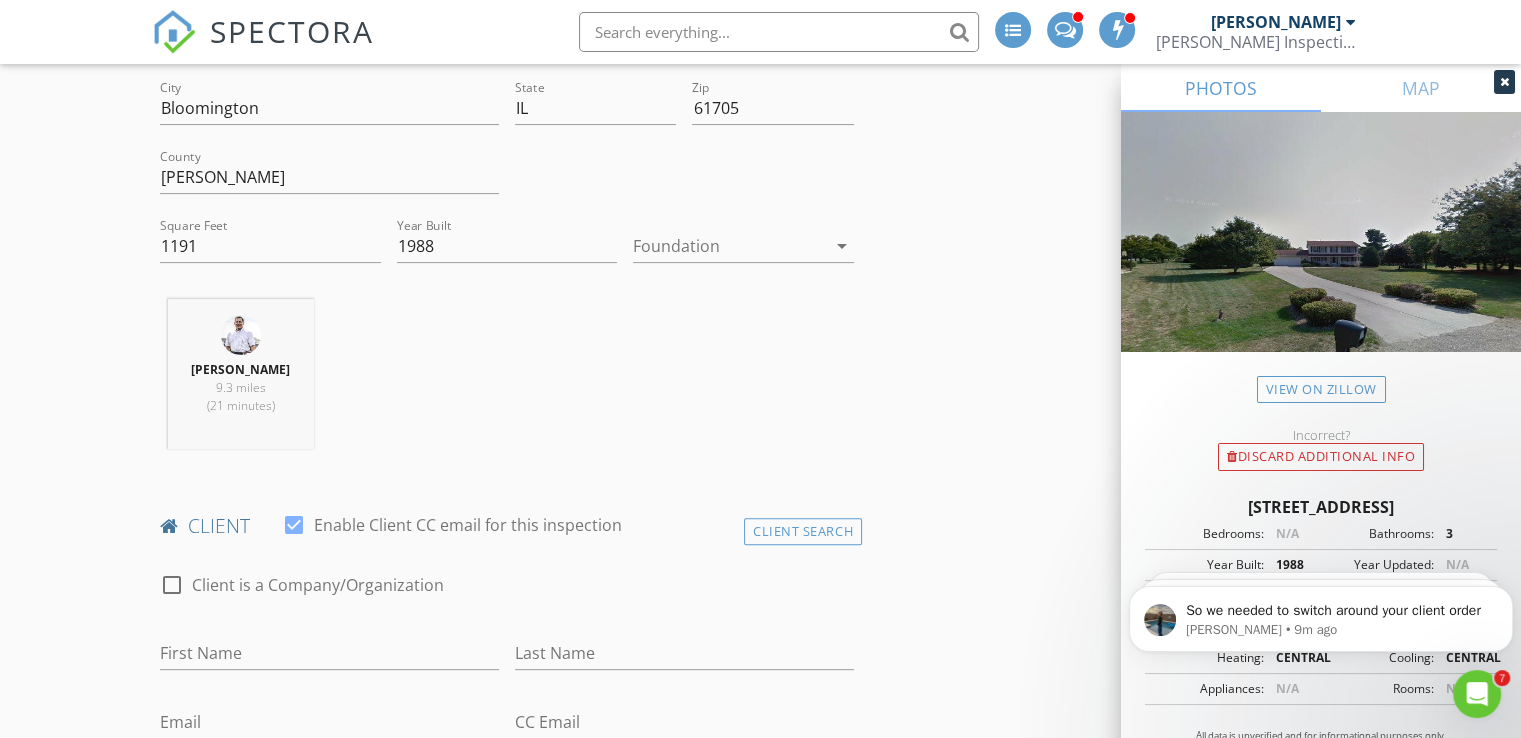 scroll, scrollTop: 564, scrollLeft: 0, axis: vertical 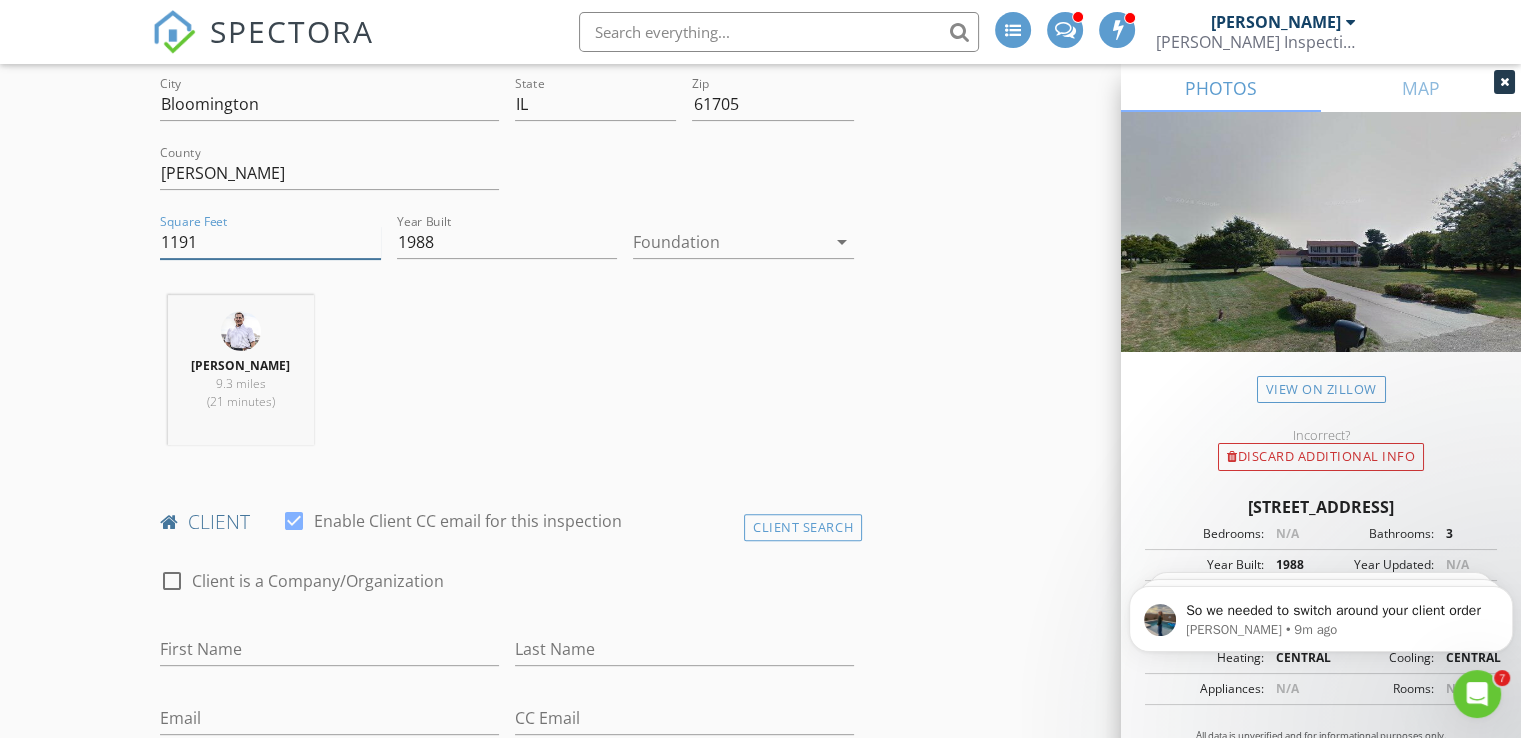 click on "1191" at bounding box center [270, 242] 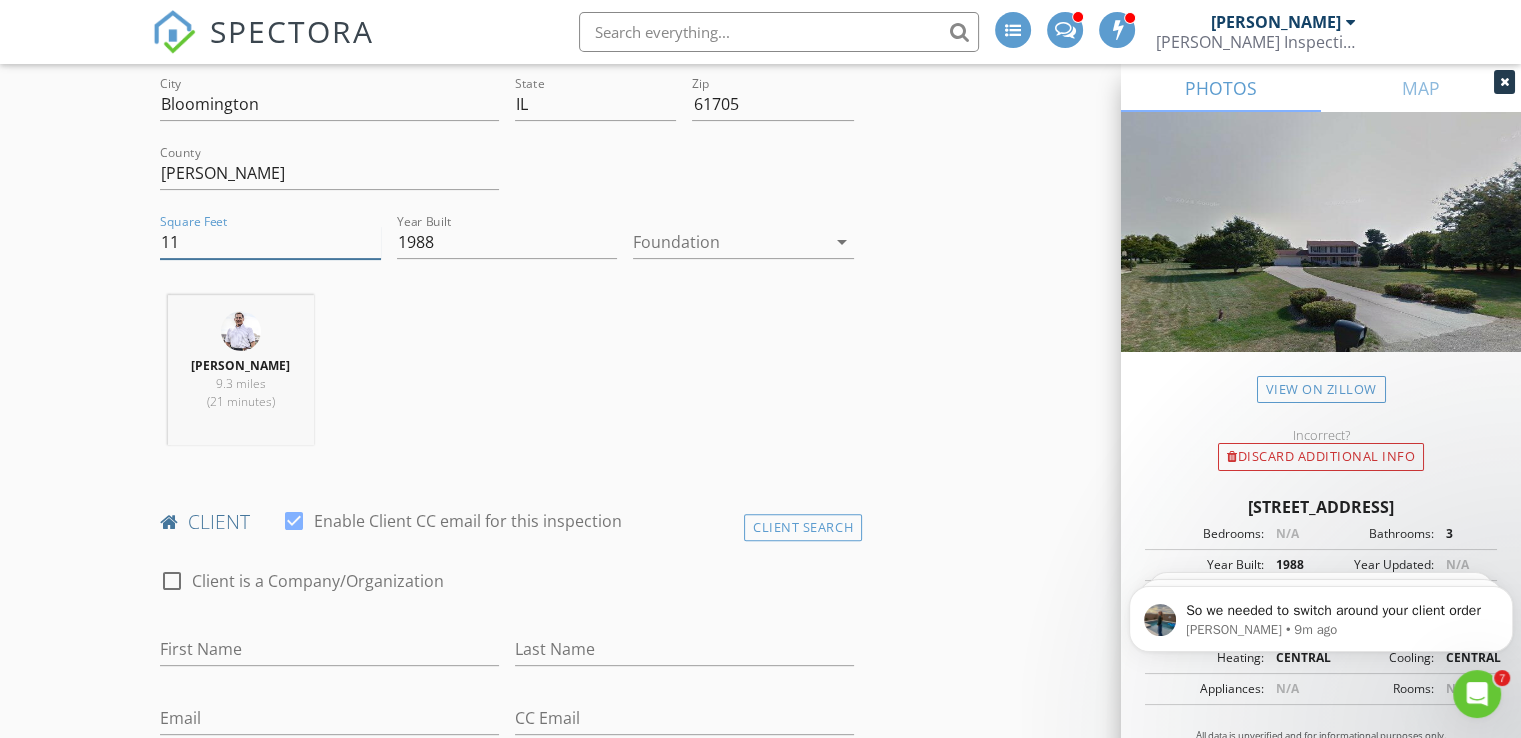 type on "1" 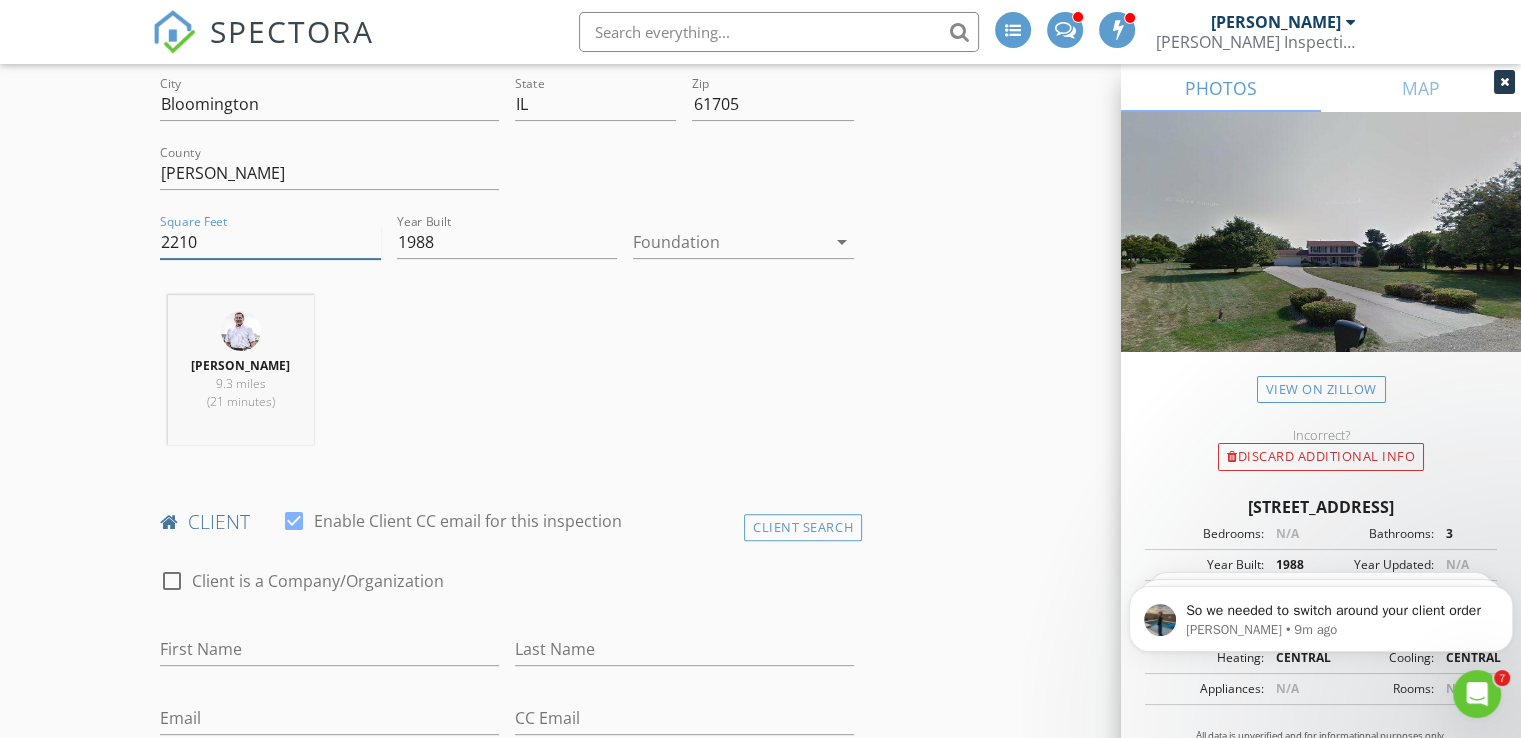 type on "2210" 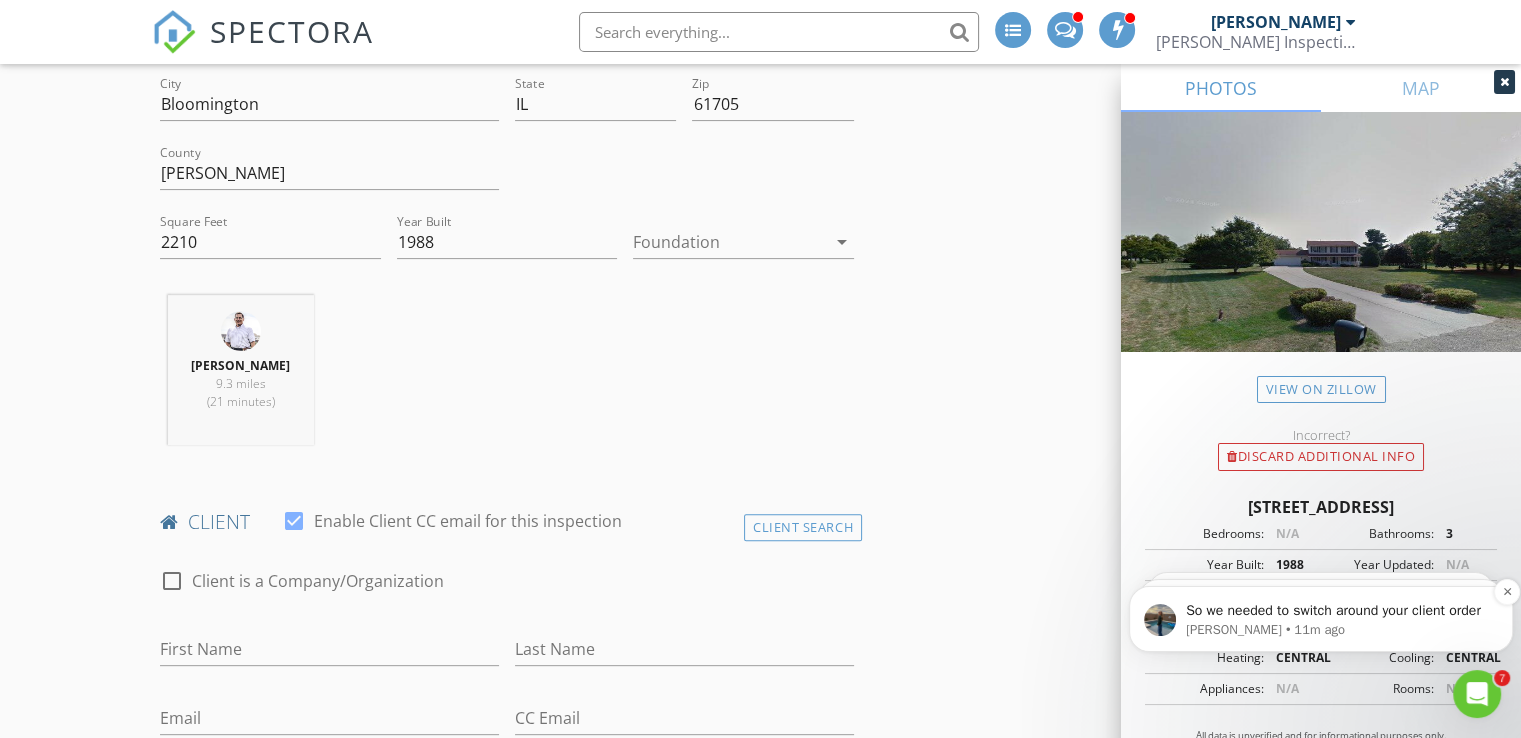 click on "So we needed to switch around your client order" at bounding box center [1337, 611] 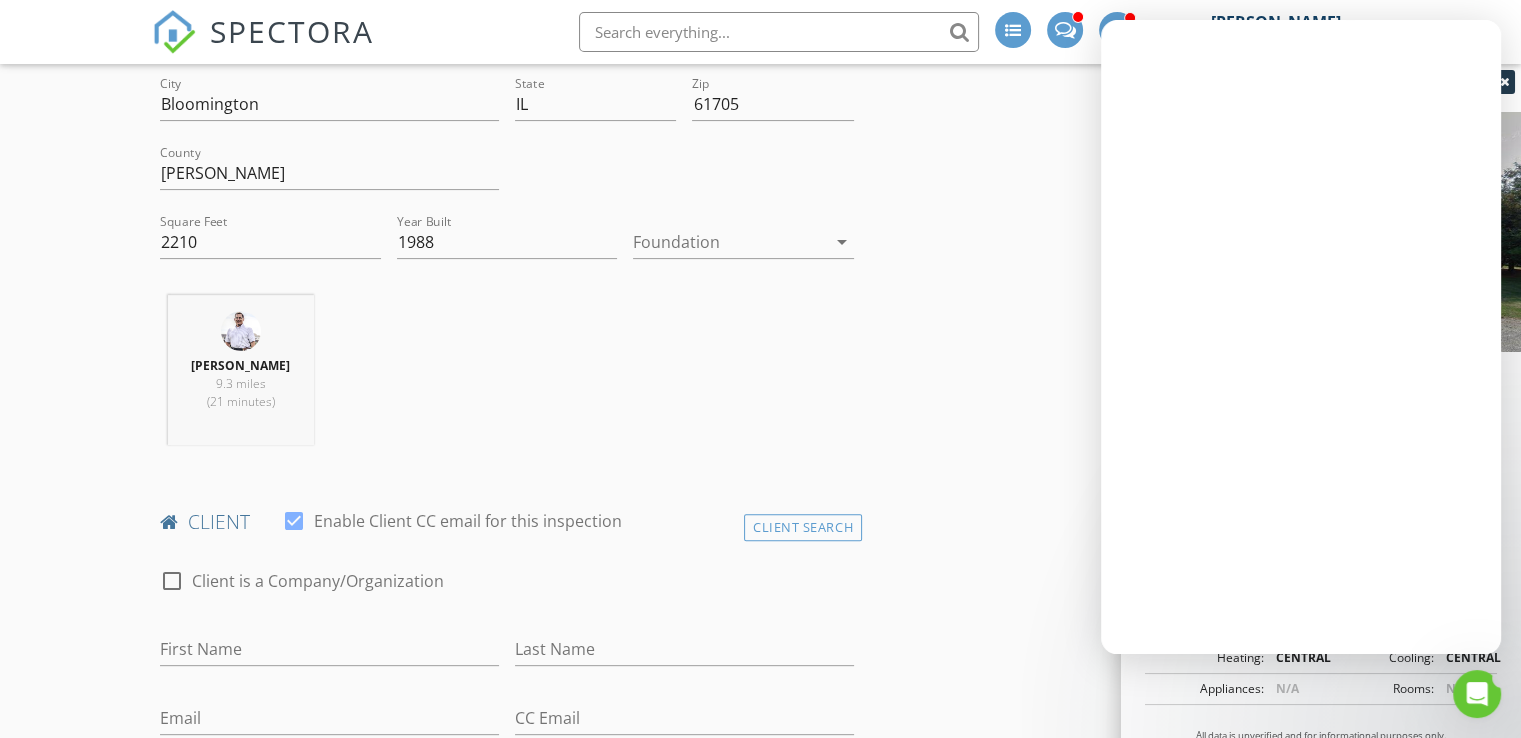 scroll, scrollTop: 0, scrollLeft: 0, axis: both 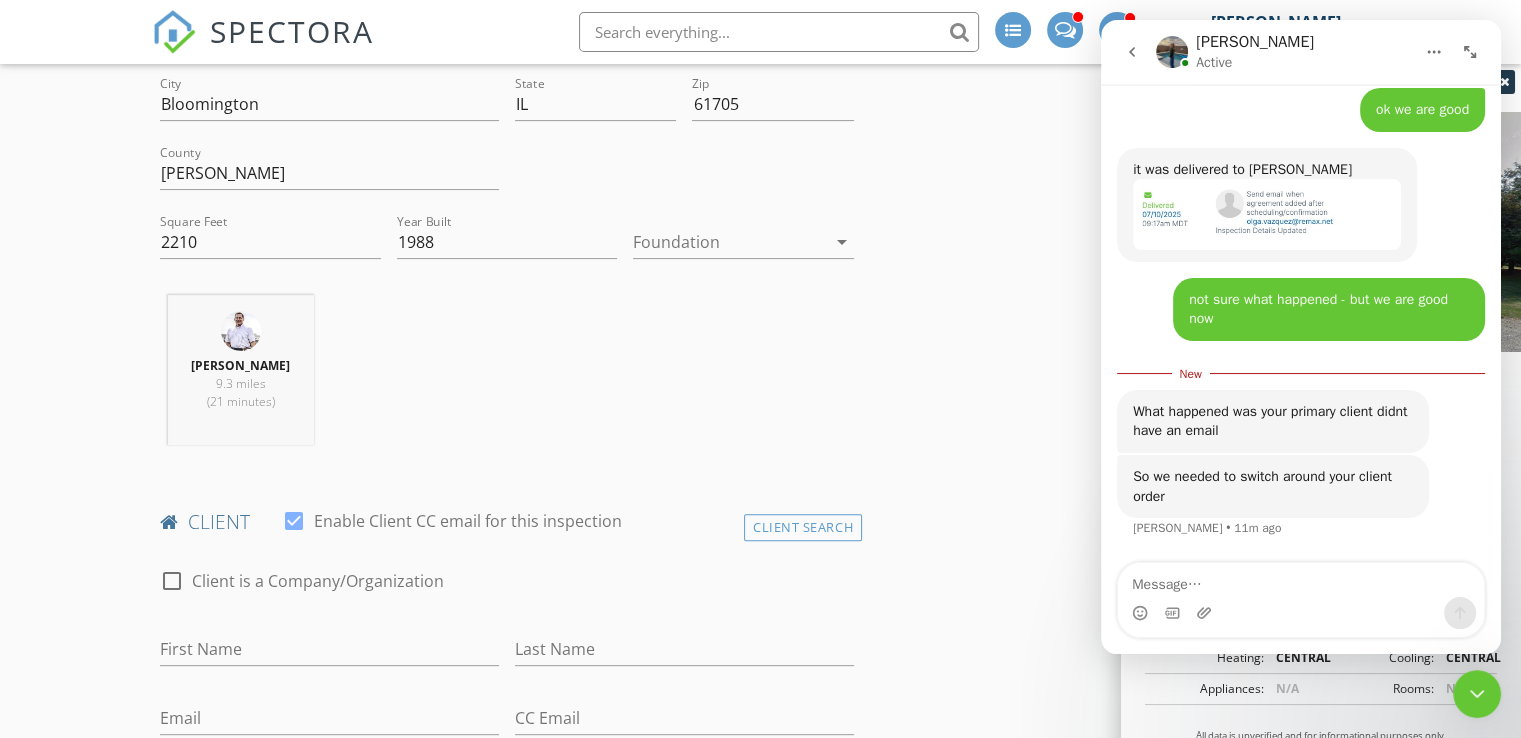 click at bounding box center (1301, 580) 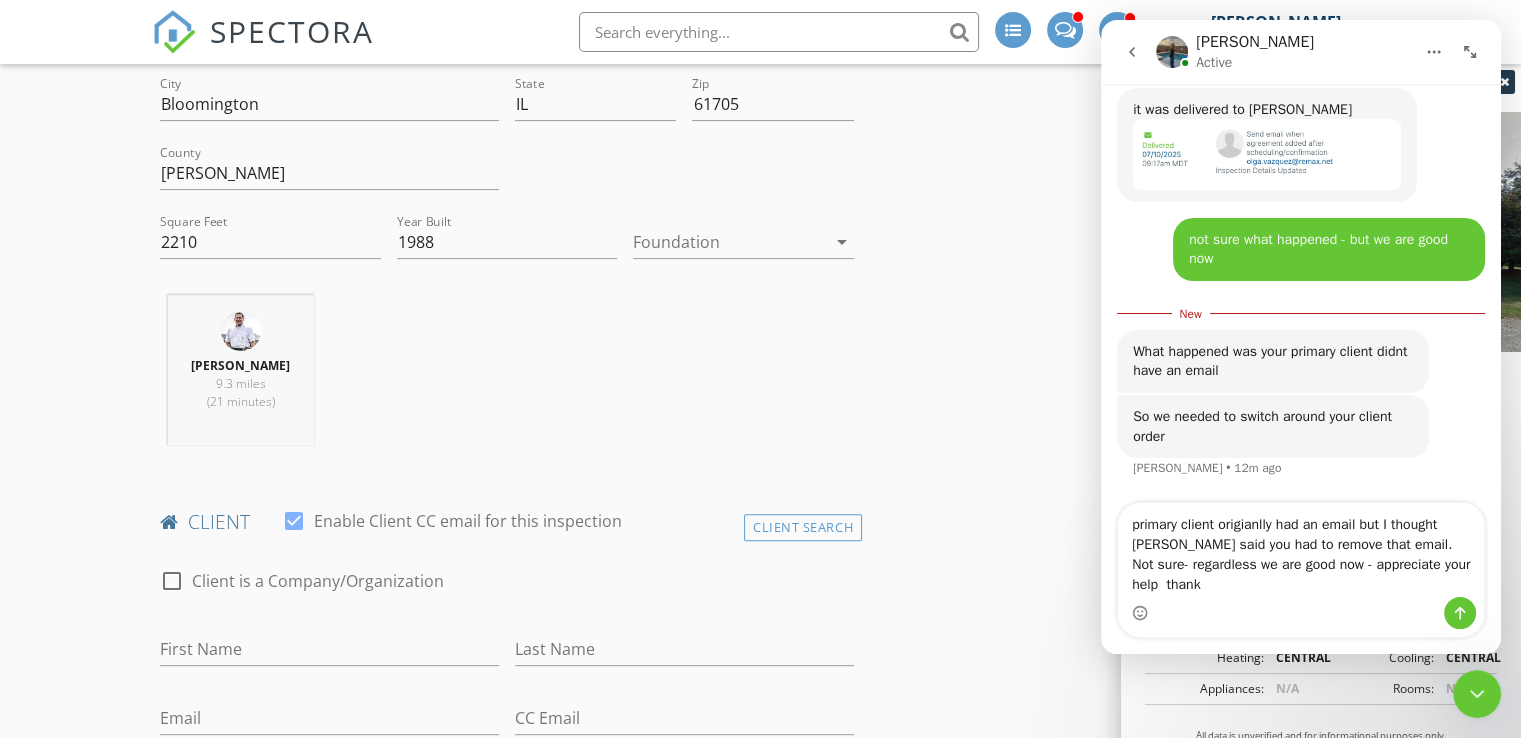 scroll, scrollTop: 7566, scrollLeft: 0, axis: vertical 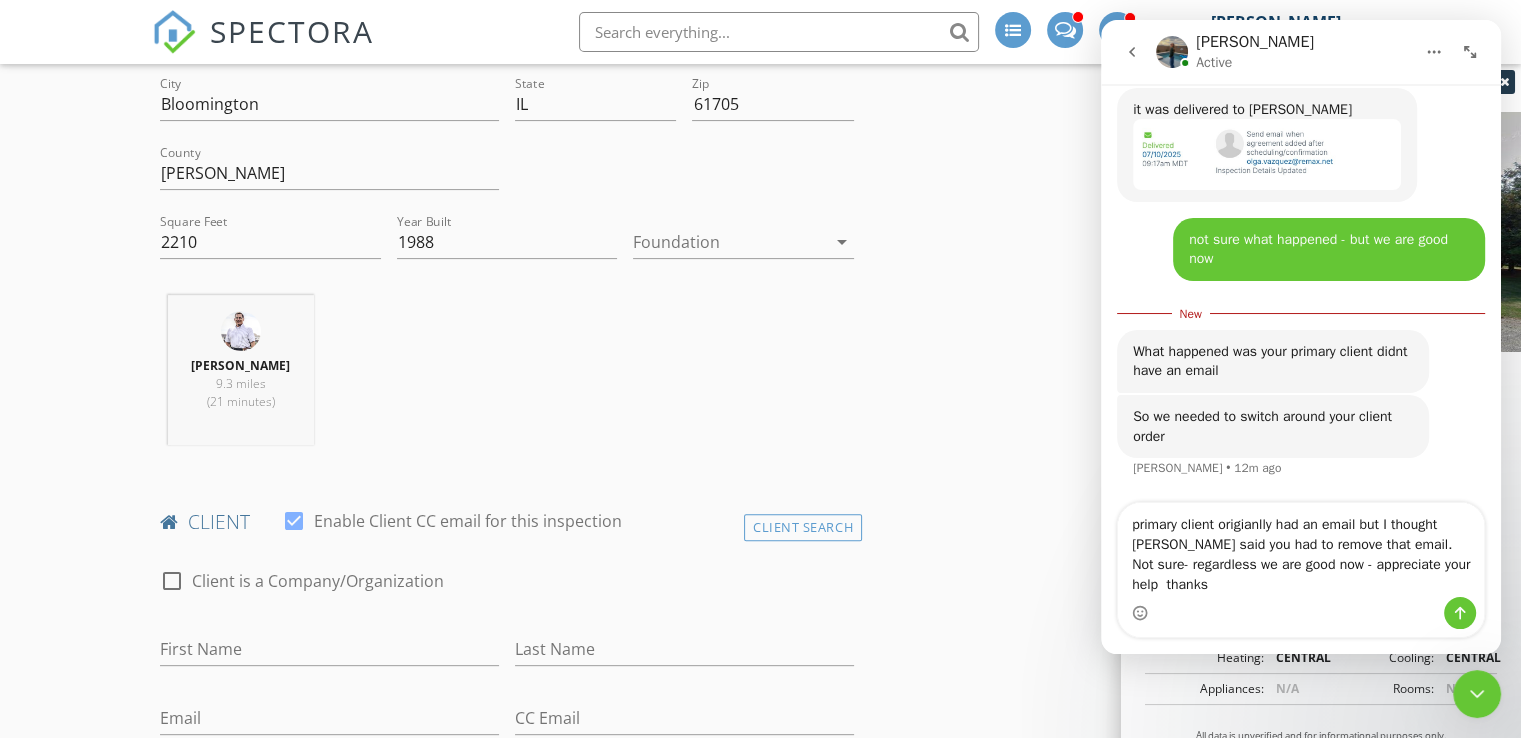 type on "primary client origianlly had an email but I thought spectora said you had to remove that email. Not sure- regardless we are good now - appreciate your help  thanks" 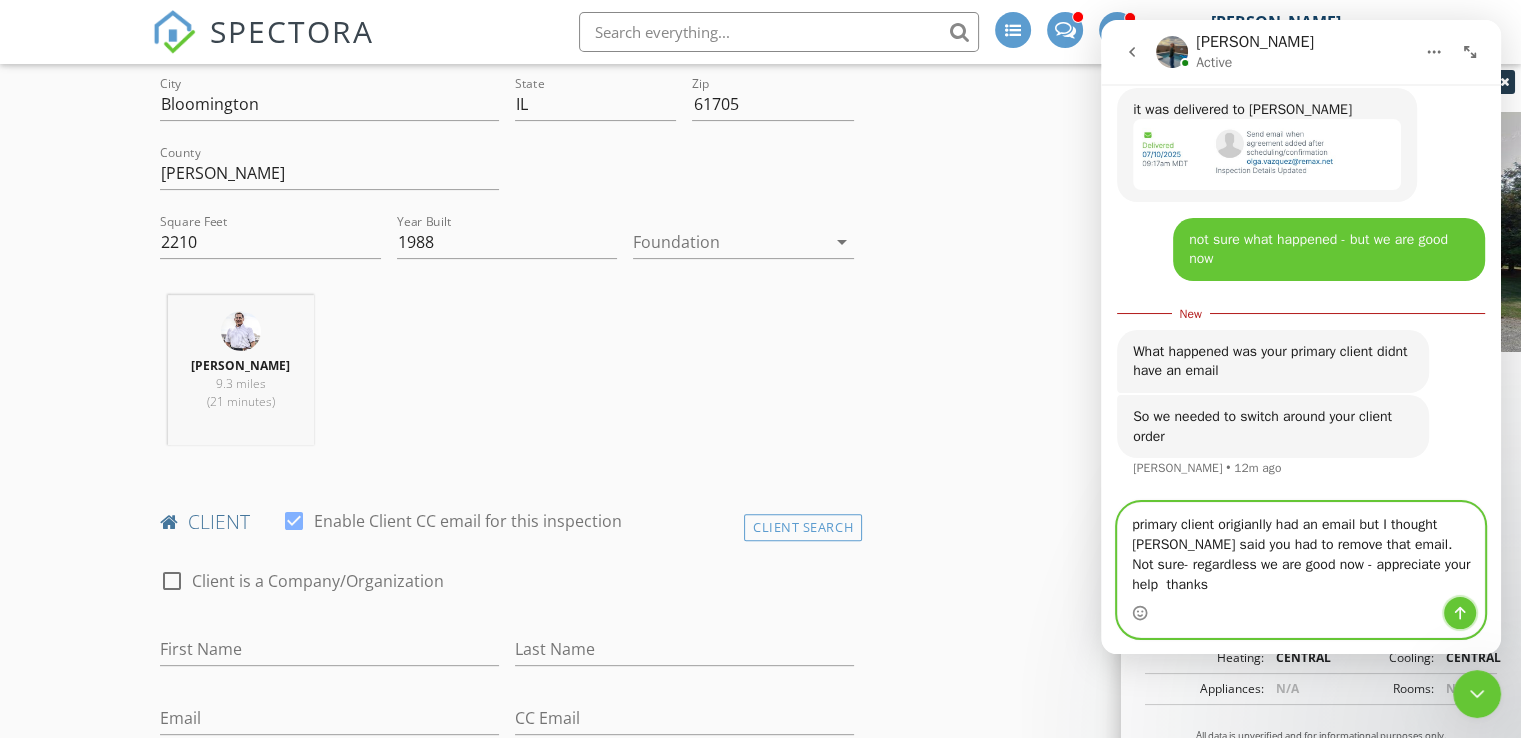 click 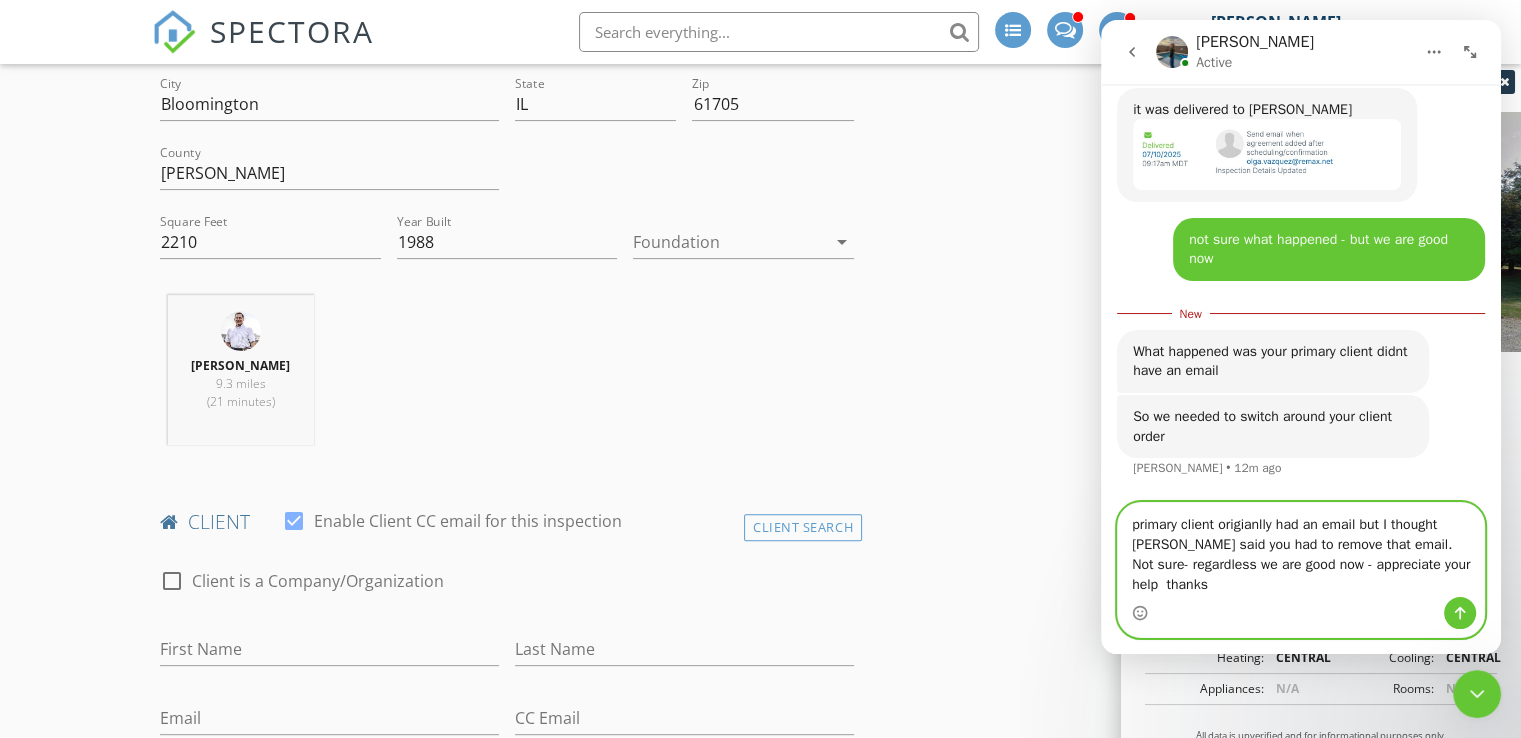 type 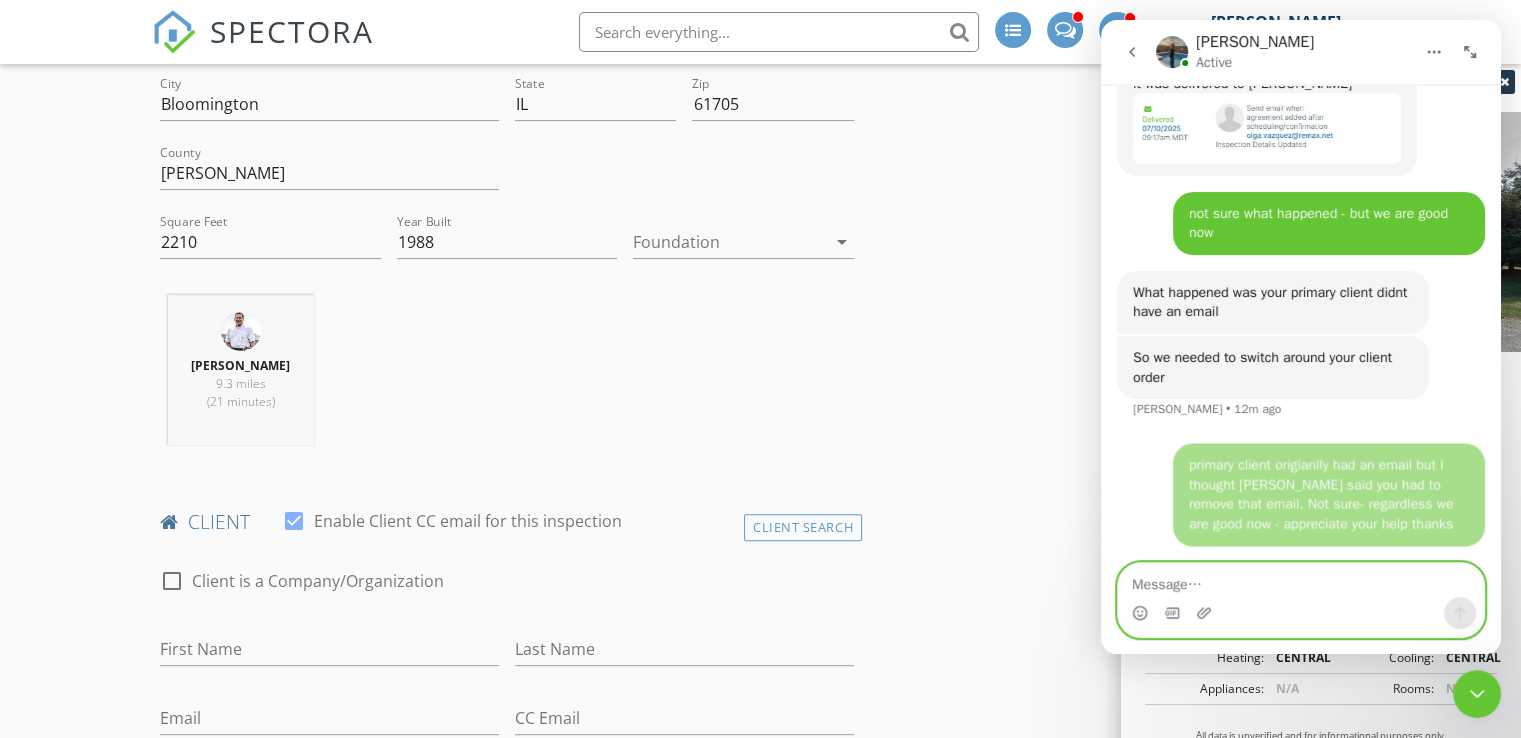 scroll, scrollTop: 2, scrollLeft: 0, axis: vertical 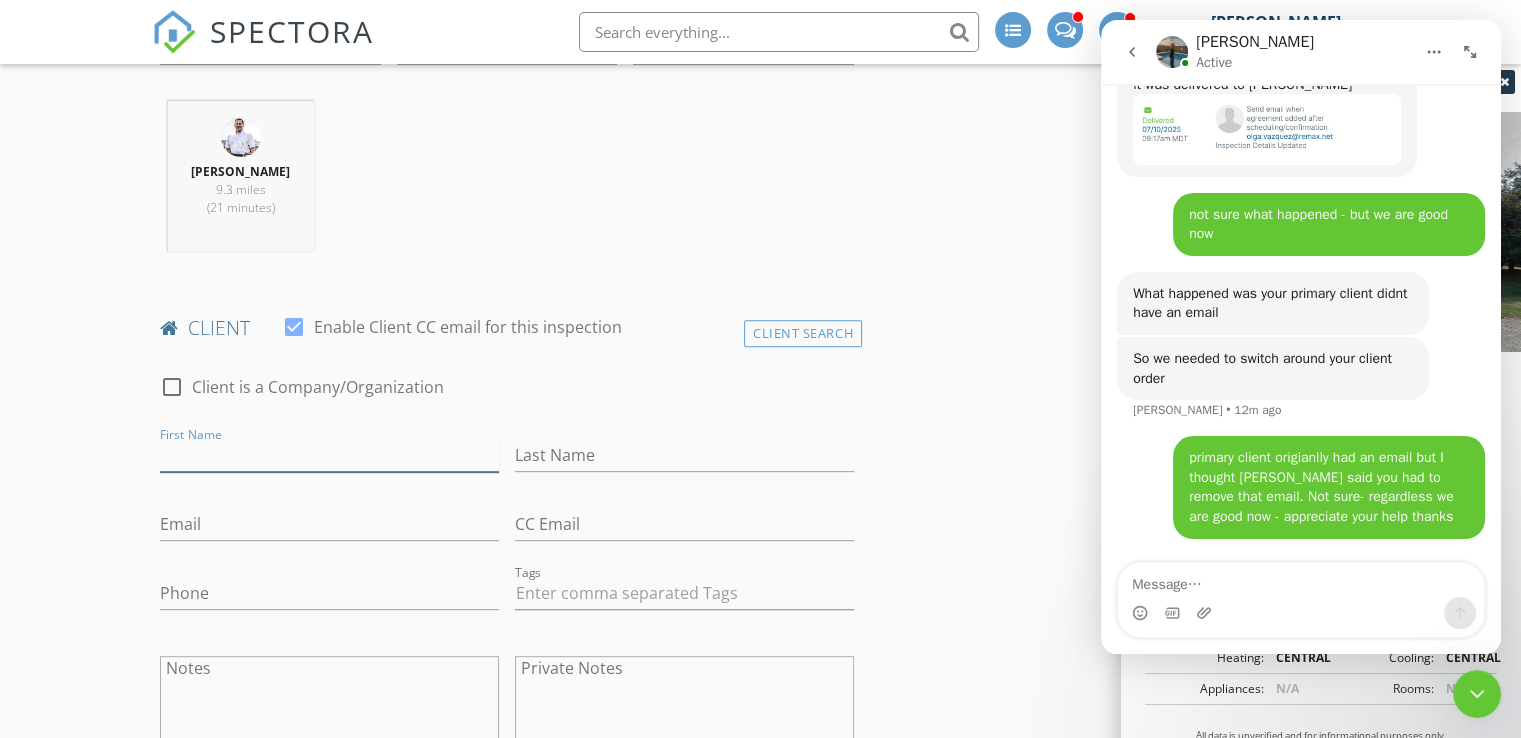 click on "First Name" at bounding box center [329, 455] 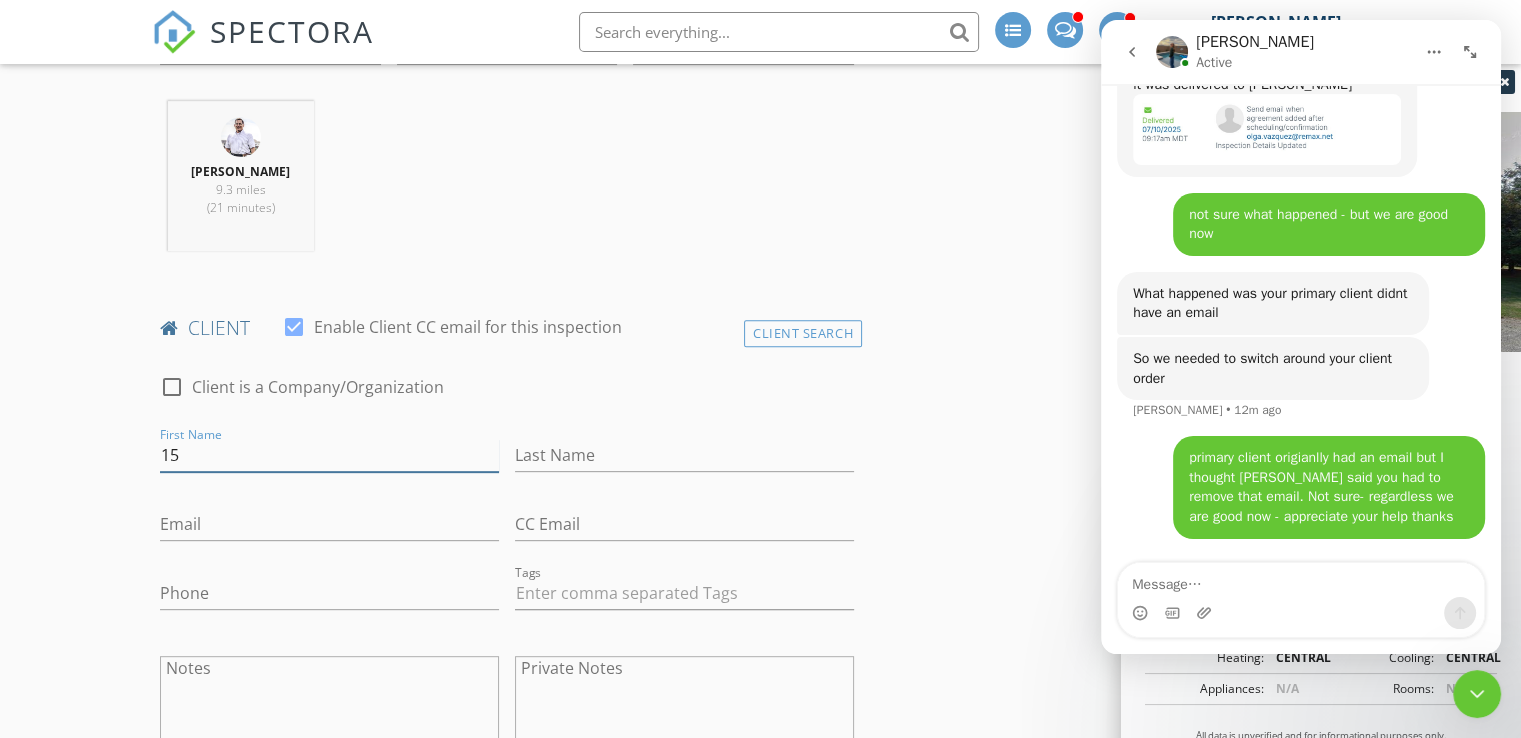 type on "1" 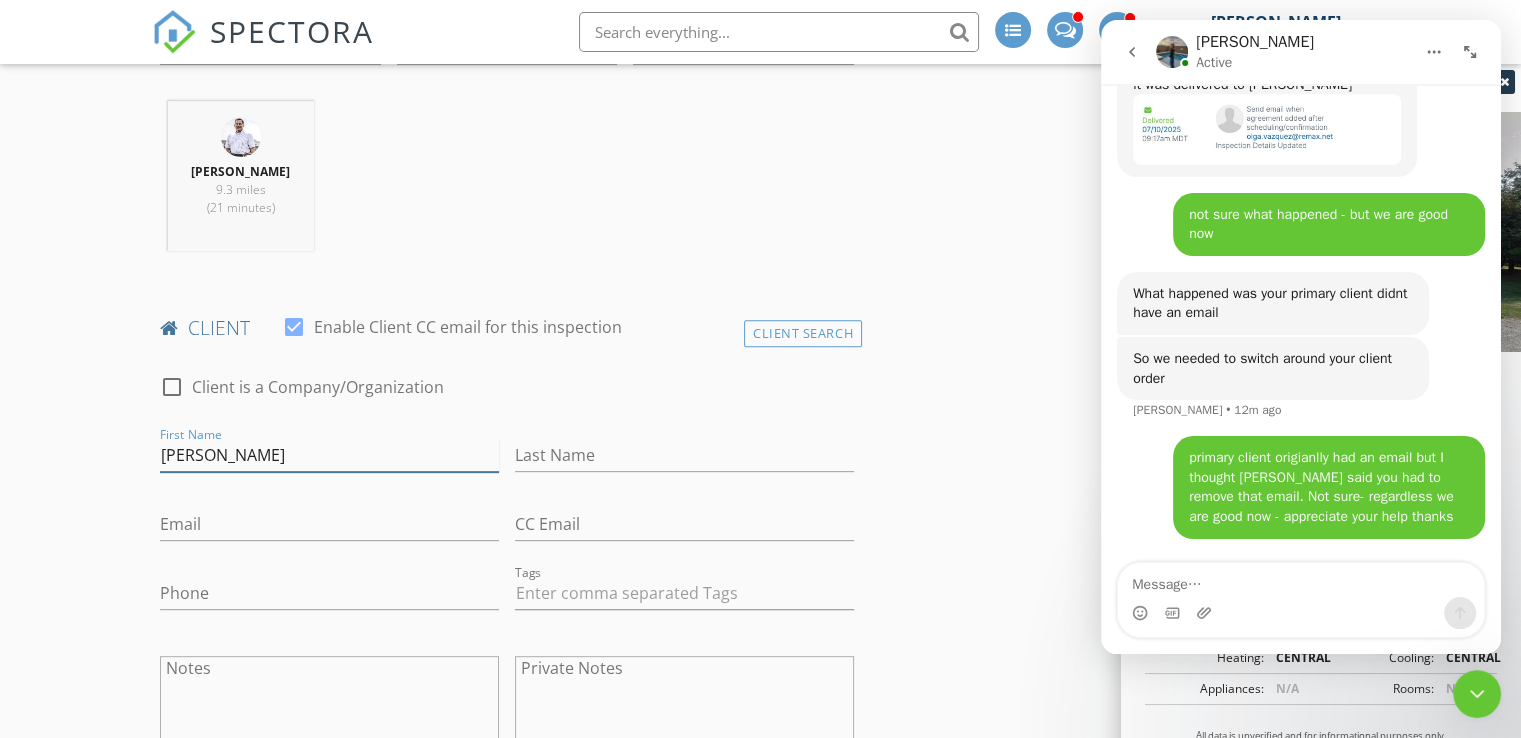 type on "[PERSON_NAME]" 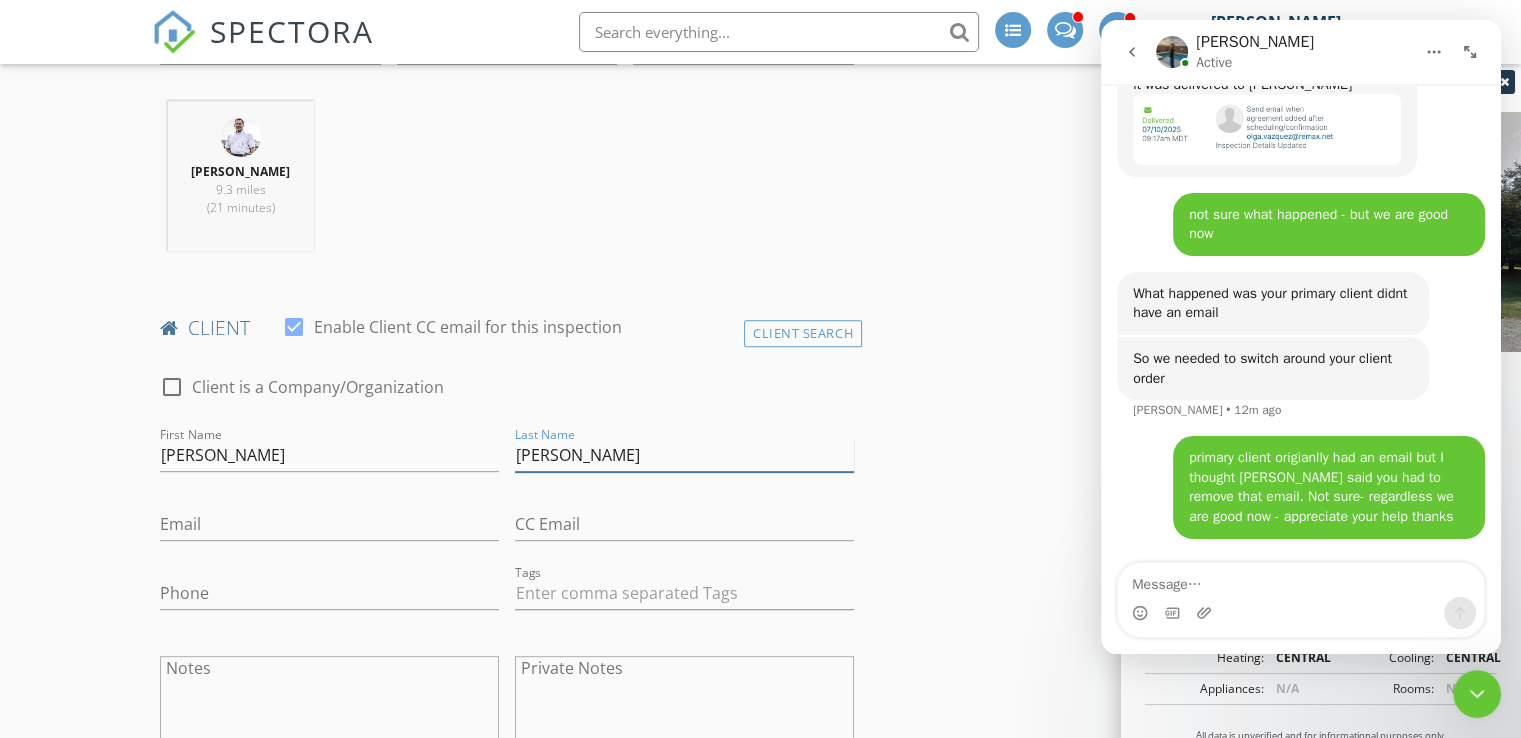 type on "[PERSON_NAME]" 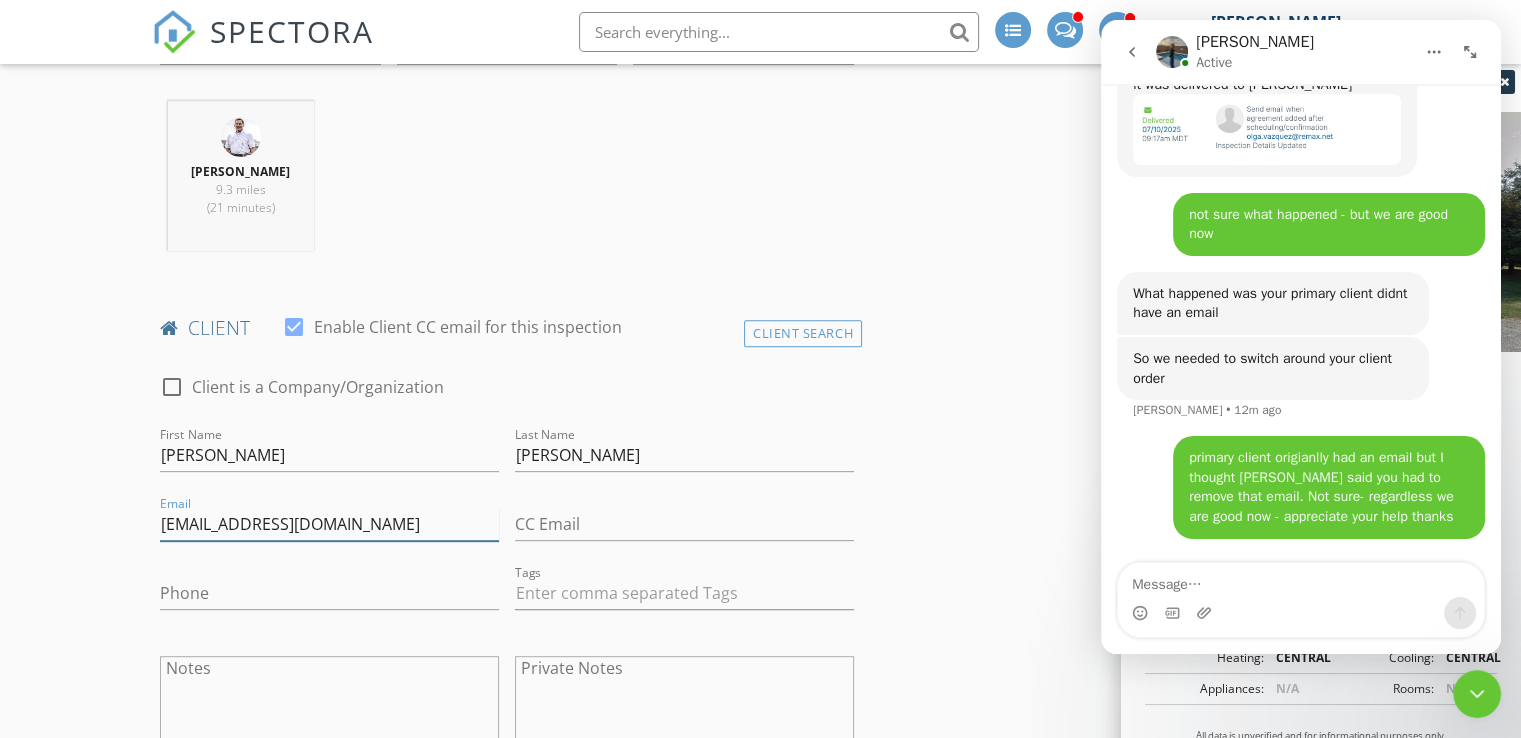 type on "[EMAIL_ADDRESS][DOMAIN_NAME]" 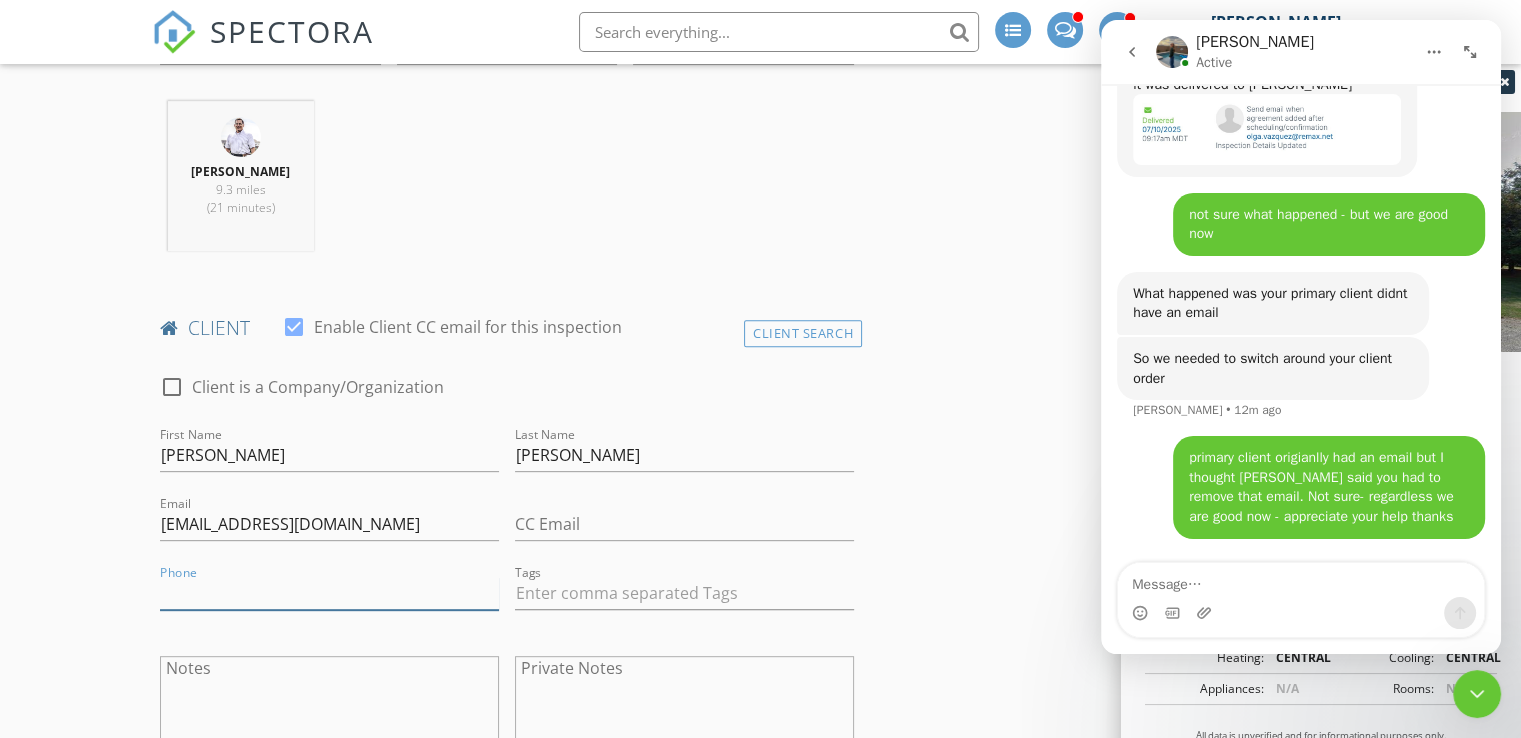 click on "Phone" at bounding box center (329, 593) 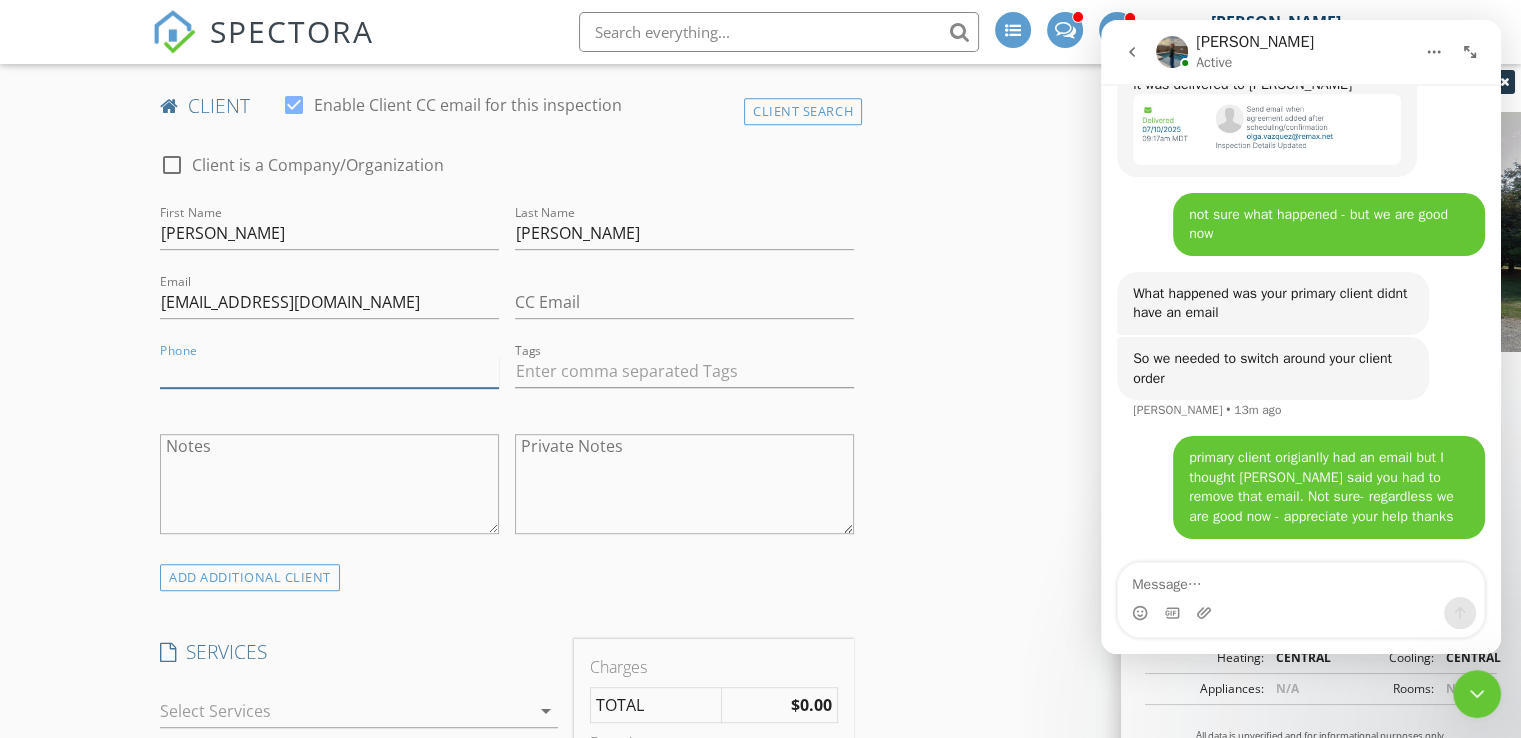 scroll, scrollTop: 987, scrollLeft: 0, axis: vertical 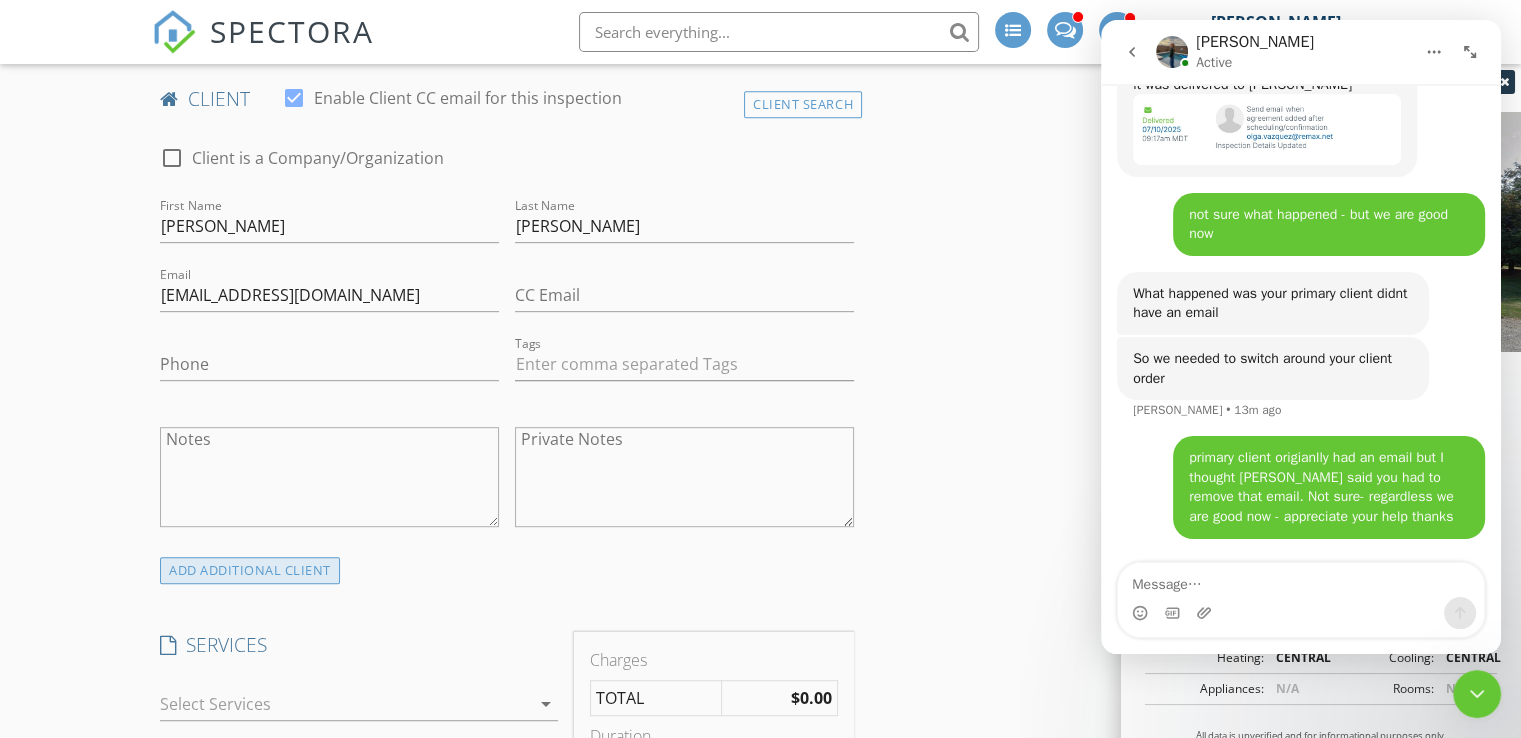 click on "ADD ADDITIONAL client" at bounding box center (250, 570) 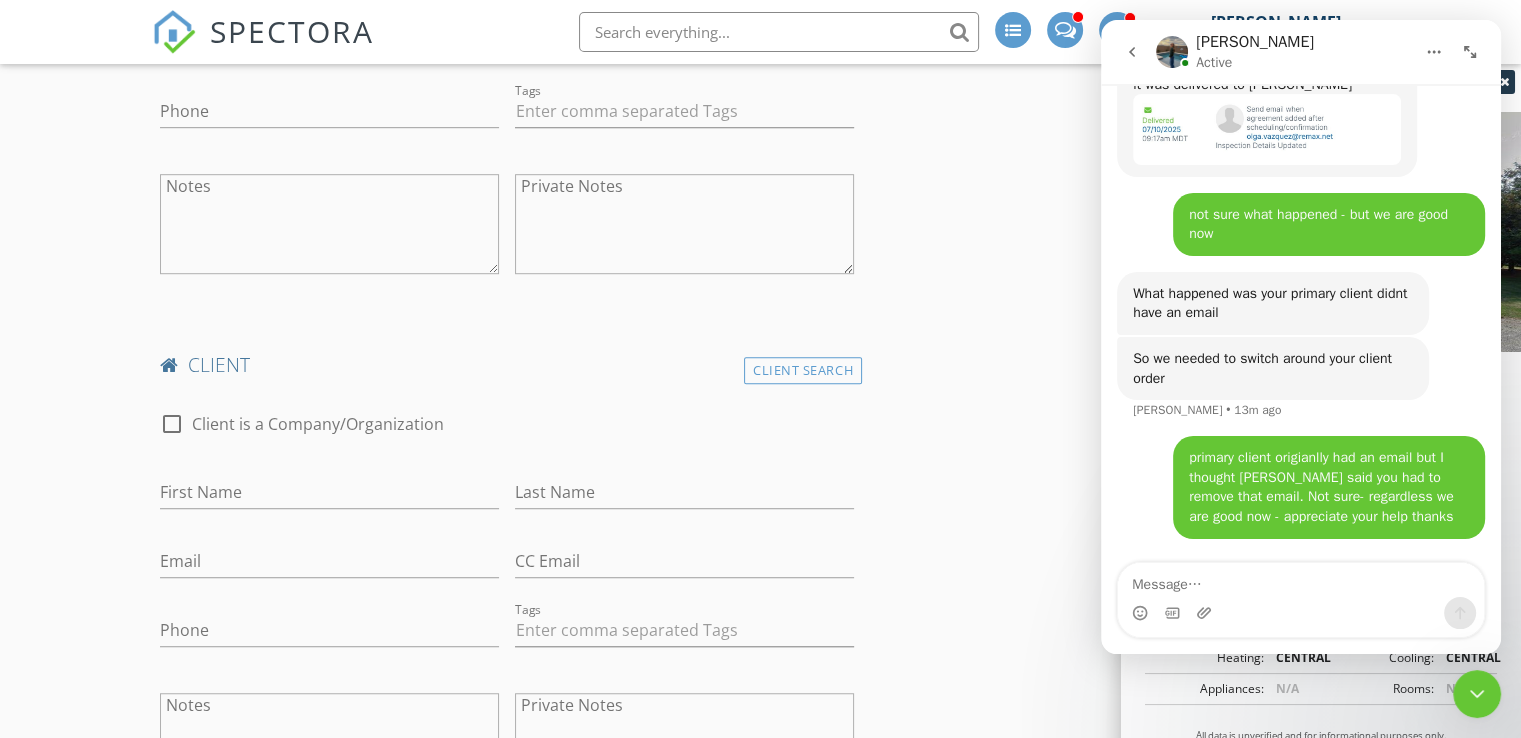 scroll, scrollTop: 1242, scrollLeft: 0, axis: vertical 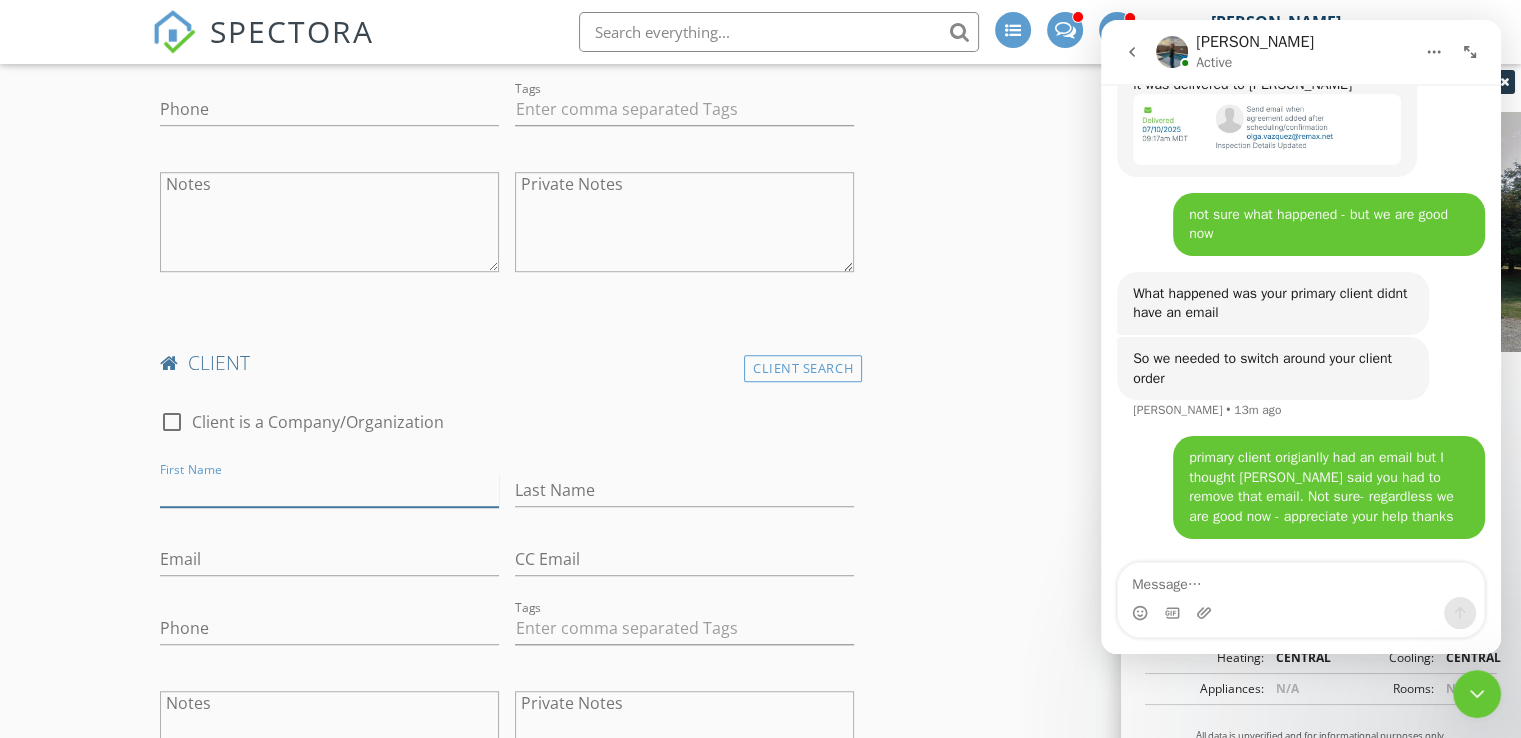 click on "First Name" at bounding box center (329, 490) 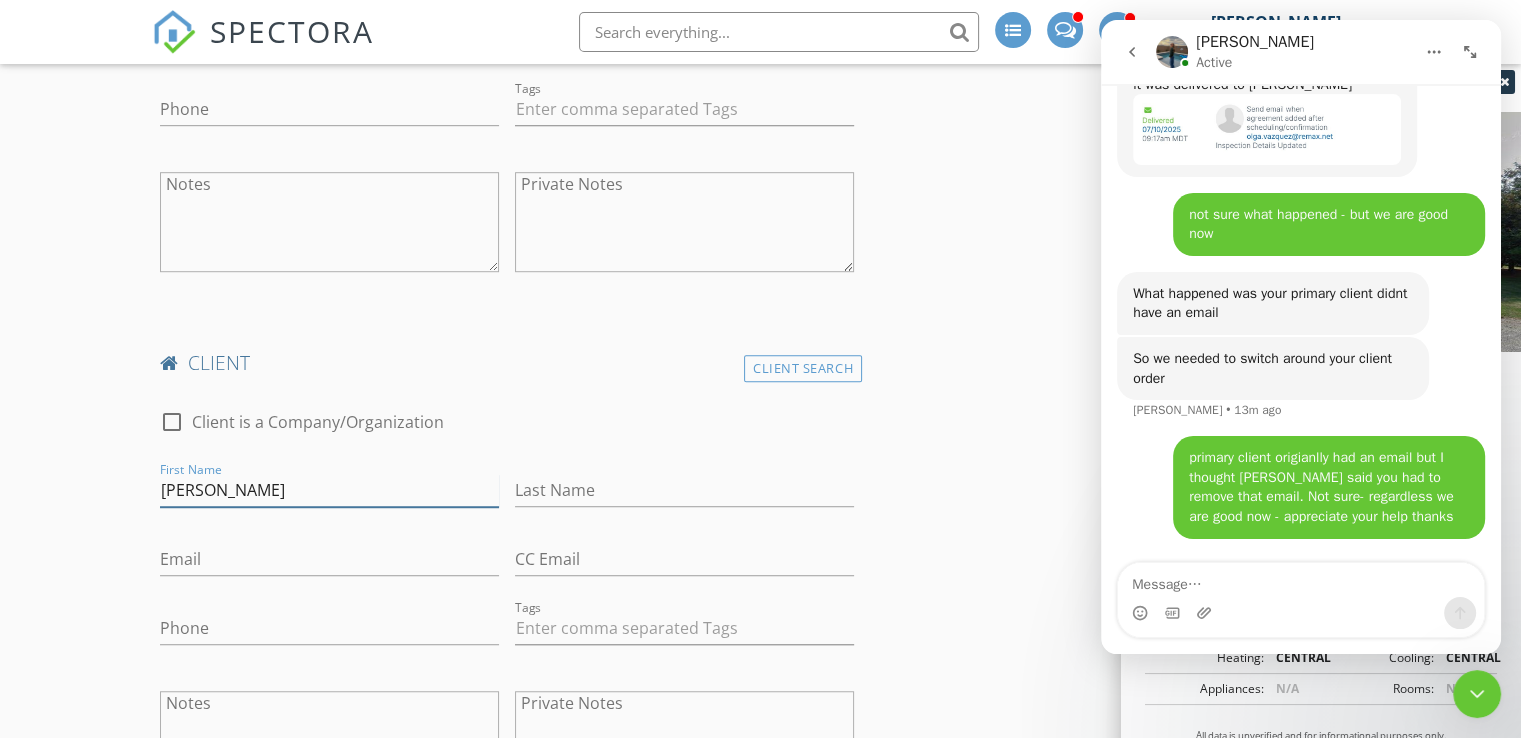 type on "Linda" 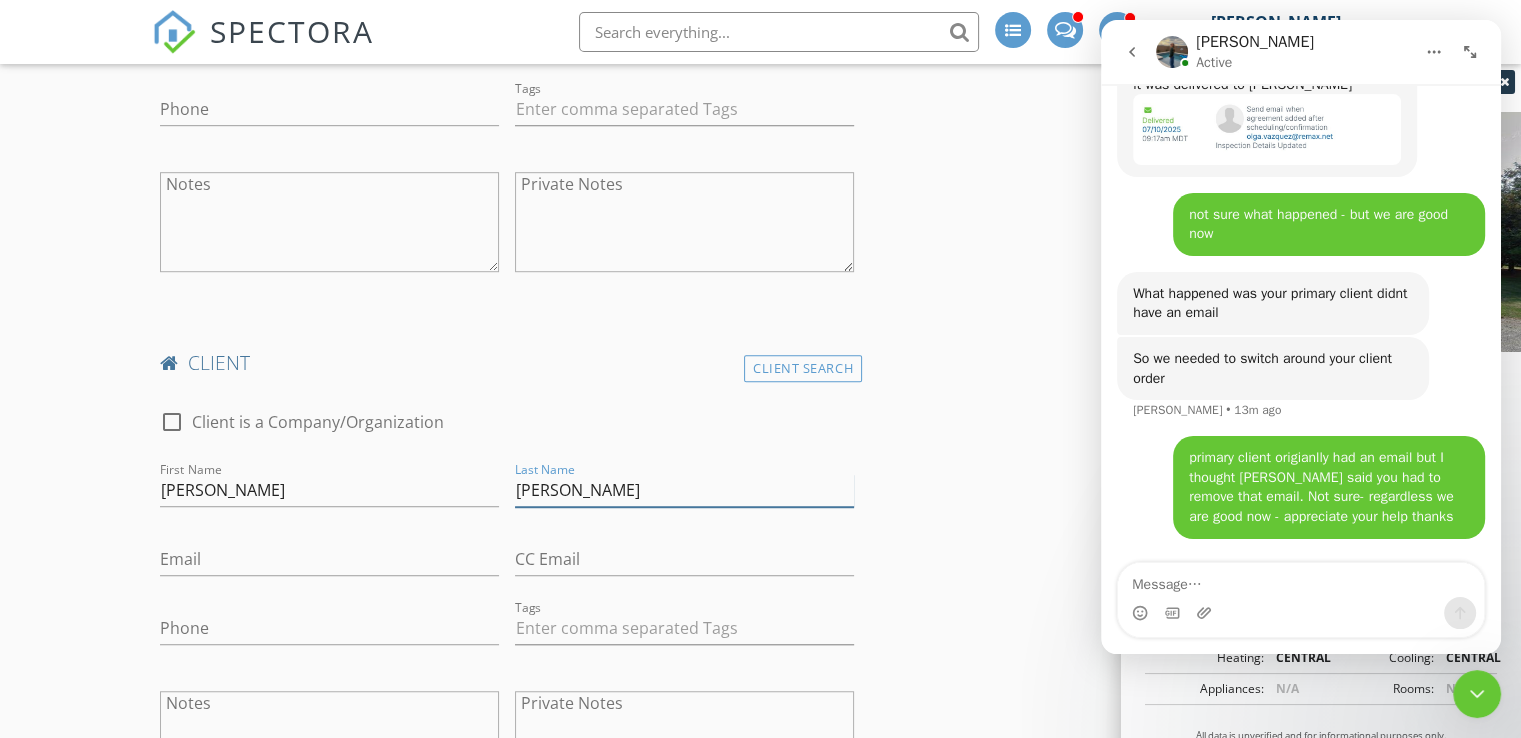 type on "Dunham" 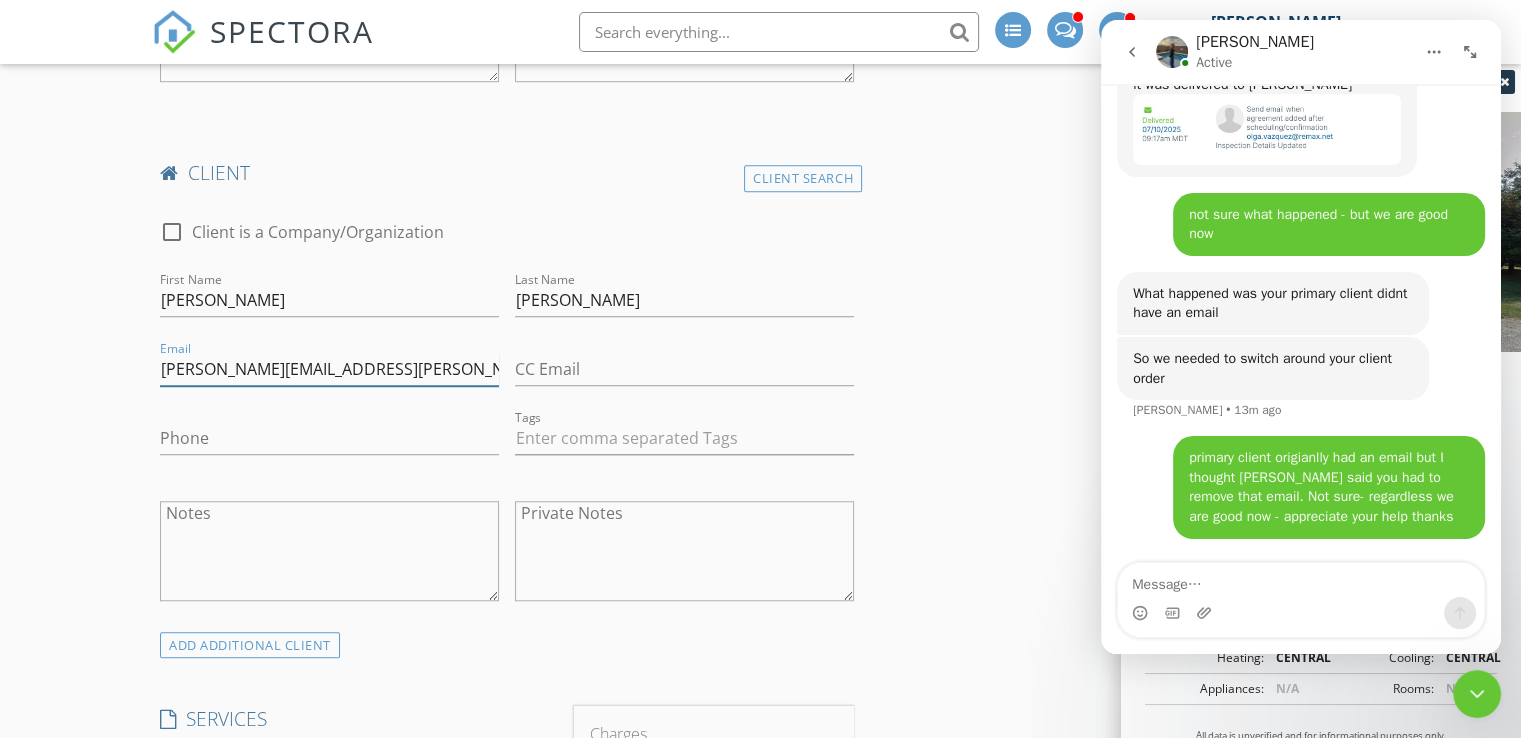 scroll, scrollTop: 1440, scrollLeft: 0, axis: vertical 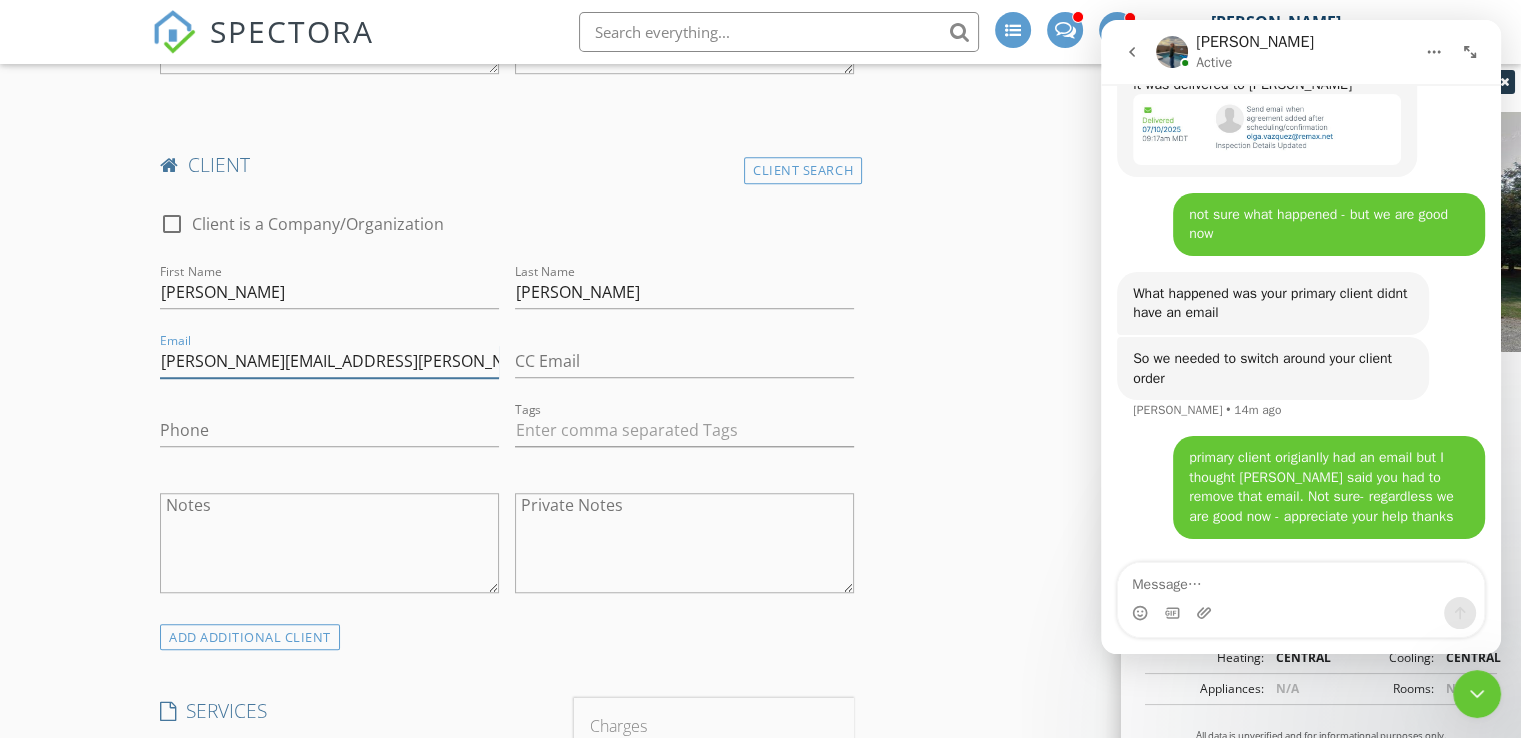 type on "linda.d.dunham@gmail.com" 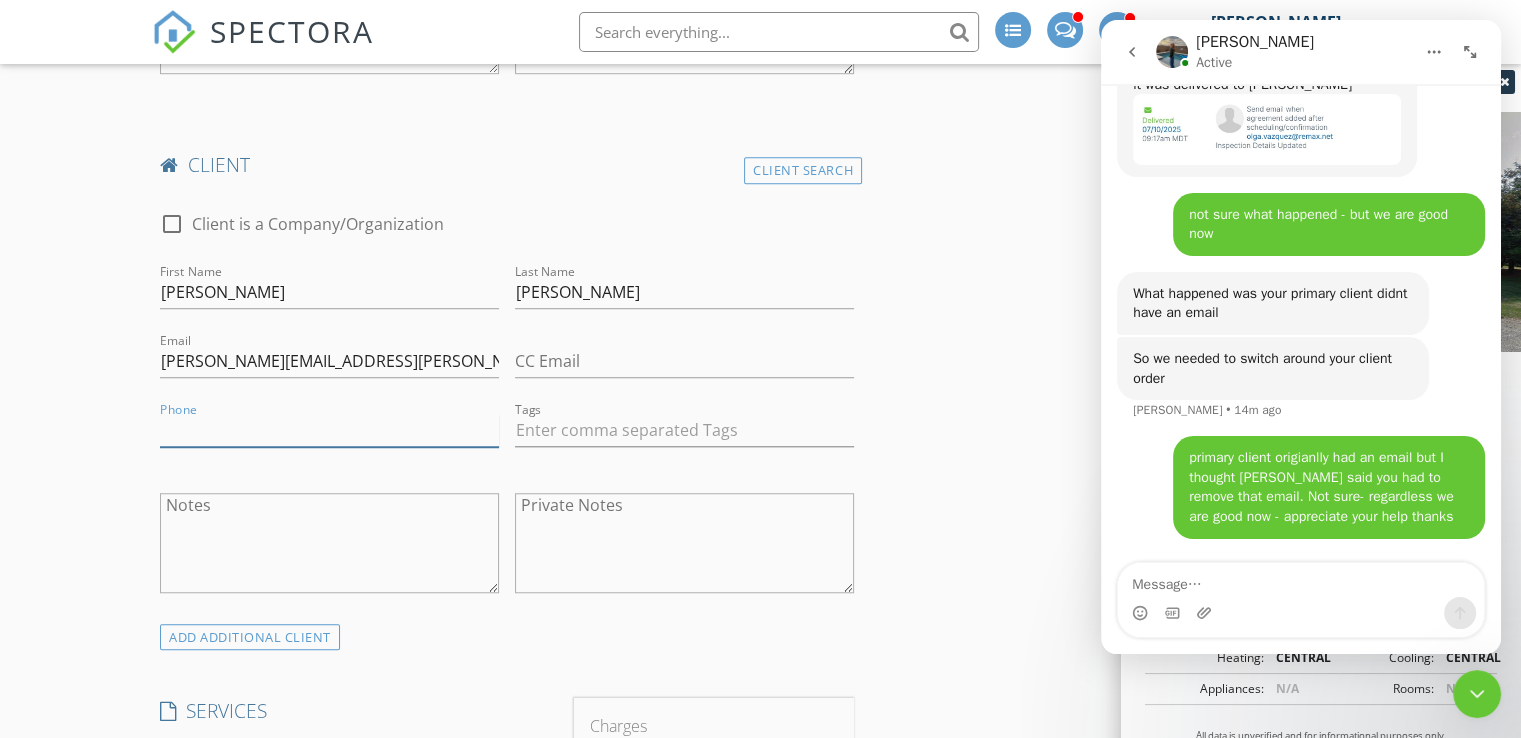 click on "Phone" at bounding box center (329, 430) 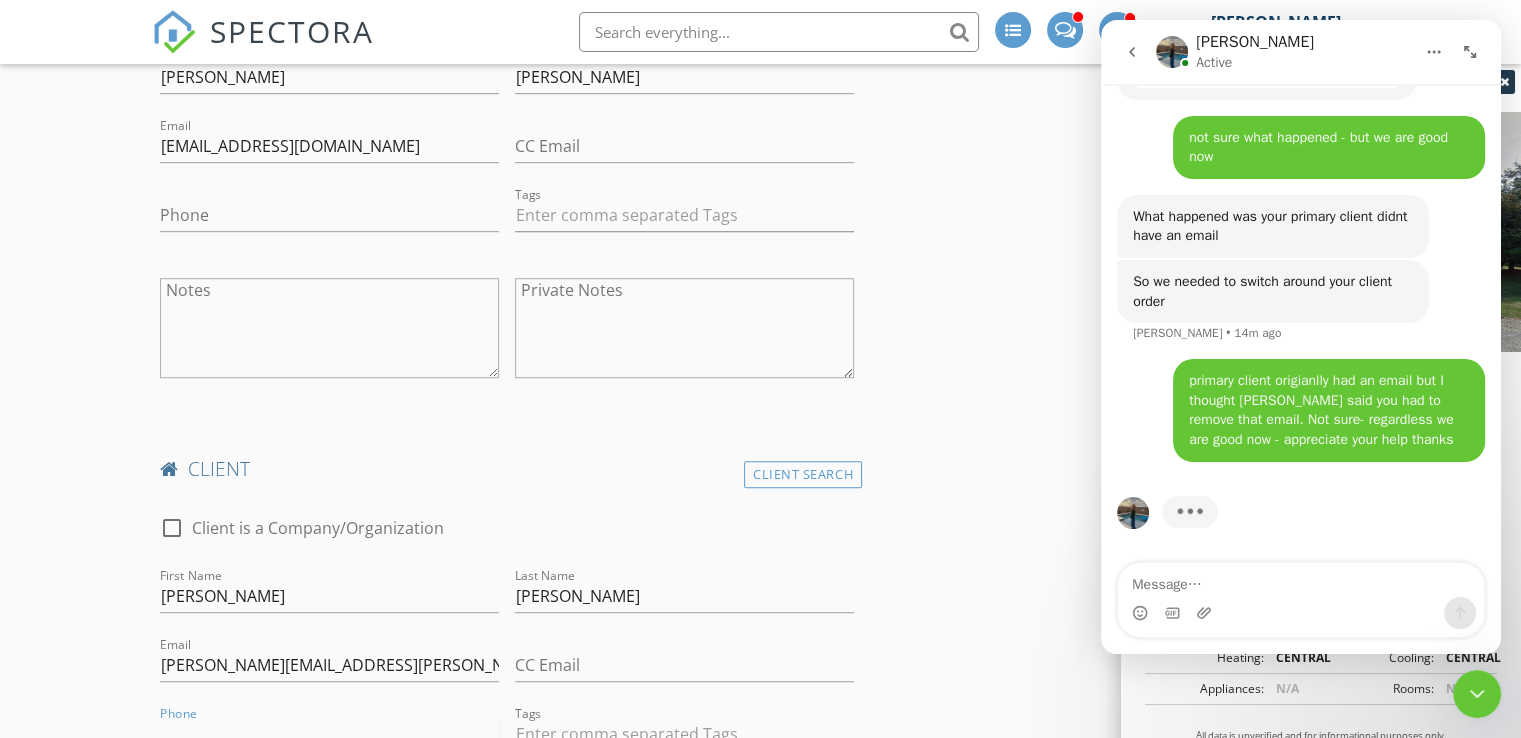 scroll, scrollTop: 1129, scrollLeft: 0, axis: vertical 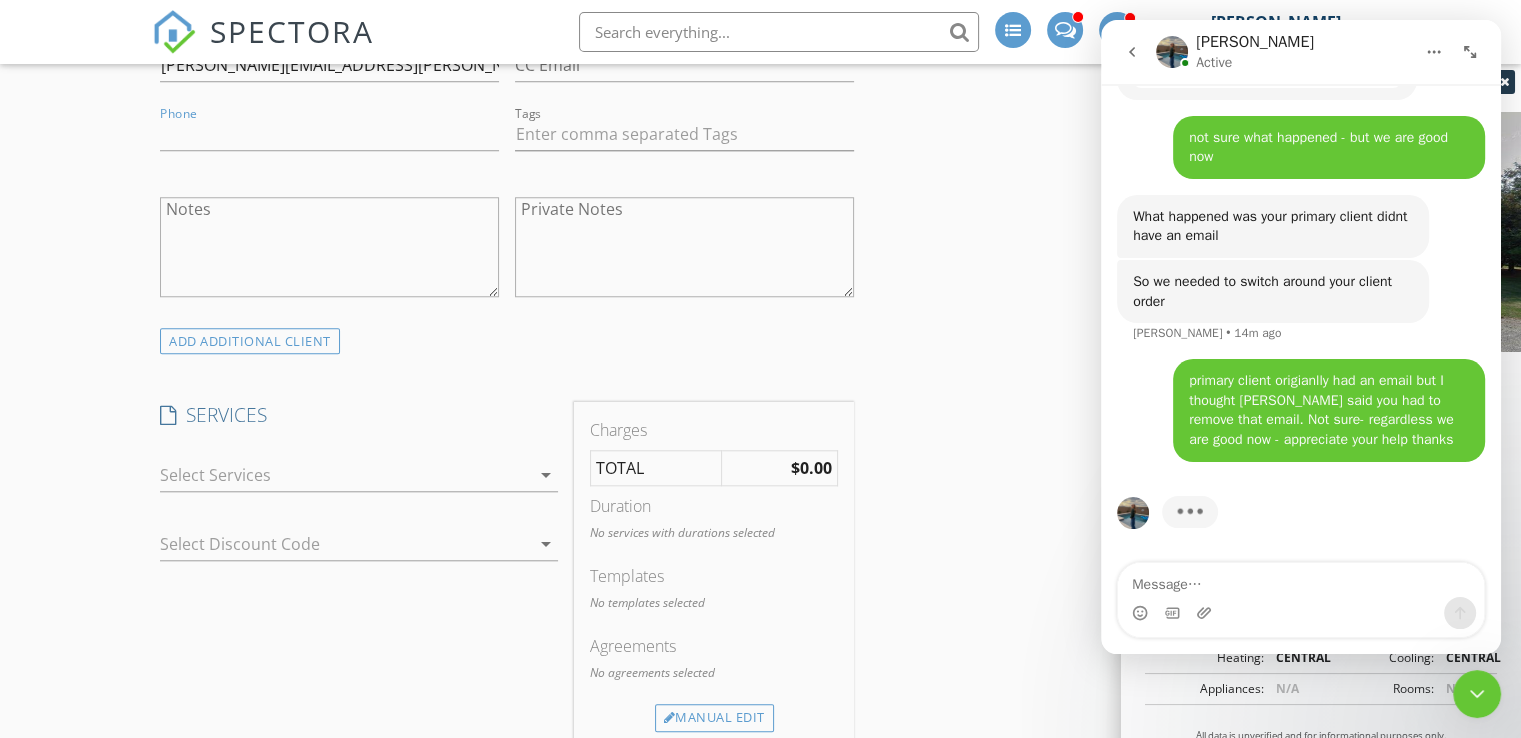 click at bounding box center [345, 475] 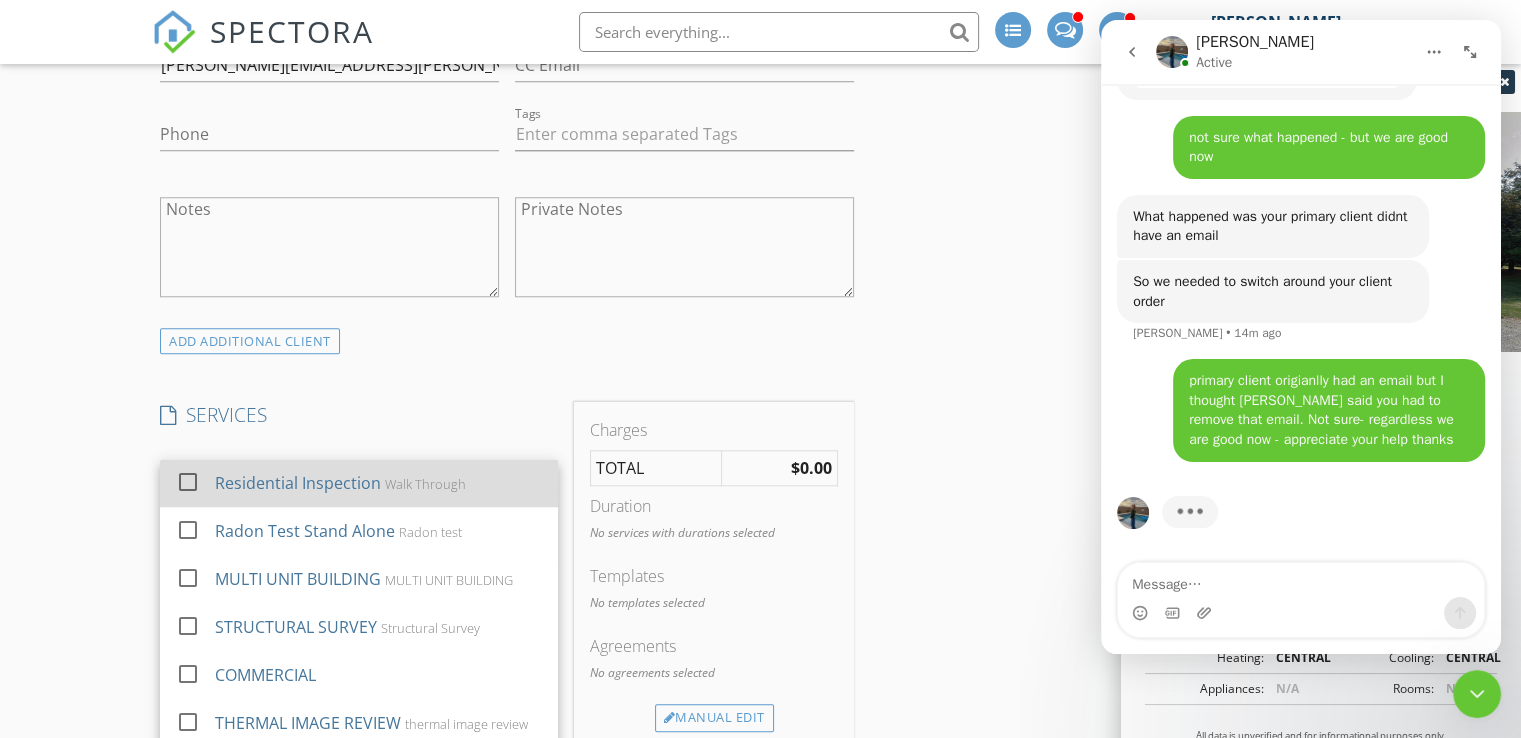 click on "Walk Through" at bounding box center [425, 484] 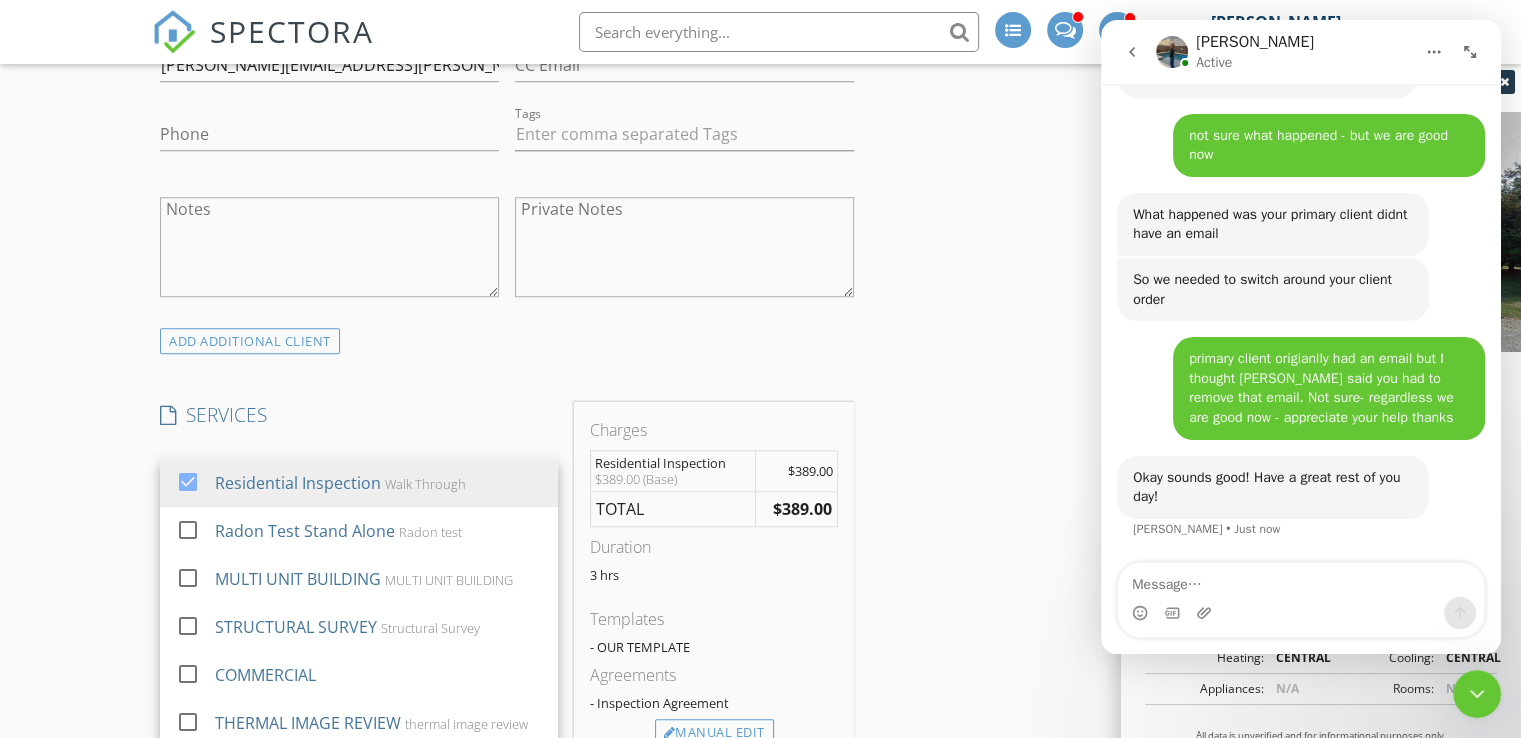scroll, scrollTop: 7671, scrollLeft: 0, axis: vertical 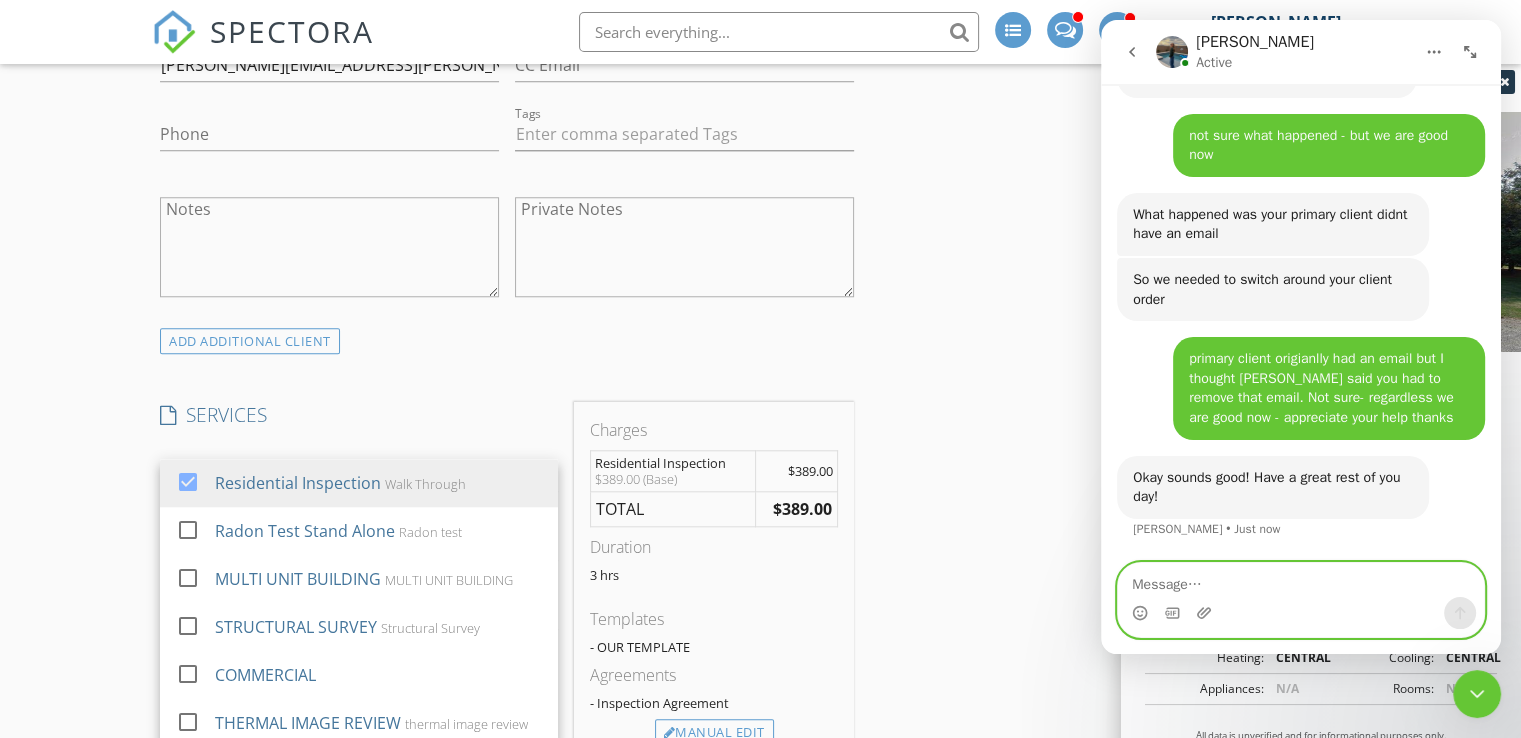 click at bounding box center (1301, 580) 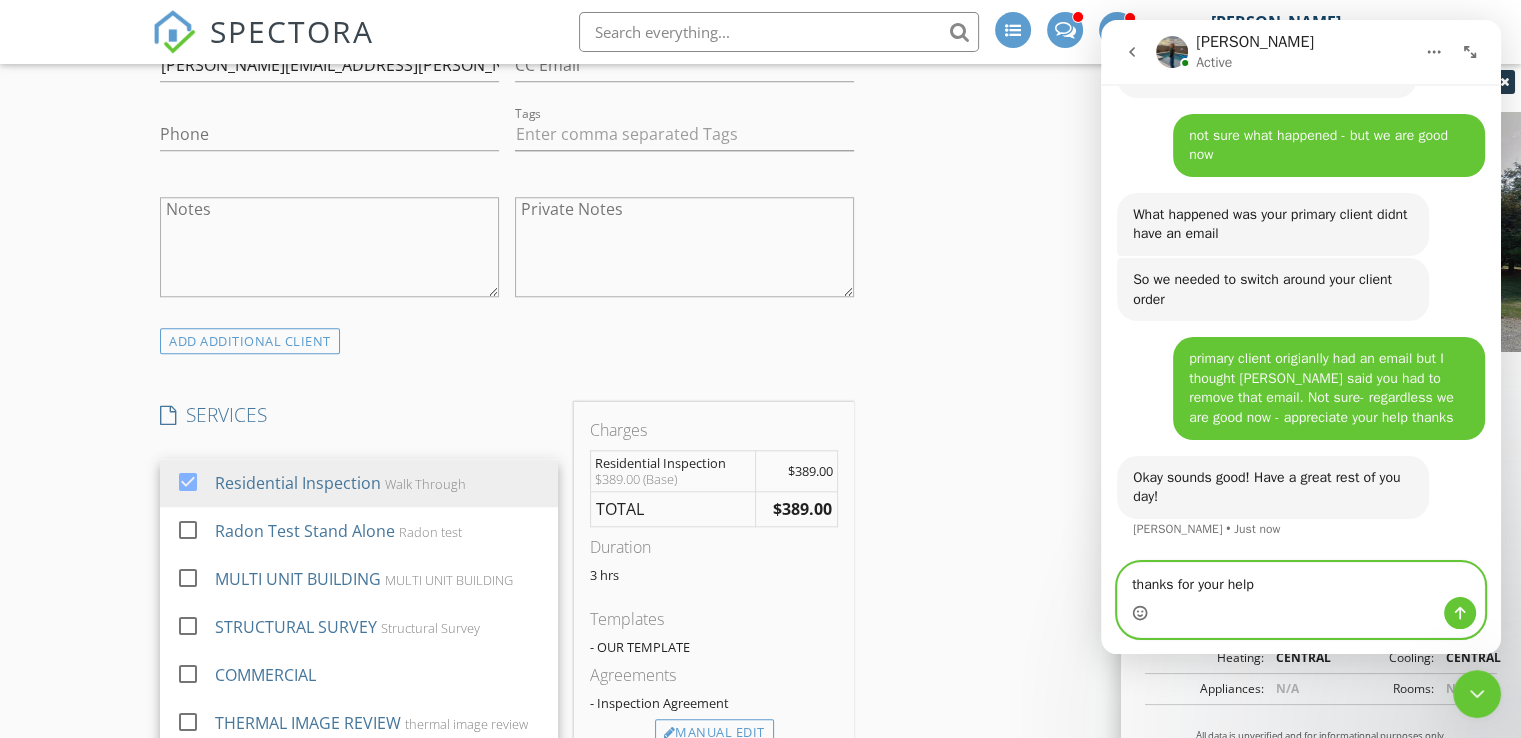 click 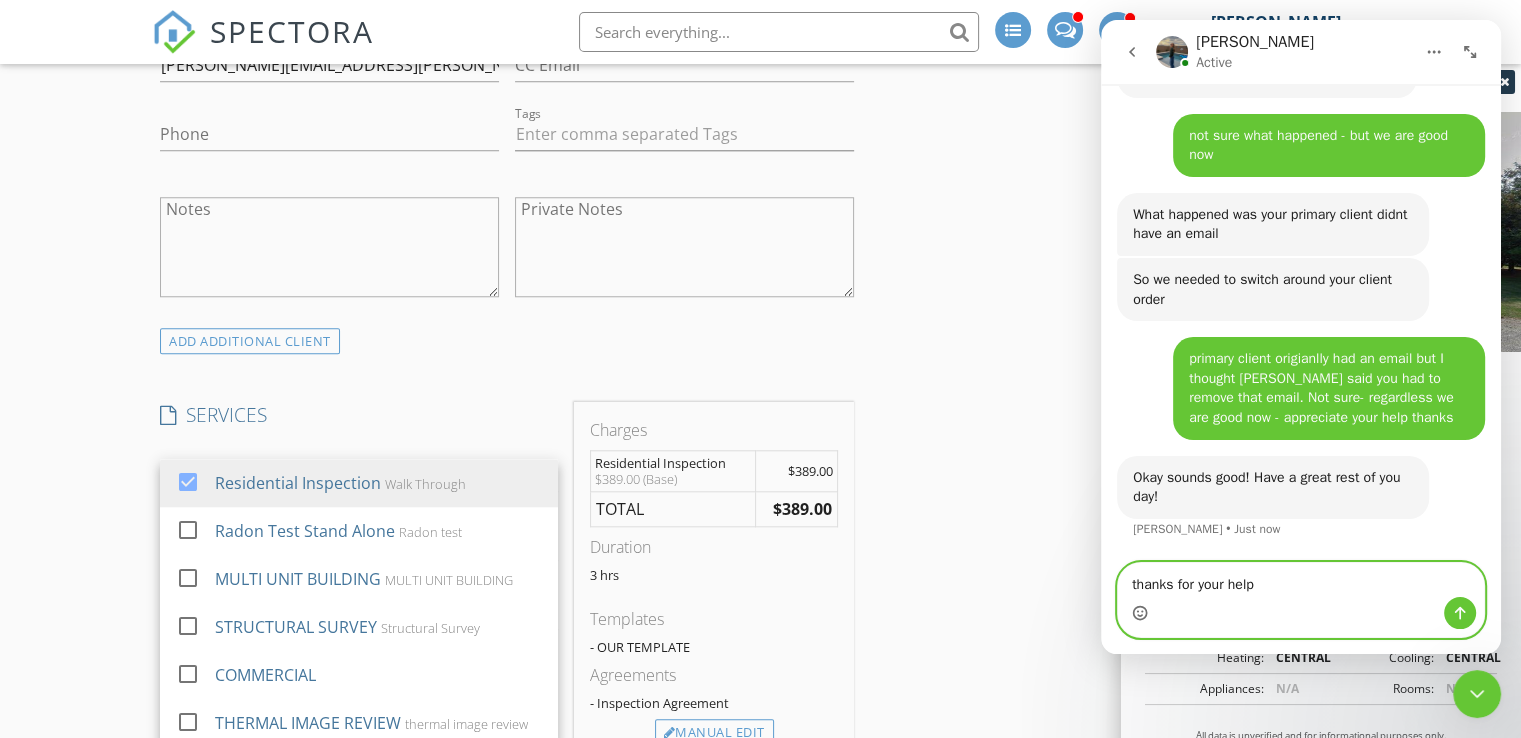 click on "thanks for your help" at bounding box center [1301, 580] 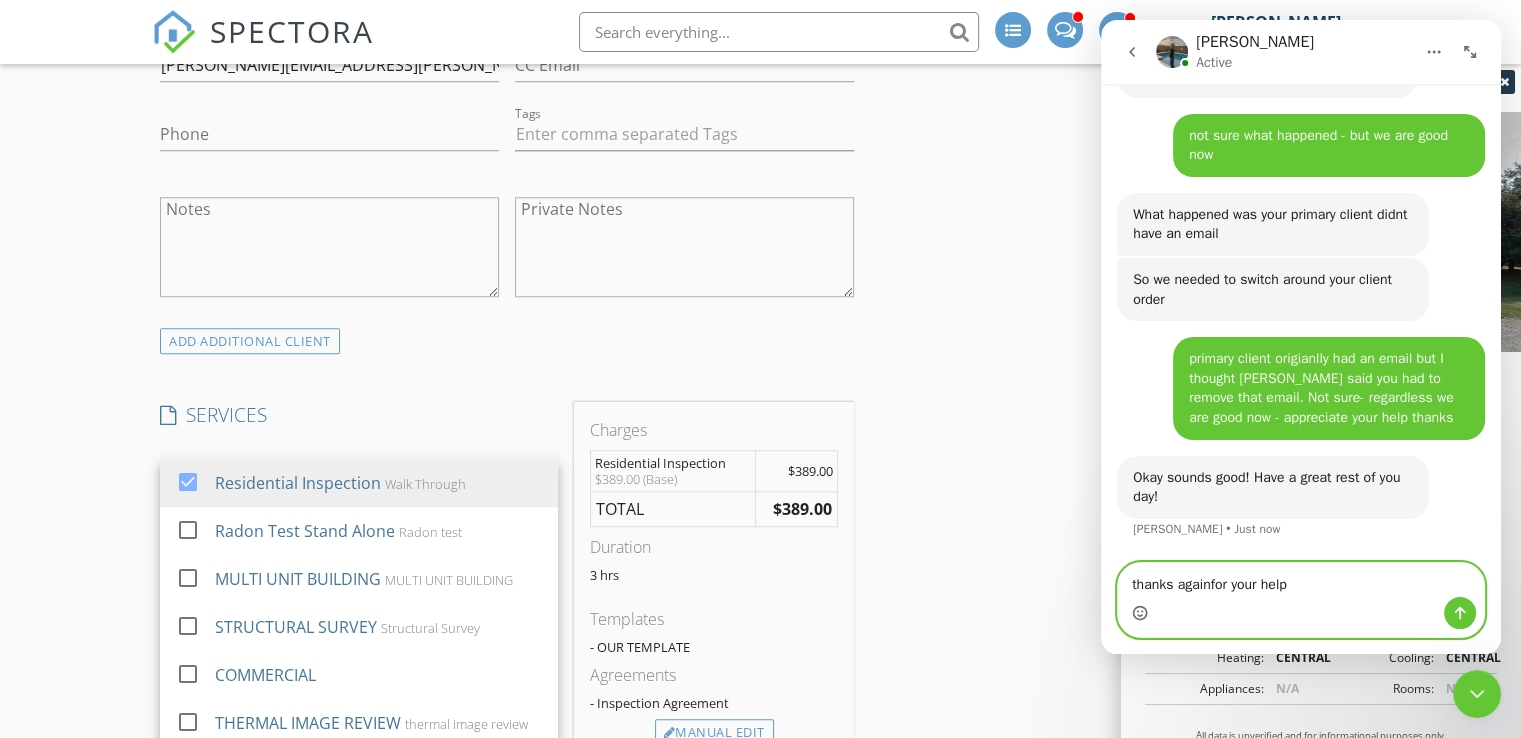 type on "thanks againfor your help" 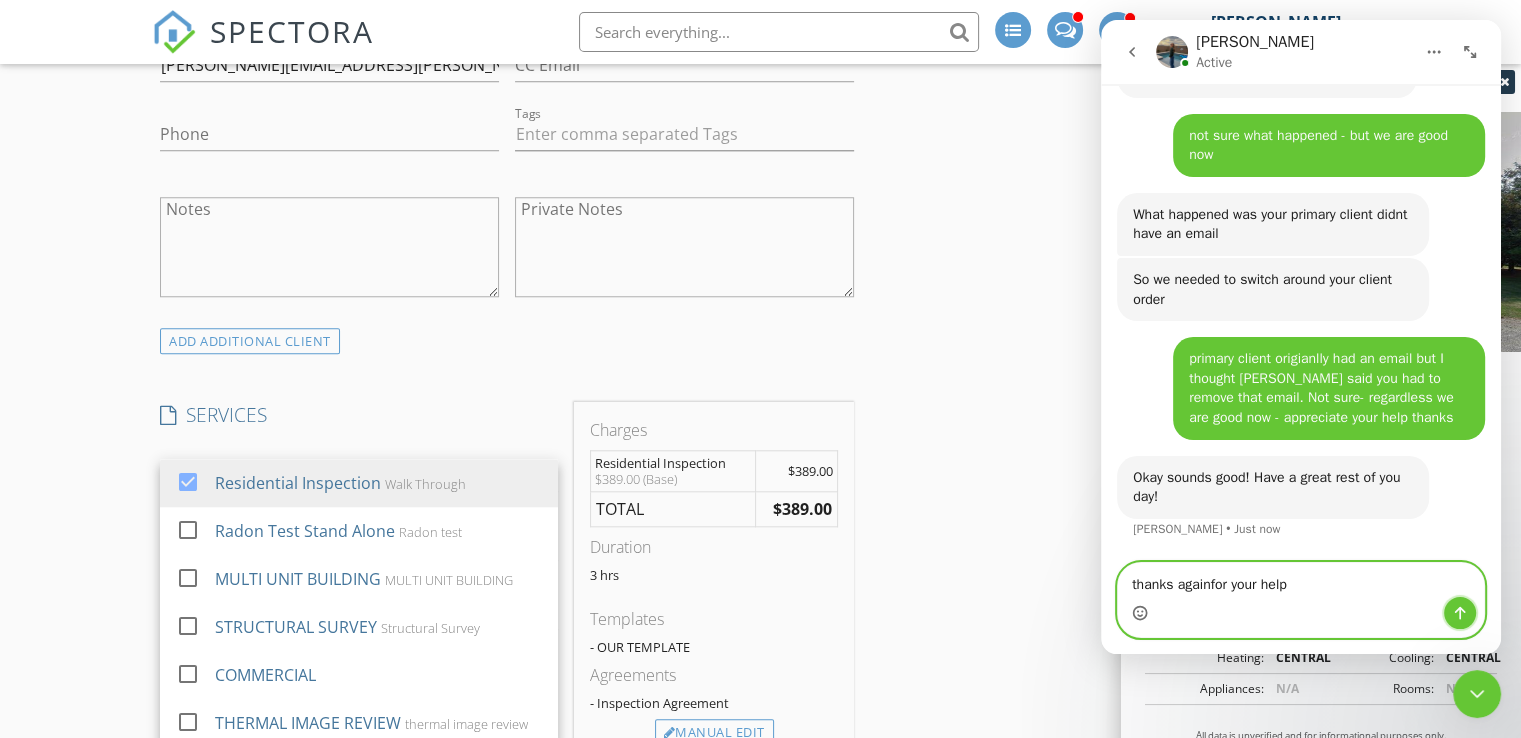 click 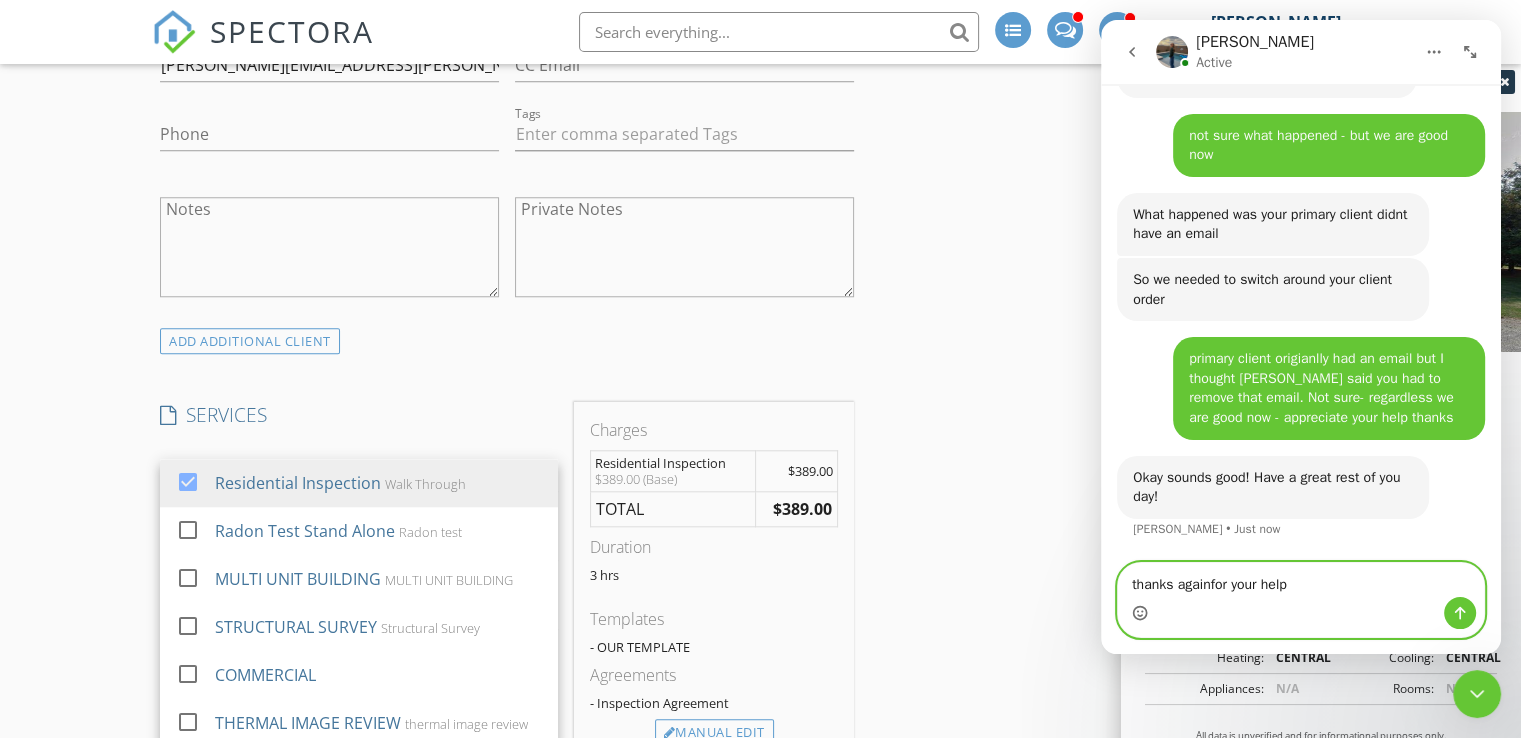 type 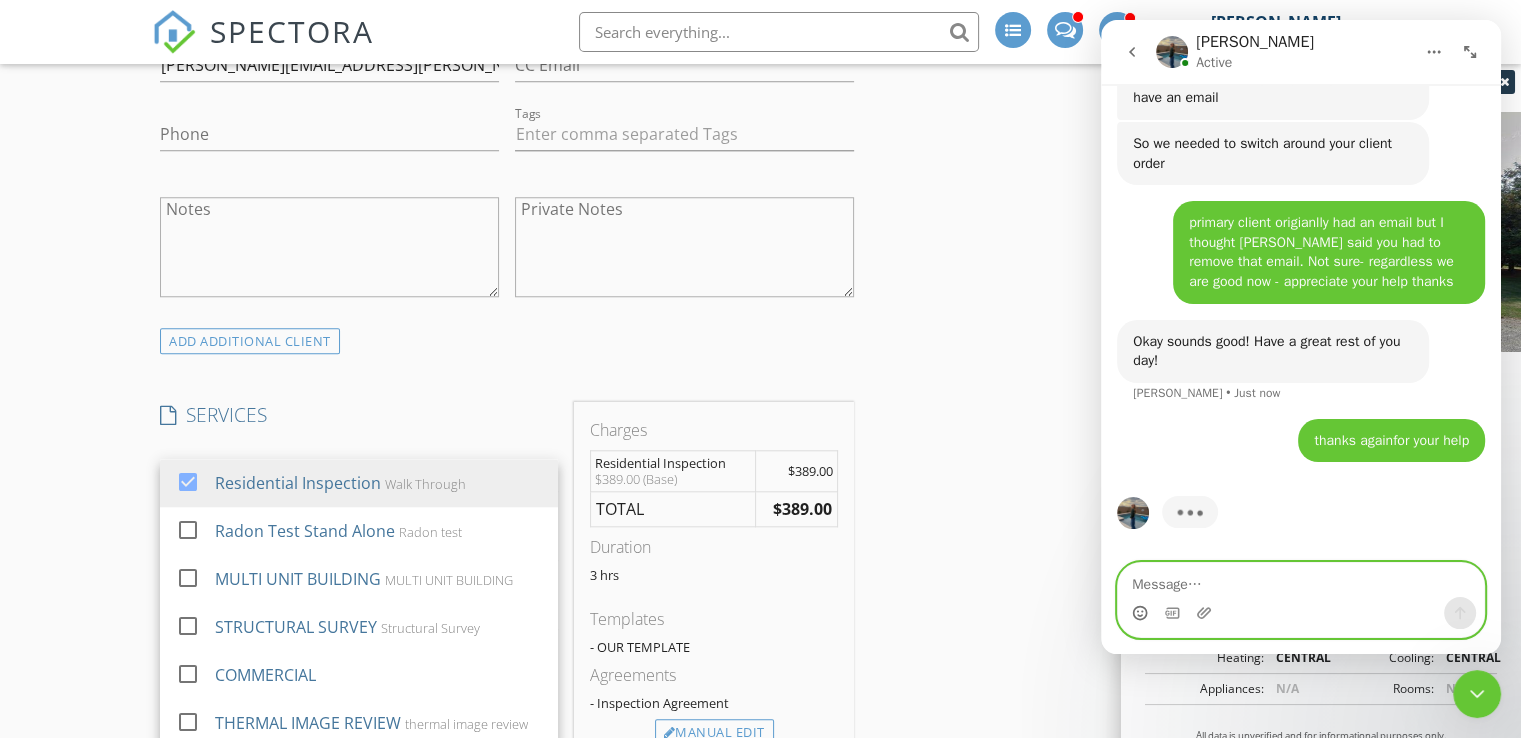 scroll, scrollTop: 7808, scrollLeft: 0, axis: vertical 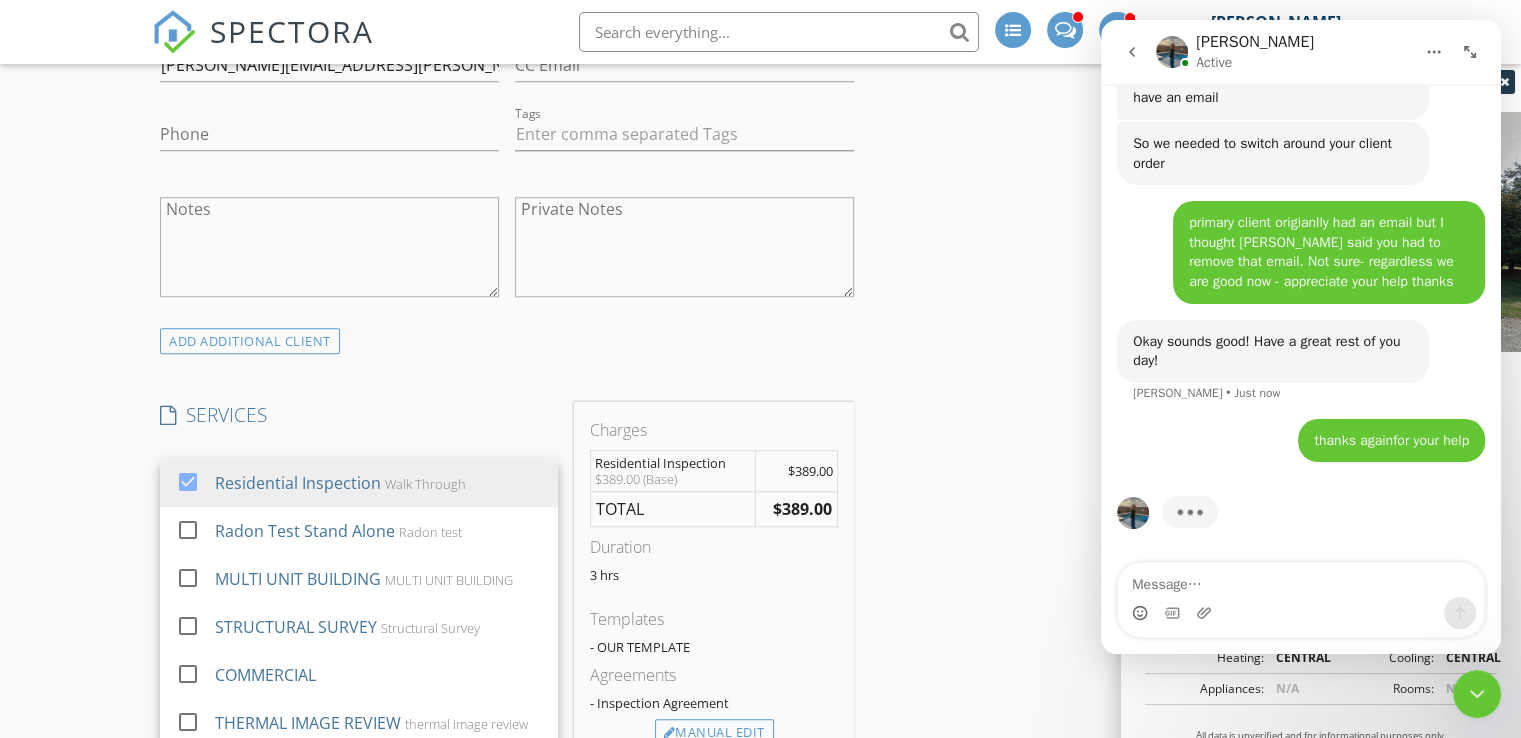click 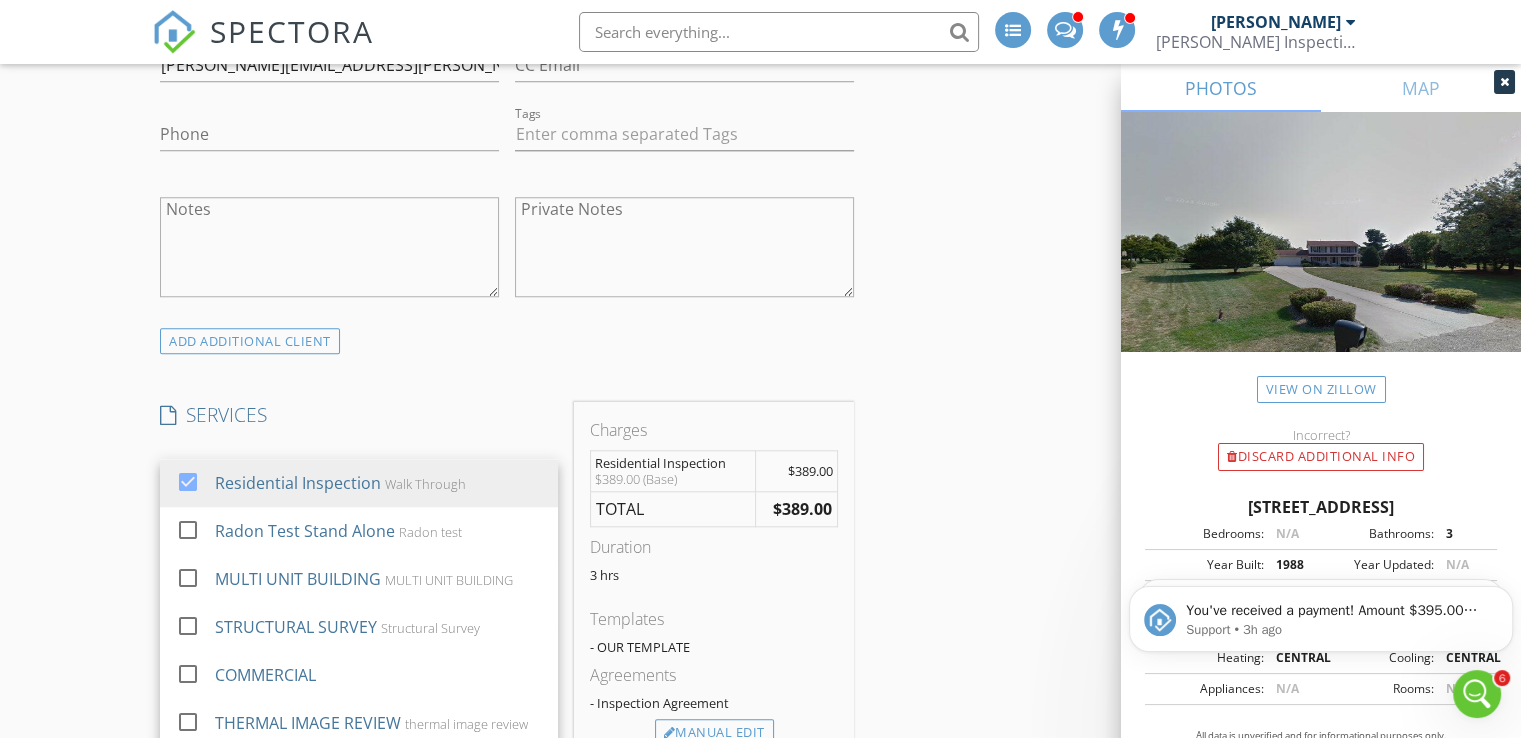scroll, scrollTop: 0, scrollLeft: 0, axis: both 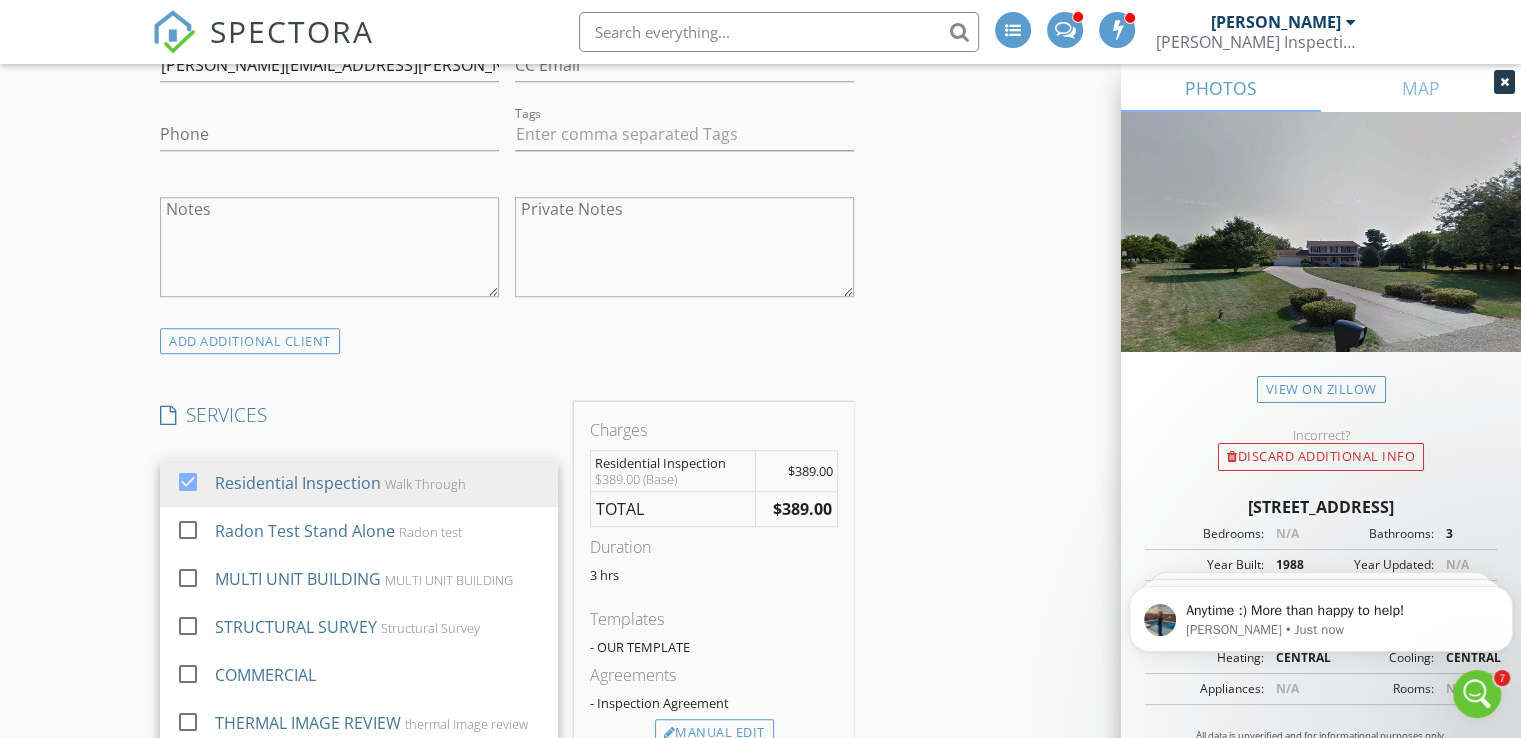 click 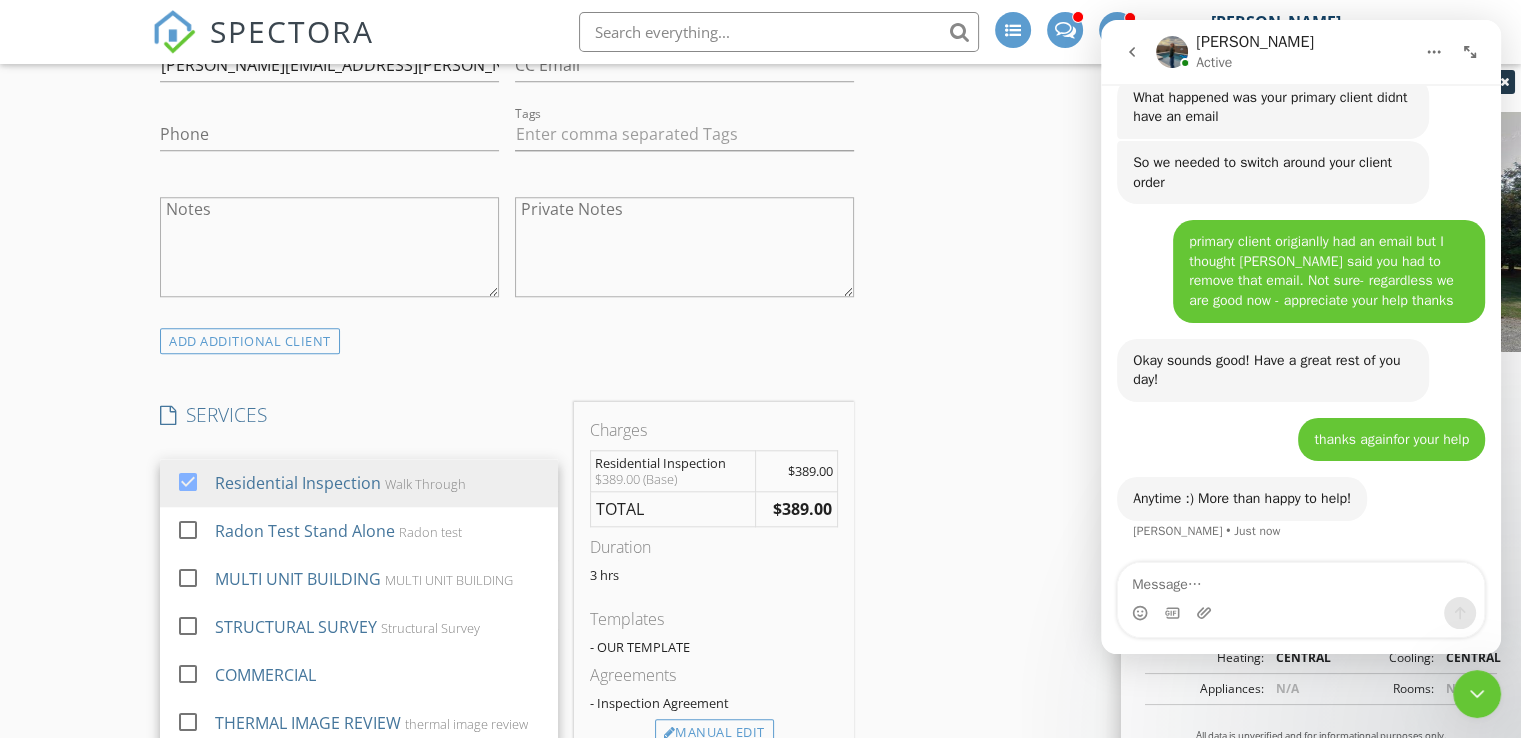 scroll, scrollTop: 7790, scrollLeft: 0, axis: vertical 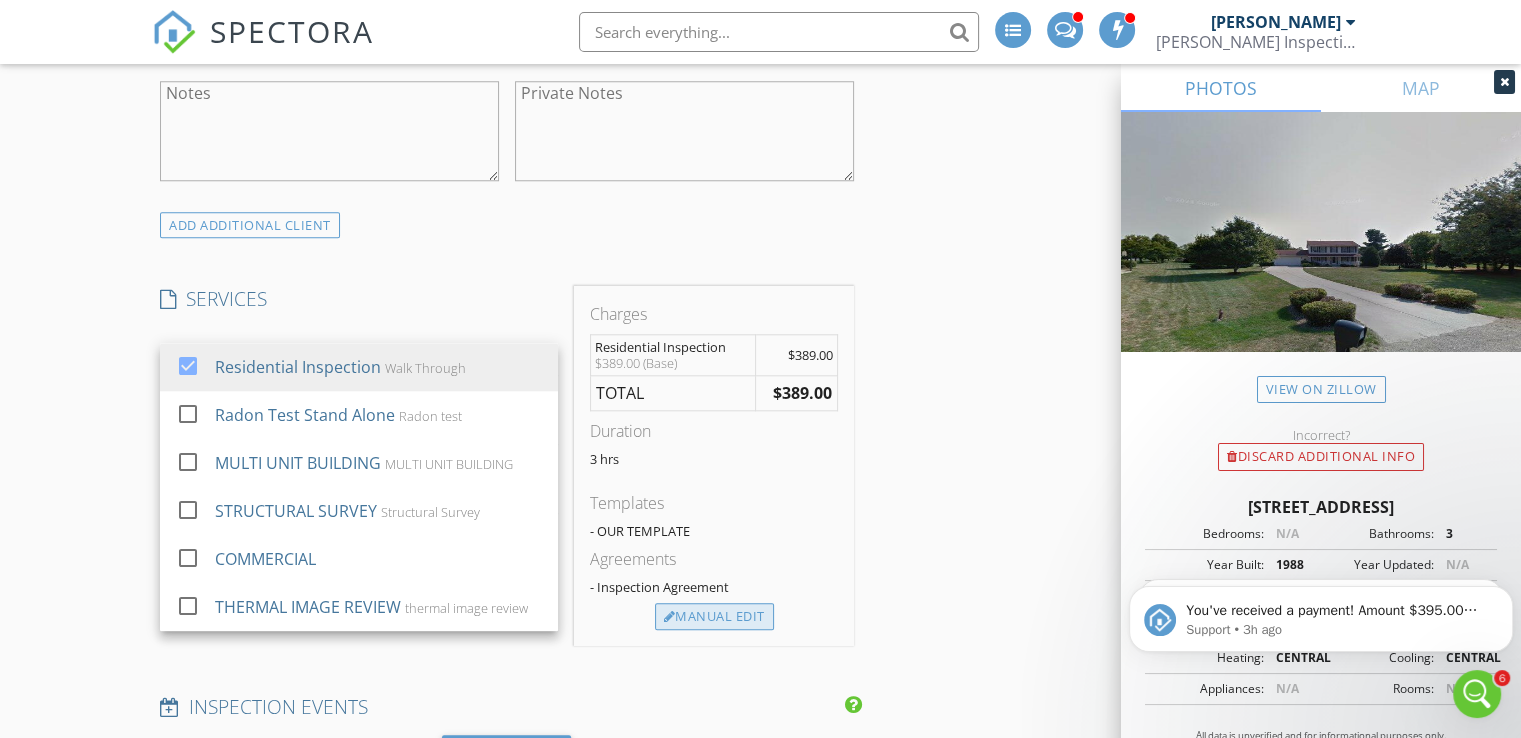 click on "Manual Edit" at bounding box center [714, 617] 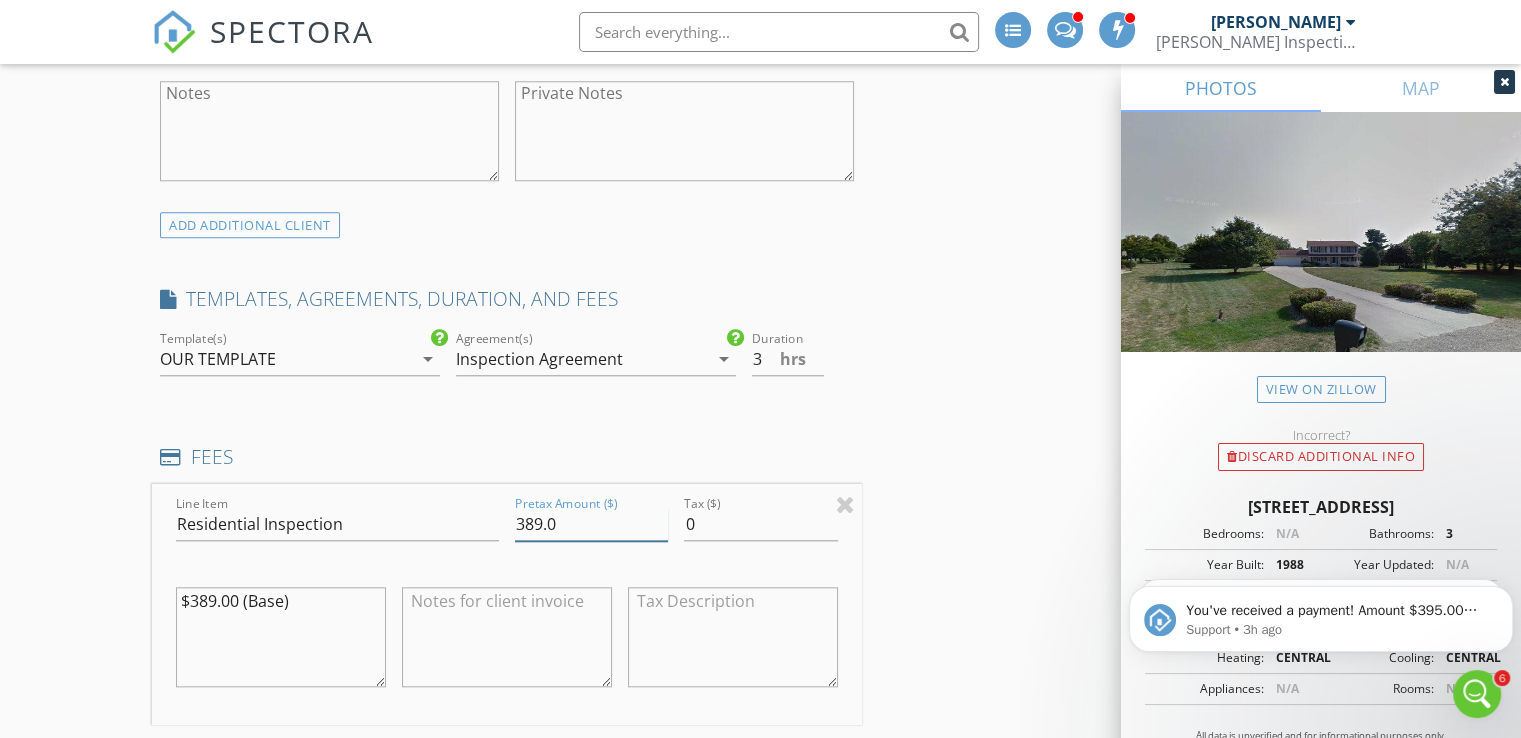 click on "389.0" at bounding box center [591, 524] 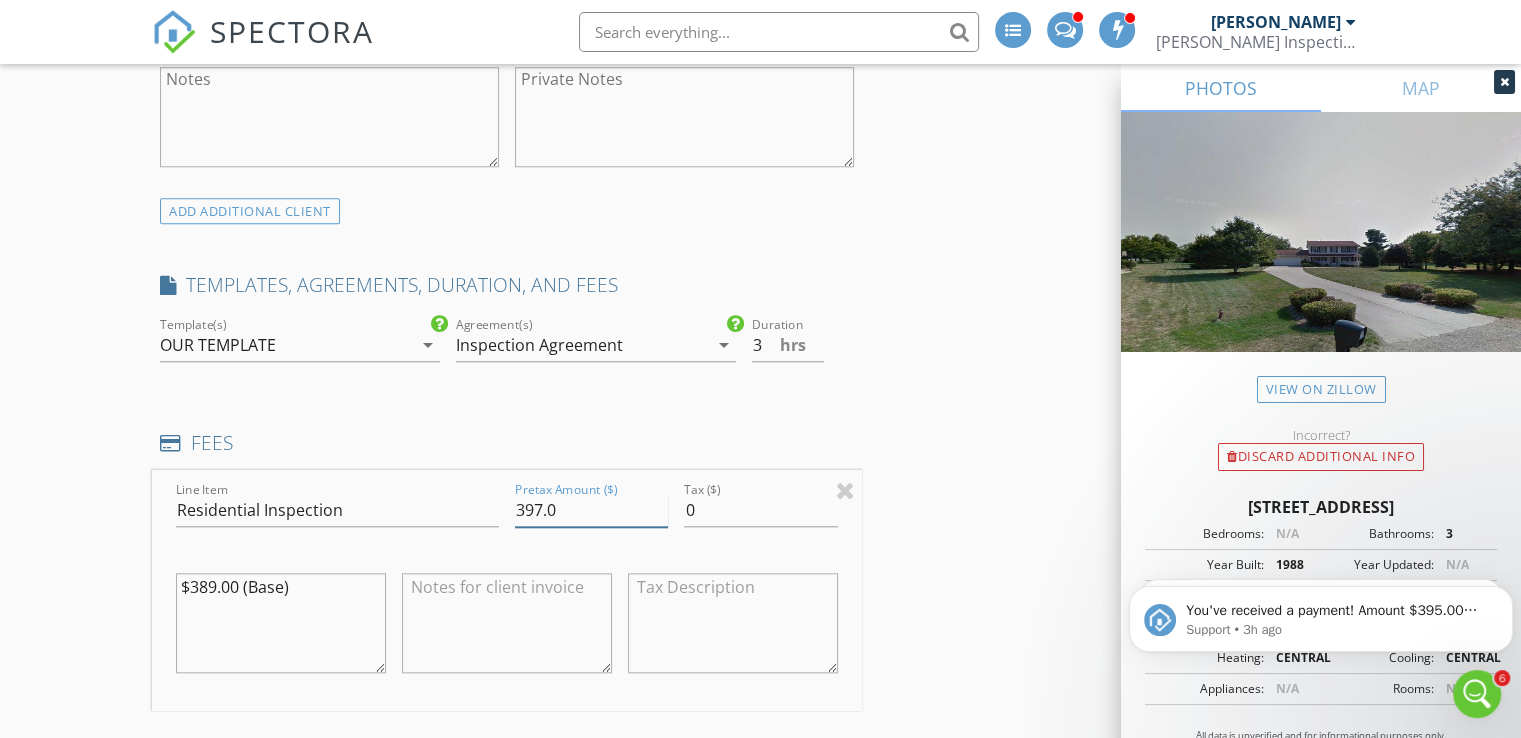 scroll, scrollTop: 1861, scrollLeft: 0, axis: vertical 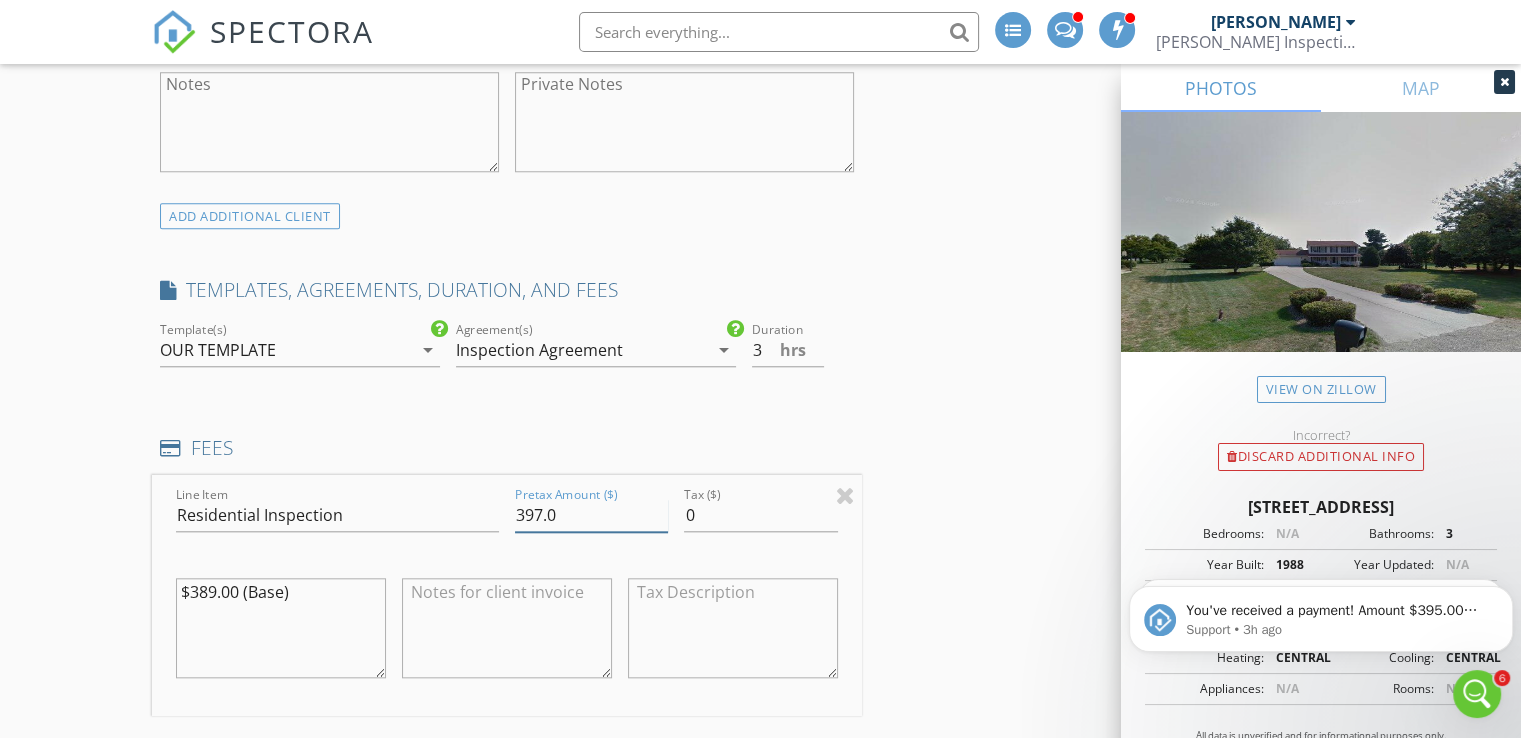 type on "397.0" 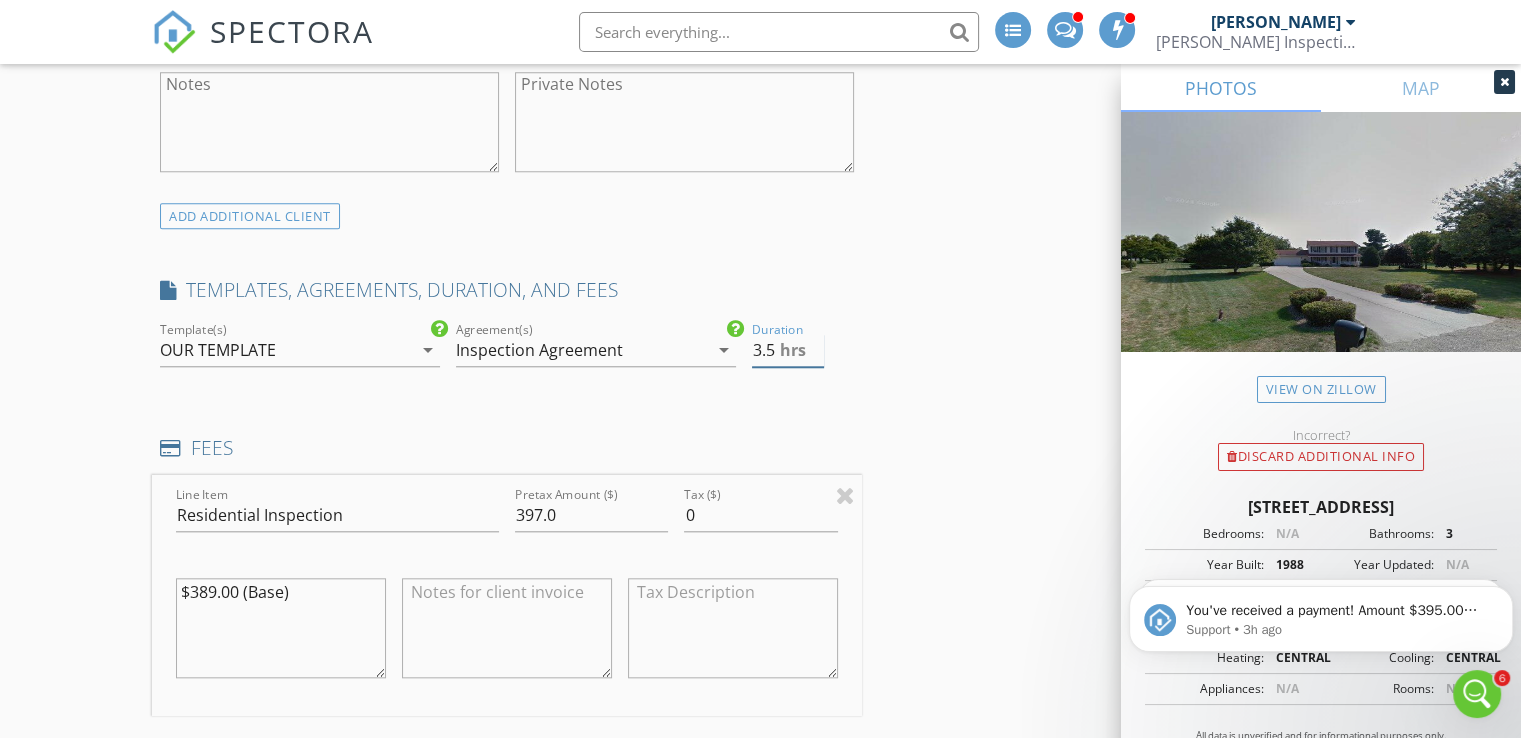 type on "3.5" 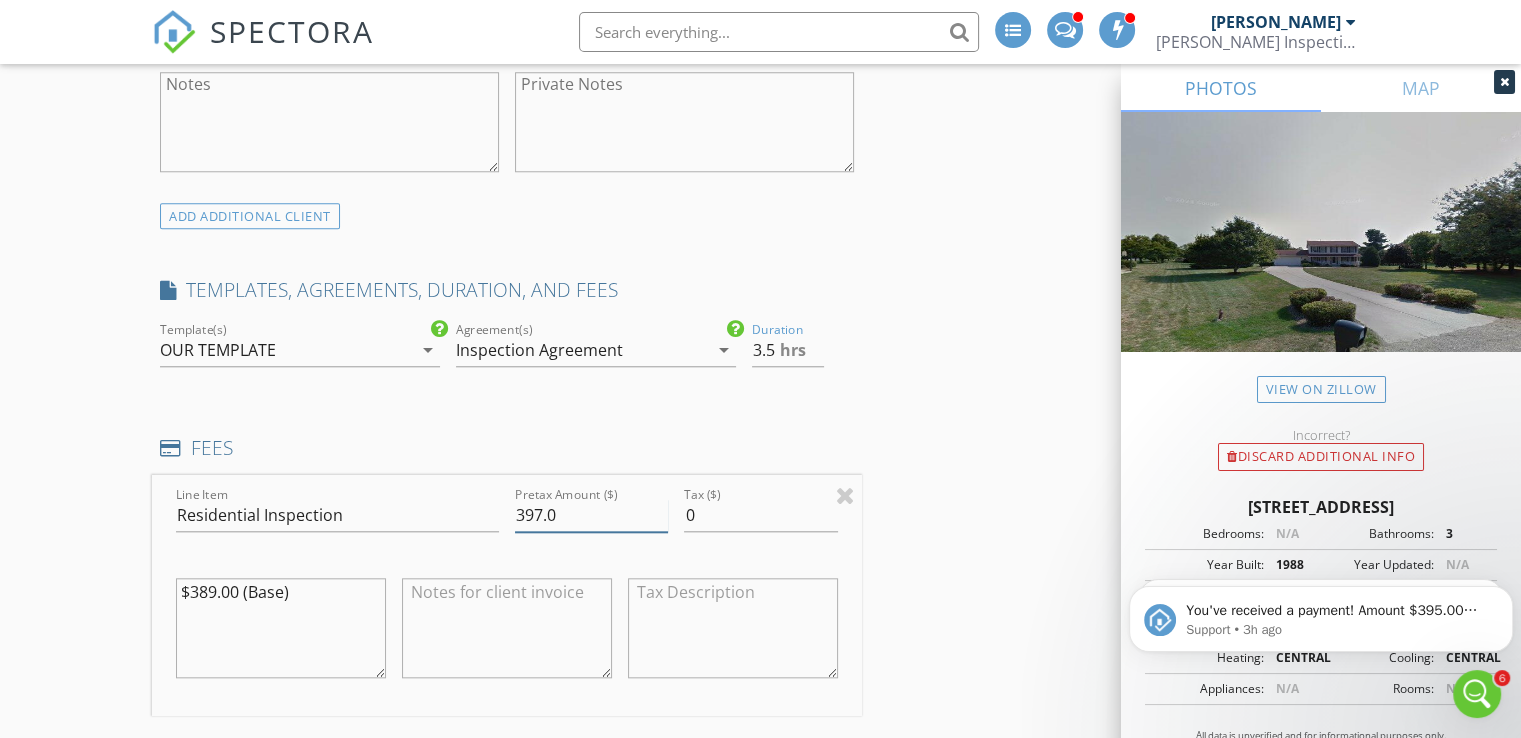 click on "397.0" at bounding box center [591, 515] 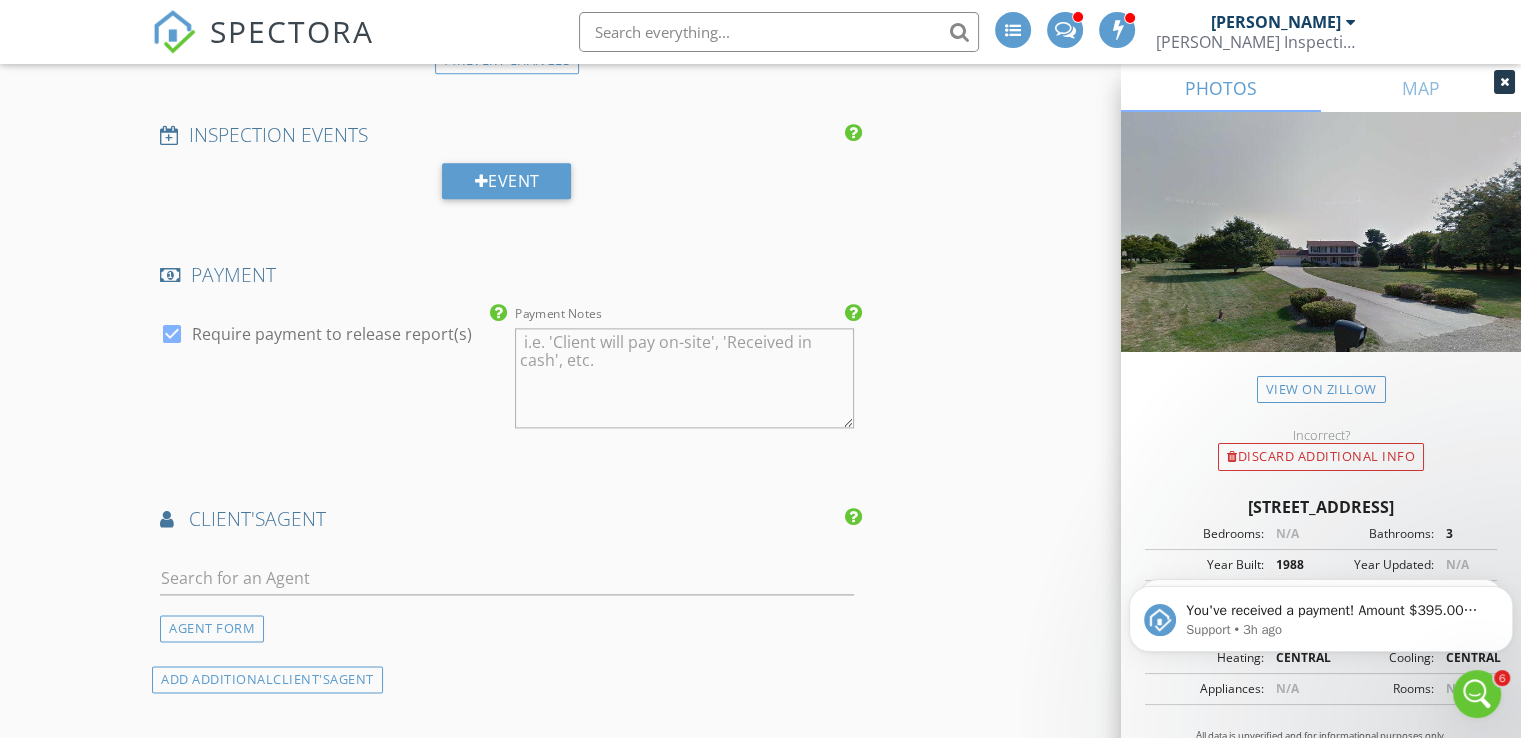 scroll, scrollTop: 2632, scrollLeft: 0, axis: vertical 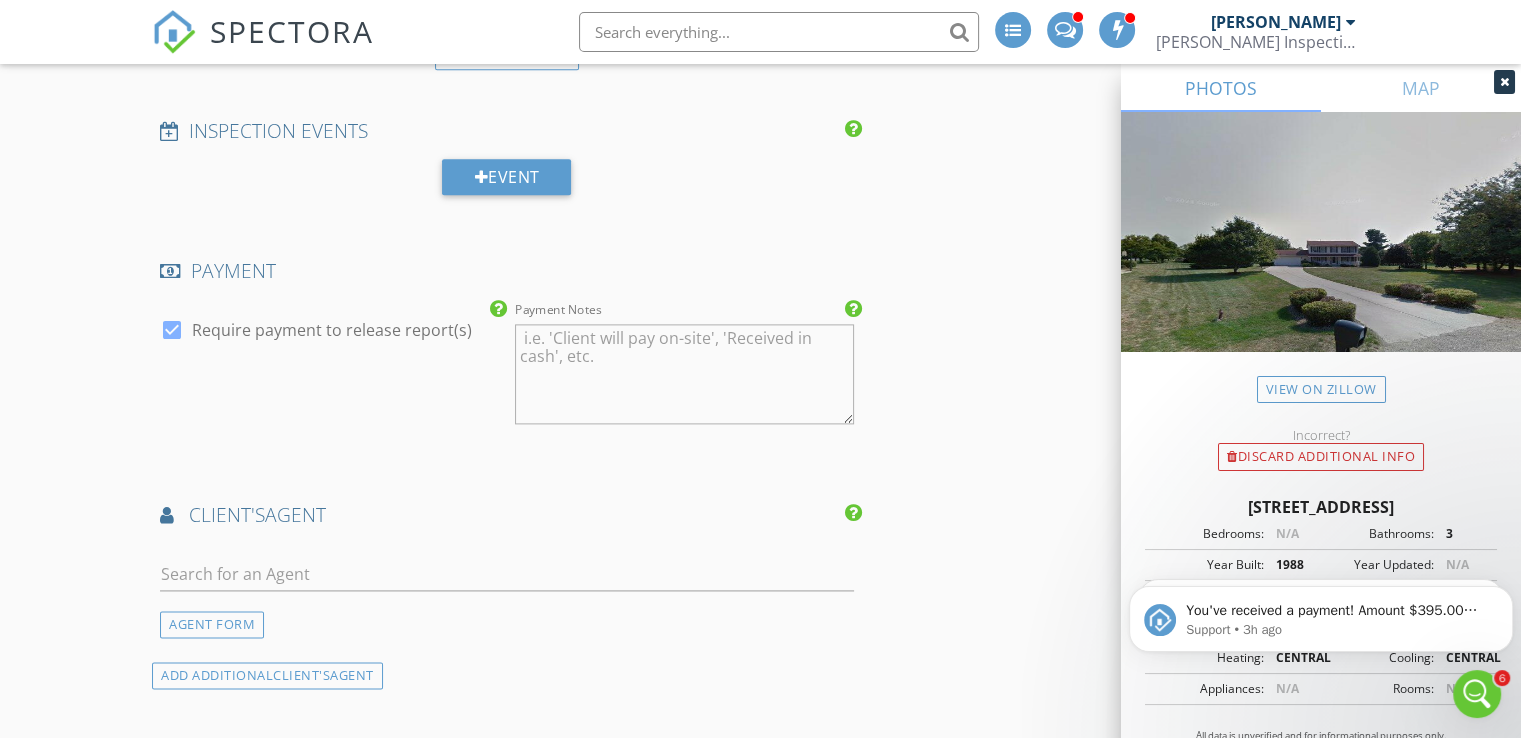 type on "398.0" 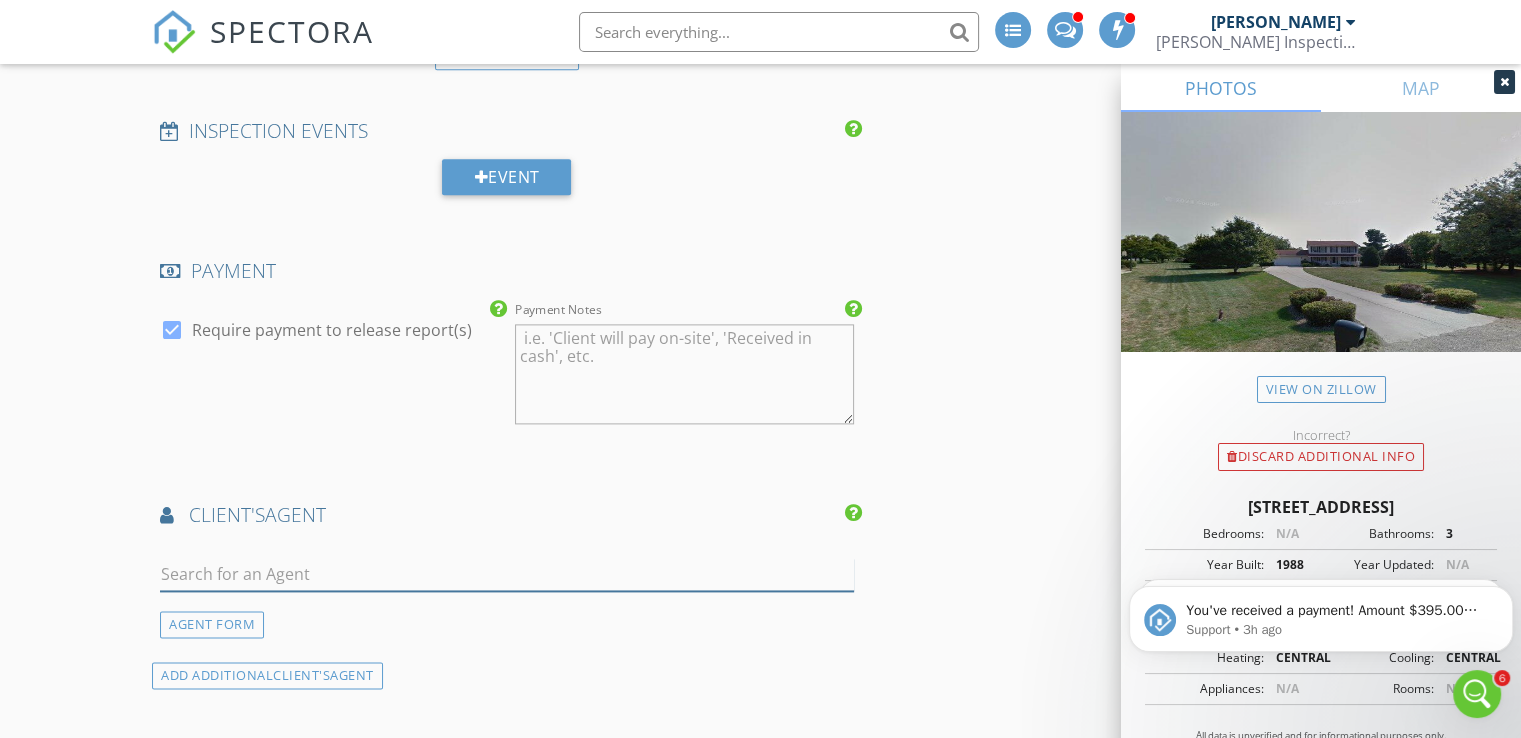 click at bounding box center (507, 574) 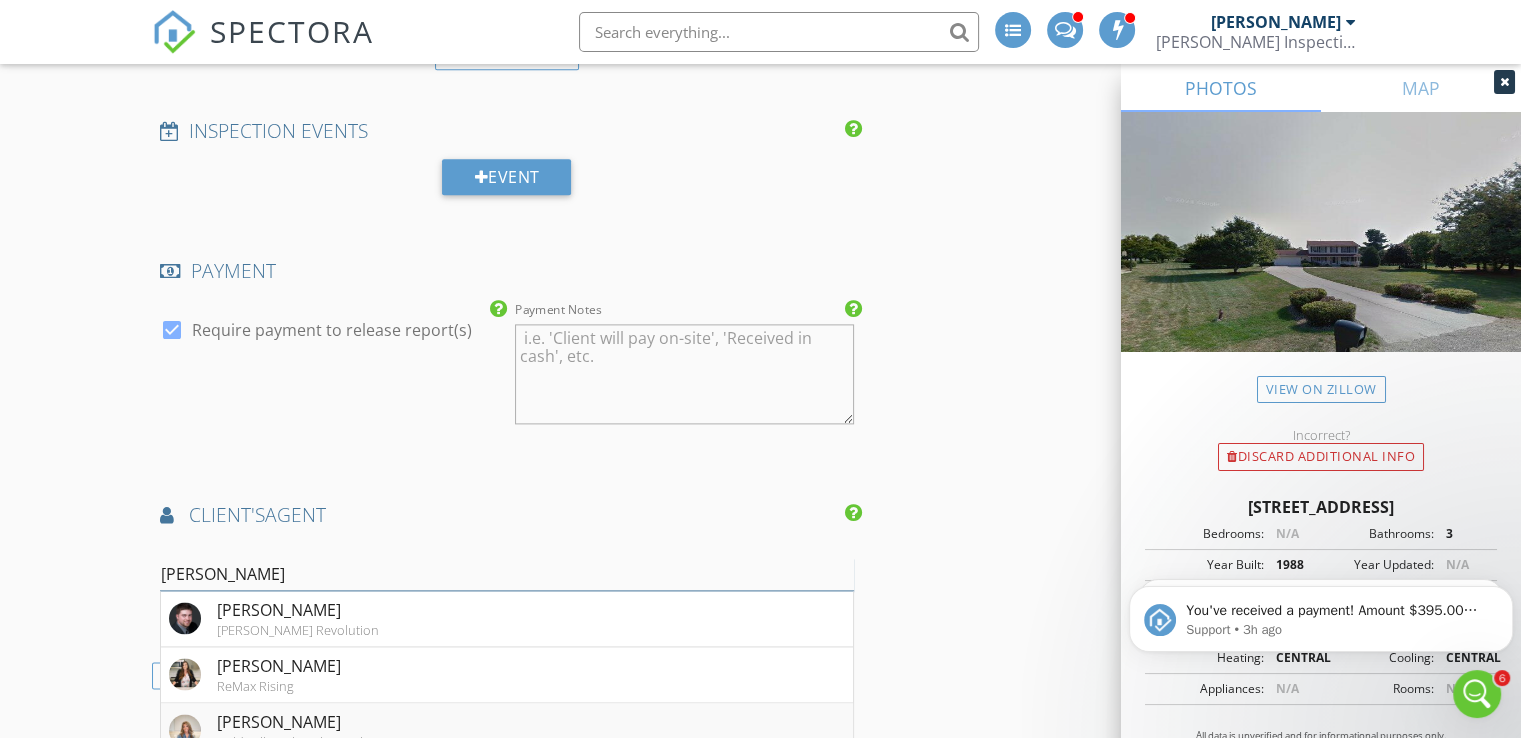 type on "taylor" 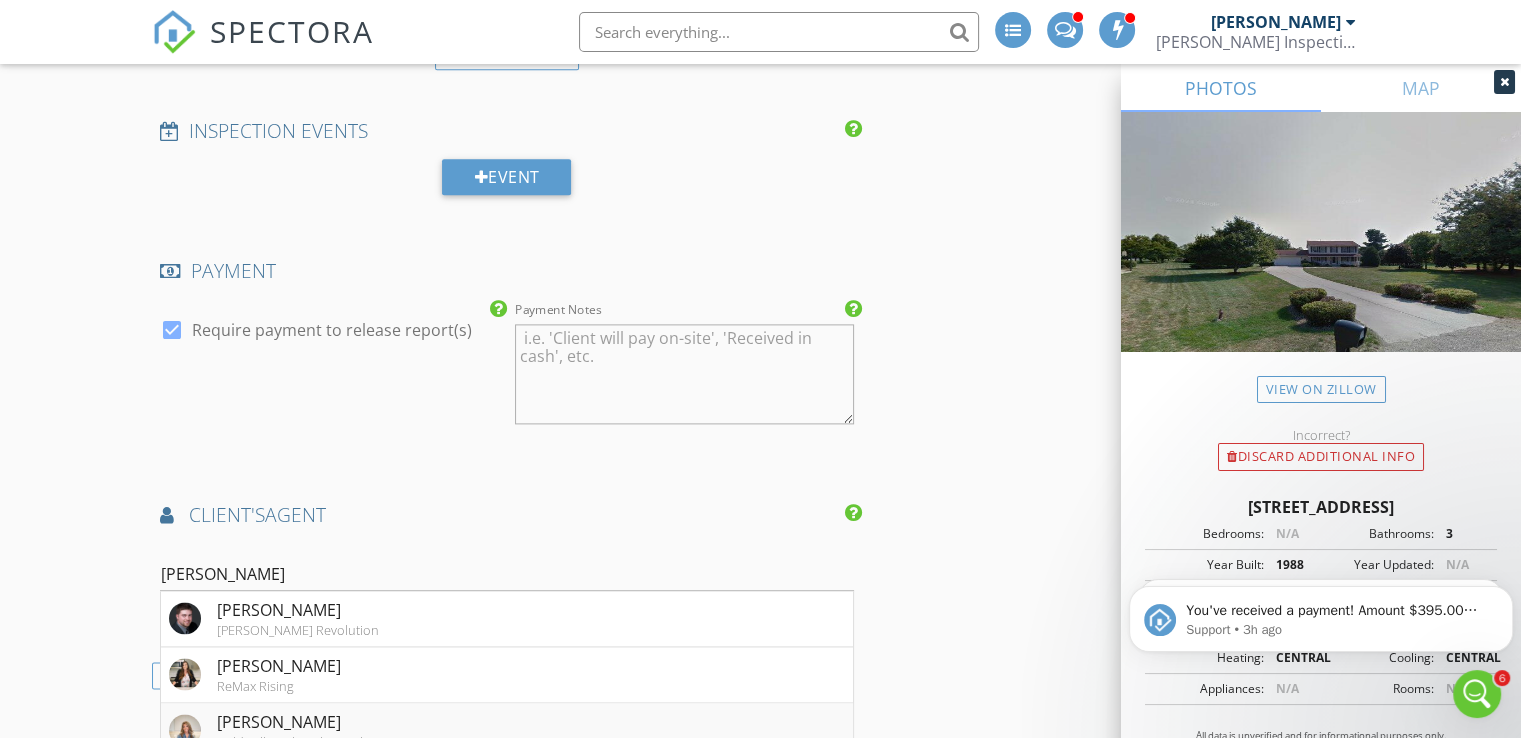 click on "Taylor Hoffman" at bounding box center [329, 722] 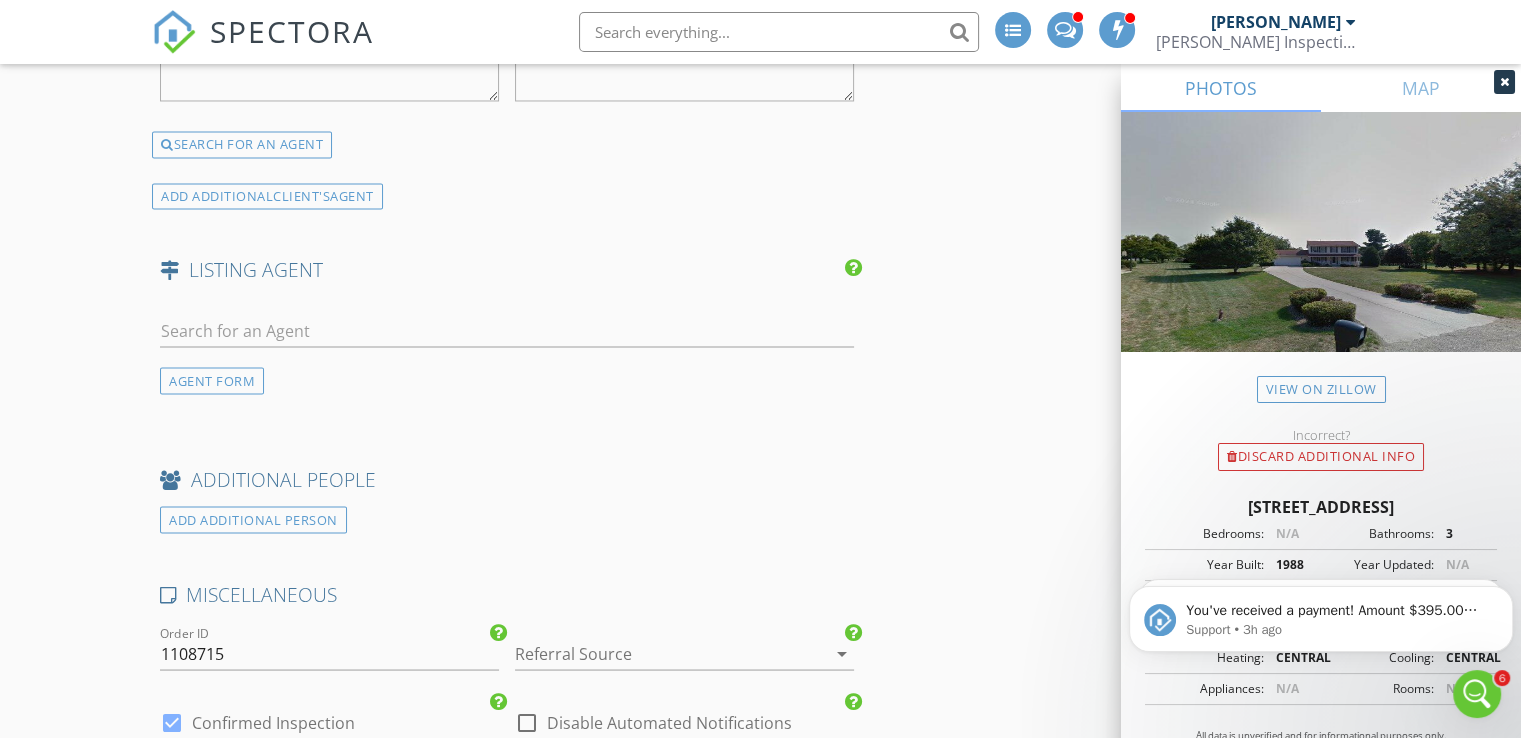scroll, scrollTop: 3507, scrollLeft: 0, axis: vertical 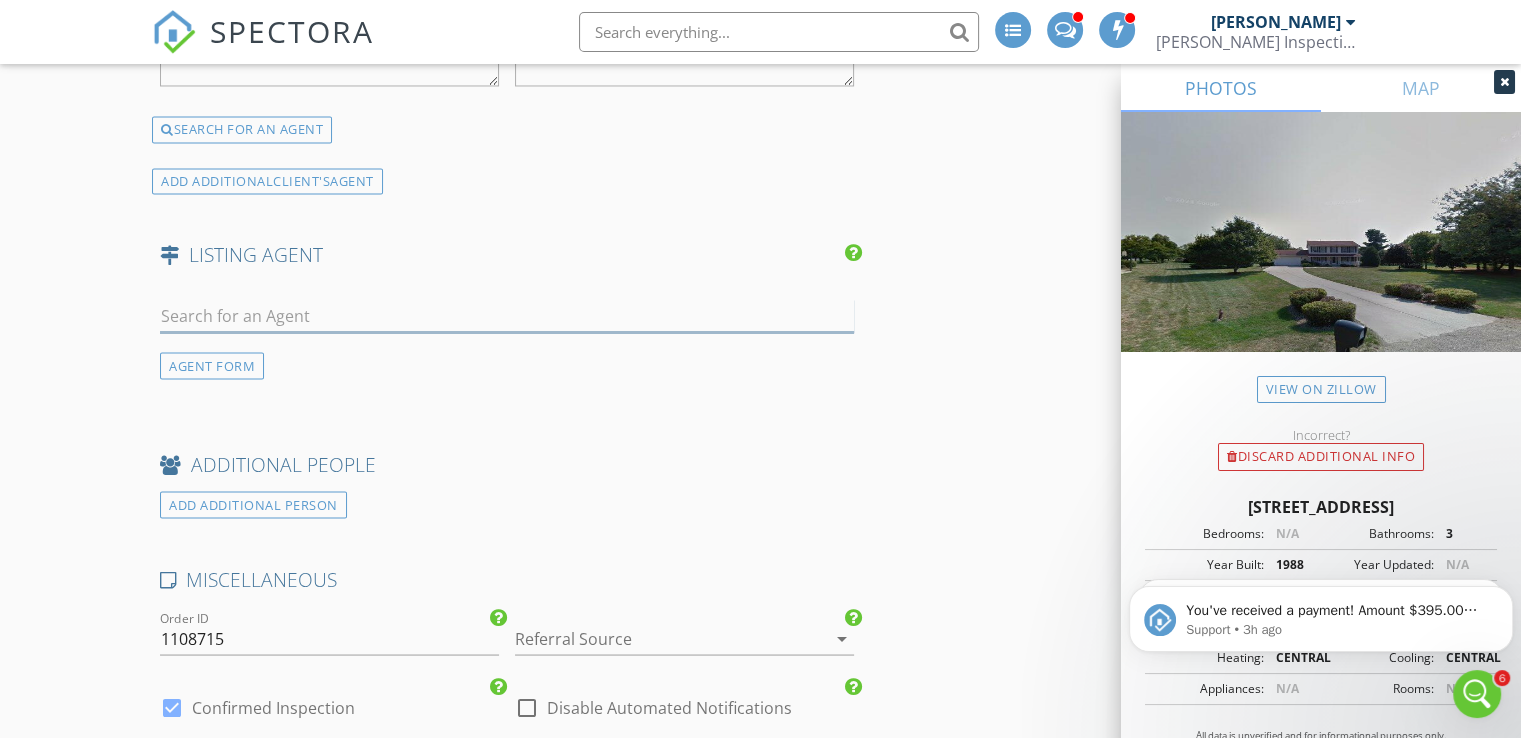 click at bounding box center [507, 315] 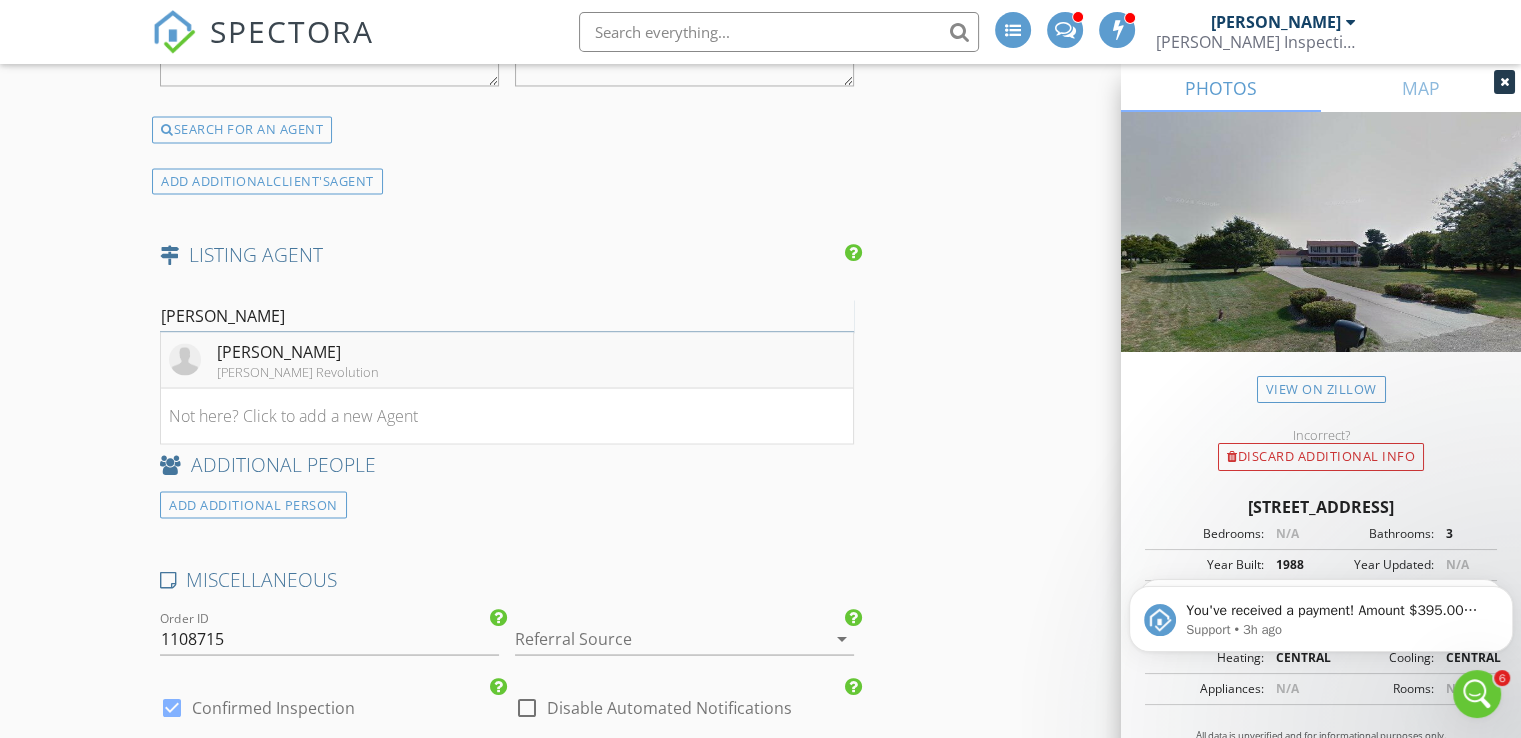 type on "chriss" 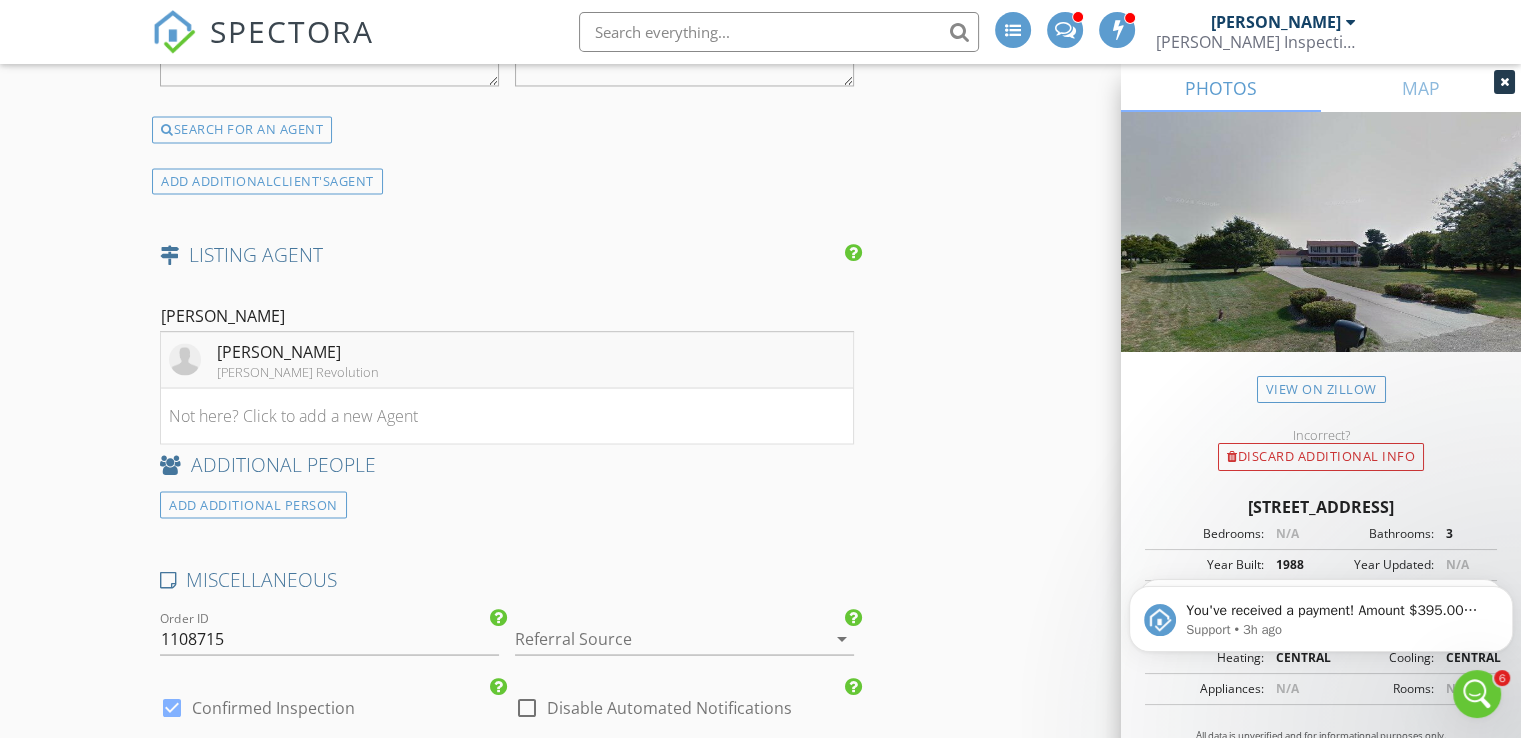 click at bounding box center (185, 359) 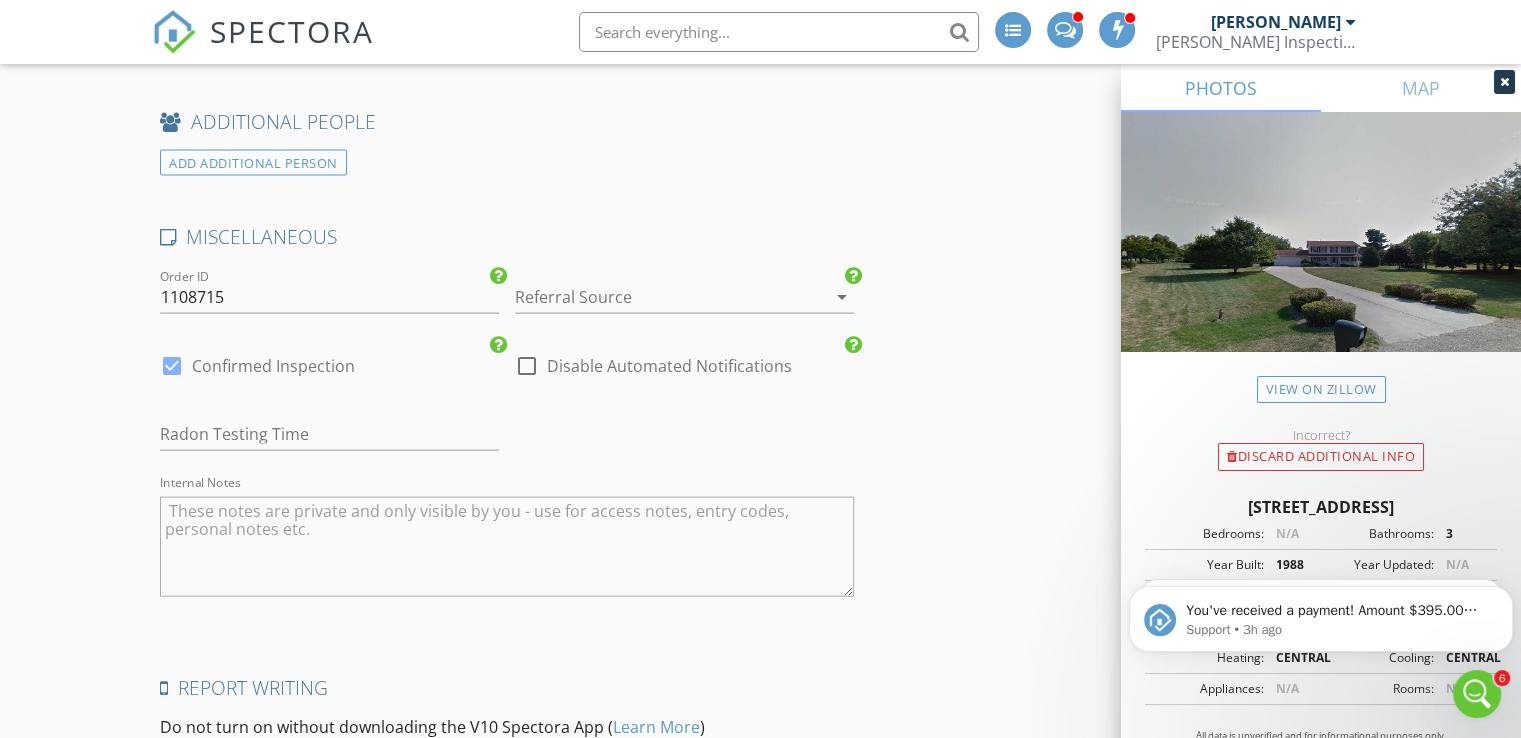 scroll, scrollTop: 4263, scrollLeft: 0, axis: vertical 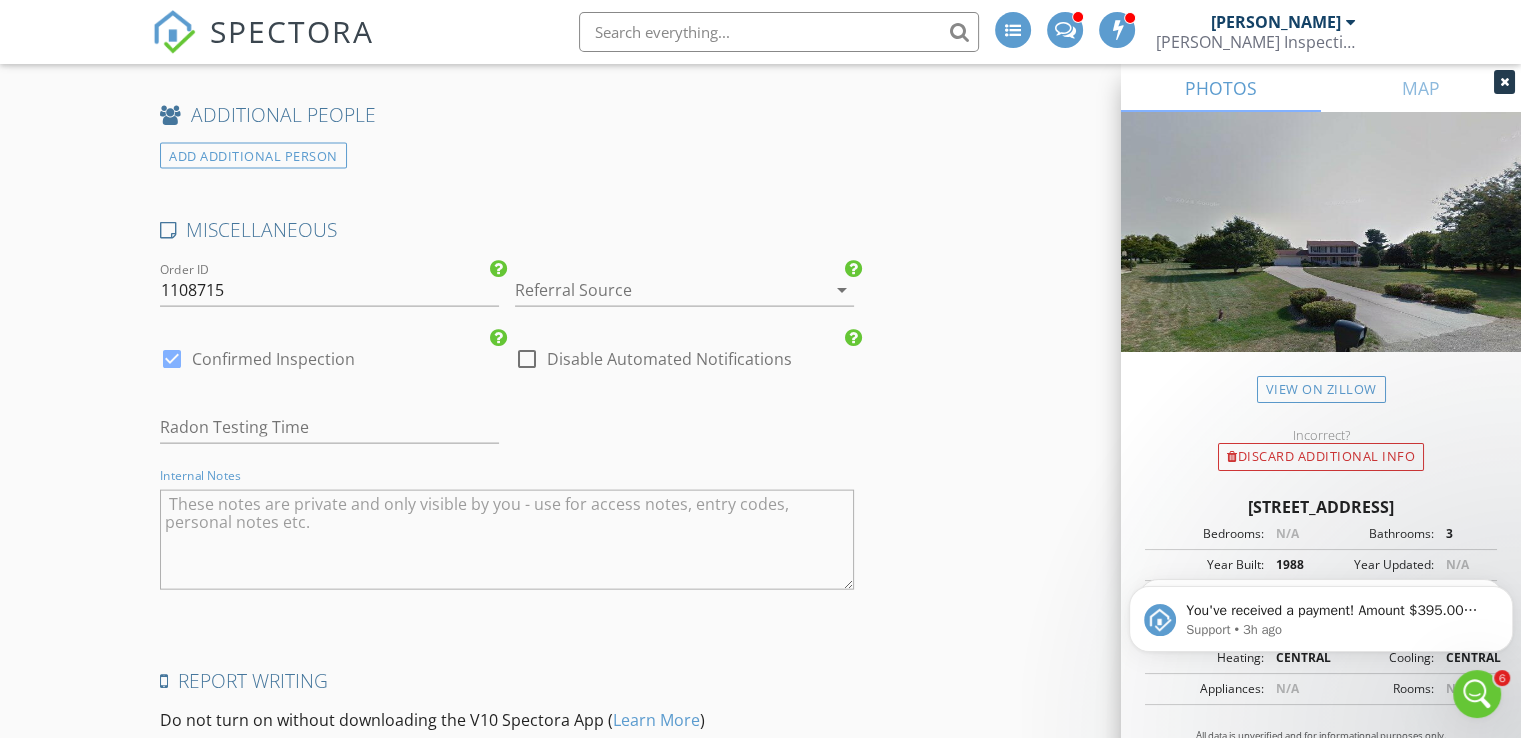 click at bounding box center (507, 540) 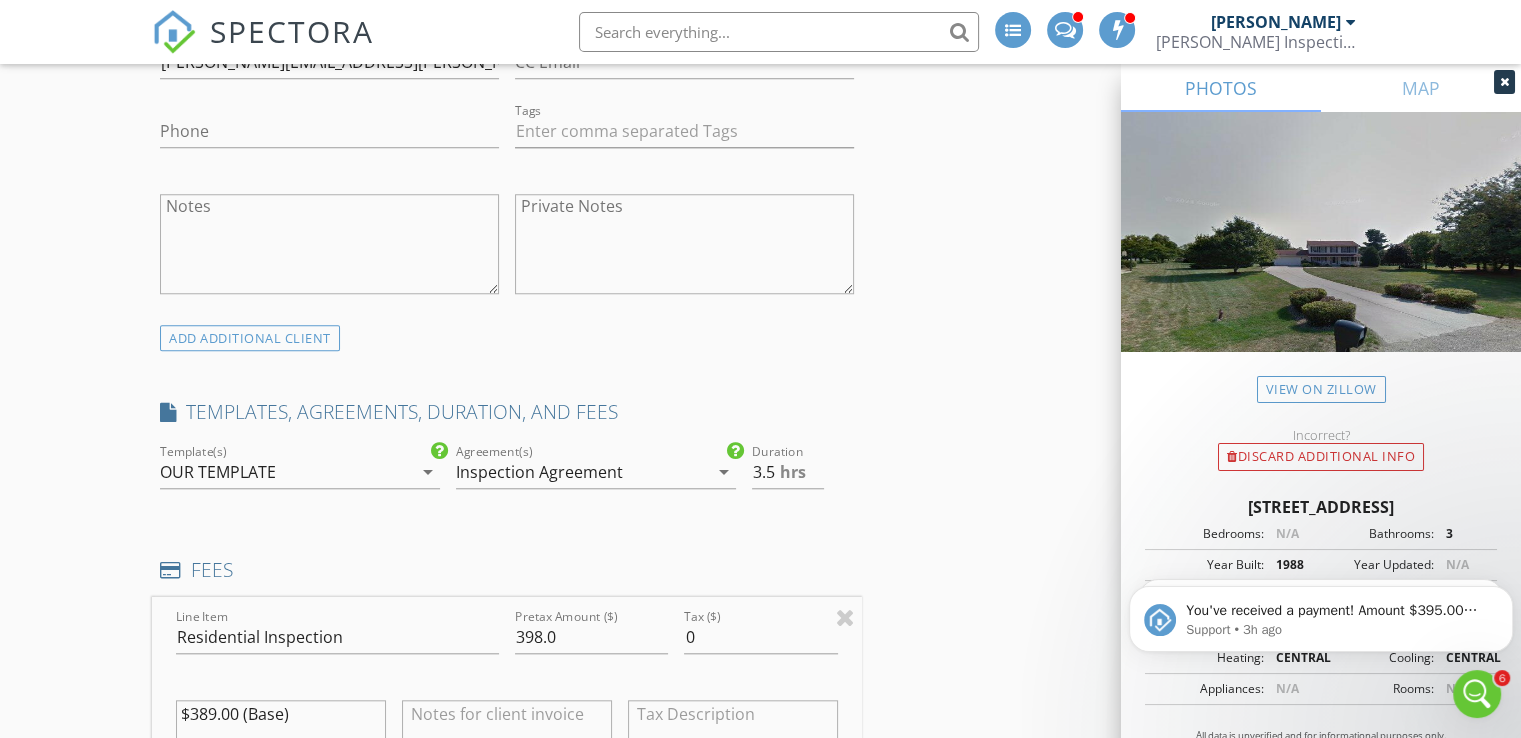 scroll, scrollTop: 1755, scrollLeft: 0, axis: vertical 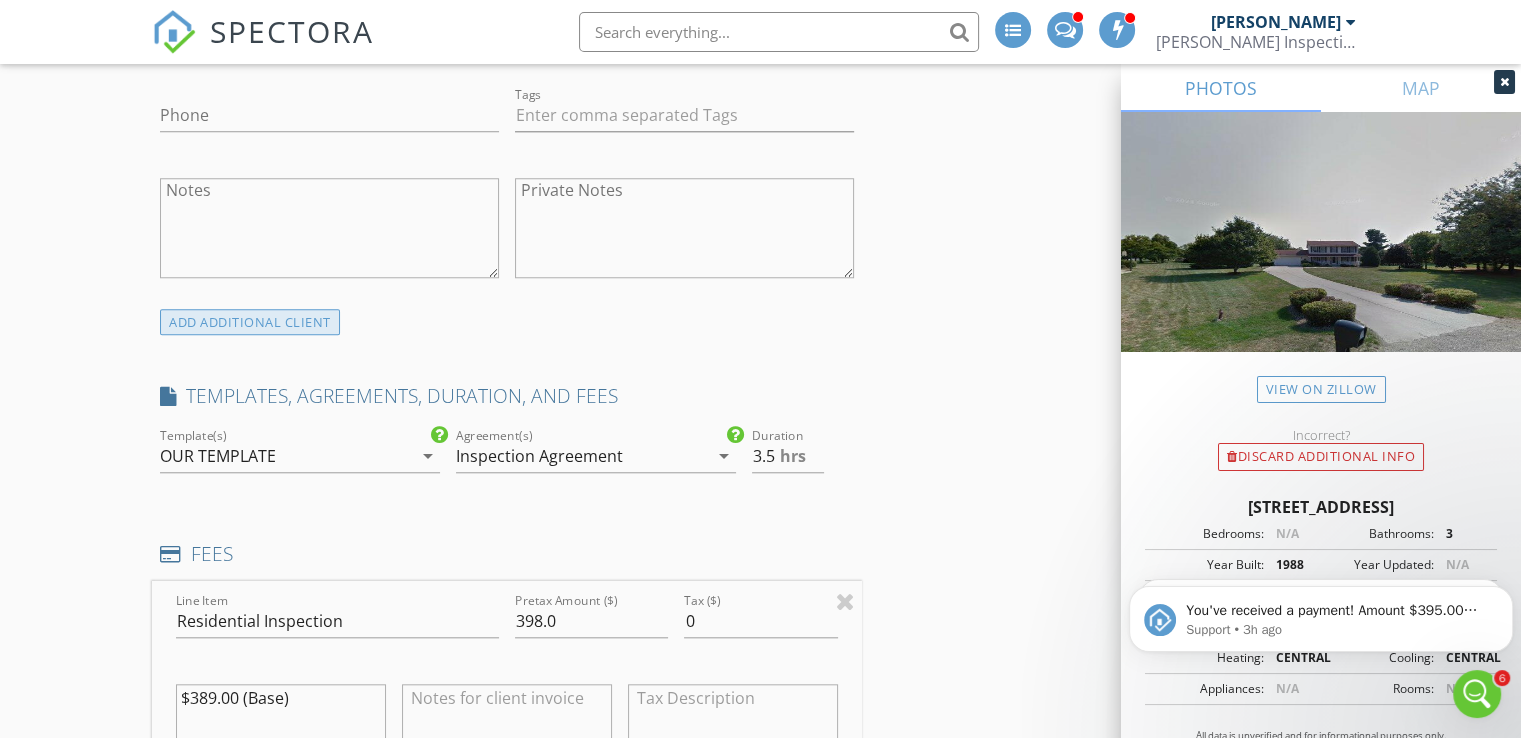 type on "OCC/SUPRA/BUYER AT 430" 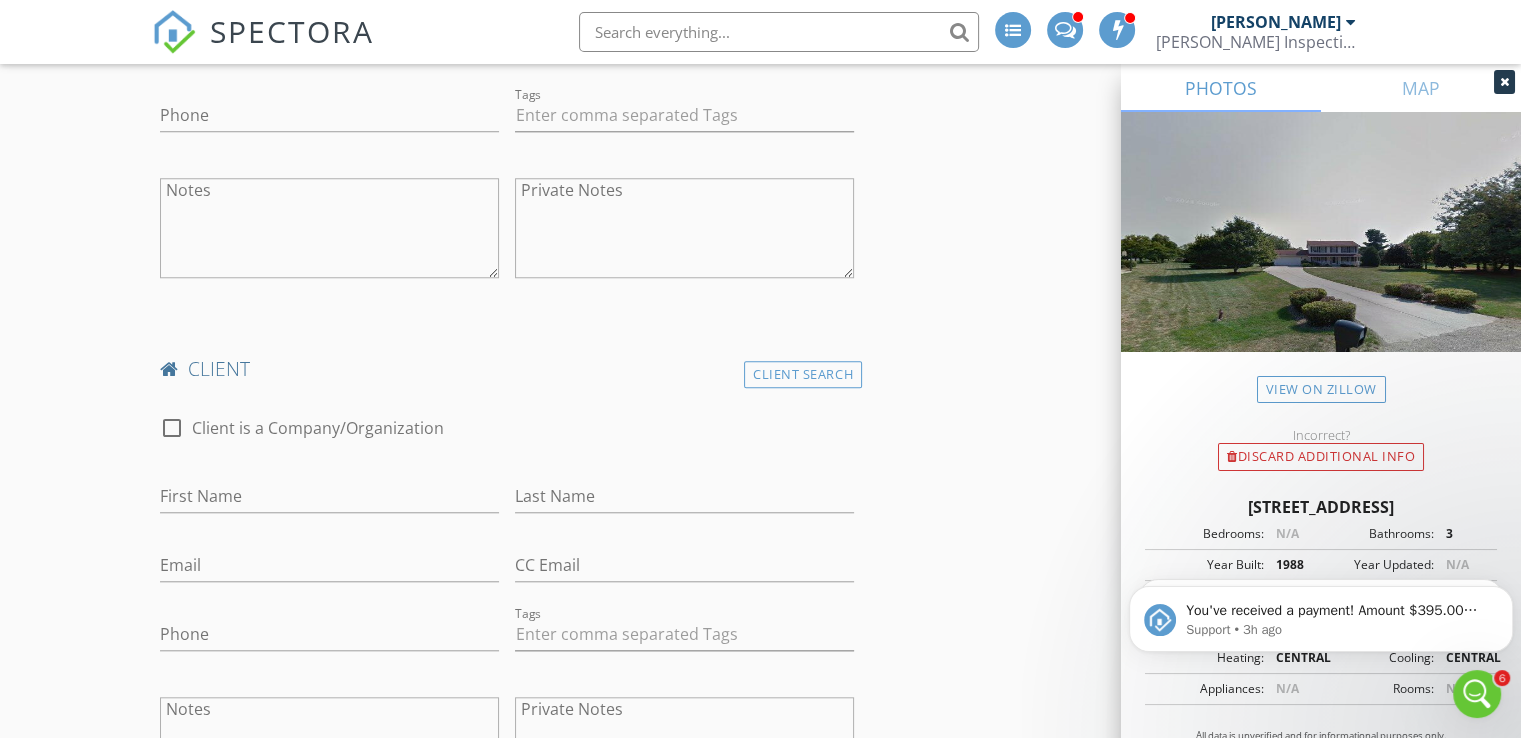 click on "INSPECTOR(S)
check_box   Mark Segobiano   PRIMARY   check_box_outline_blank   Kyle Yap     check_box_outline_blank   Cindy Segobiano     Mark Segobiano arrow_drop_down   check_box Mark Segobiano specifically requested
Date/Time
07/22/2025 1:00 PM
Location
Address Search       Address 15945 Quail Hollow Ct   Unit   City Bloomington   State IL   Zip 61705   County McLean     Square Feet 2210   Year Built 1988   Foundation arrow_drop_down     Mark Segobiano     9.3 miles     (21 minutes)
client
check_box Enable Client CC email for this inspection   Client Search     check_box_outline_blank Client is a Company/Organization     First Name Paul   Last Name Dunham   Email pmd46b1bk@yahoo.com   CC Email   Phone         Tags         Notes   Private Notes
client
Client Search     check_box_outline_blank     First Name Linda" at bounding box center (760, 1276) 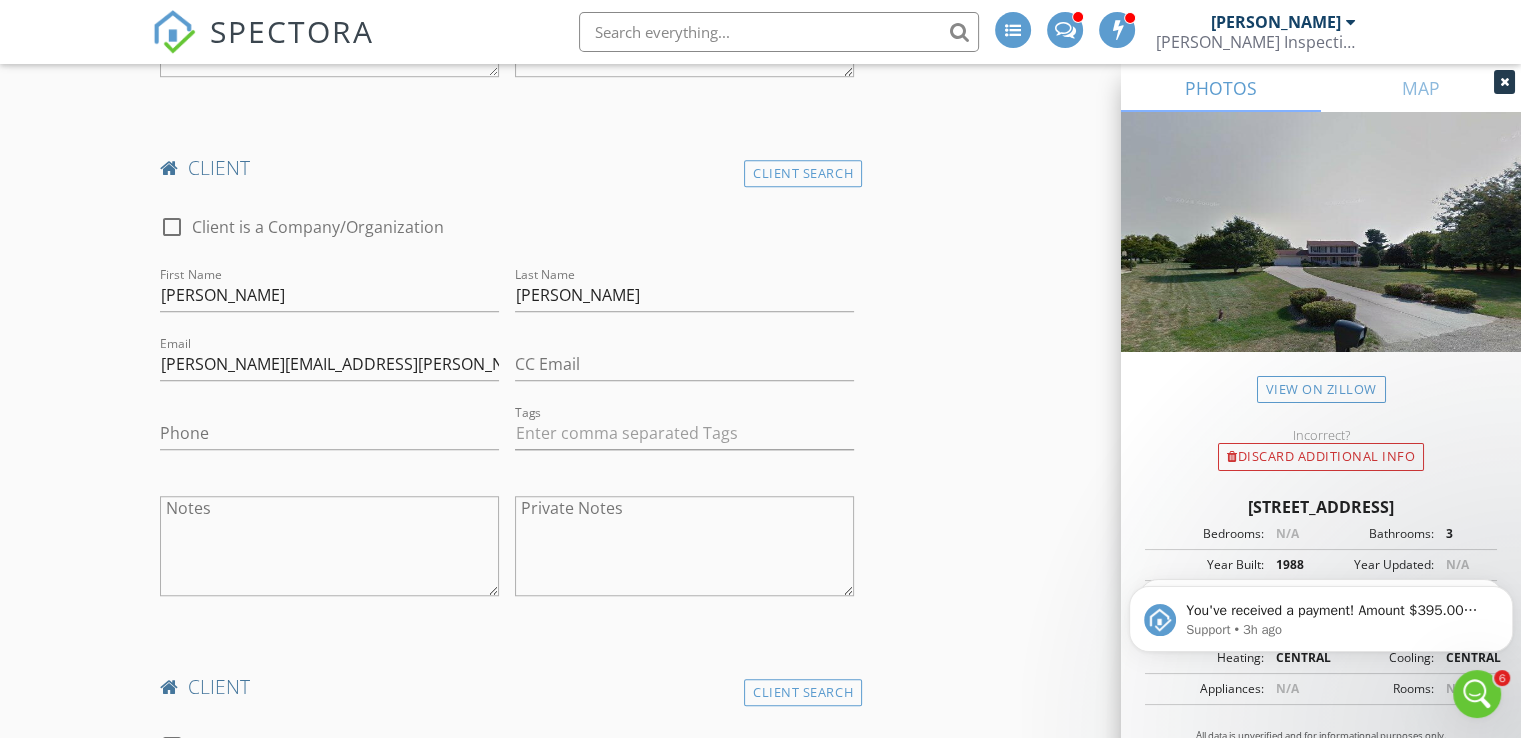scroll, scrollTop: 1431, scrollLeft: 0, axis: vertical 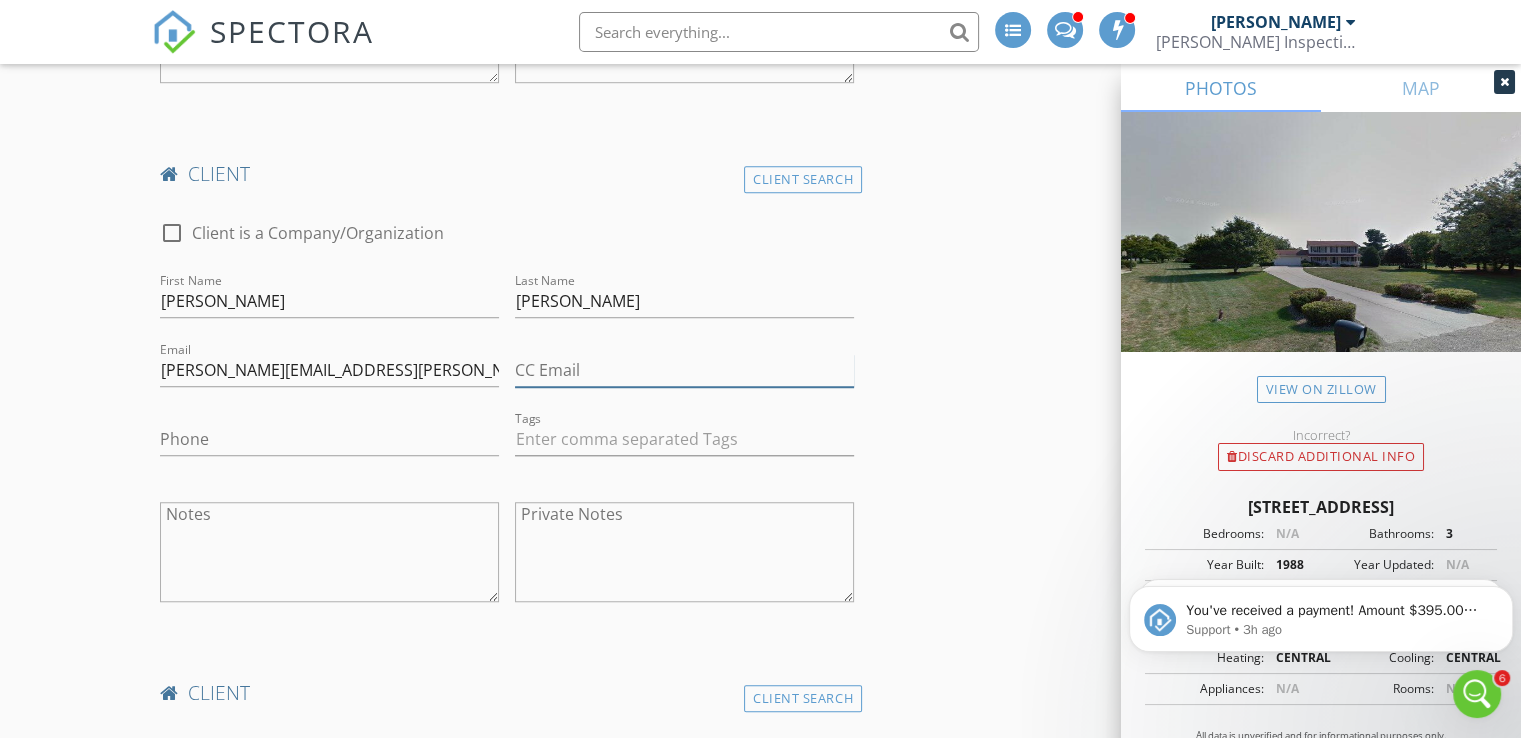 click on "CC Email" at bounding box center (684, 370) 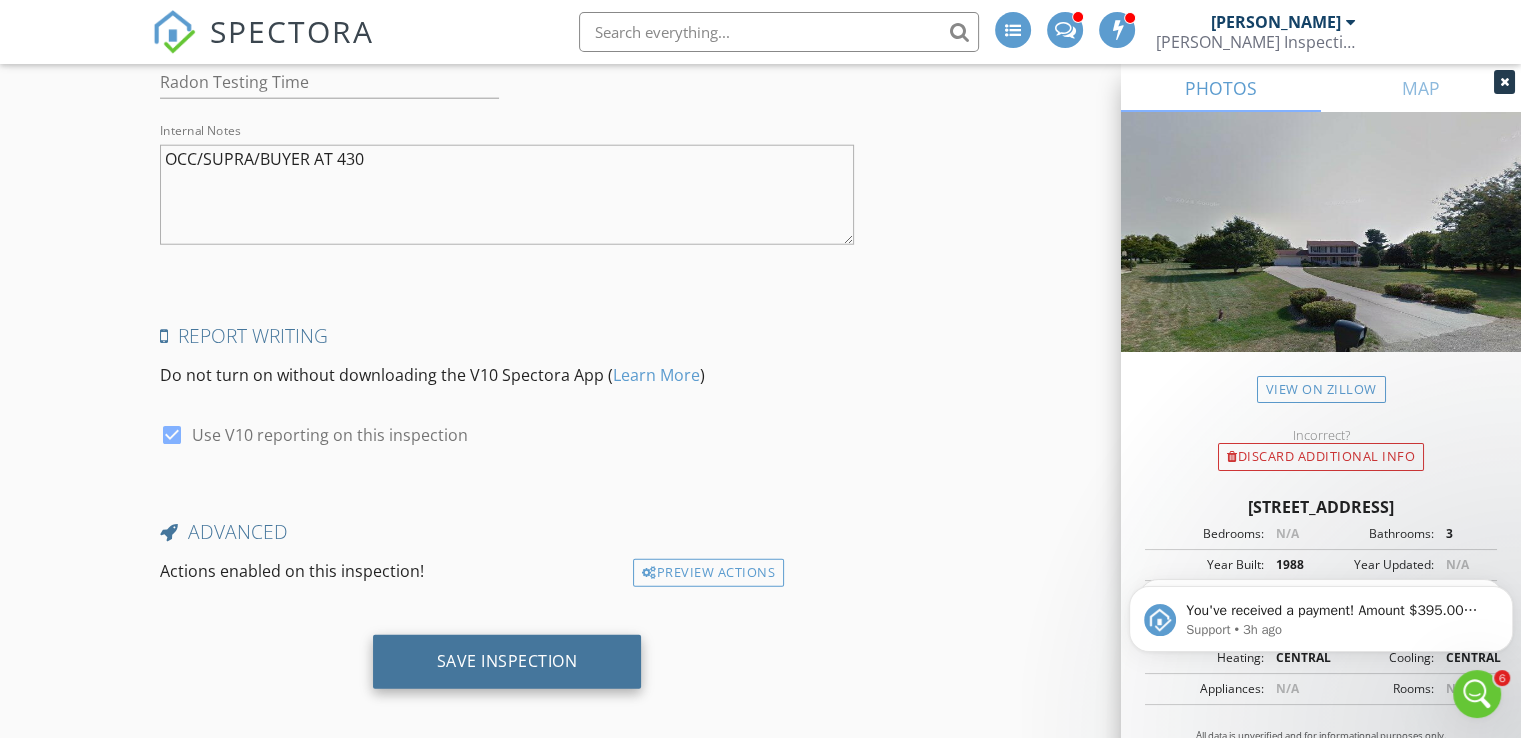 type on "MEGHANQUINN78@GMAIL.COM" 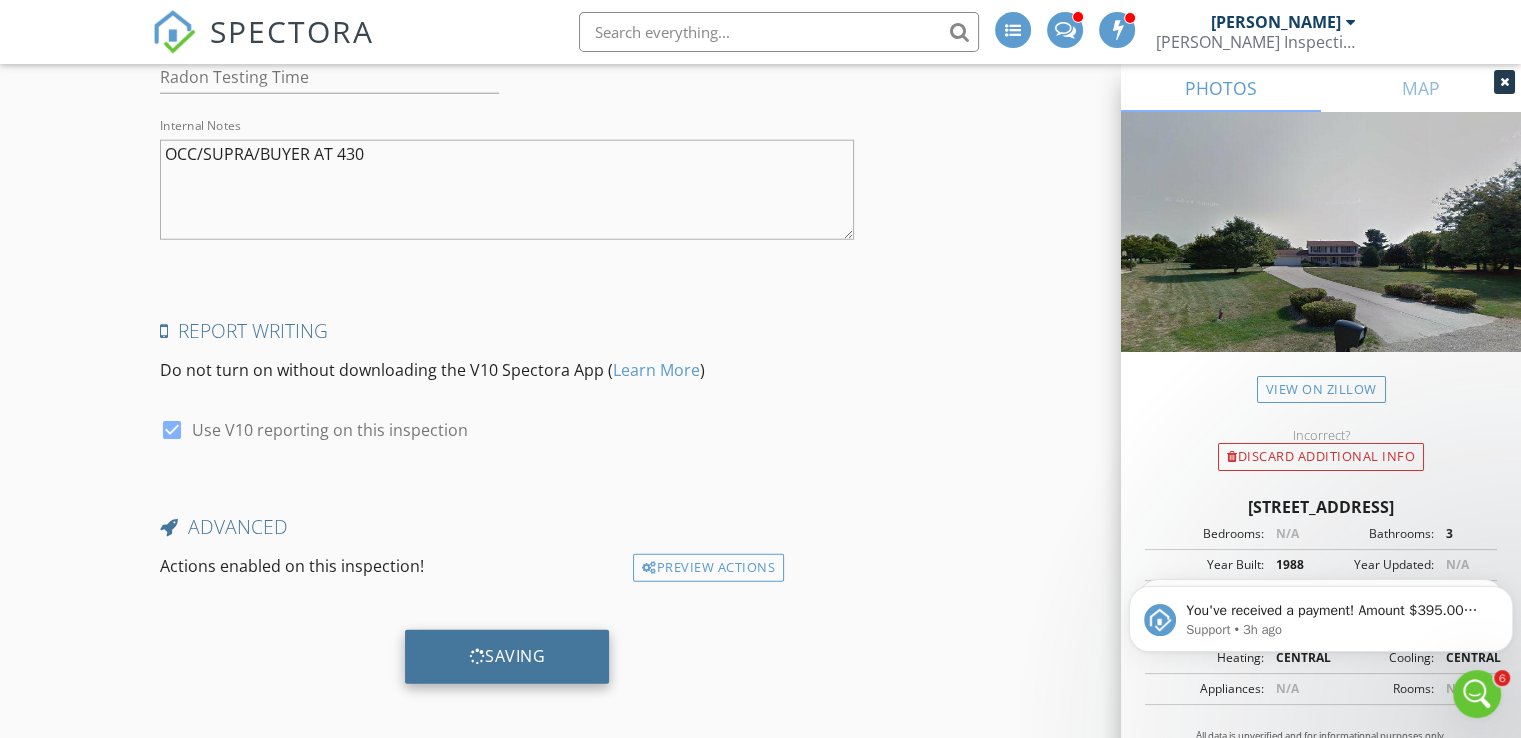 scroll, scrollTop: 5128, scrollLeft: 0, axis: vertical 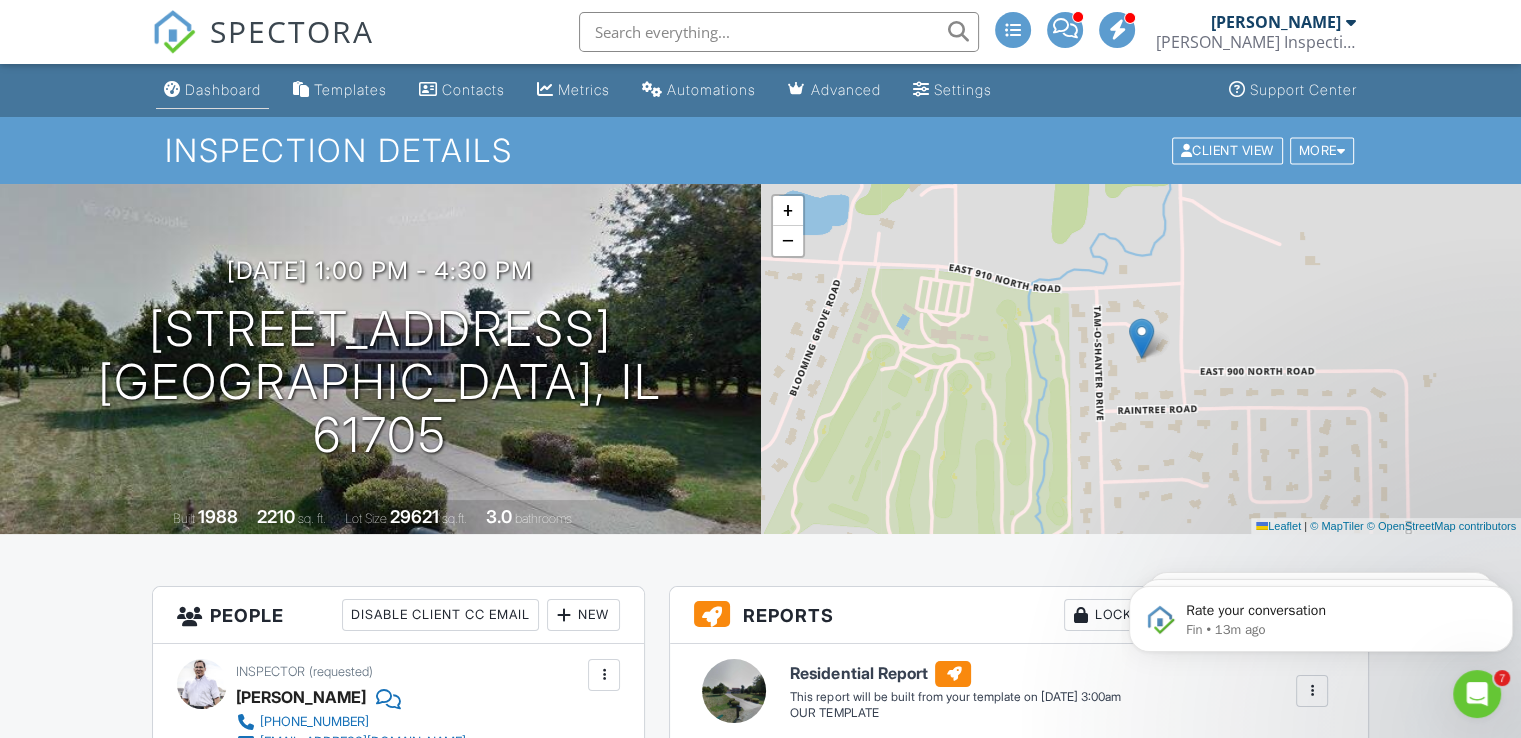 click on "Dashboard" at bounding box center (223, 89) 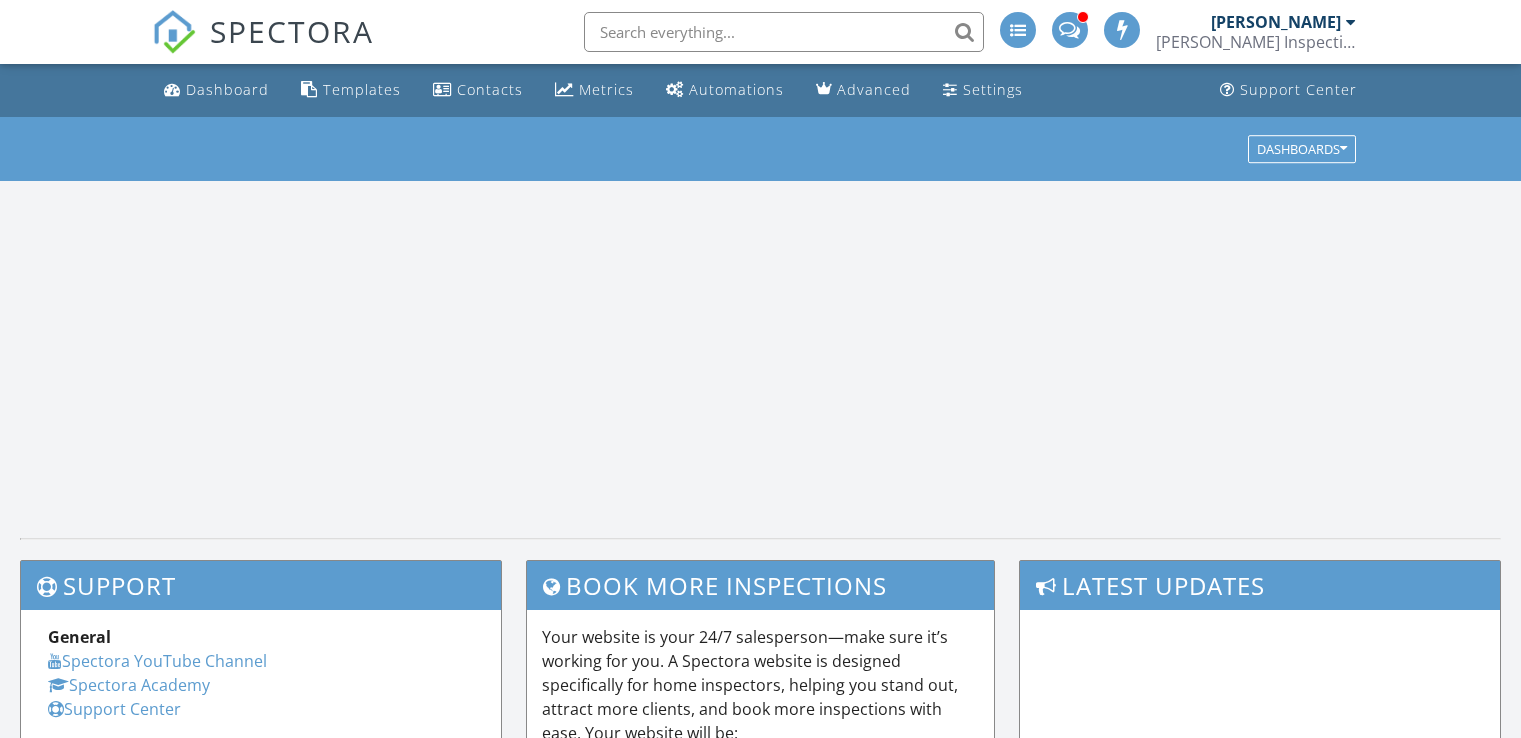 scroll, scrollTop: 0, scrollLeft: 0, axis: both 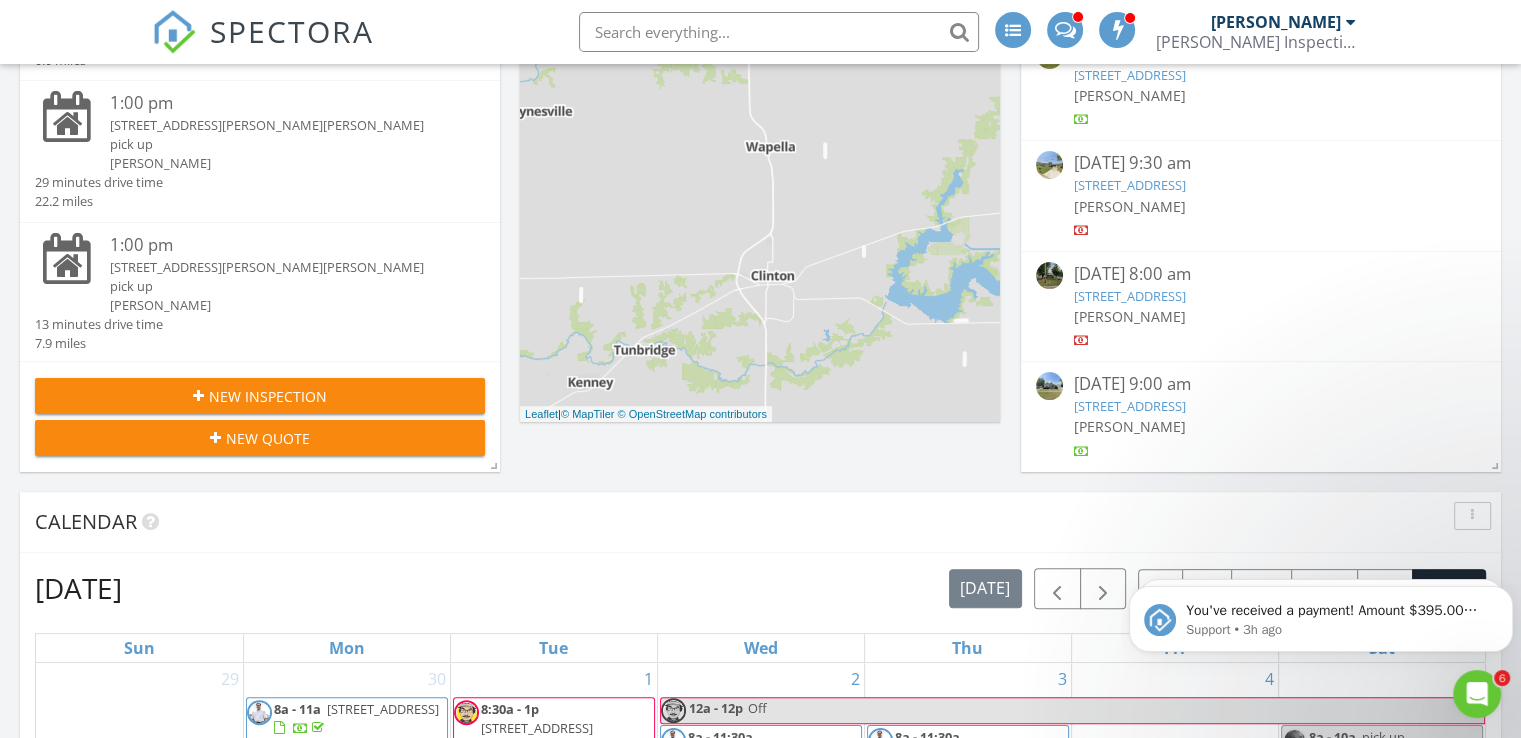 click on "New Inspection" at bounding box center [260, 396] 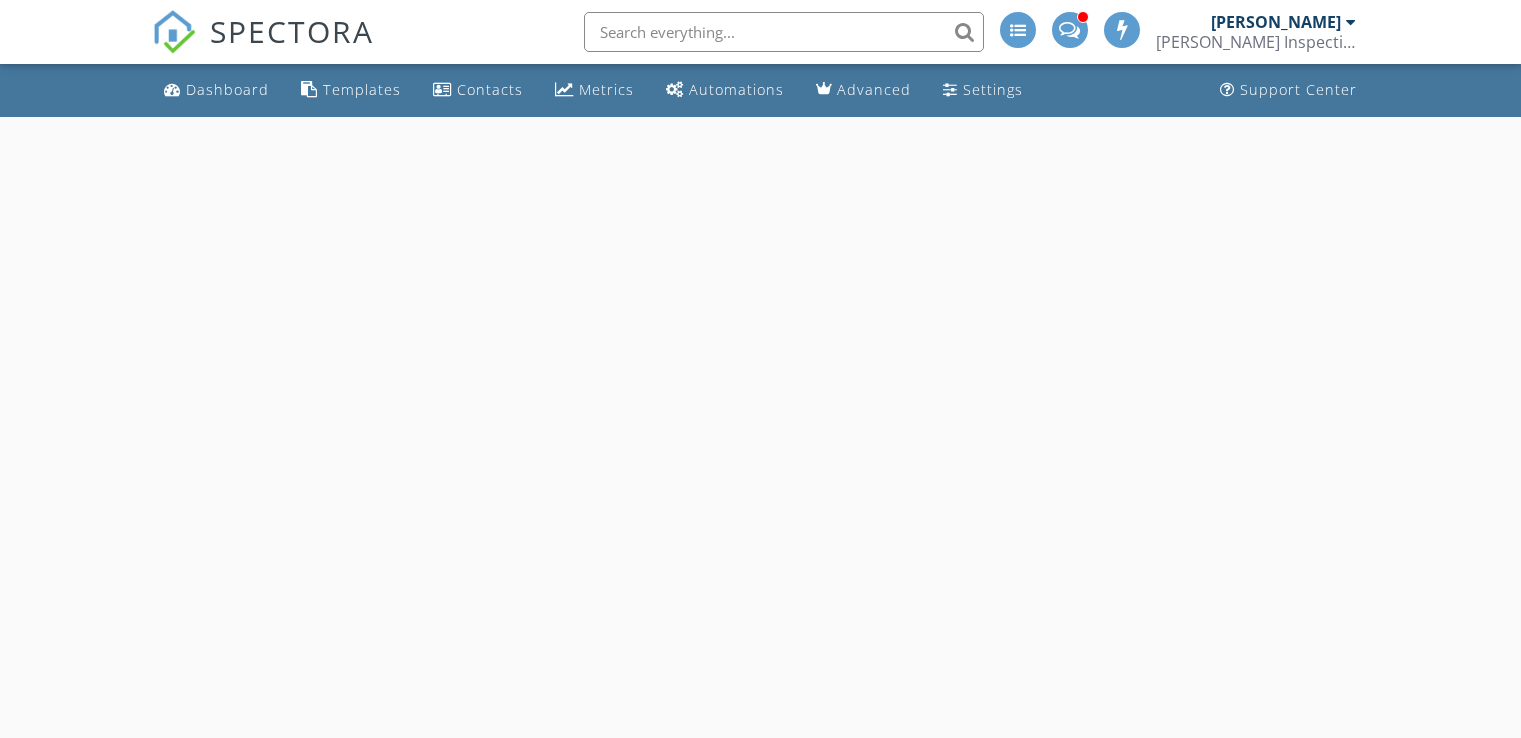 scroll, scrollTop: 0, scrollLeft: 0, axis: both 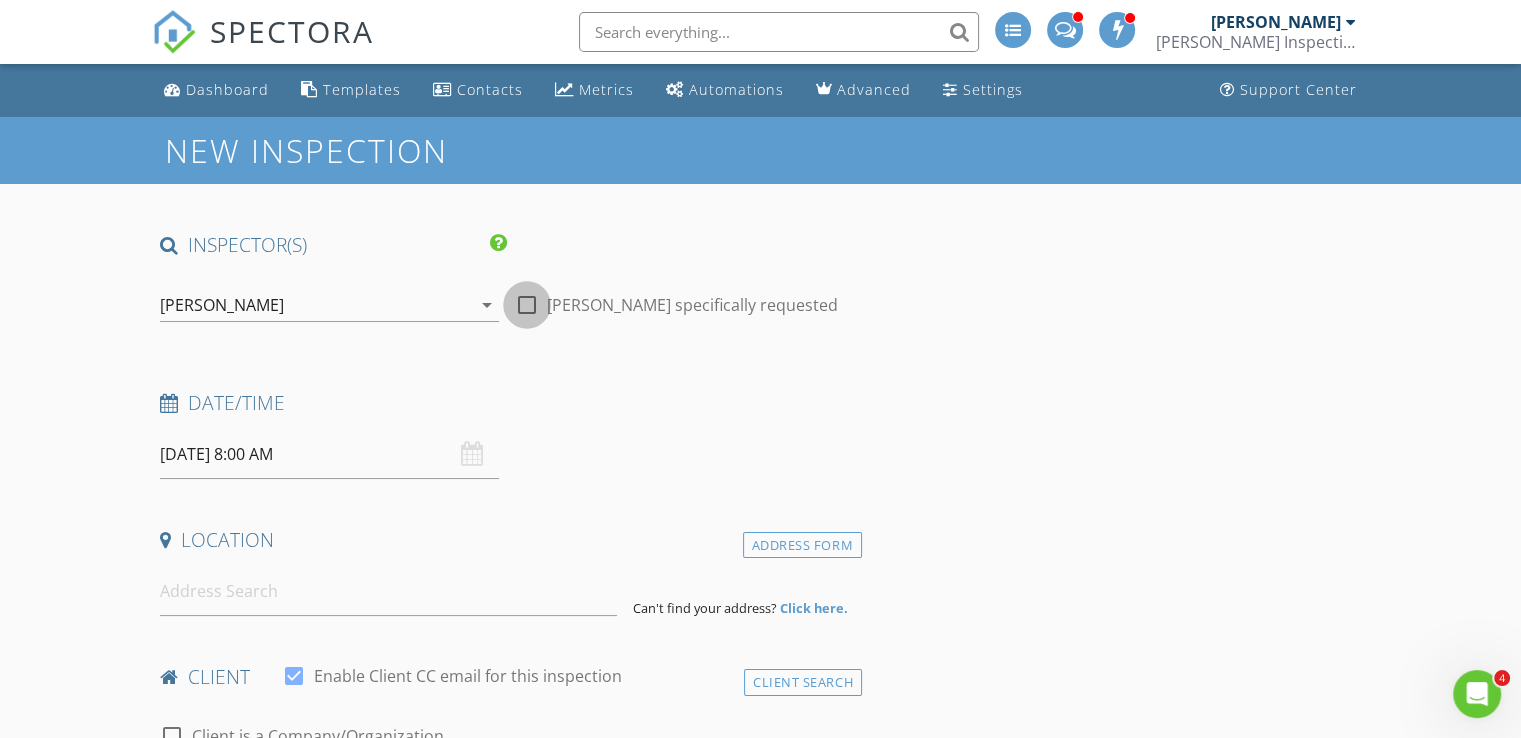 click at bounding box center [527, 305] 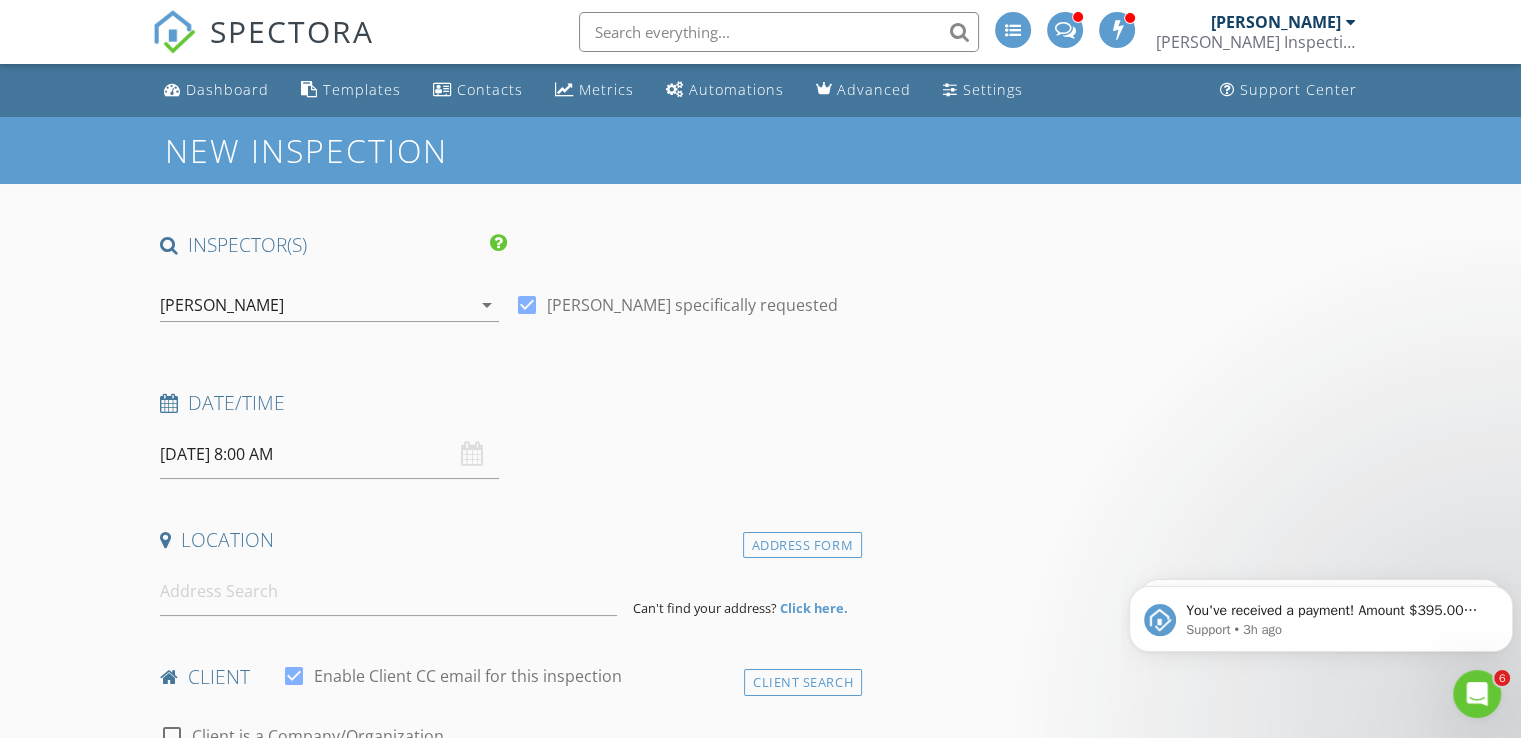 scroll, scrollTop: 0, scrollLeft: 0, axis: both 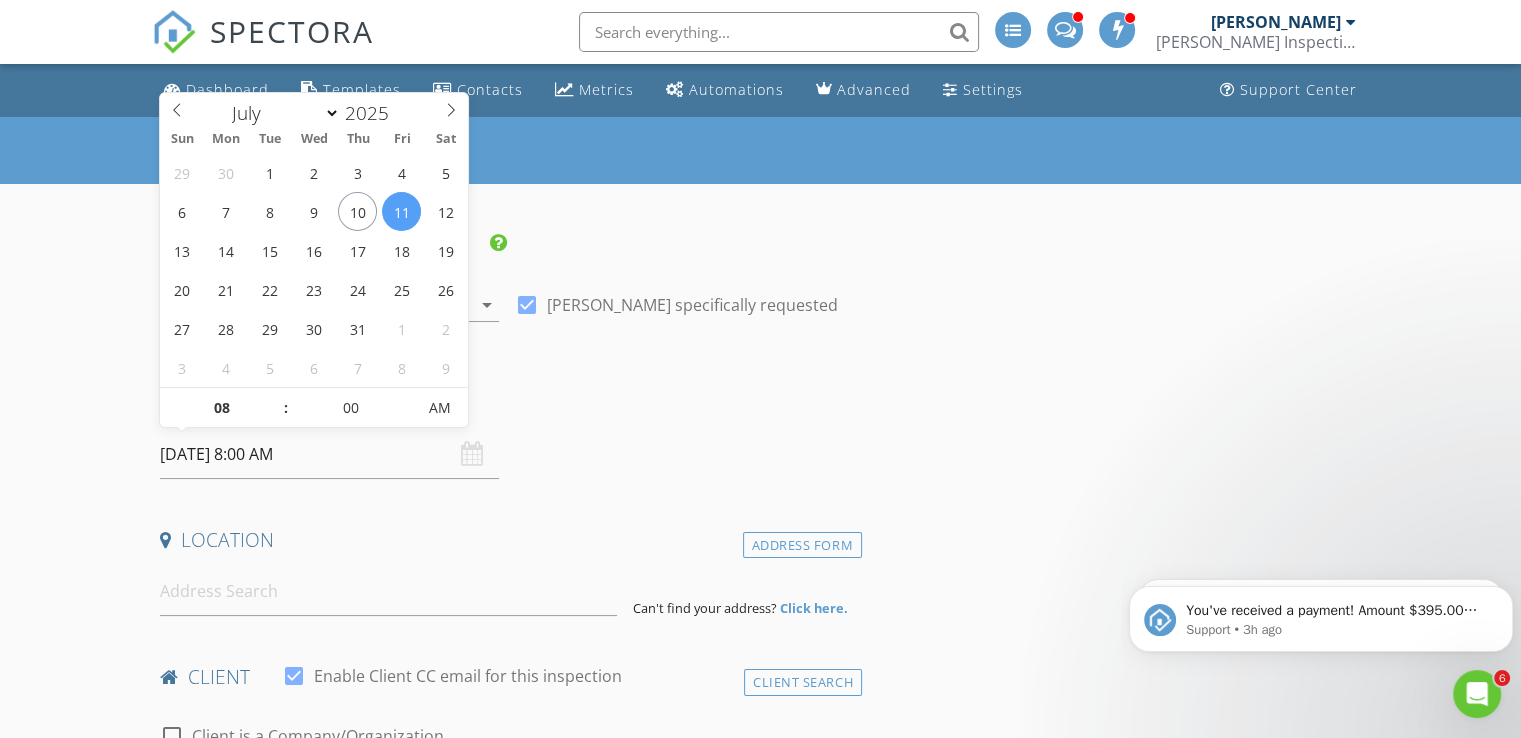 click on "[DATE] 8:00 AM" at bounding box center (329, 454) 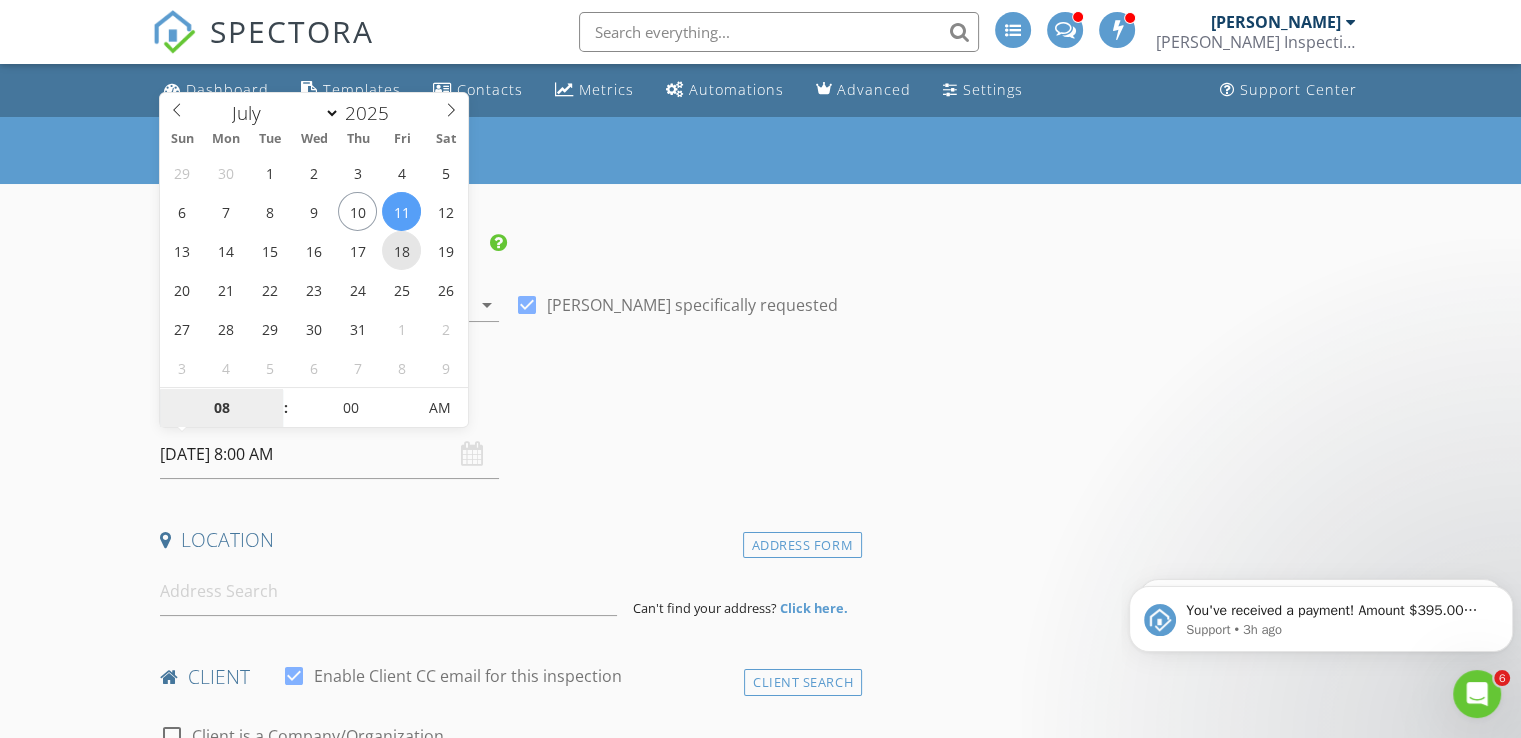 type on "[DATE] 8:00 AM" 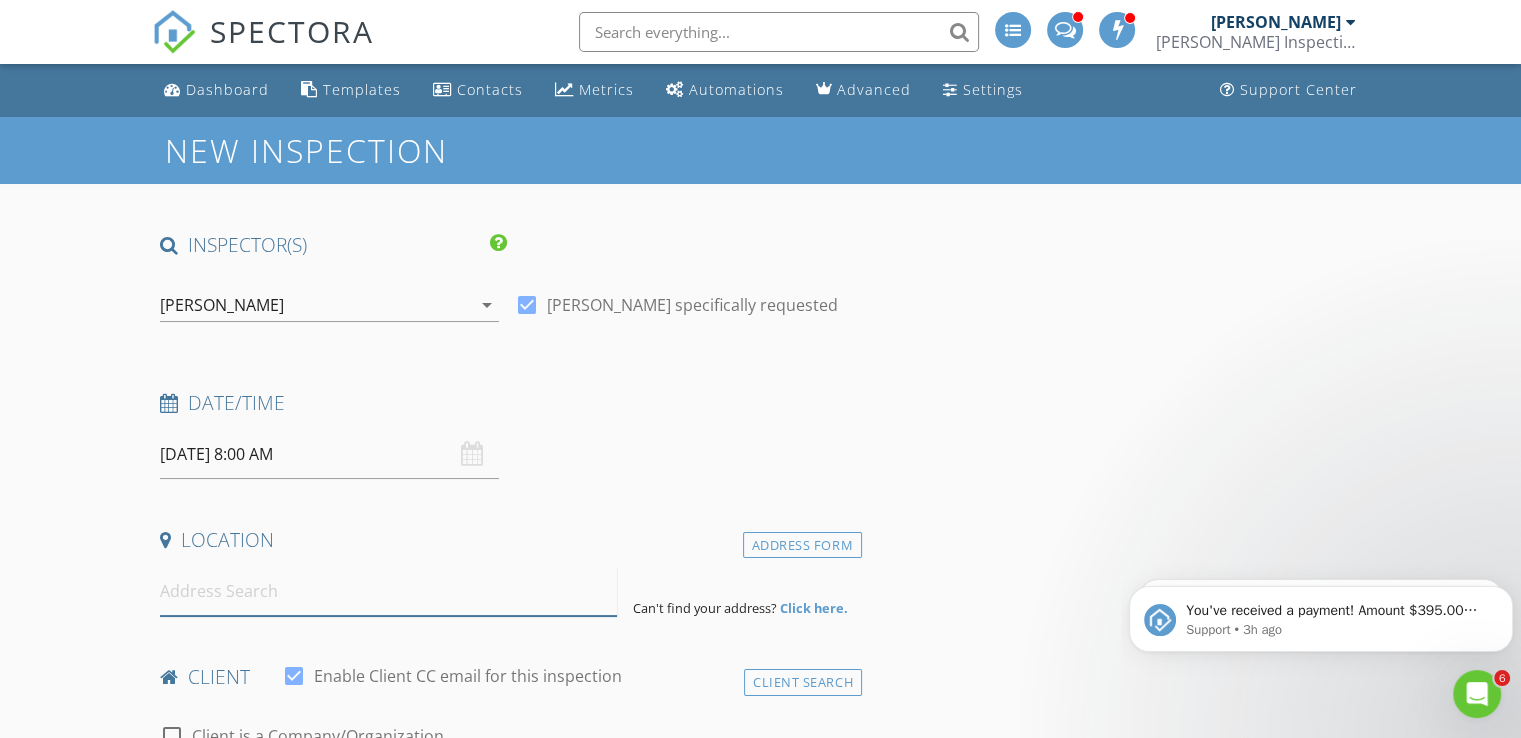 click at bounding box center (388, 591) 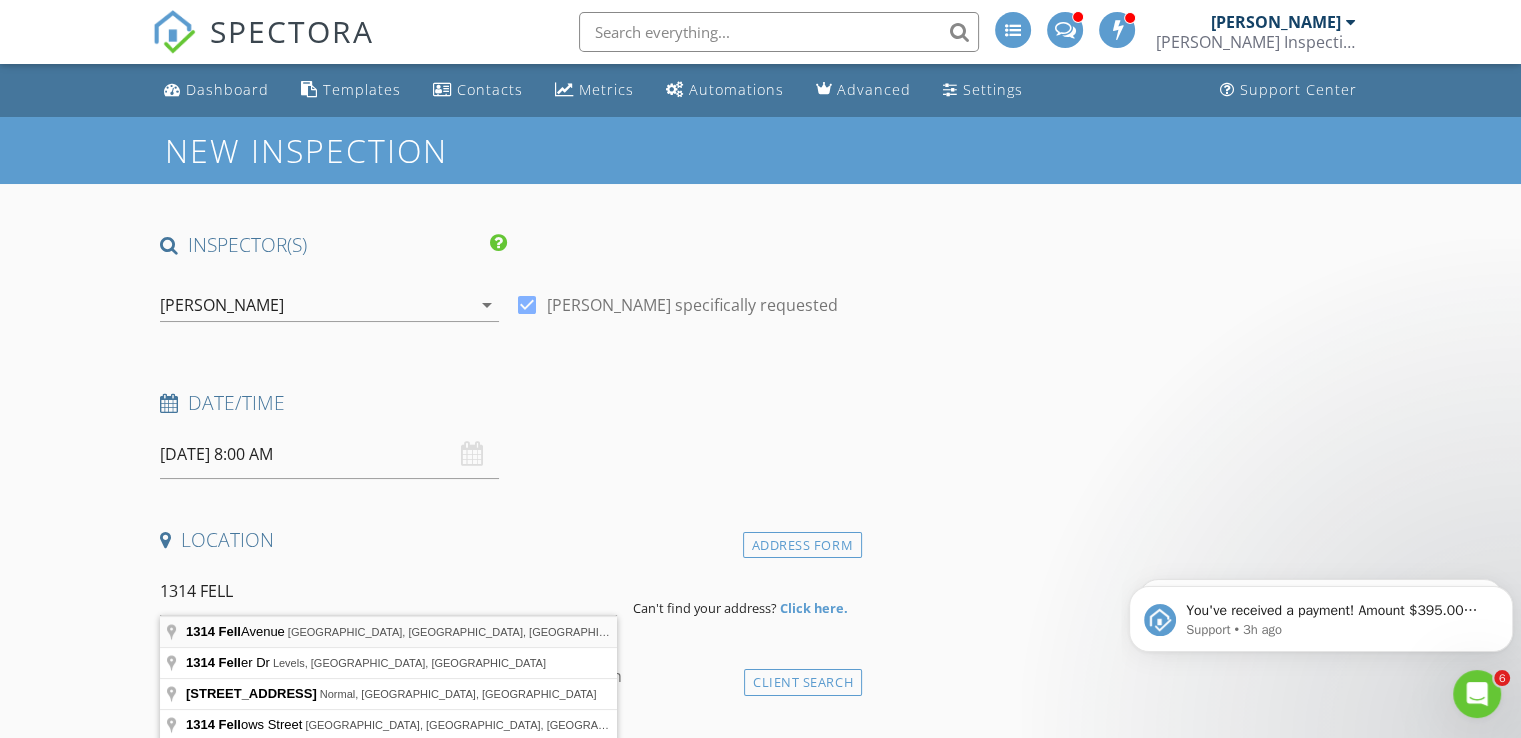 type on "[STREET_ADDRESS]" 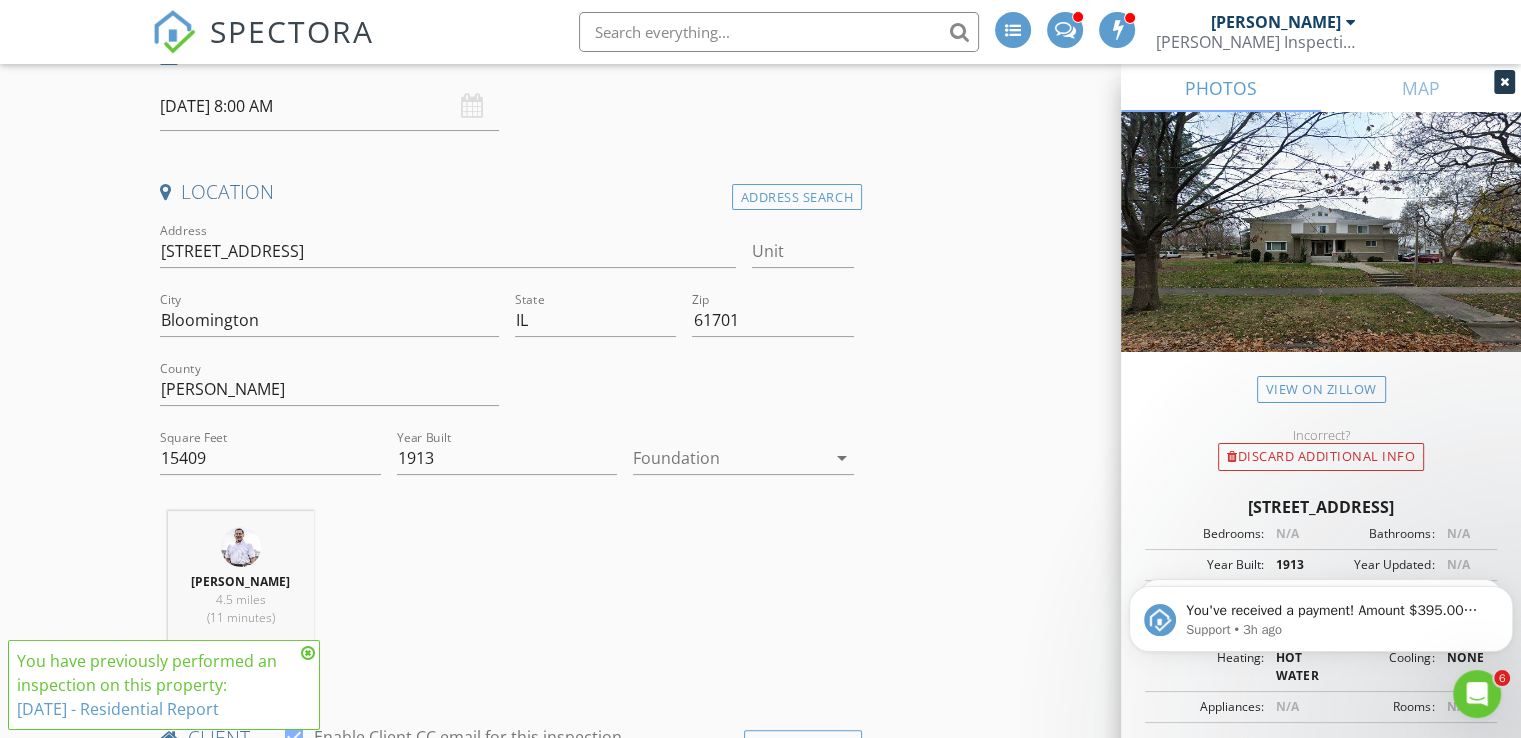 scroll, scrollTop: 350, scrollLeft: 0, axis: vertical 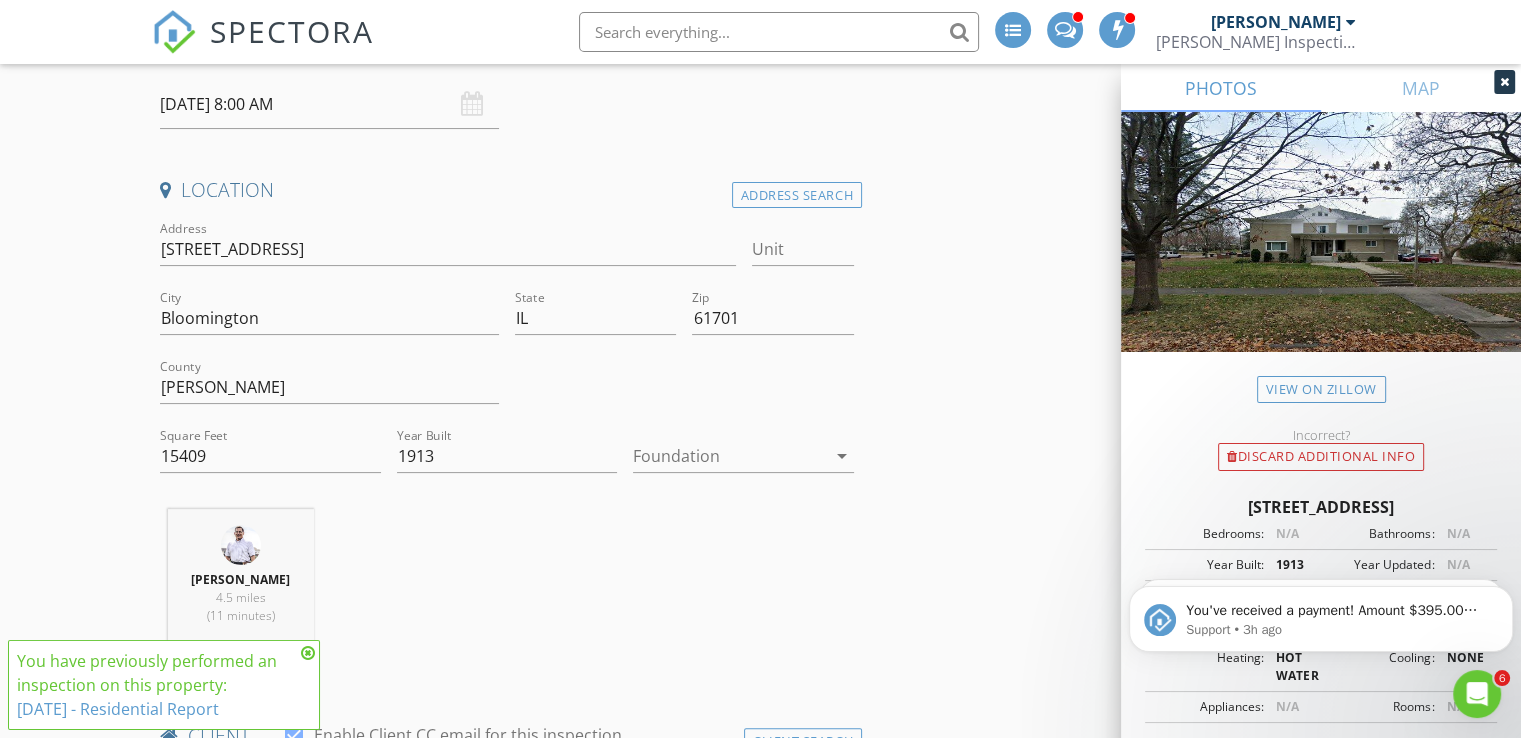 click at bounding box center (308, 653) 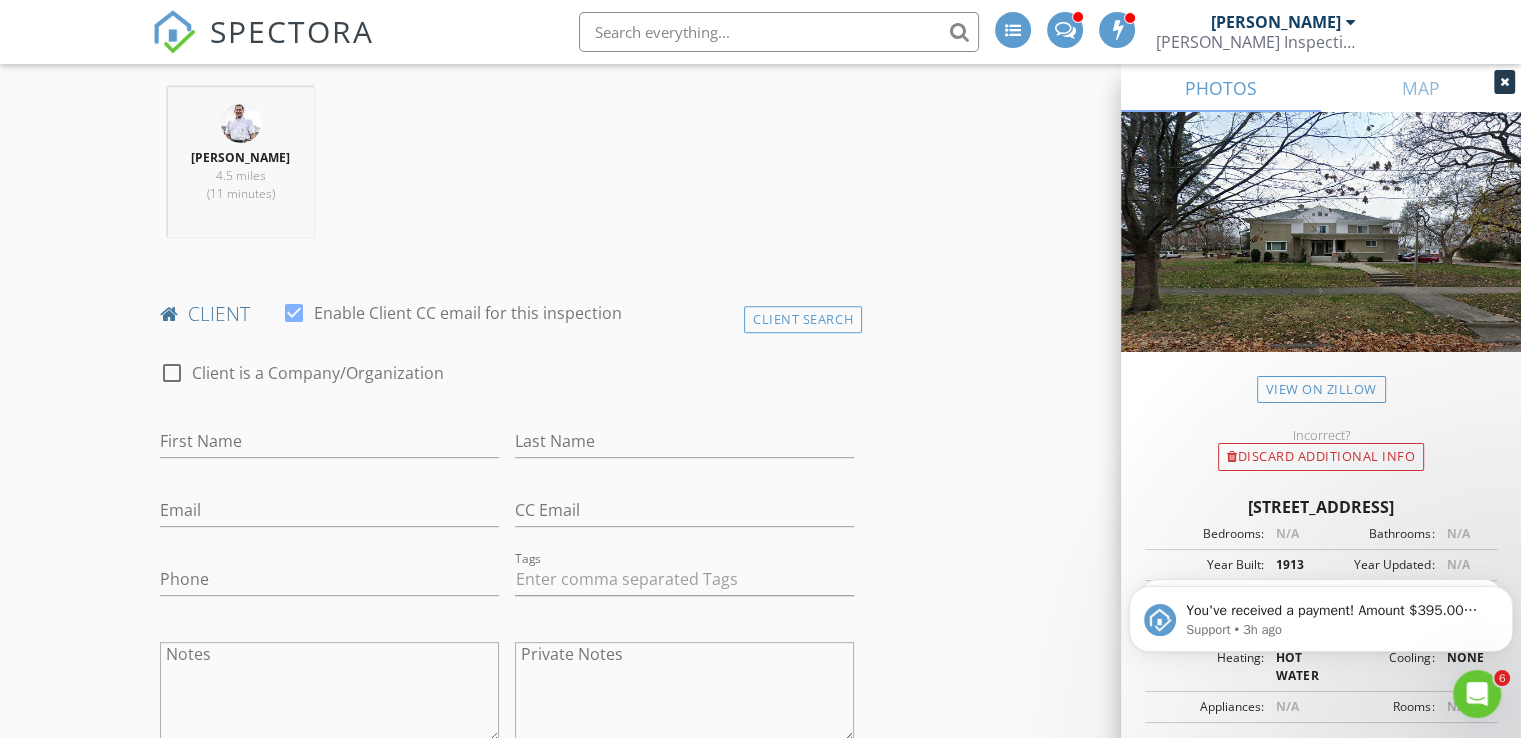 scroll, scrollTop: 773, scrollLeft: 0, axis: vertical 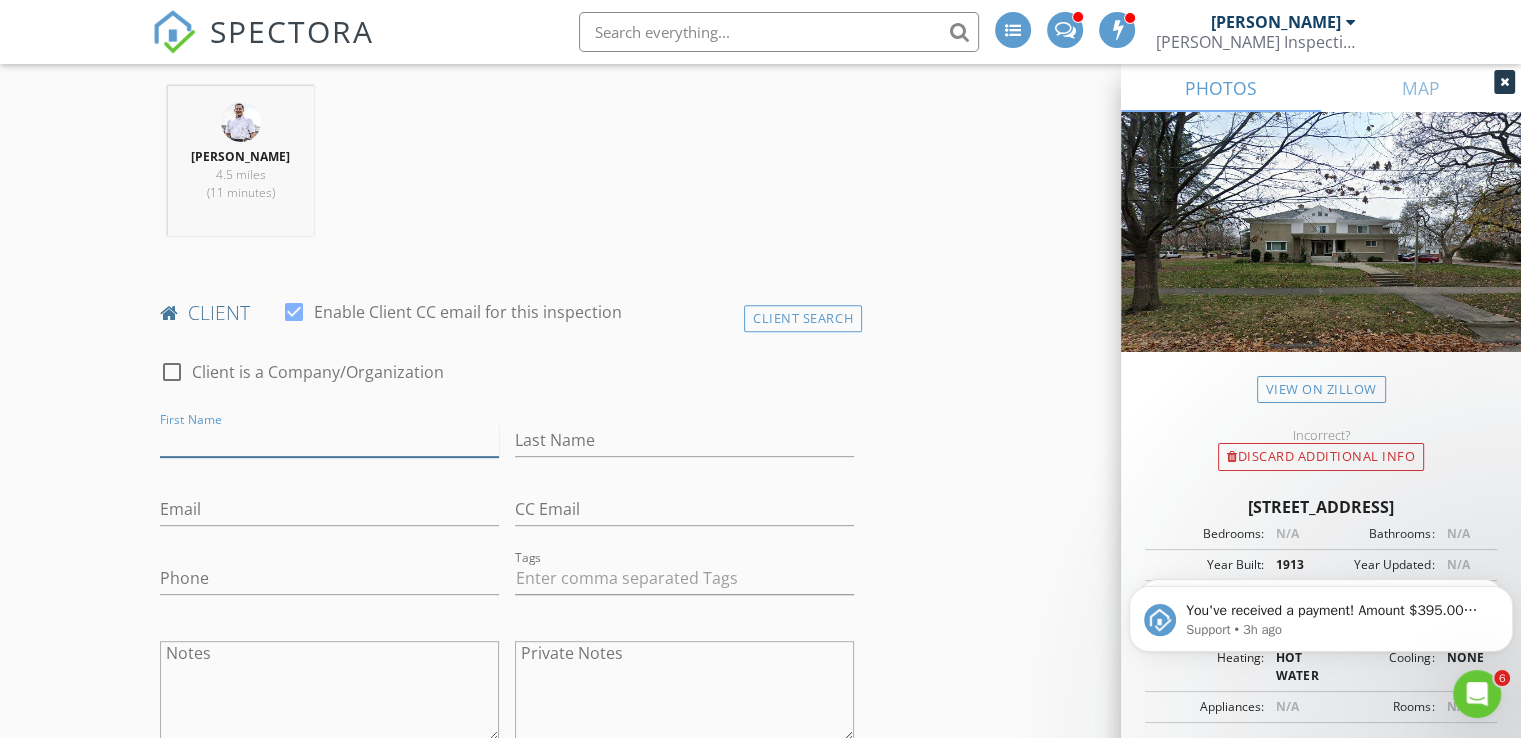 click on "First Name" at bounding box center (329, 440) 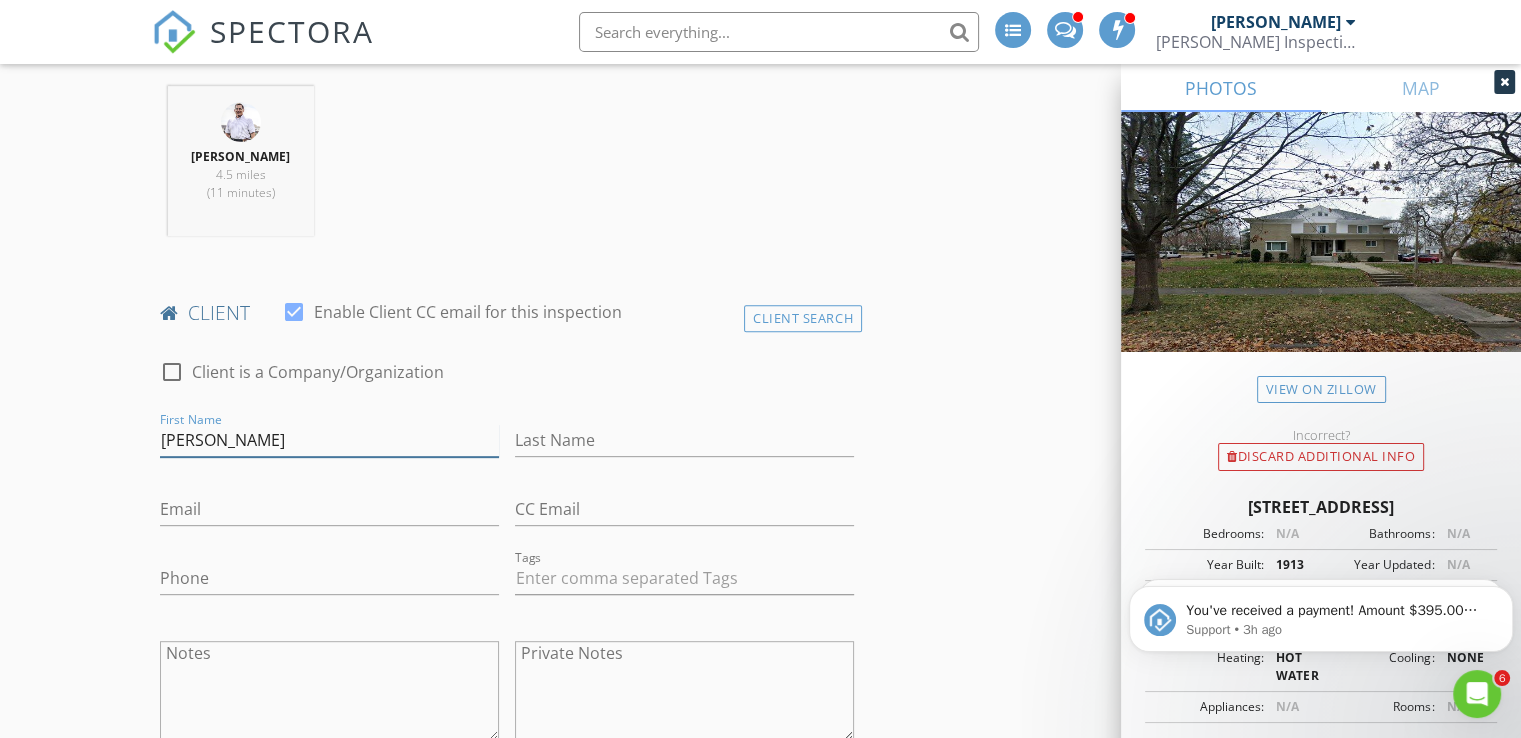 type on "[PERSON_NAME]" 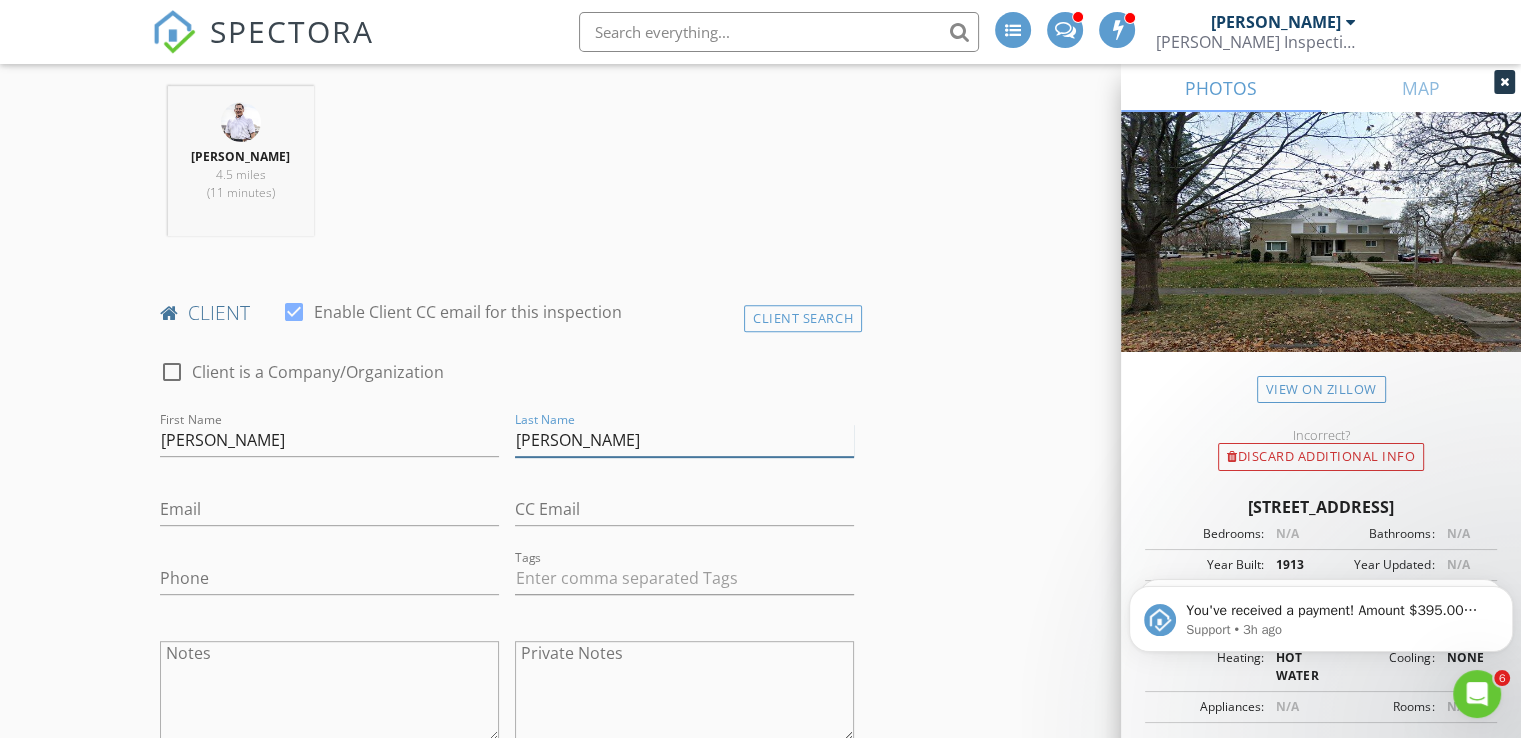 type on "[PERSON_NAME]" 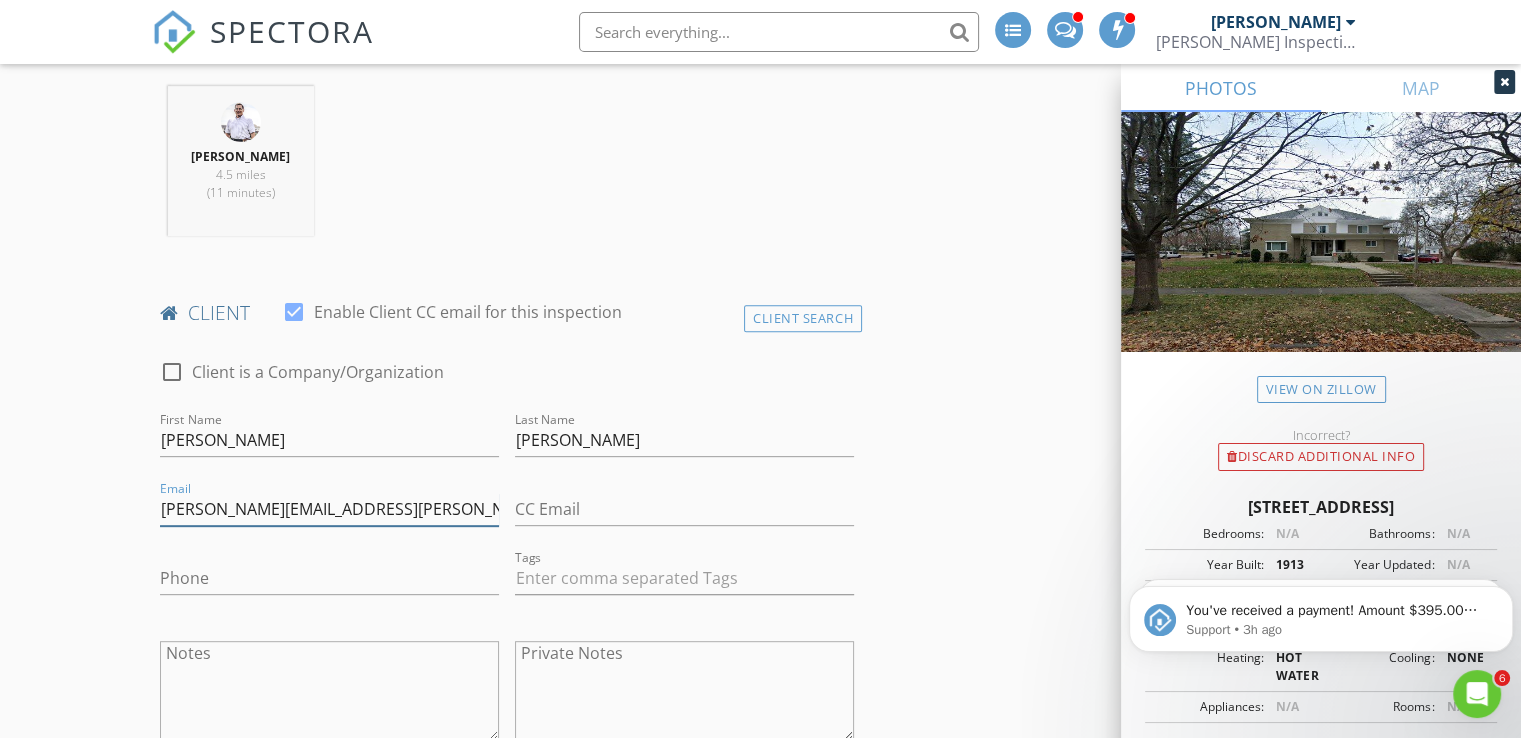 type on "[PERSON_NAME][EMAIL_ADDRESS][PERSON_NAME][DOMAIN_NAME]" 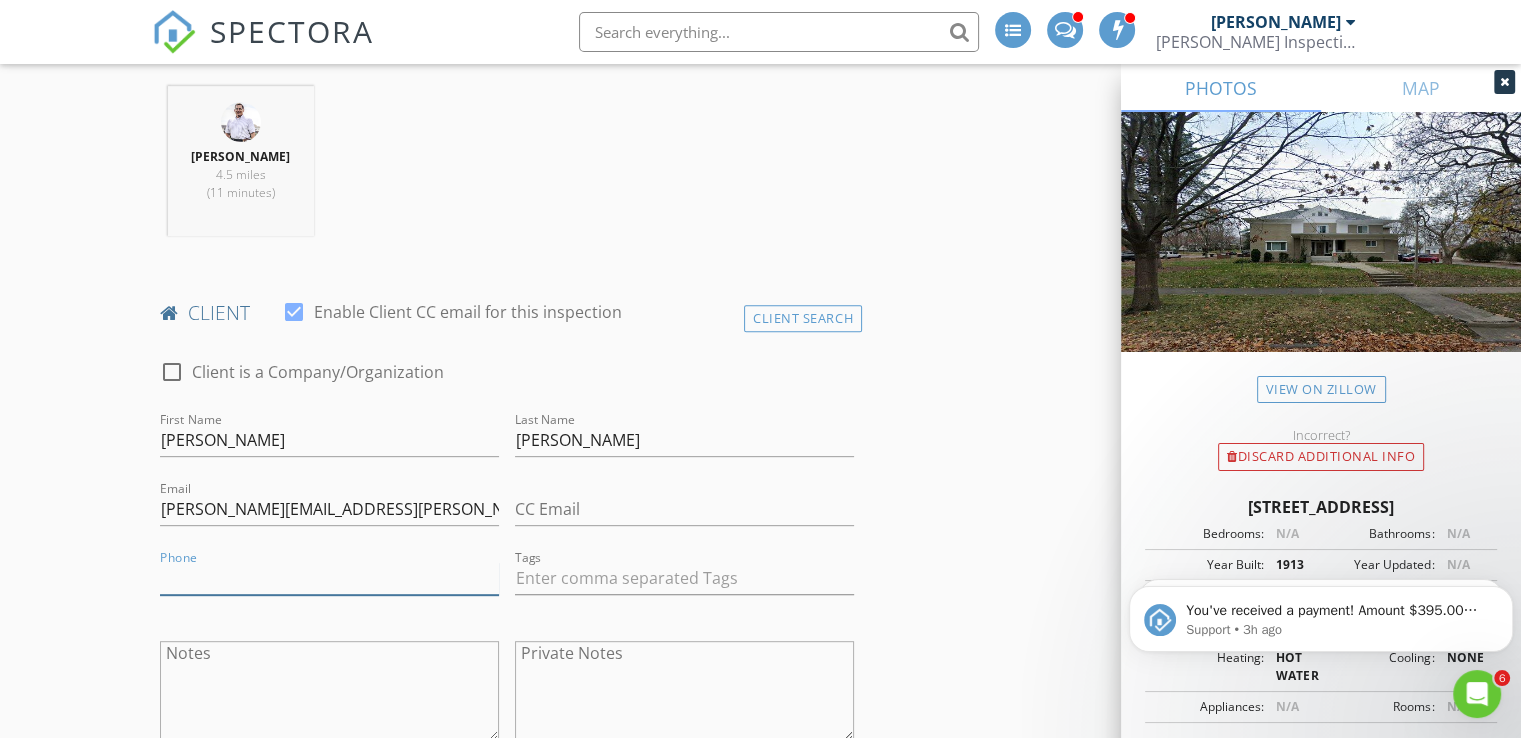 click on "Phone" at bounding box center (329, 578) 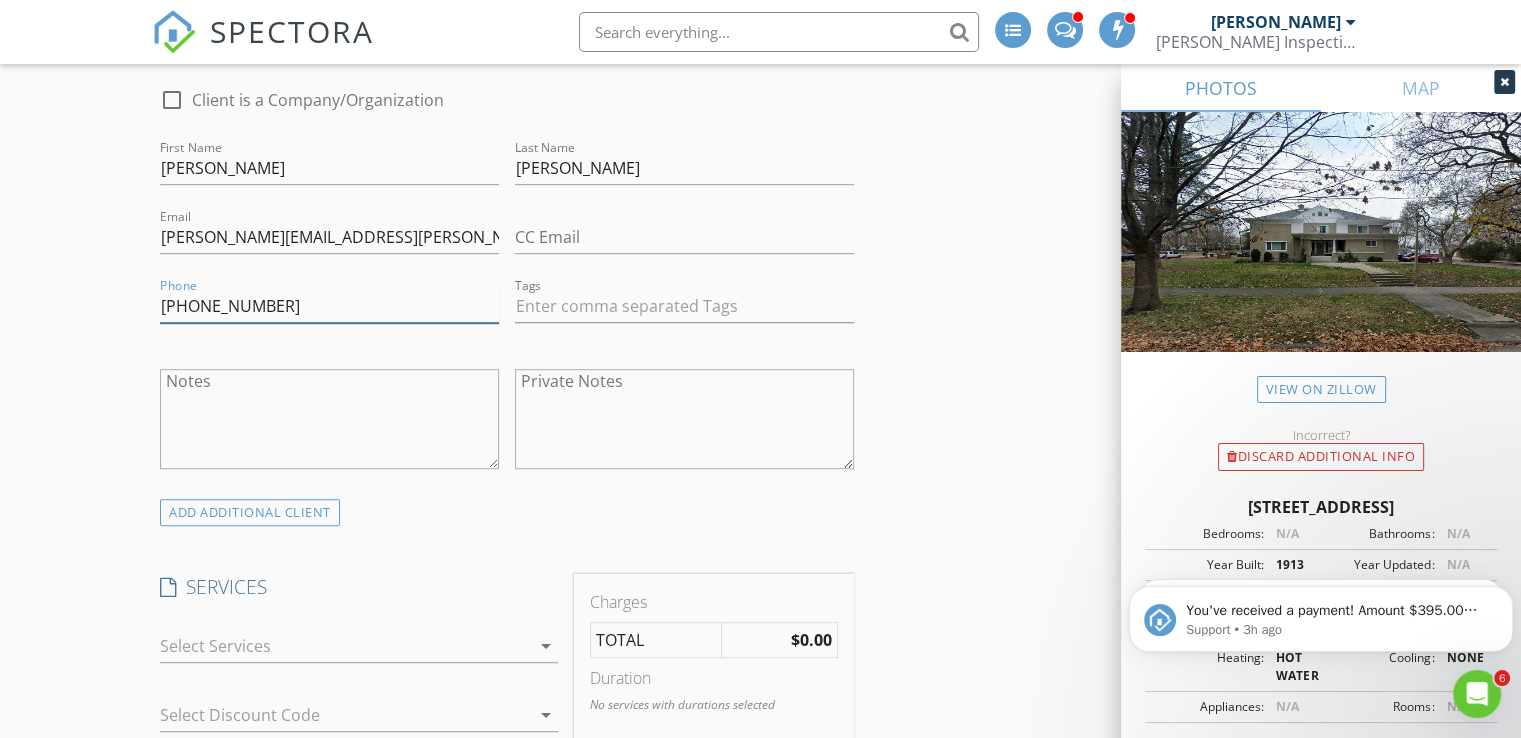 scroll, scrollTop: 1054, scrollLeft: 0, axis: vertical 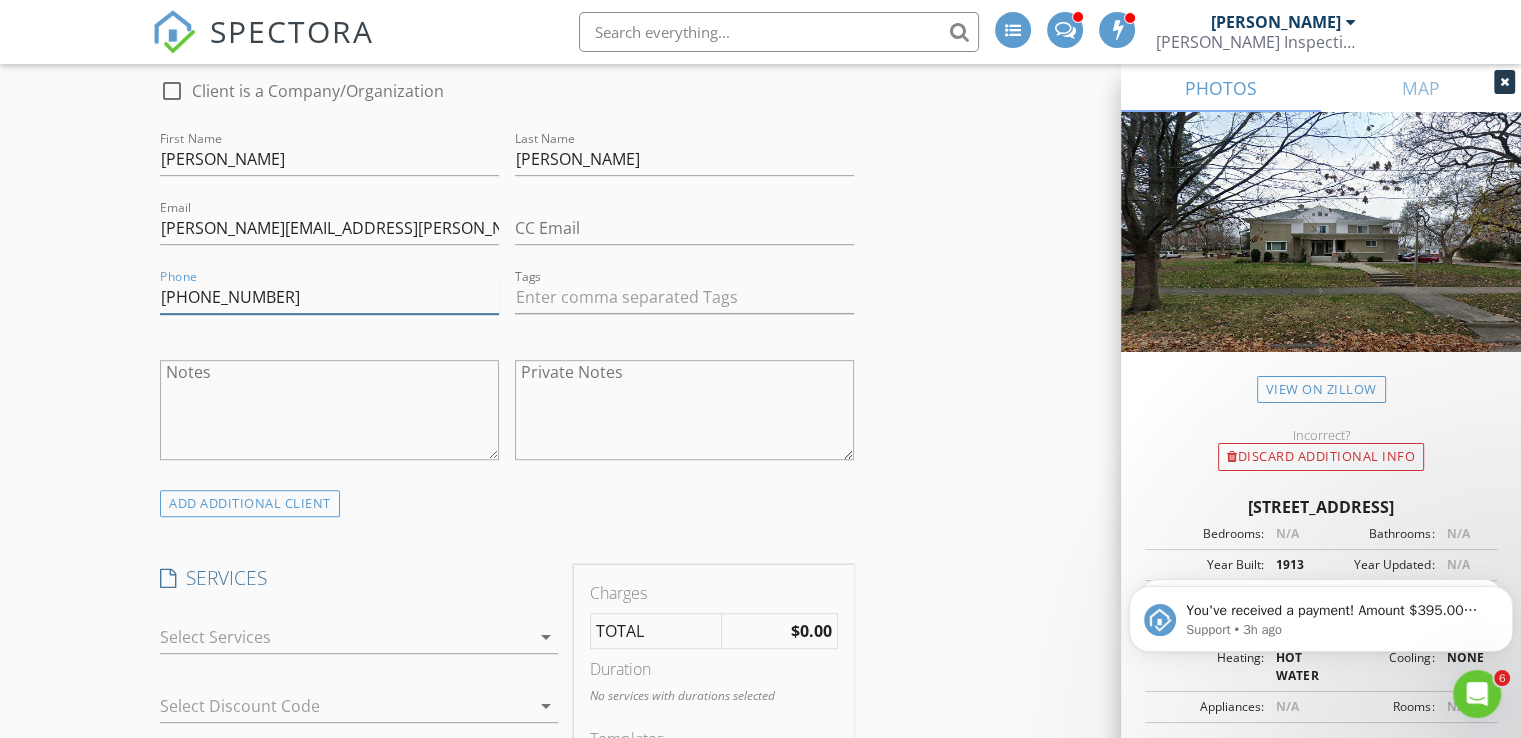 type on "[PHONE_NUMBER]" 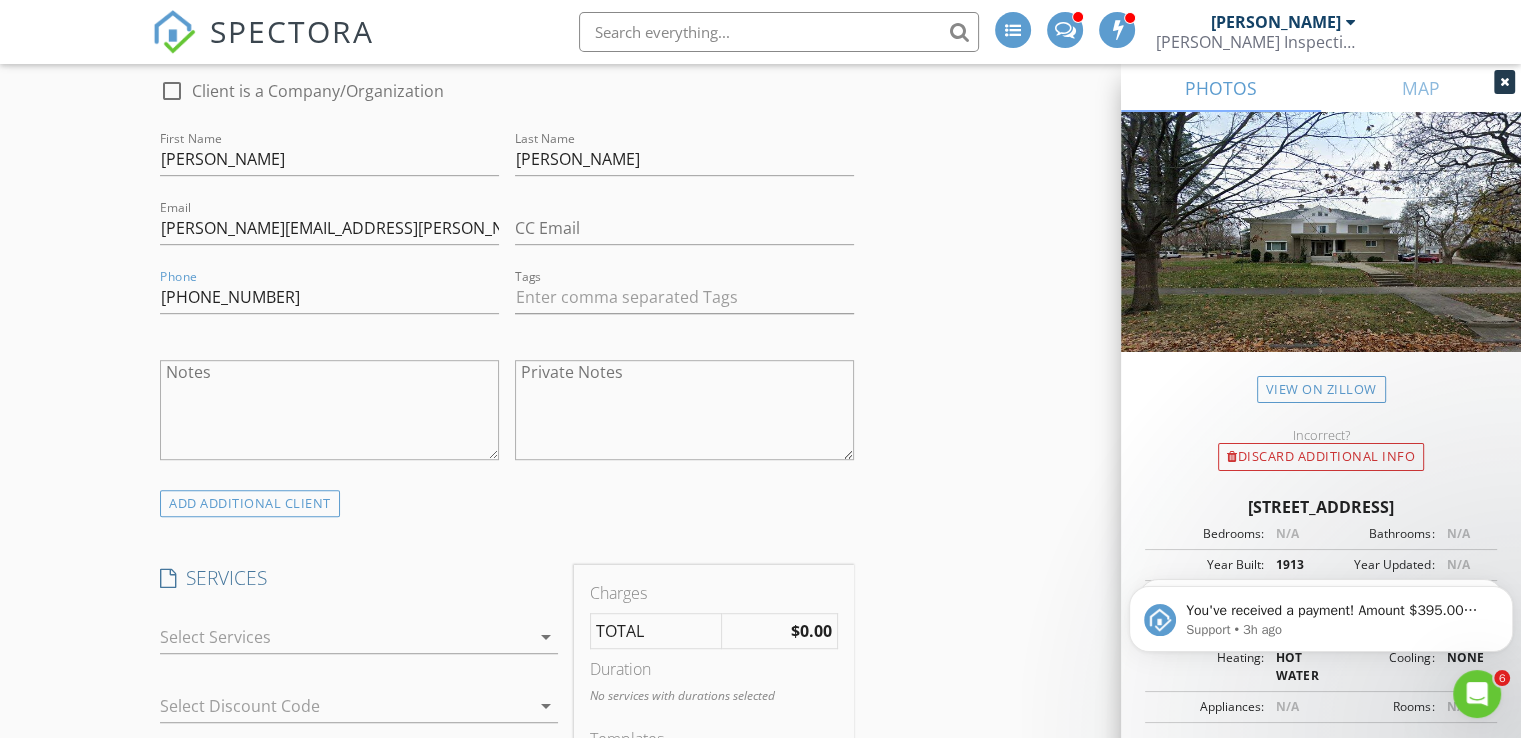 click at bounding box center [345, 637] 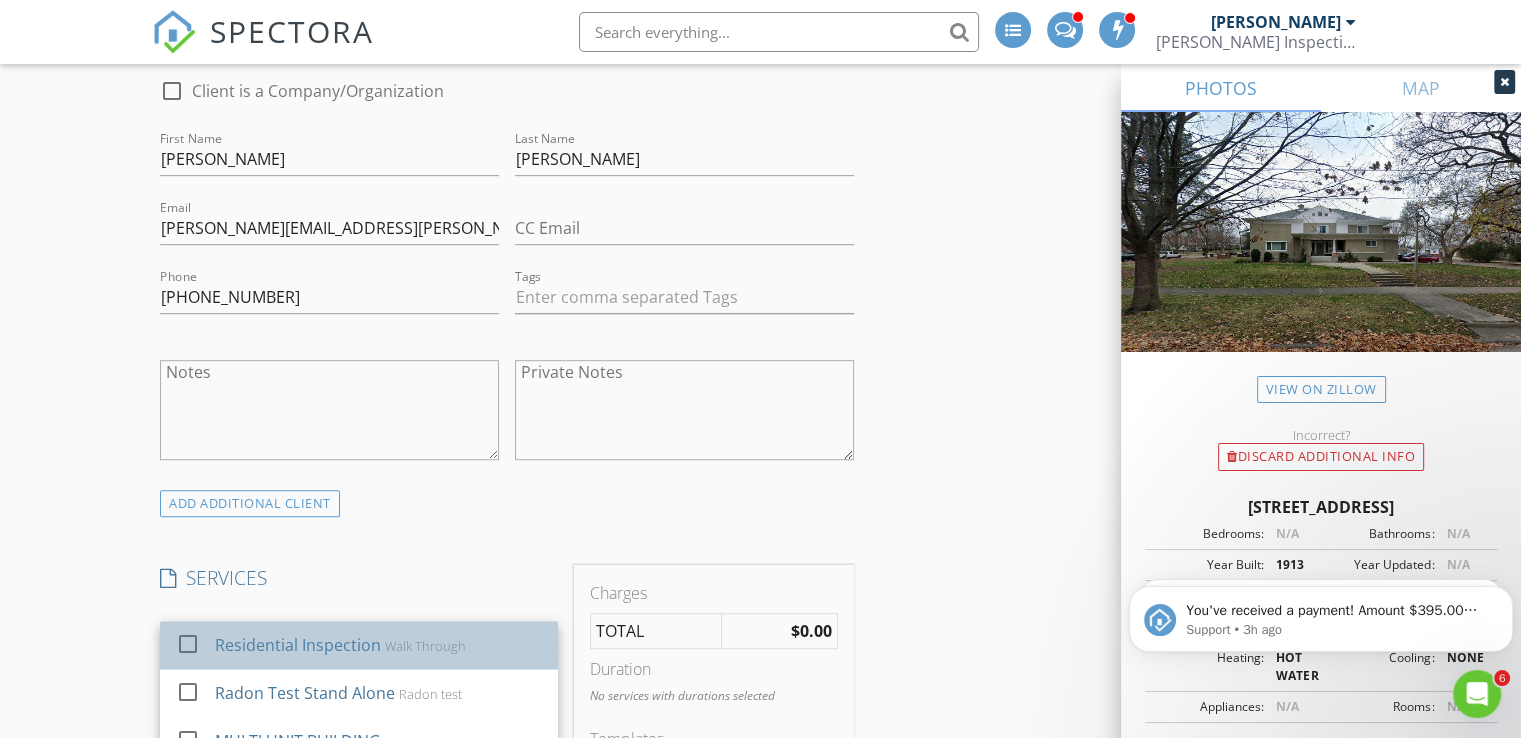 click on "Walk Through" at bounding box center [425, 646] 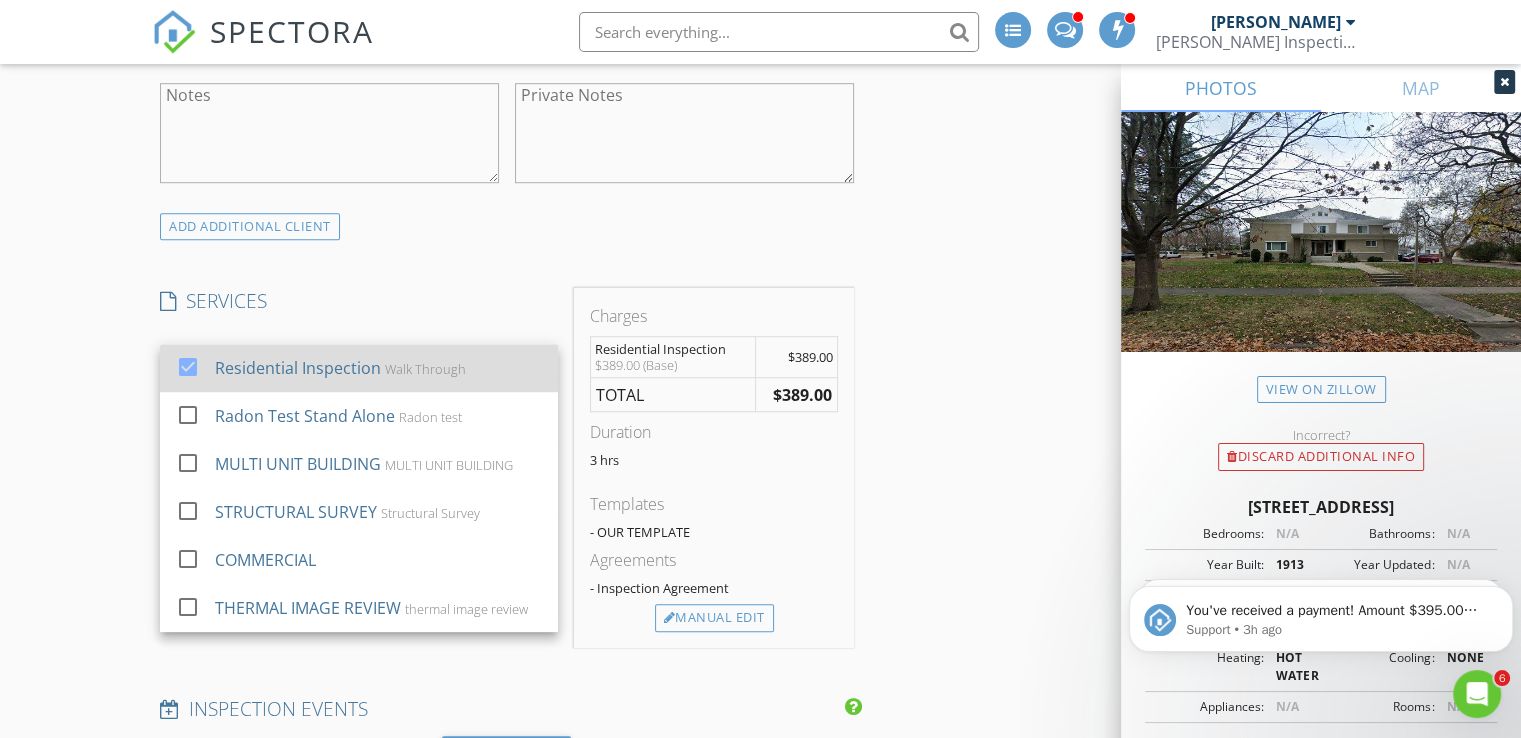 scroll, scrollTop: 1395, scrollLeft: 0, axis: vertical 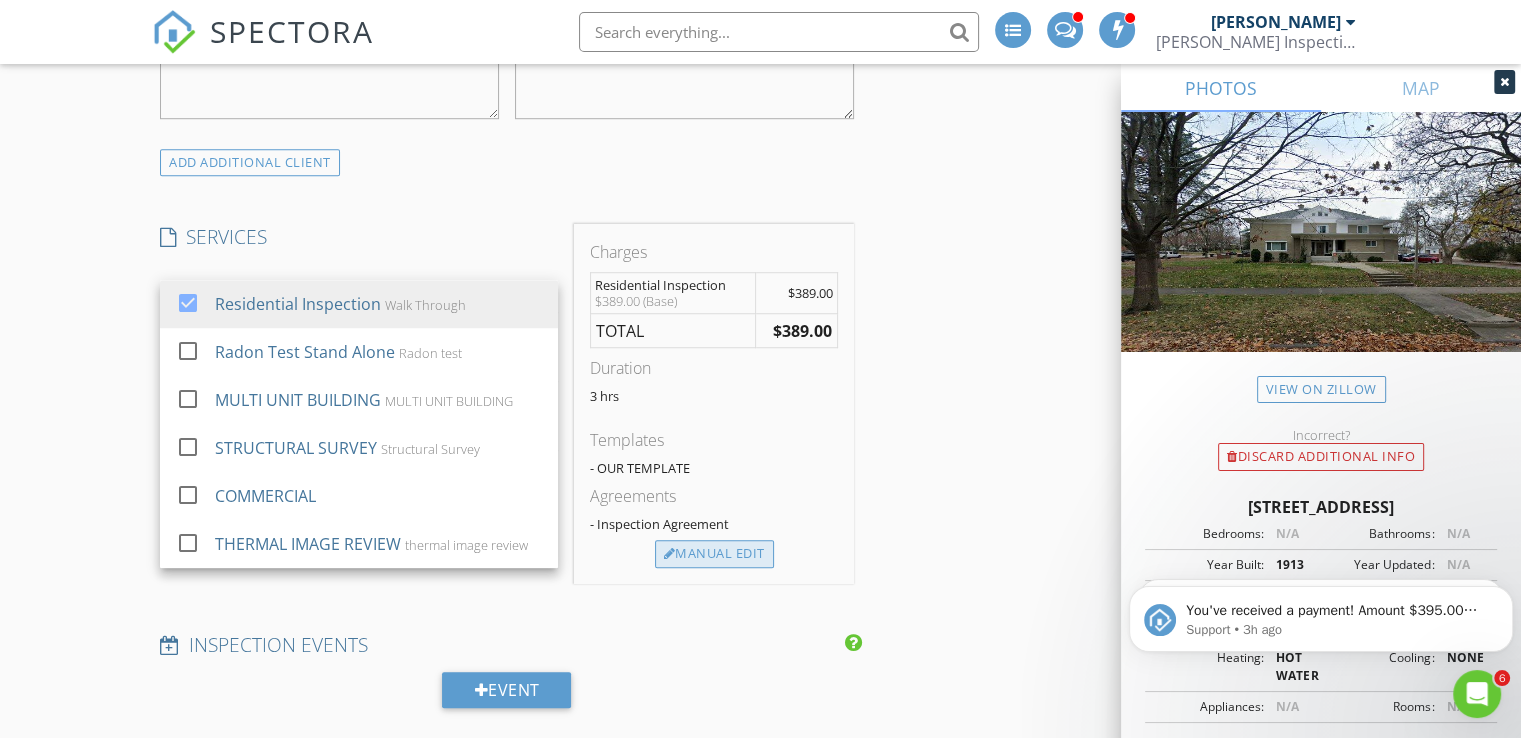 click on "Manual Edit" at bounding box center [714, 554] 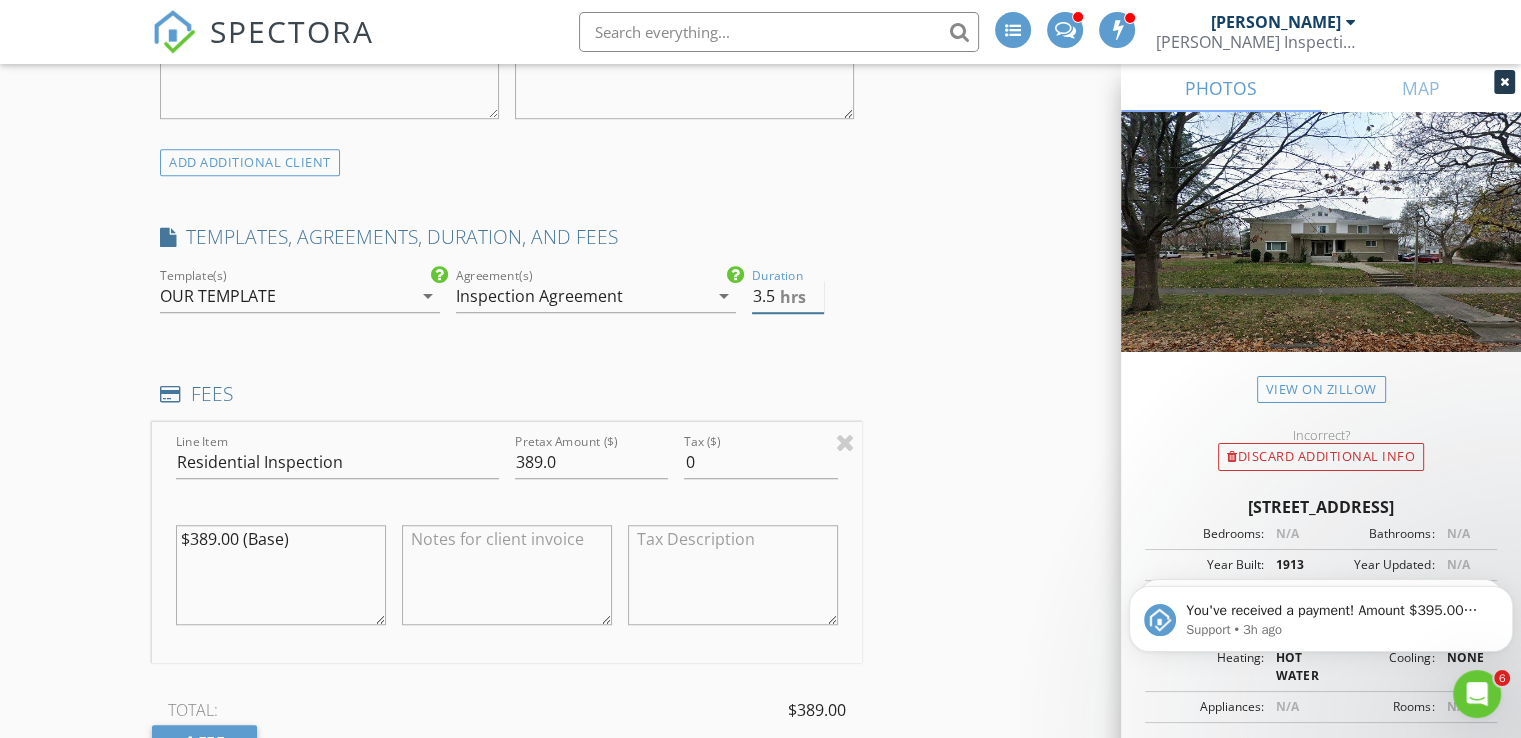 click on "3.5" at bounding box center (788, 296) 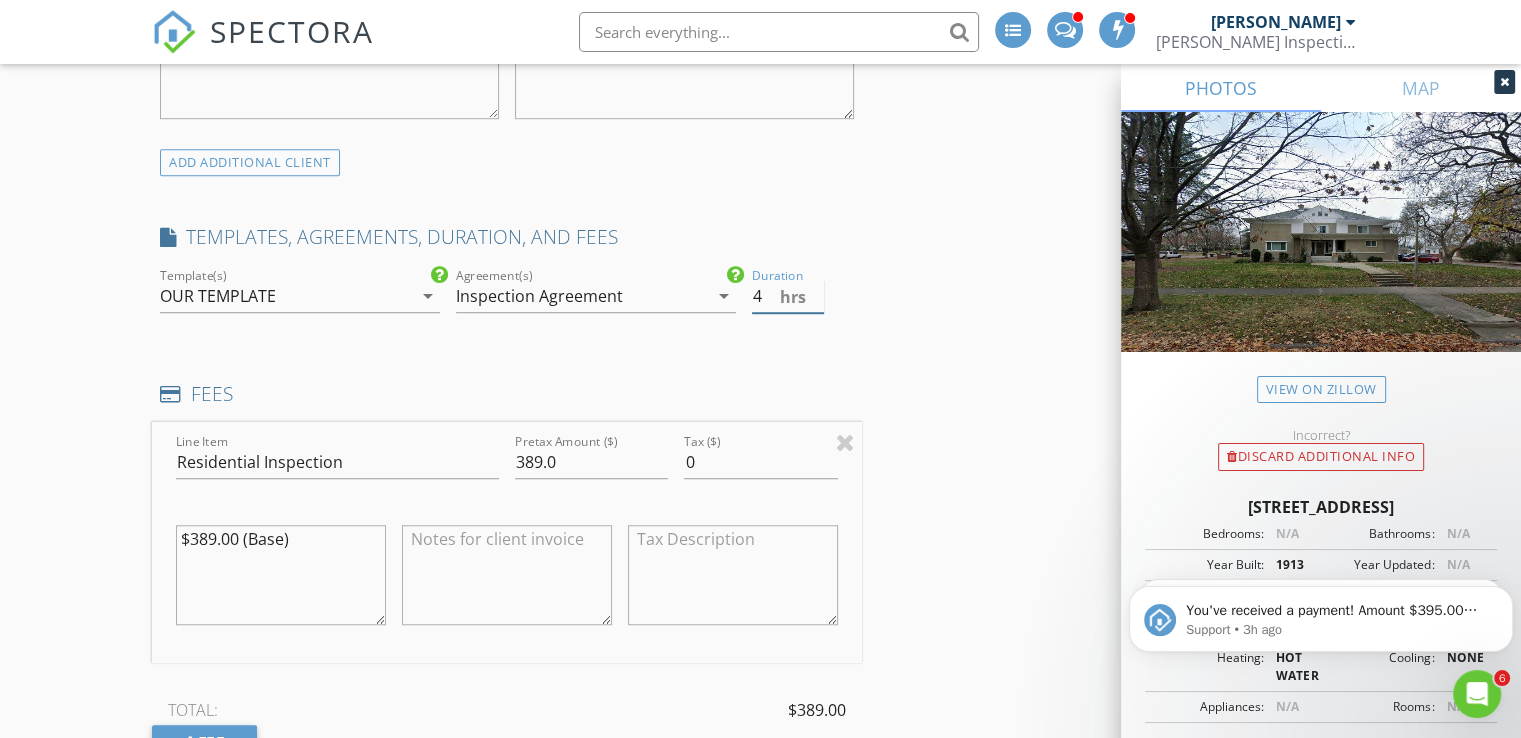 click on "4" at bounding box center (788, 296) 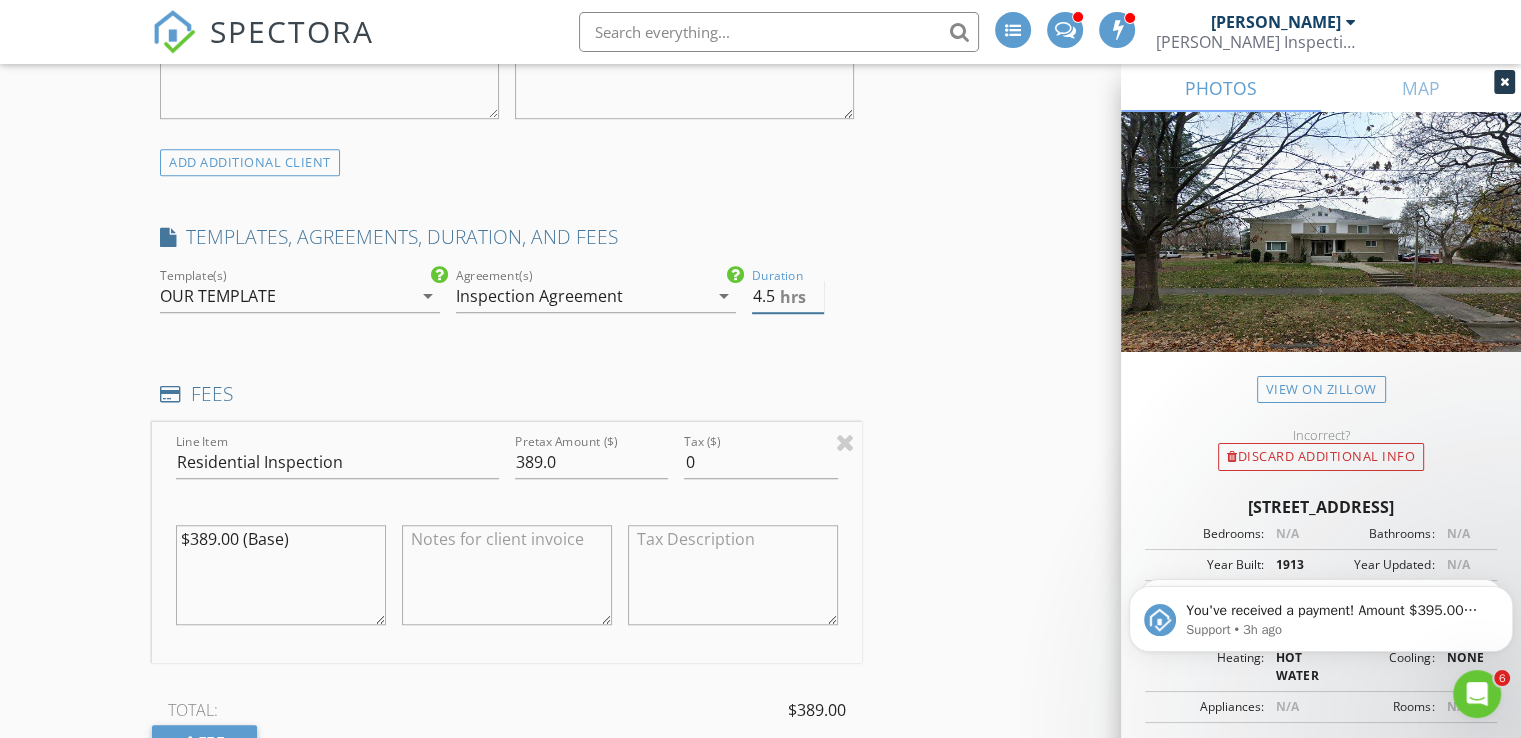 click on "4.5" at bounding box center [788, 296] 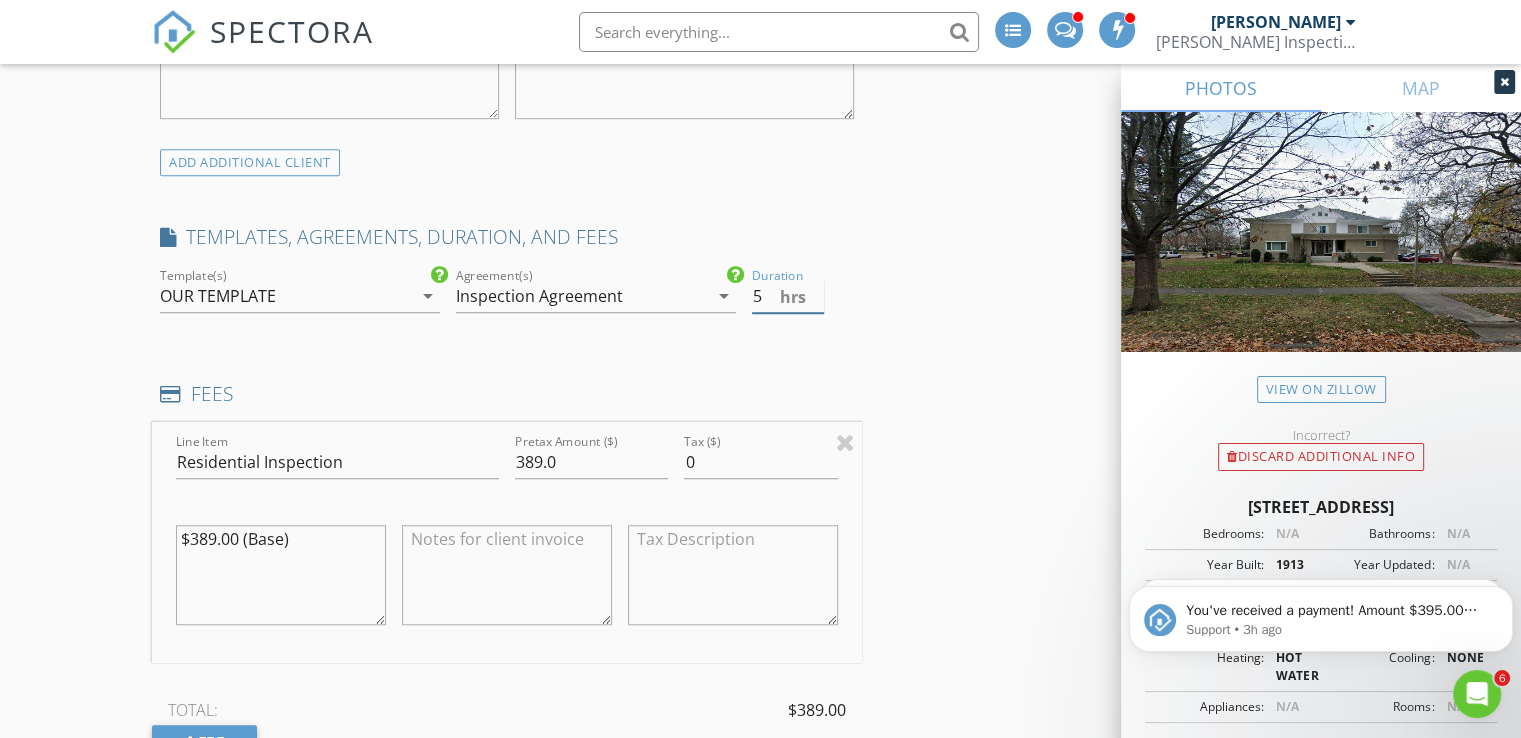 click on "5" at bounding box center (788, 296) 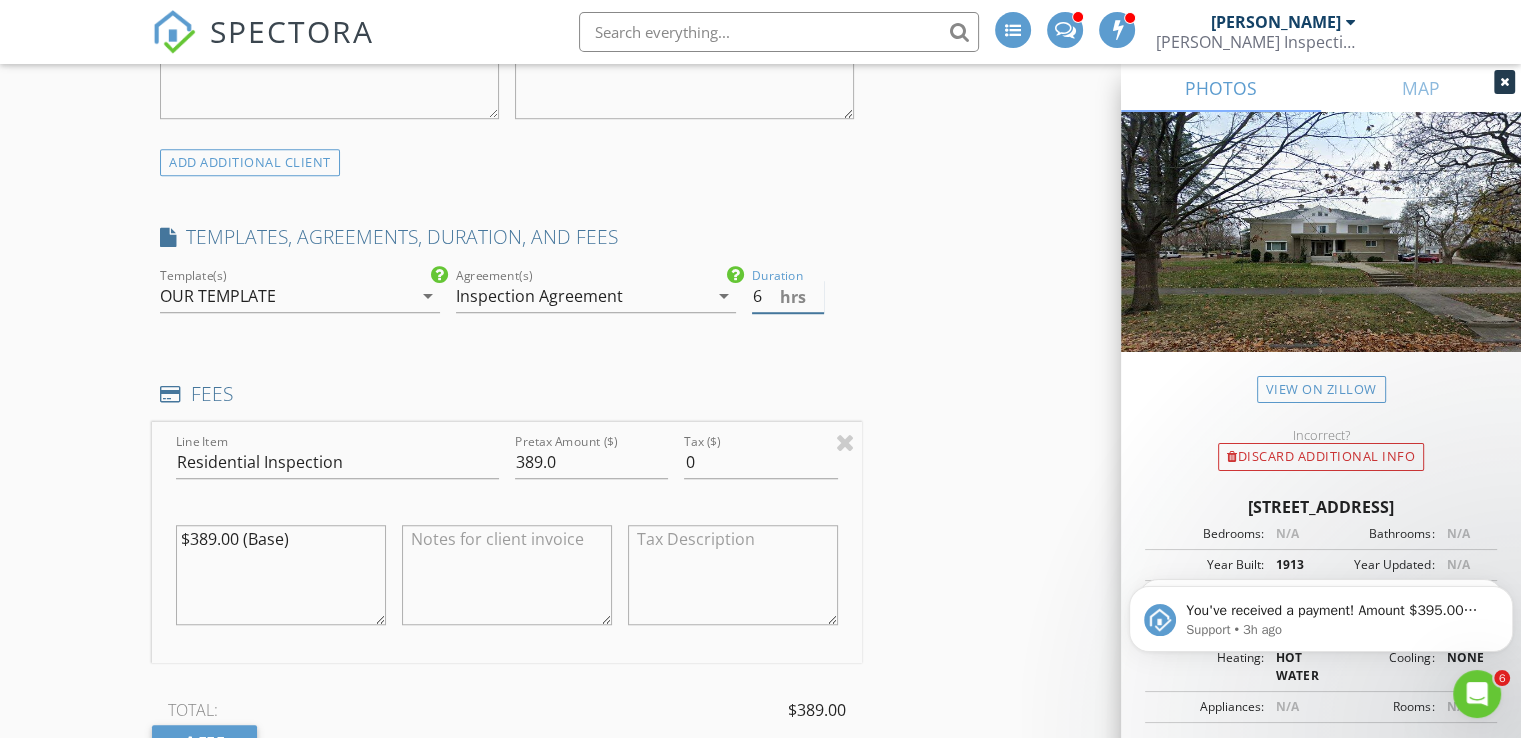 click on "6" at bounding box center (788, 296) 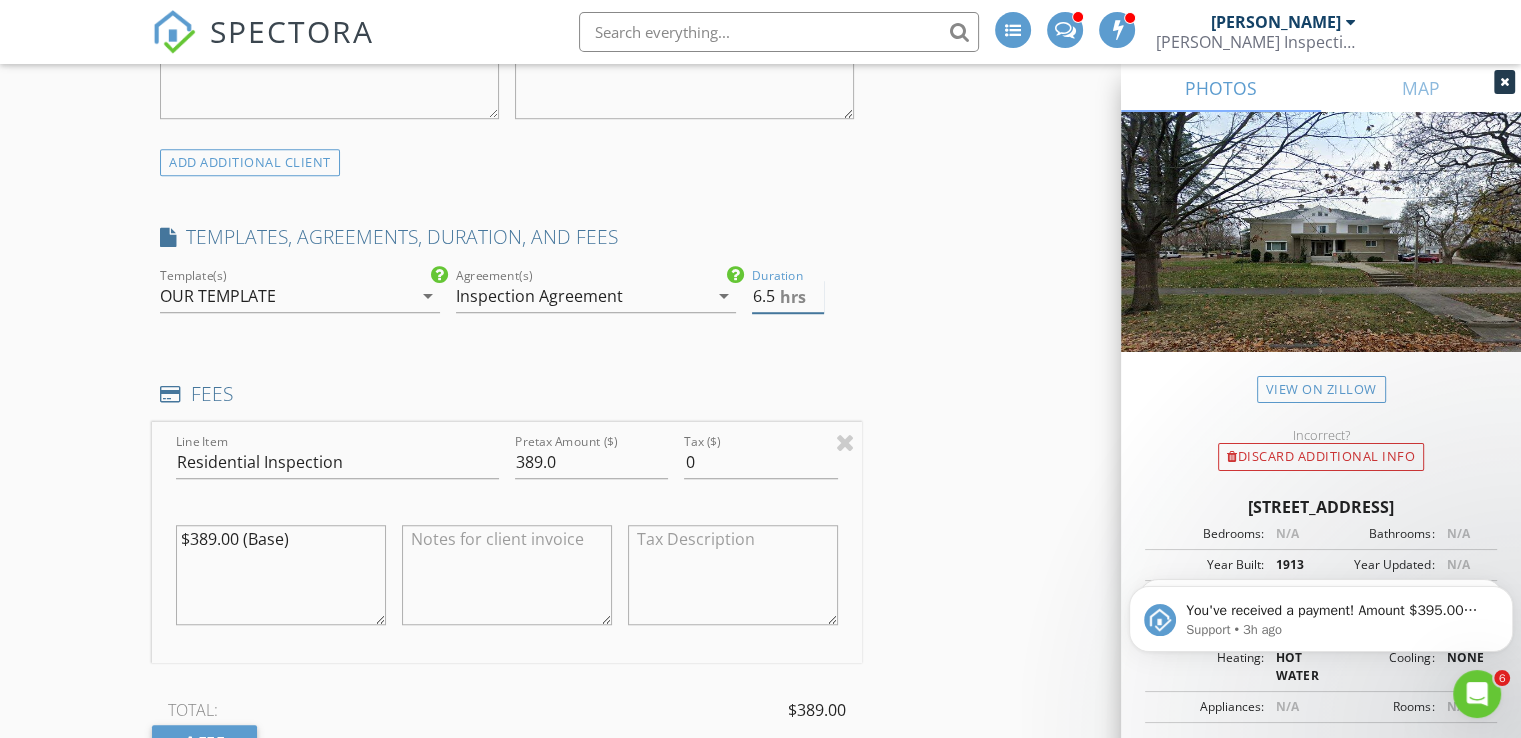 click on "6.5" at bounding box center [788, 296] 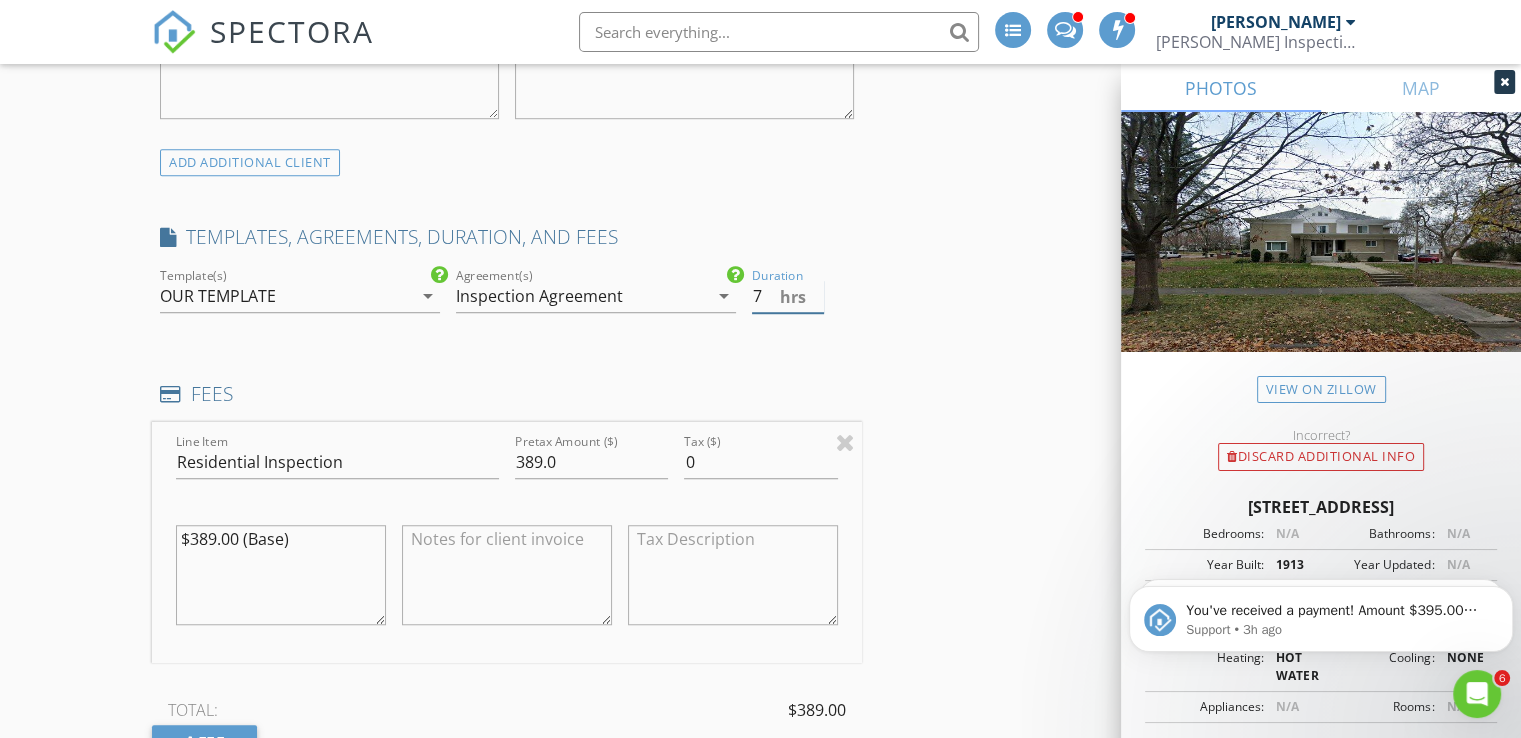 type on "7" 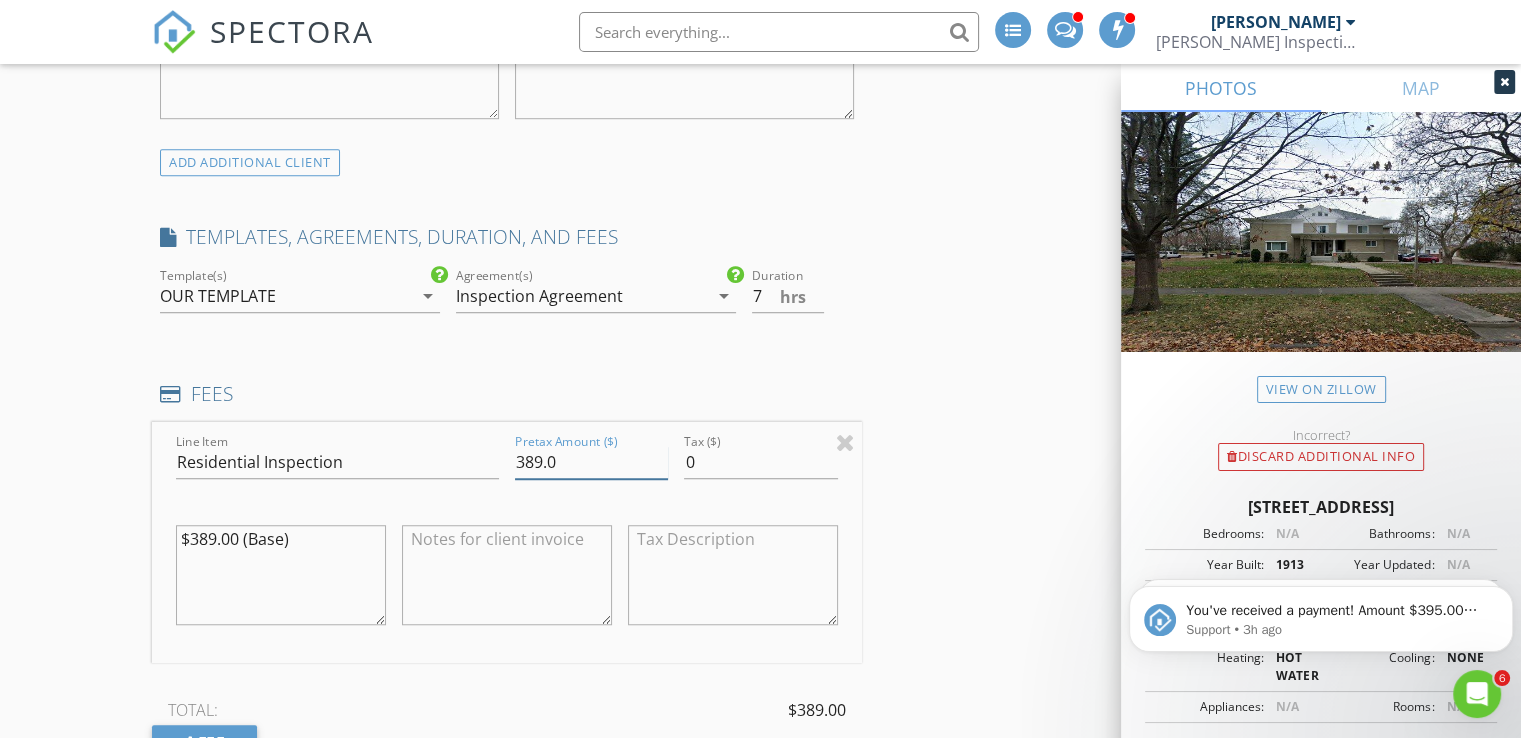 click on "389.0" at bounding box center (591, 462) 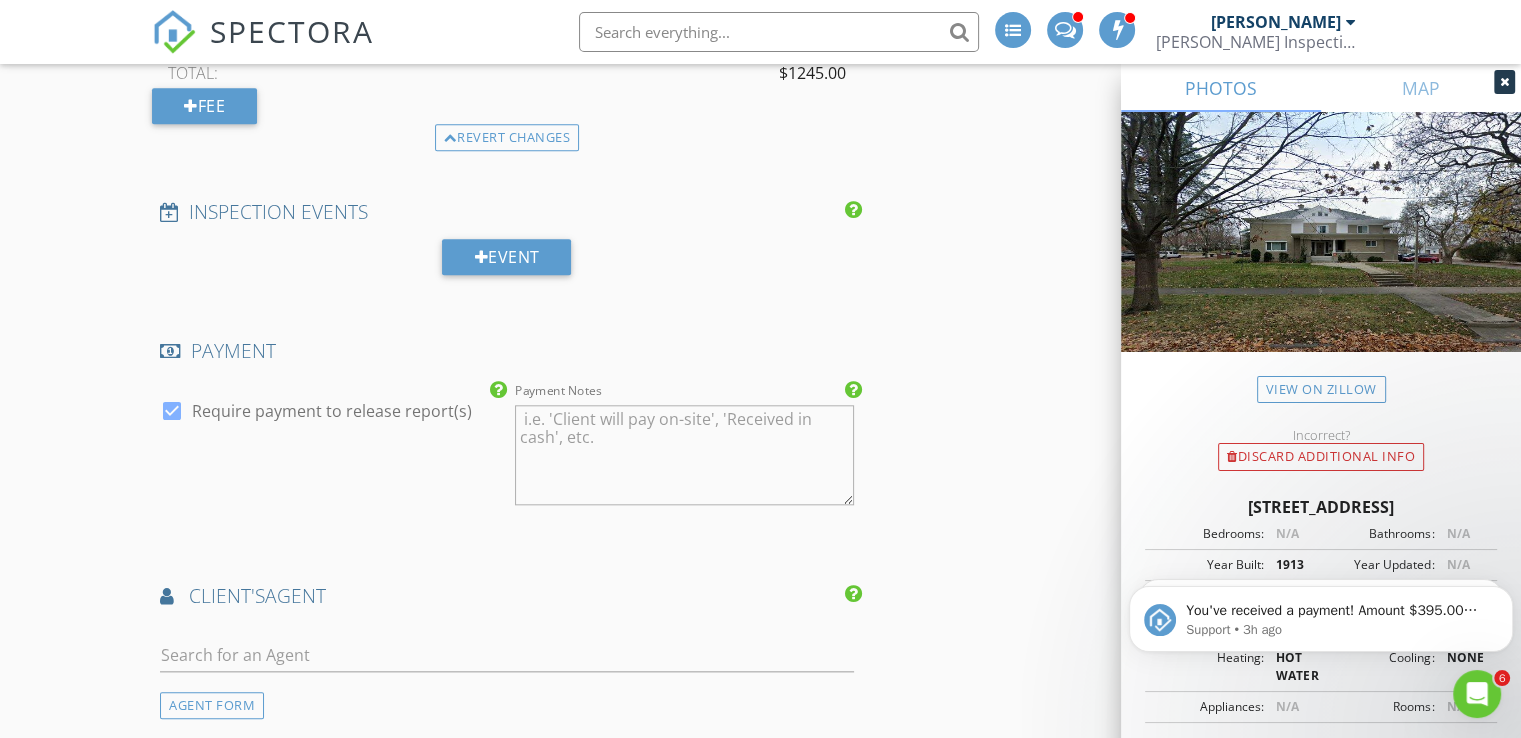 scroll, scrollTop: 2048, scrollLeft: 0, axis: vertical 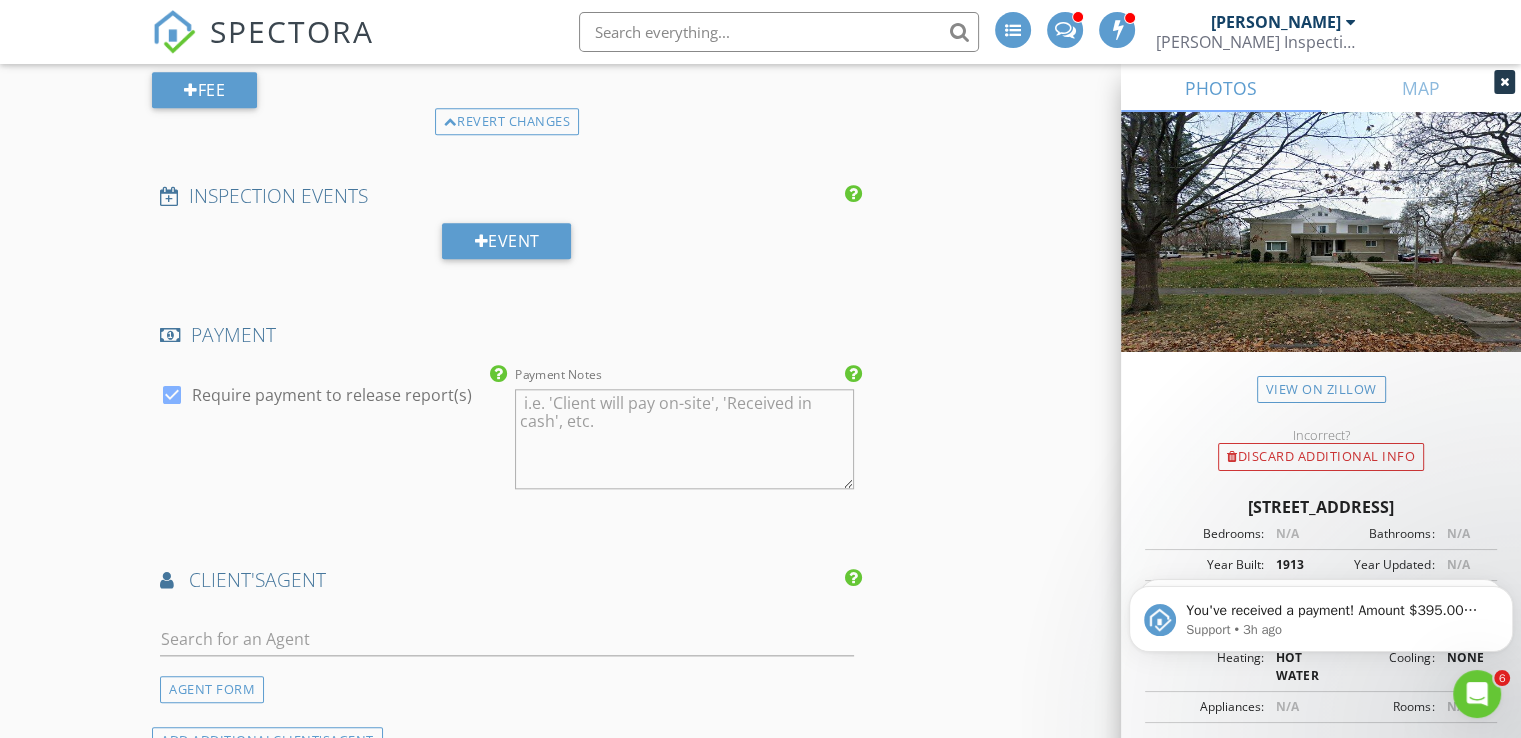 type on "1245.0" 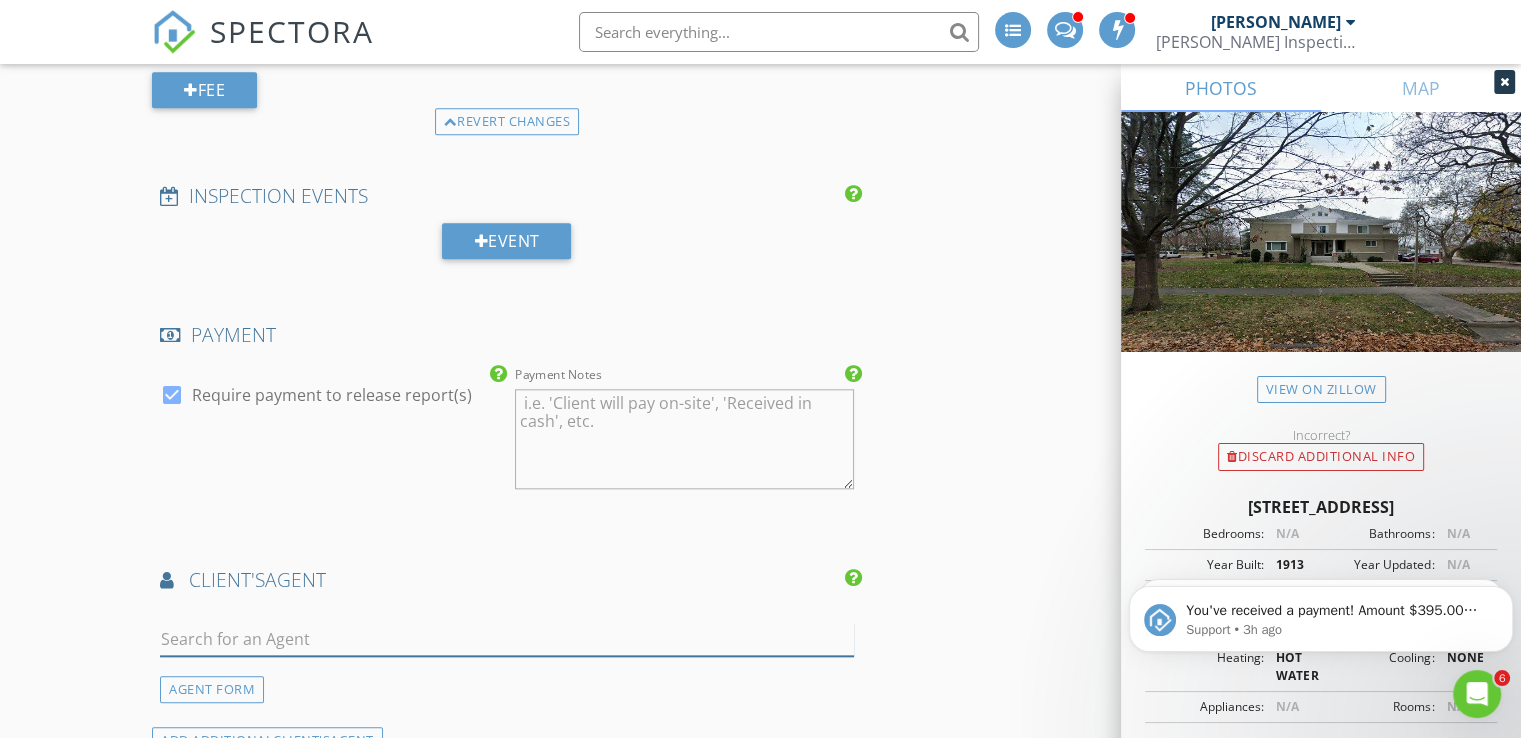 click at bounding box center [507, 639] 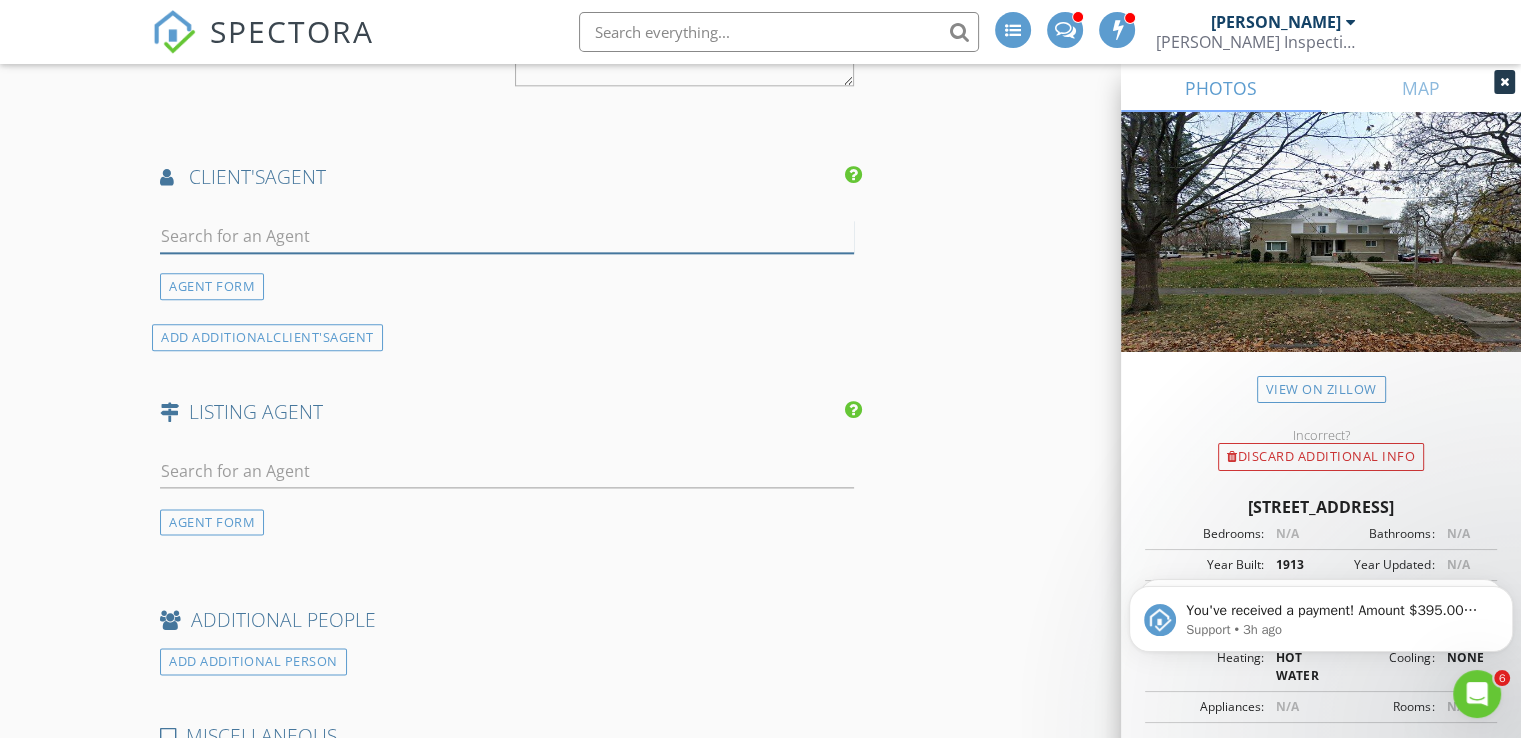scroll, scrollTop: 2525, scrollLeft: 0, axis: vertical 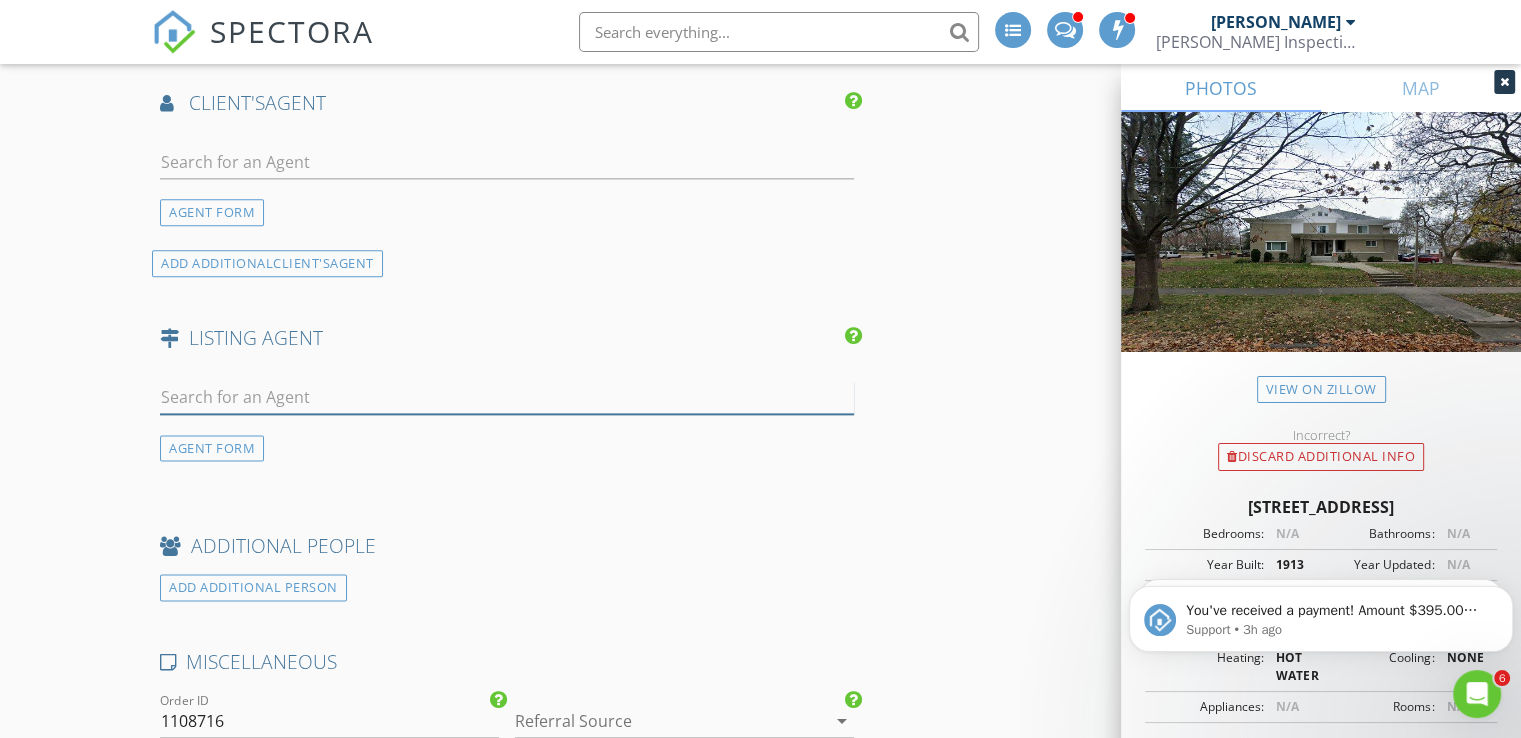click at bounding box center [507, 397] 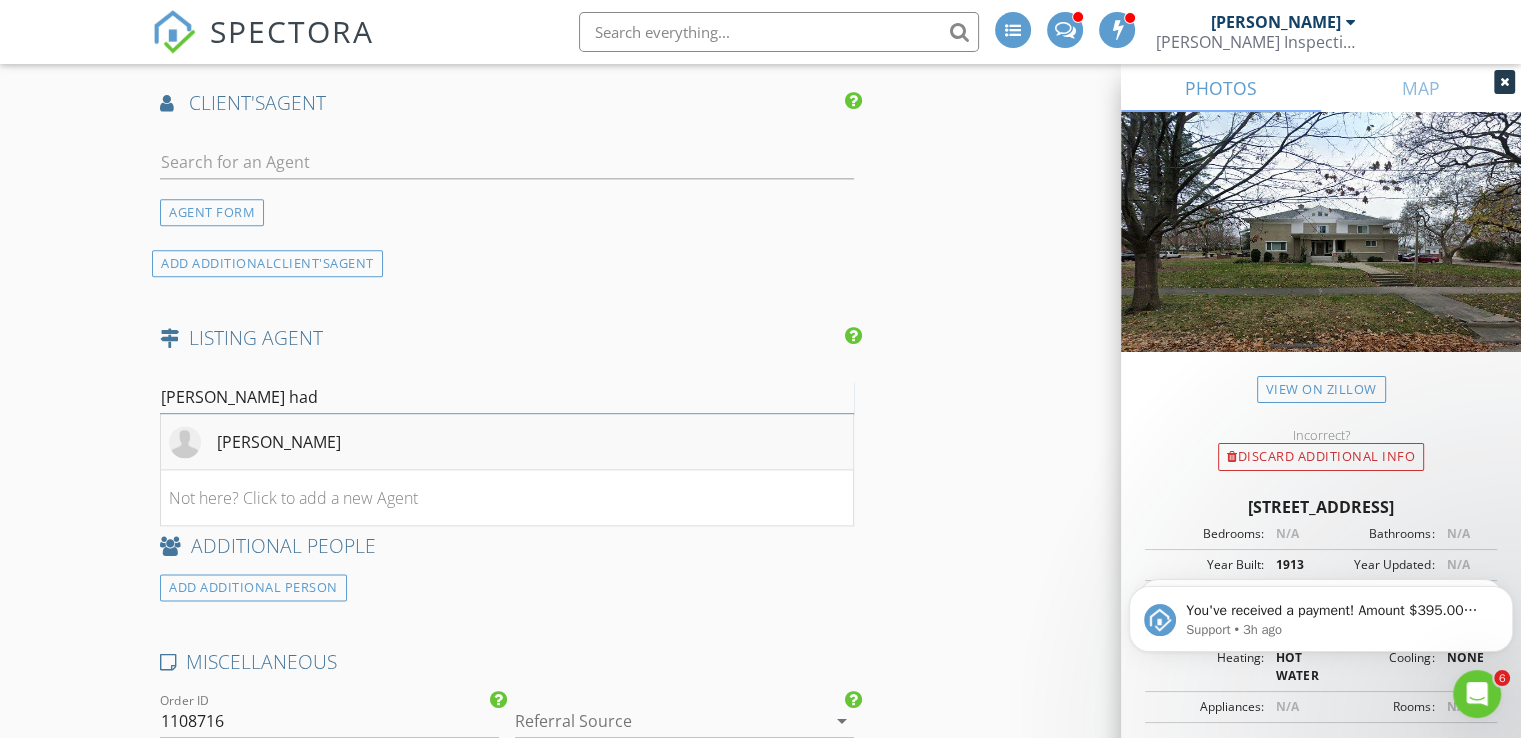 type on "patty had" 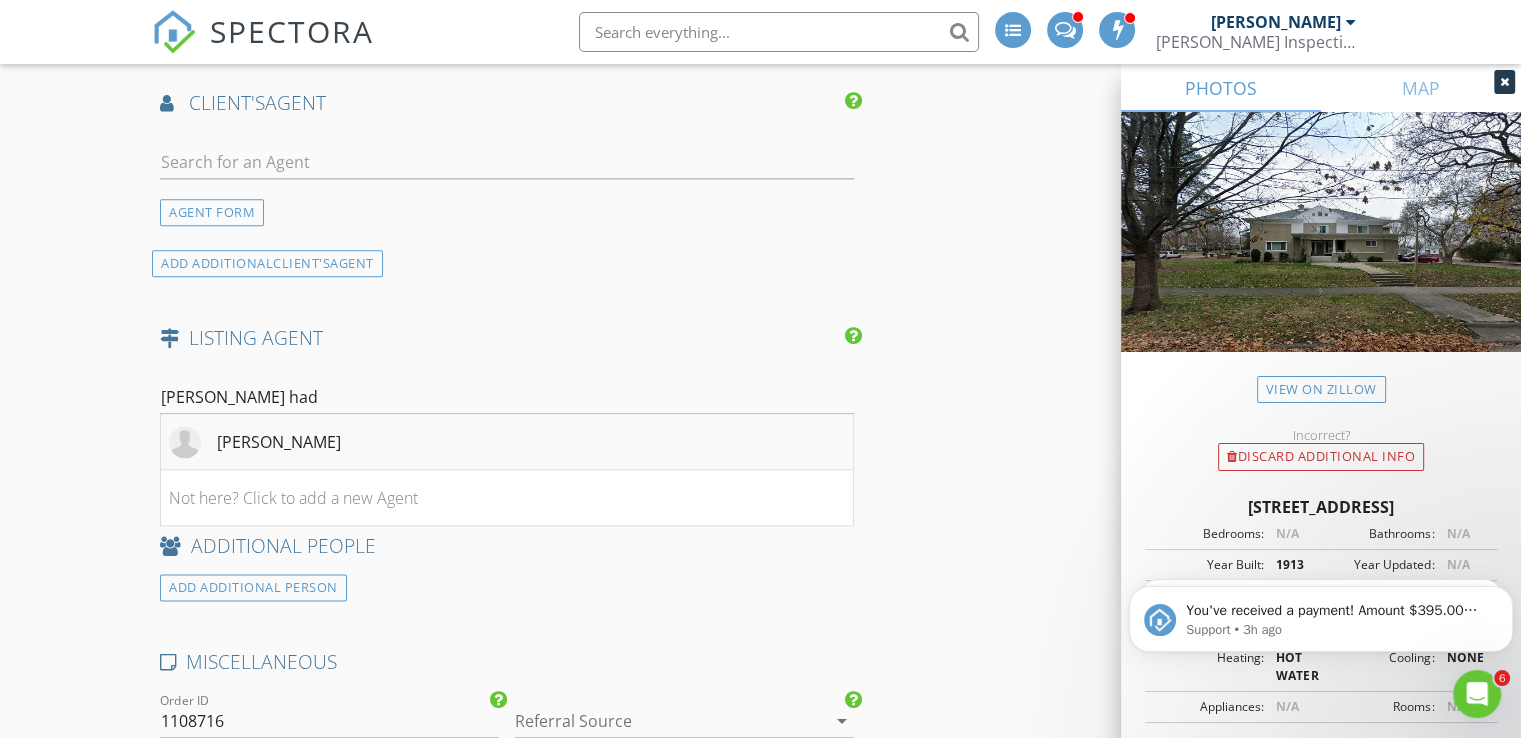 click on "[PERSON_NAME]" at bounding box center (507, 442) 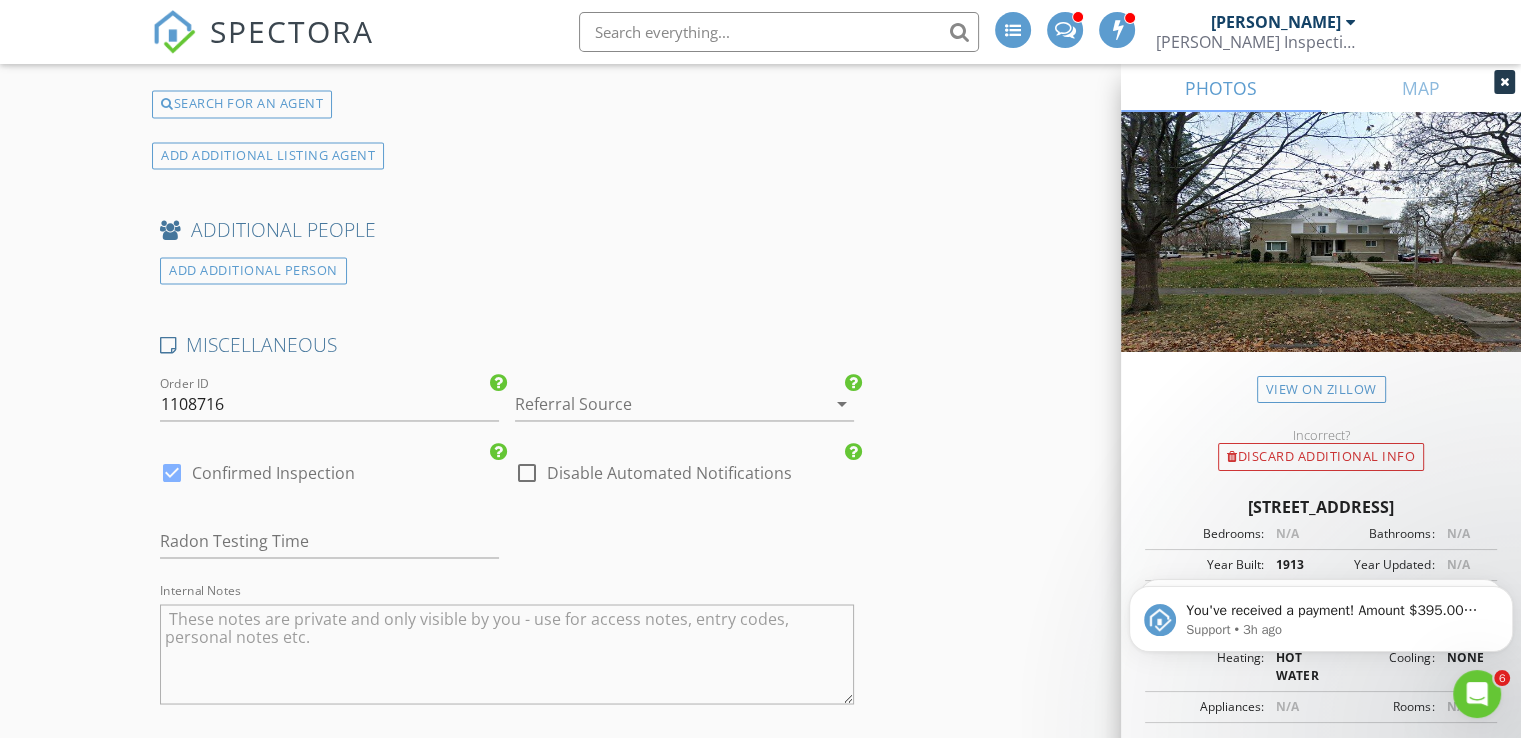 scroll, scrollTop: 3260, scrollLeft: 0, axis: vertical 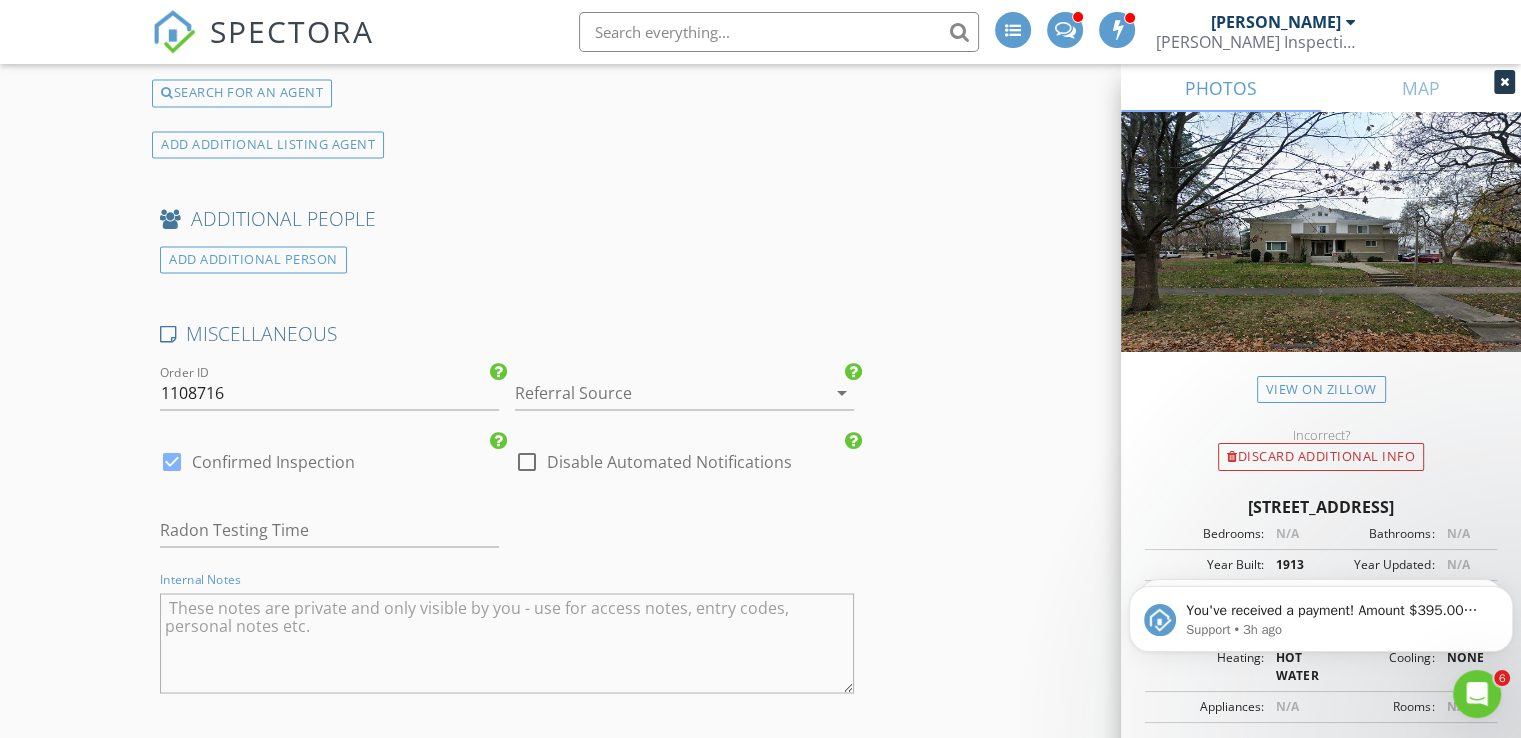 click at bounding box center (507, 643) 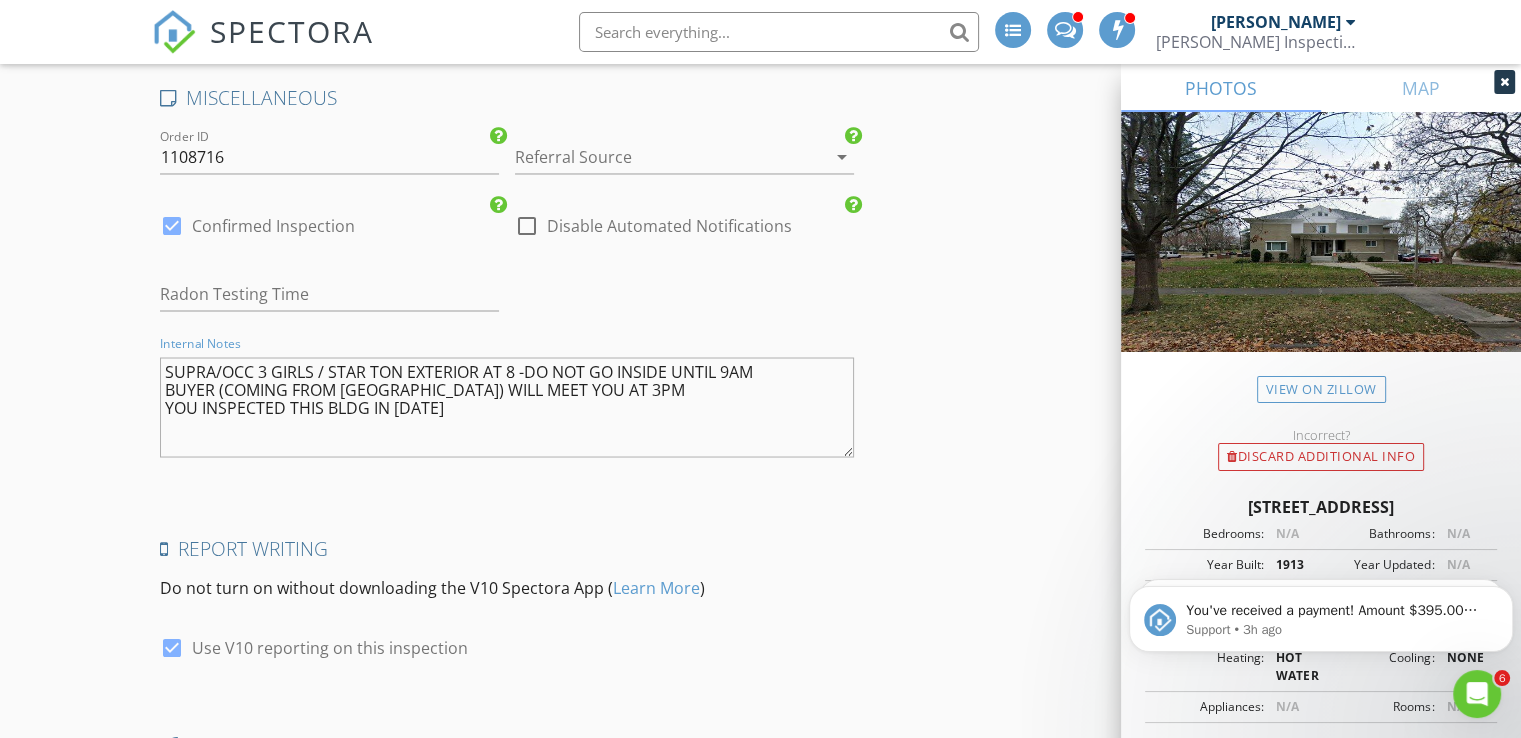 scroll, scrollTop: 3497, scrollLeft: 0, axis: vertical 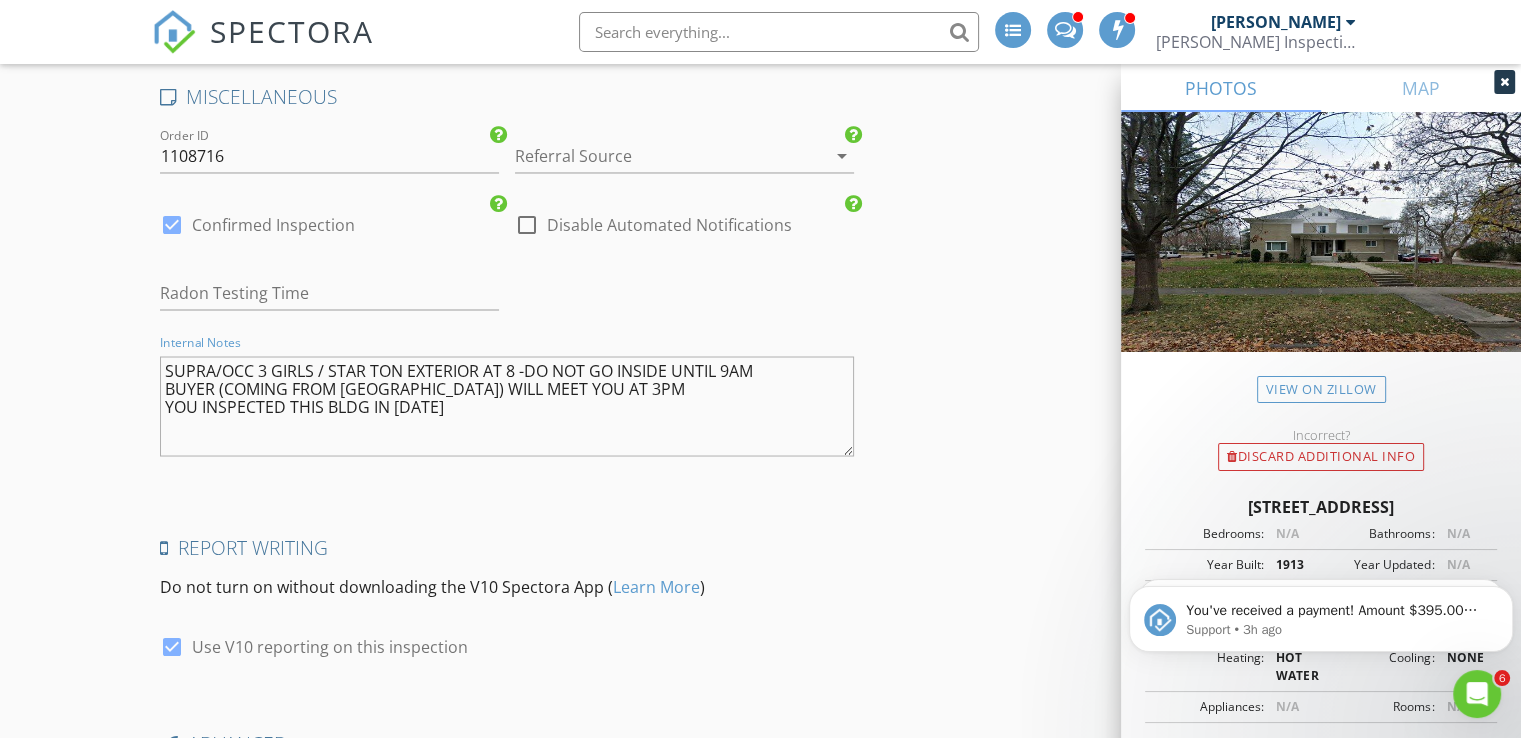 click on "SUPRA/OCC 3 GIRLS / STAR TON EXTERIOR AT 8 -DO NOT GO INSIDE UNTIL 9AM
BUYER (COMING FROM CHICAGO) WILL MEET YOU AT 3PM
YOU INSPECTED THIS BLDG IN 2024" at bounding box center [507, 406] 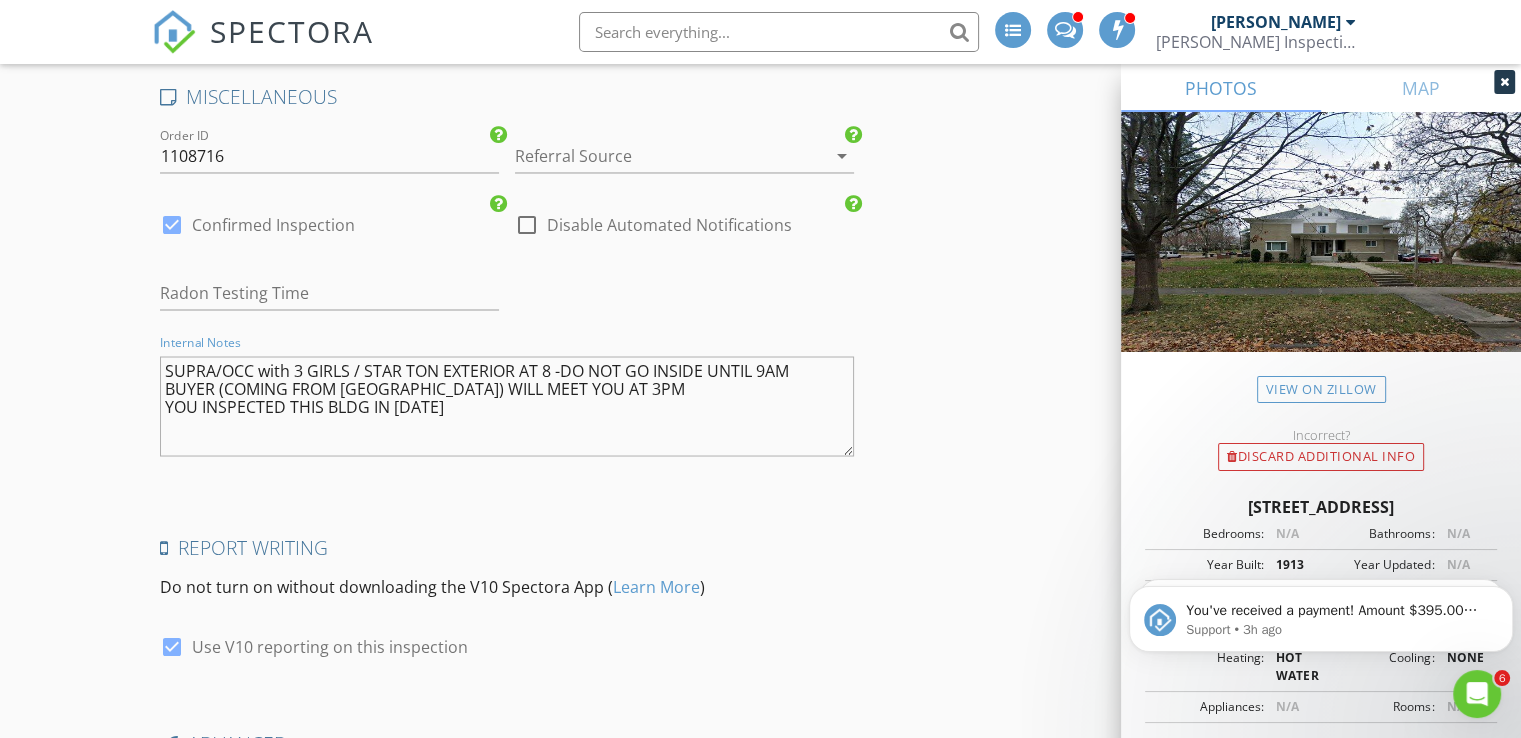 click on "SUPRA/OCC with 3 GIRLS / STAR TON EXTERIOR AT 8 -DO NOT GO INSIDE UNTIL 9AM
BUYER (COMING FROM CHICAGO) WILL MEET YOU AT 3PM
YOU INSPECTED THIS BLDG IN 2024" at bounding box center (507, 406) 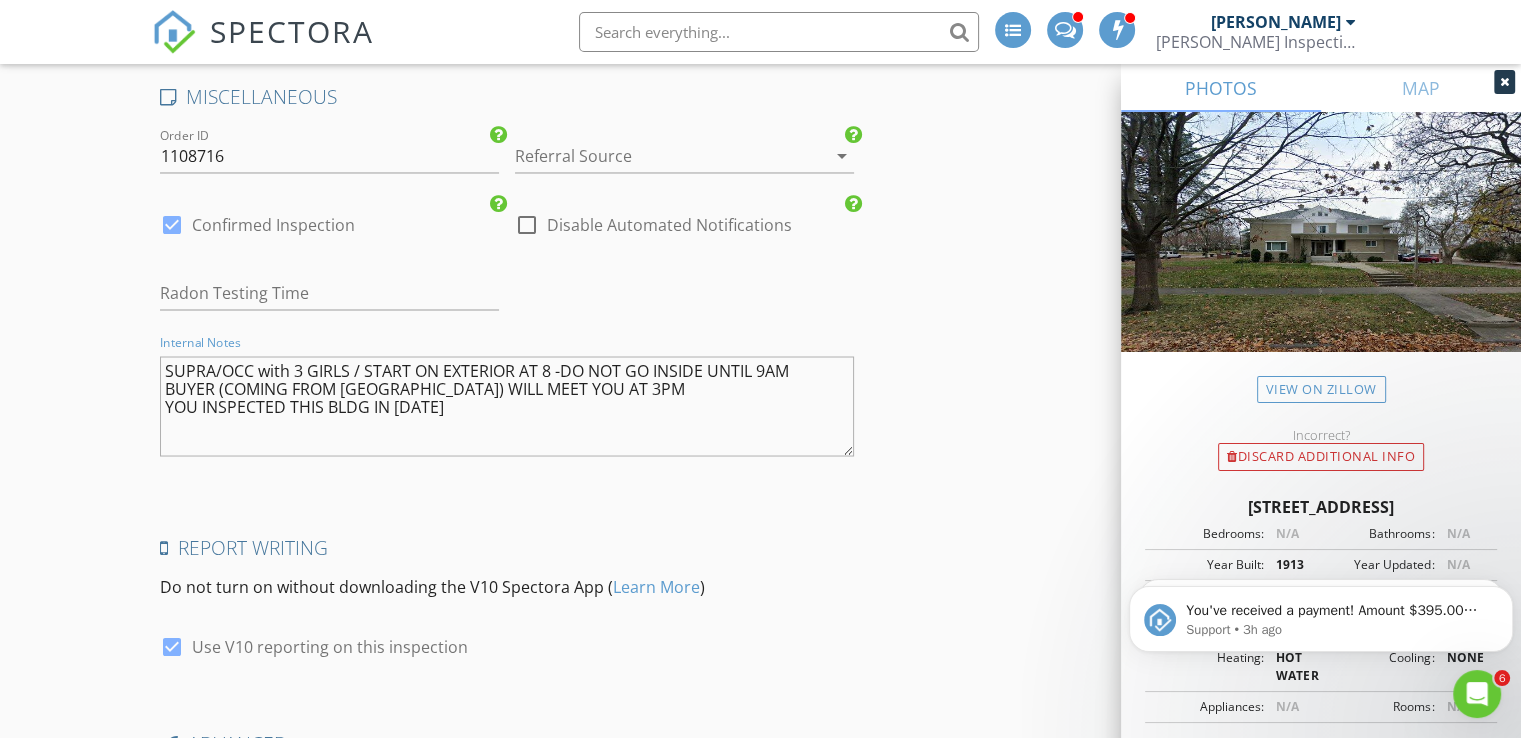 click on "SUPRA/OCC with 3 GIRLS / START ON EXTERIOR AT 8 -DO NOT GO INSIDE UNTIL 9AM
BUYER (COMING FROM CHICAGO) WILL MEET YOU AT 3PM
YOU INSPECTED THIS BLDG IN 2024" at bounding box center (507, 406) 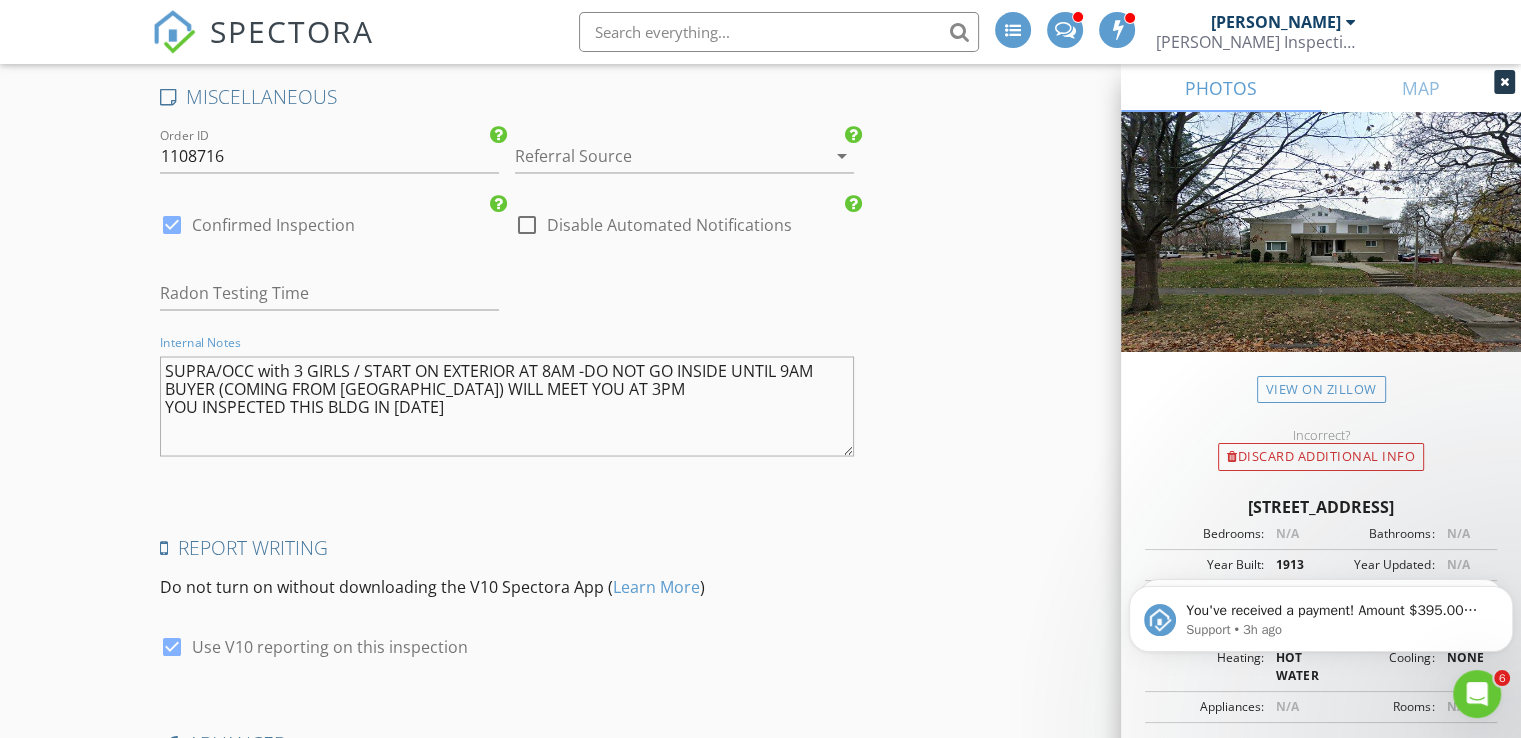 click on "SUPRA/OCC with 3 GIRLS / START ON EXTERIOR AT 8AM -DO NOT GO INSIDE UNTIL 9AM
BUYER (COMING FROM [GEOGRAPHIC_DATA]) WILL MEET YOU AT 3PM
YOU INSPECTED THIS BLDG IN [DATE]" at bounding box center [507, 406] 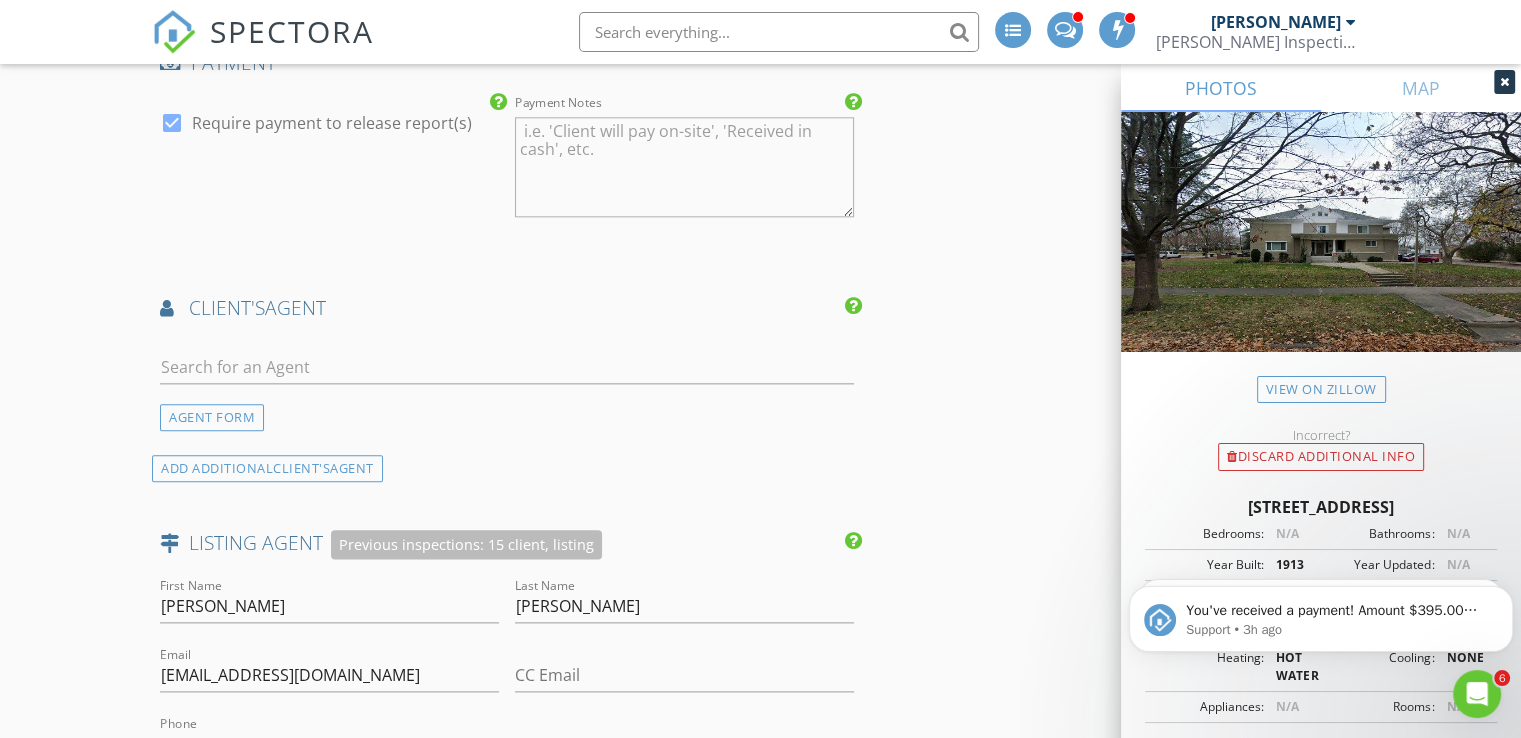 scroll, scrollTop: 2292, scrollLeft: 0, axis: vertical 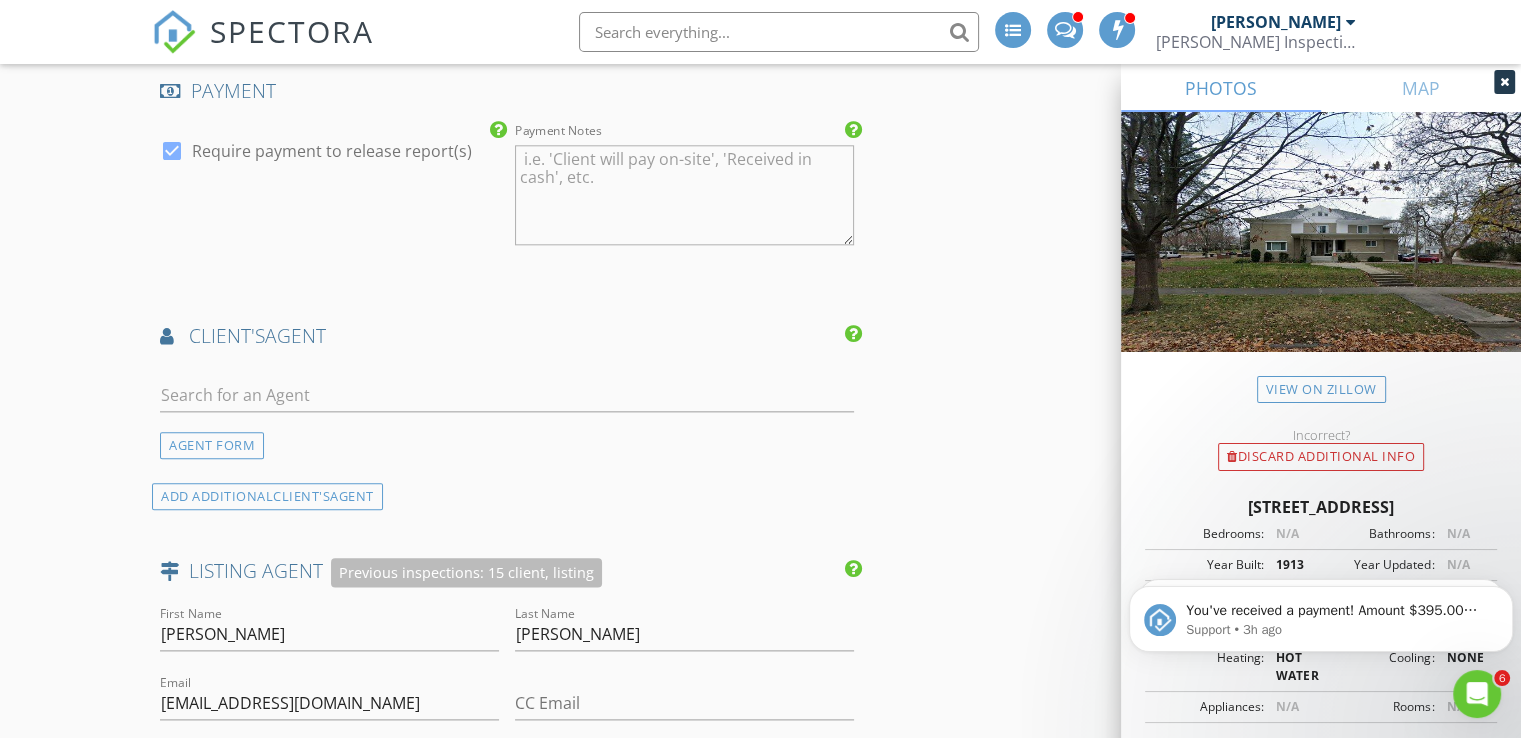type on "SUPRA/OCC with 3 GIRLS / START ON EXTERIOR AT 8AM -DO NOT GO INSIDE UNTIL 9AM
BUYER (COMING FROM [GEOGRAPHIC_DATA]) WILL MEET YOU AT 3PM
YOU INSPECTED THIS BLDG IN [DATE]" 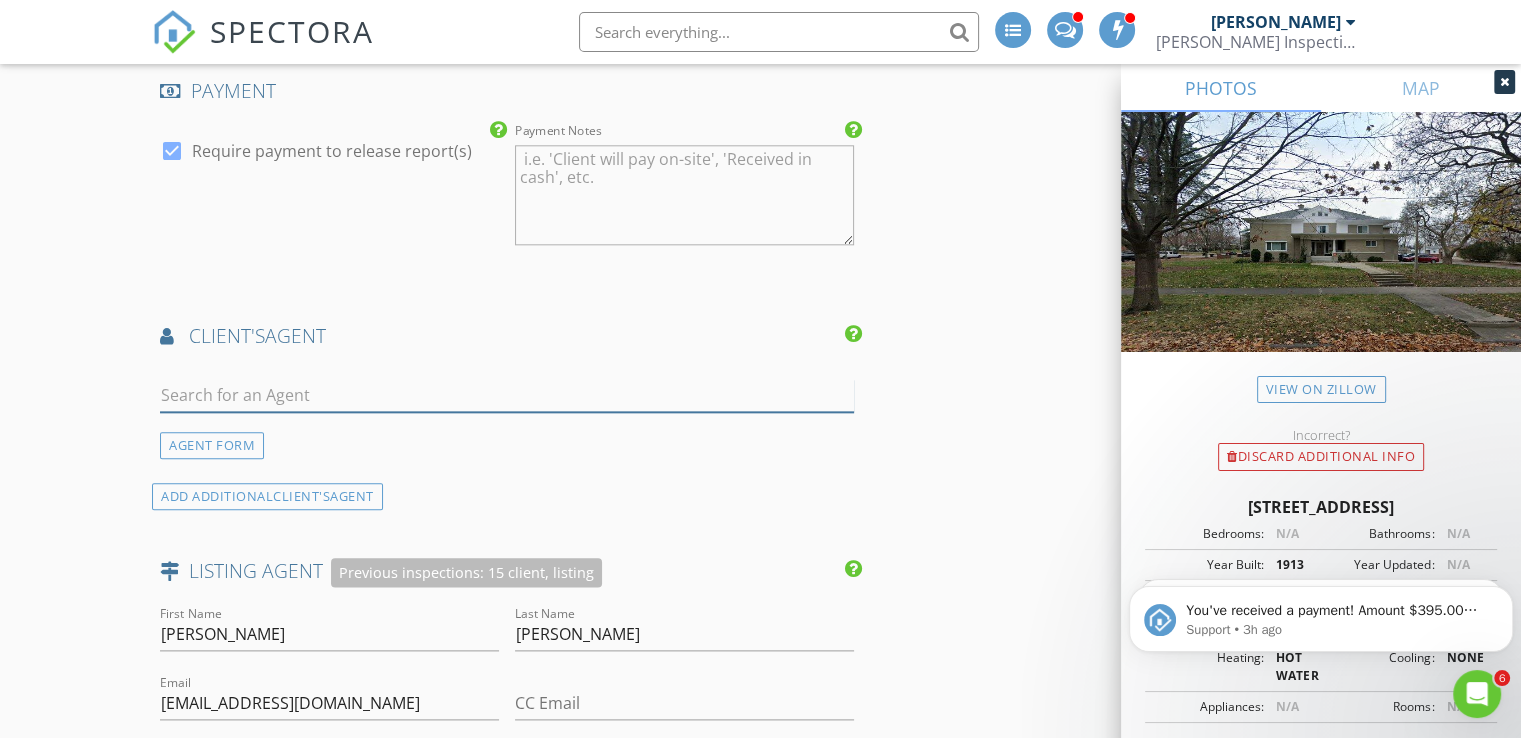 click at bounding box center [507, 395] 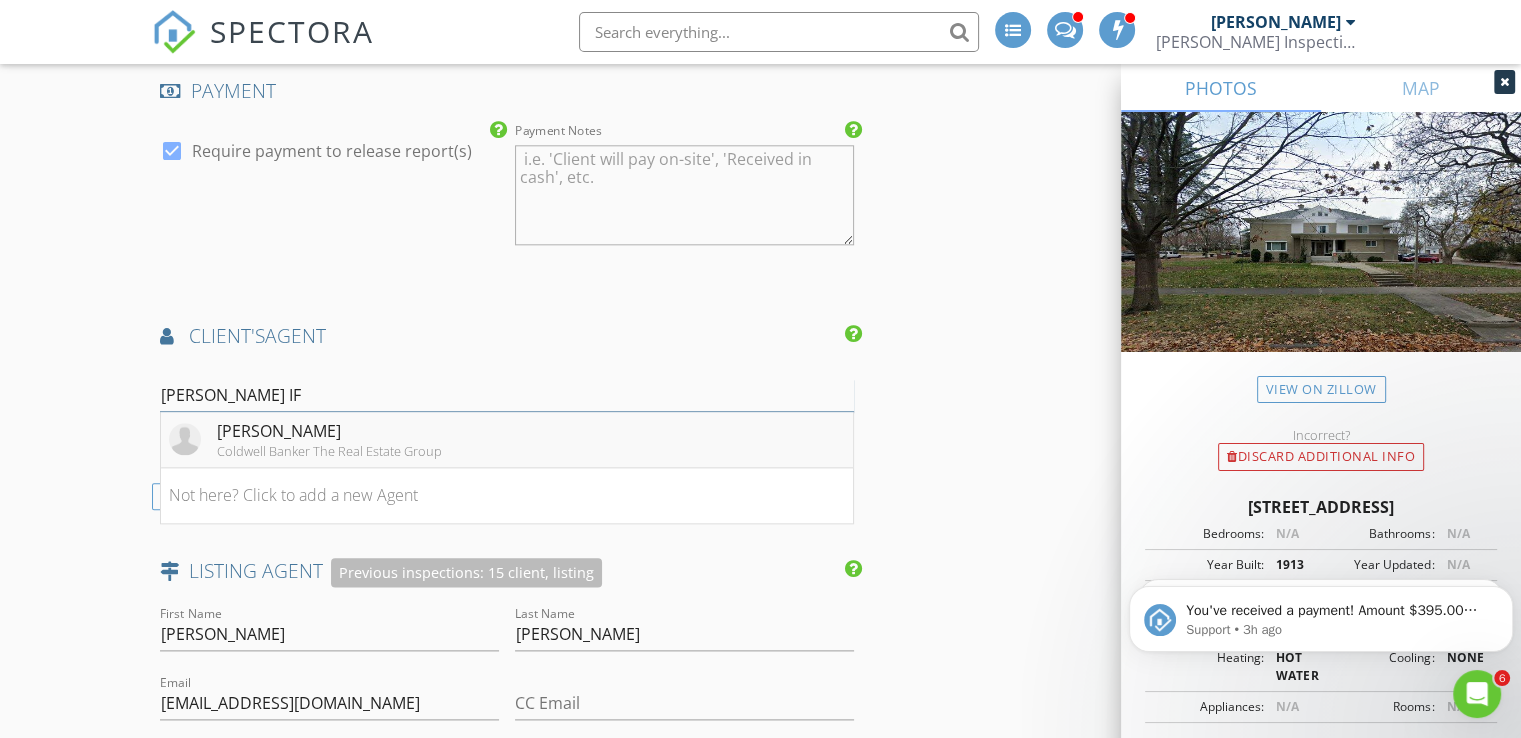 type on "KRISTI IF" 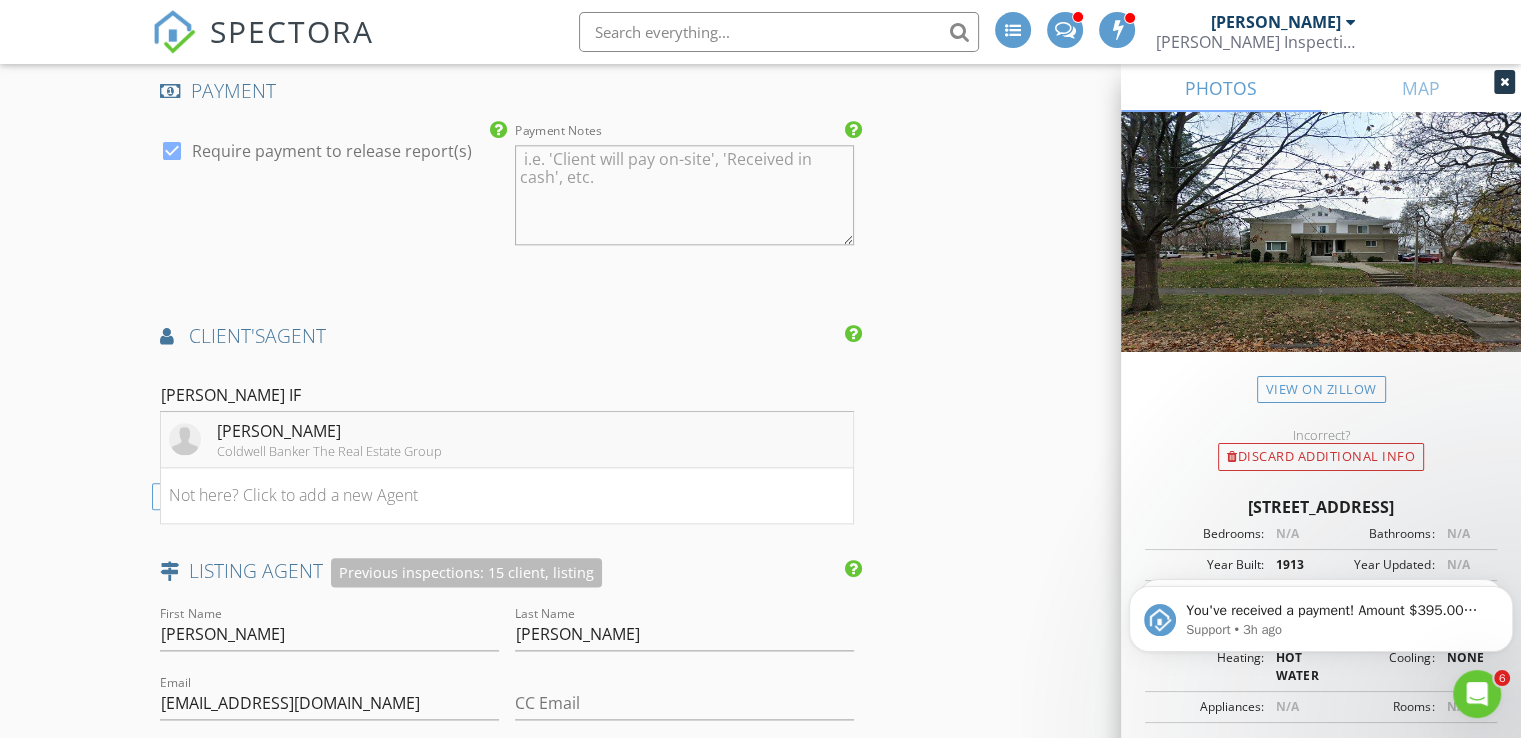 click on "Coldwell Banker The Real Estate Group" at bounding box center [329, 451] 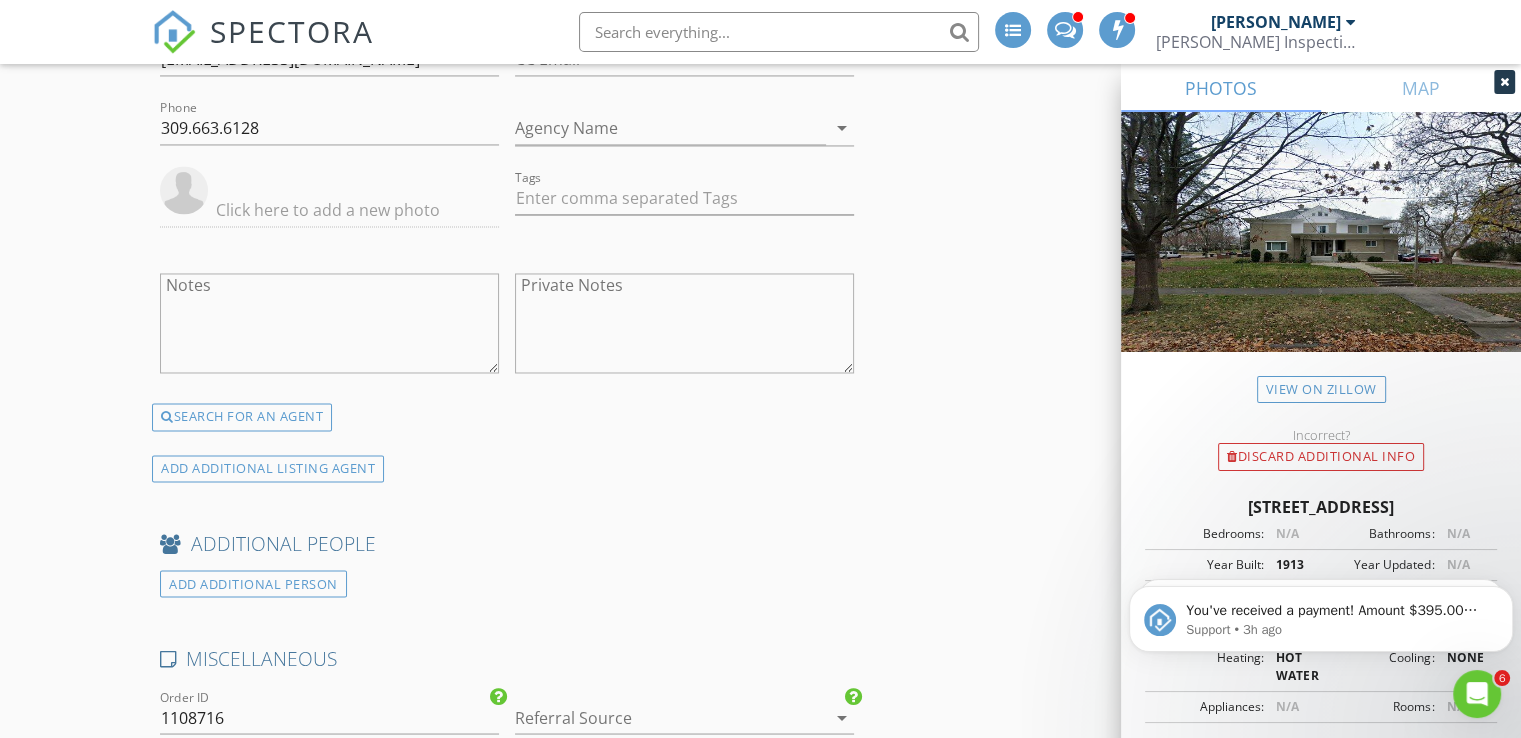 scroll, scrollTop: 4090, scrollLeft: 0, axis: vertical 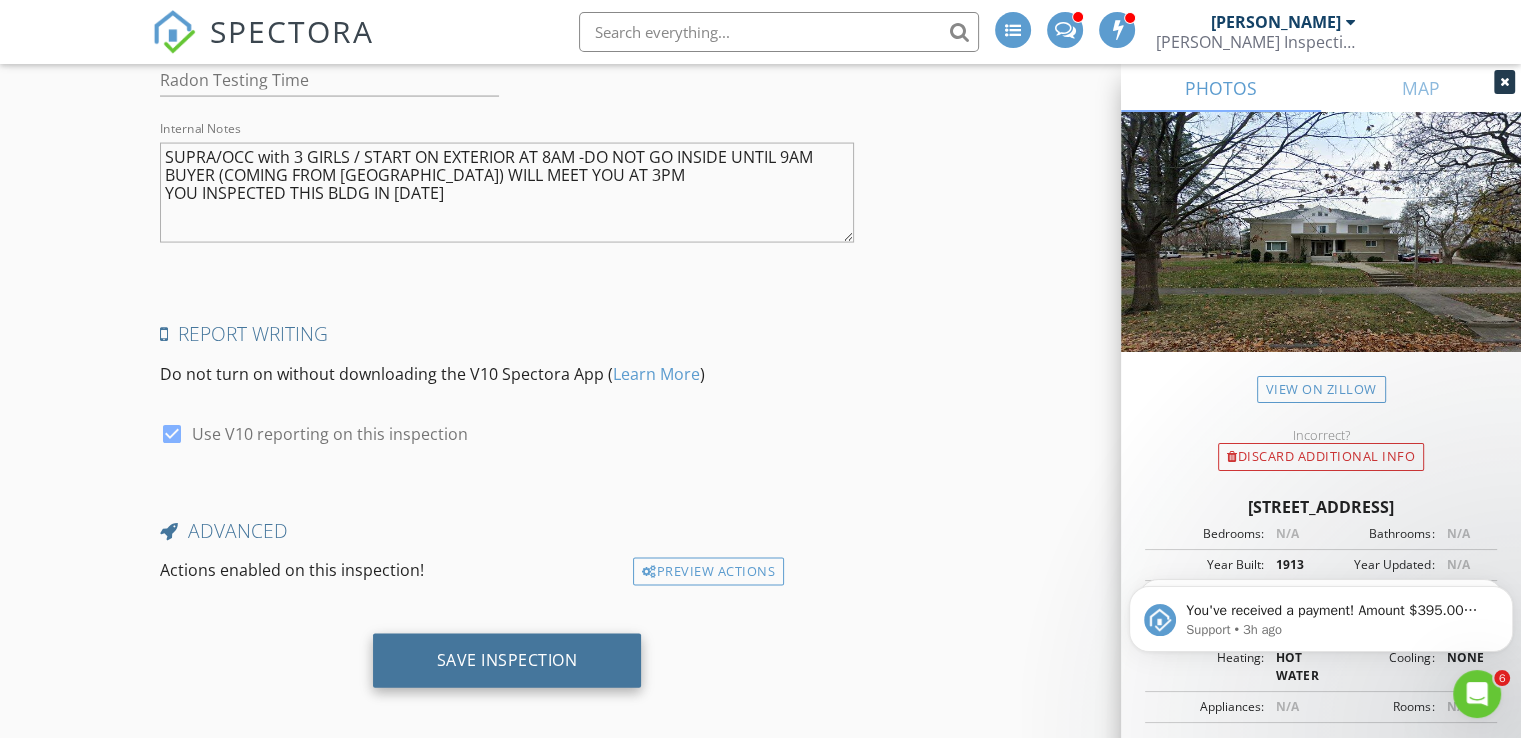 click on "Save Inspection" at bounding box center [507, 660] 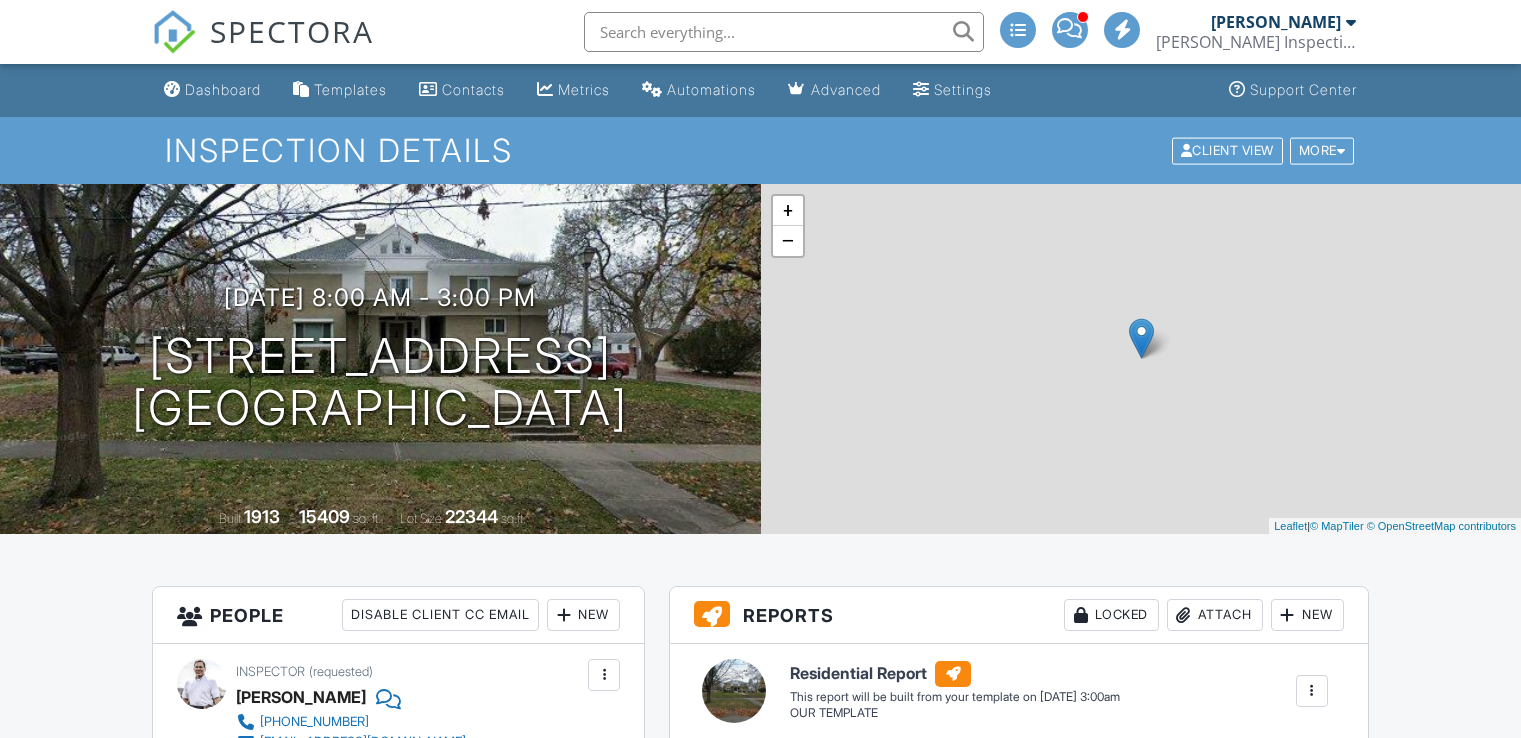 scroll, scrollTop: 0, scrollLeft: 0, axis: both 